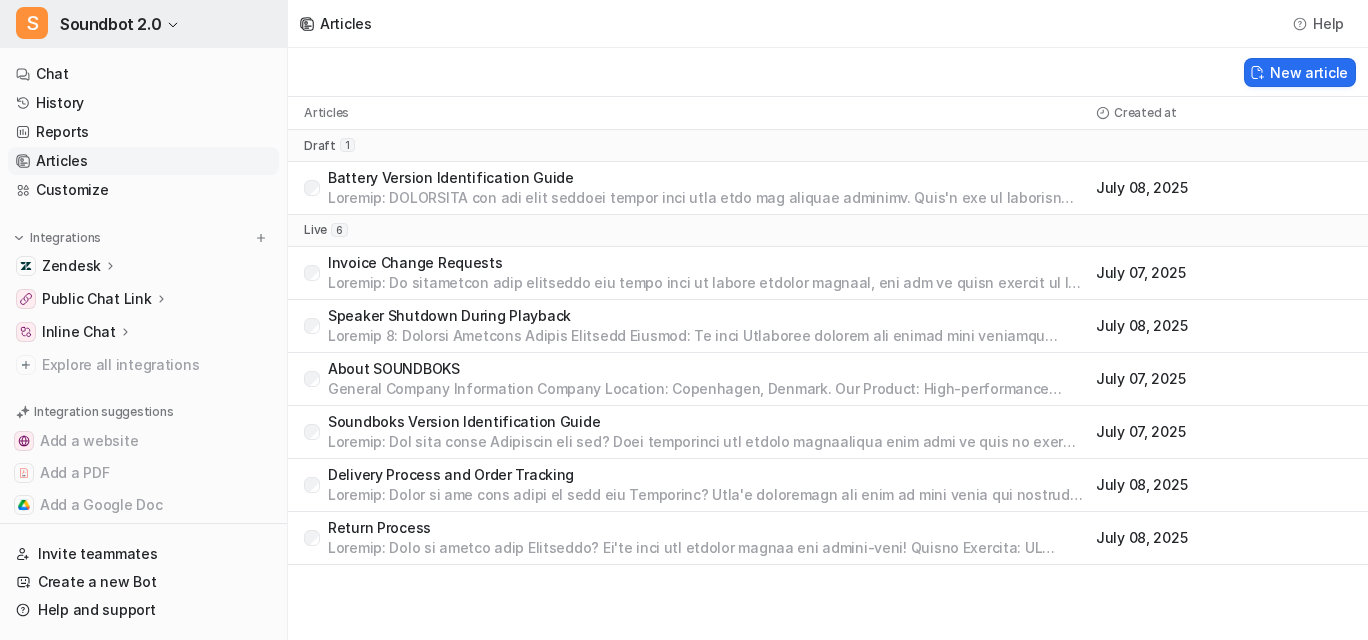 scroll, scrollTop: 52, scrollLeft: 0, axis: vertical 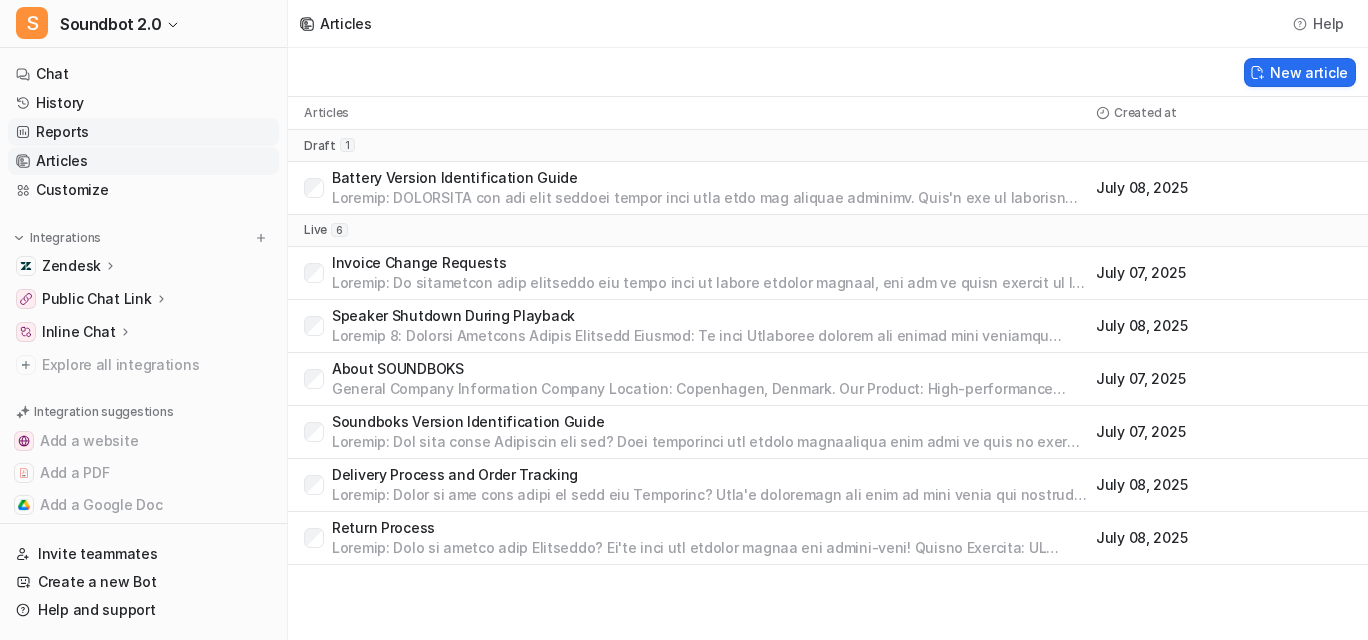 click on "Reports" at bounding box center [143, 132] 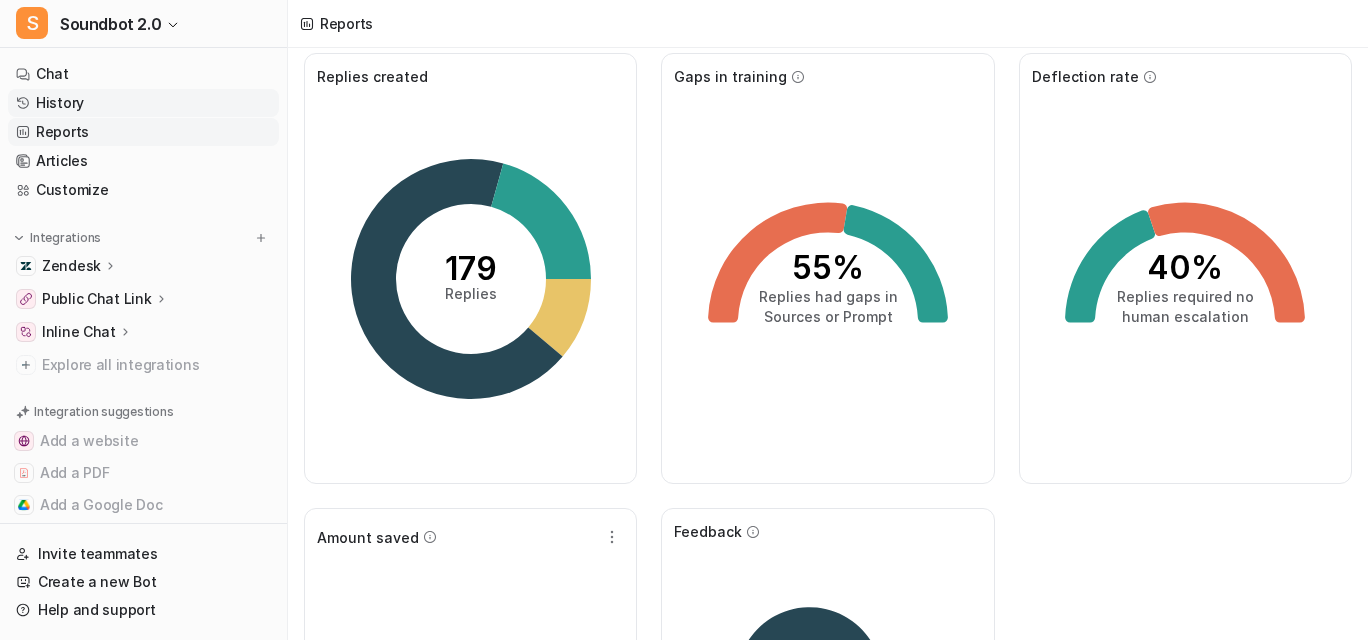 click on "History" at bounding box center (143, 103) 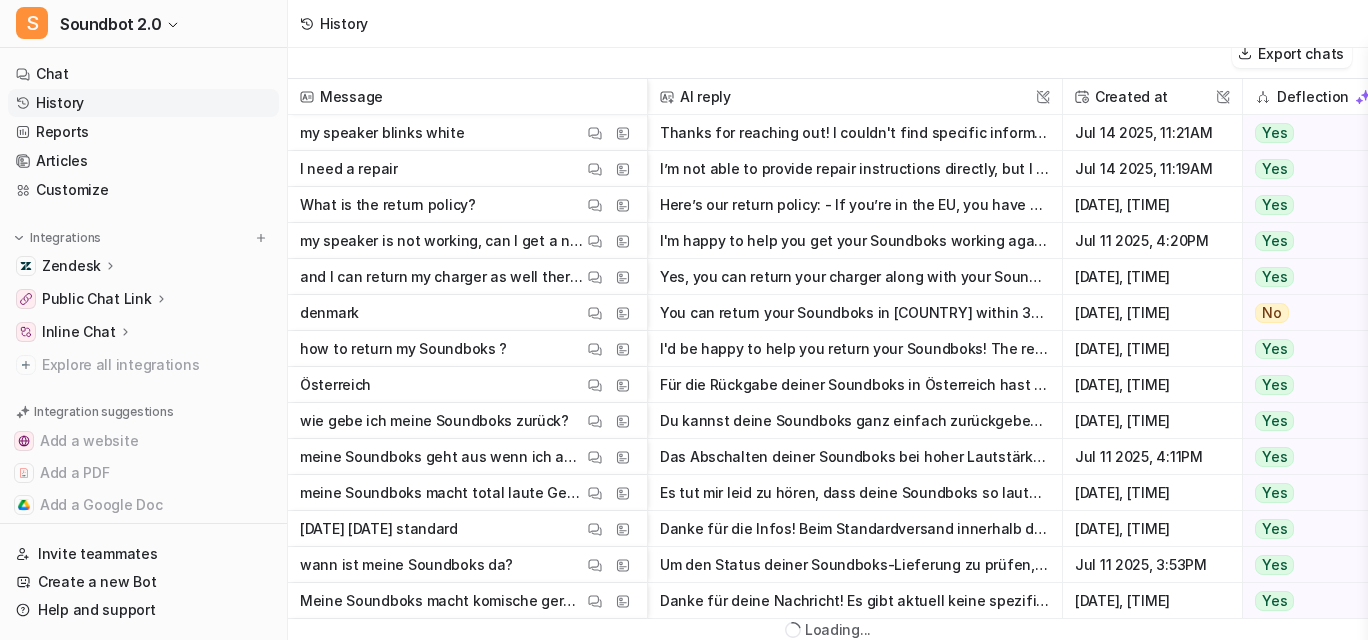 scroll, scrollTop: 22, scrollLeft: 0, axis: vertical 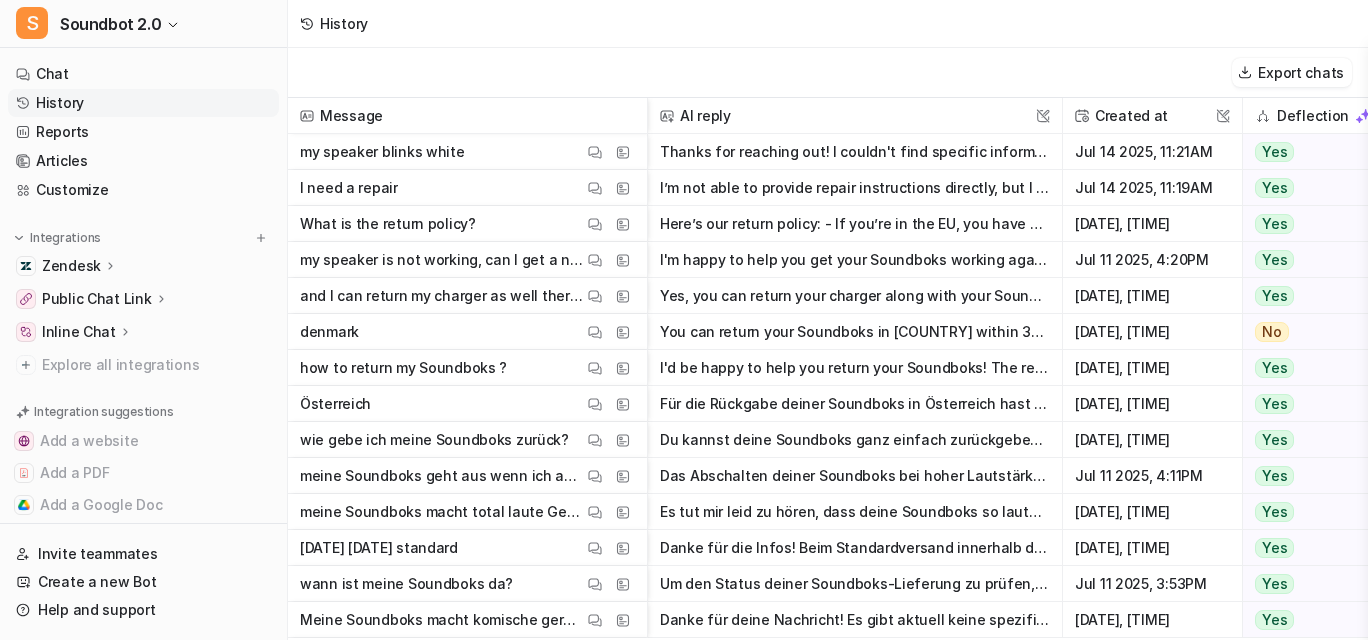 click on "History" at bounding box center [344, 23] 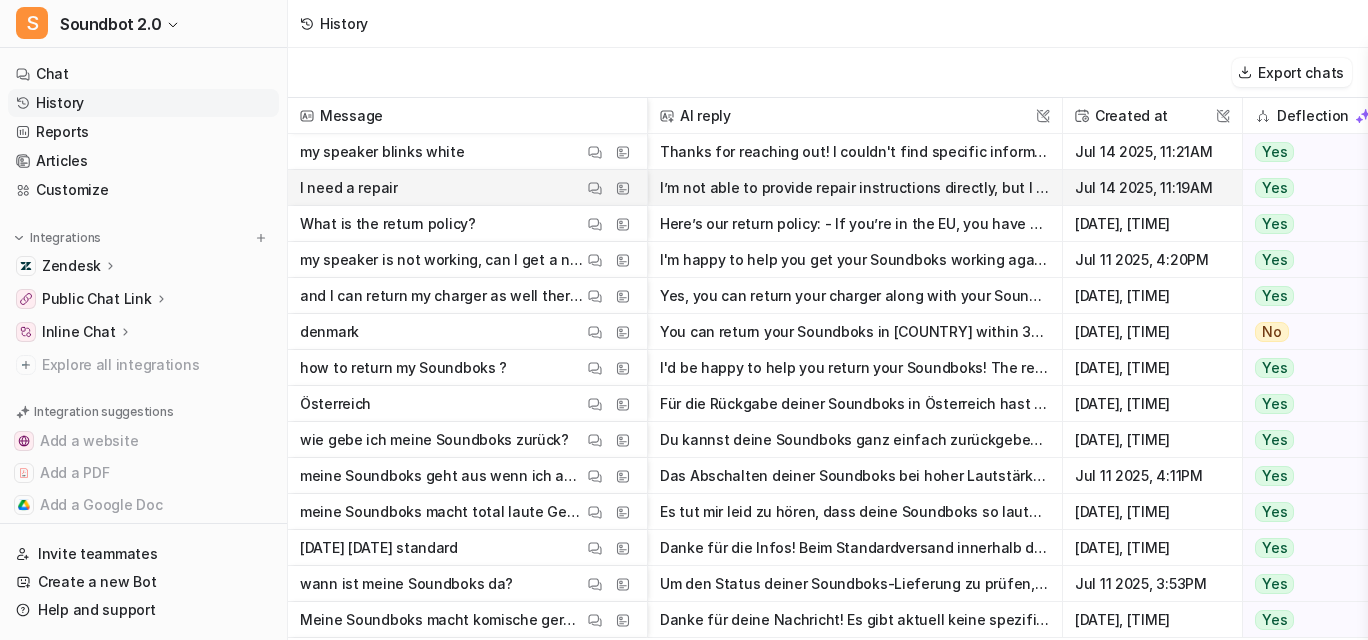 scroll, scrollTop: 0, scrollLeft: 0, axis: both 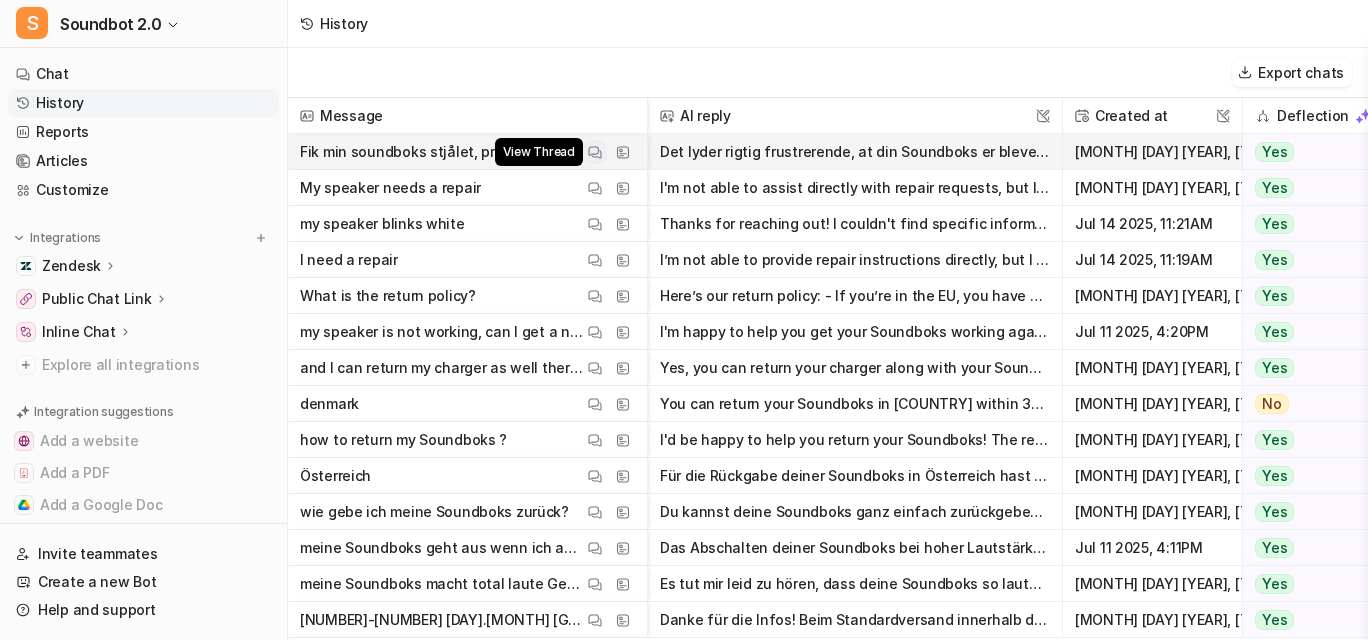 click at bounding box center (595, 152) 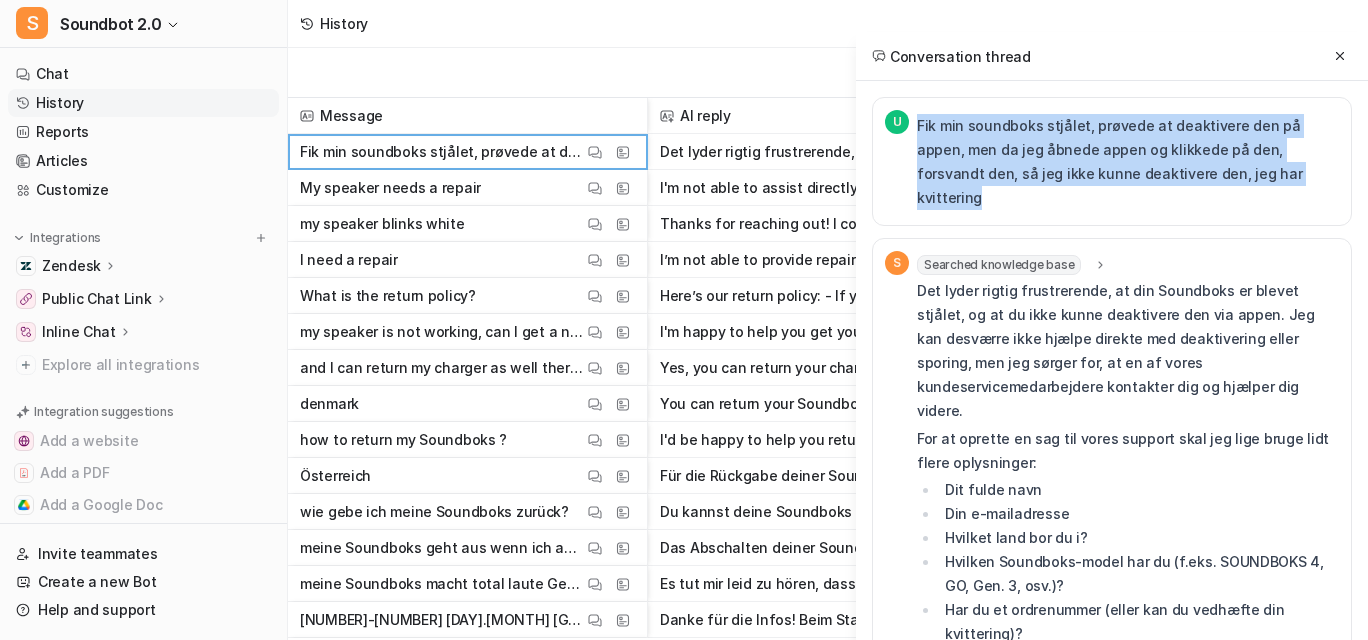 drag, startPoint x: 804, startPoint y: 141, endPoint x: 1201, endPoint y: 199, distance: 401.21442 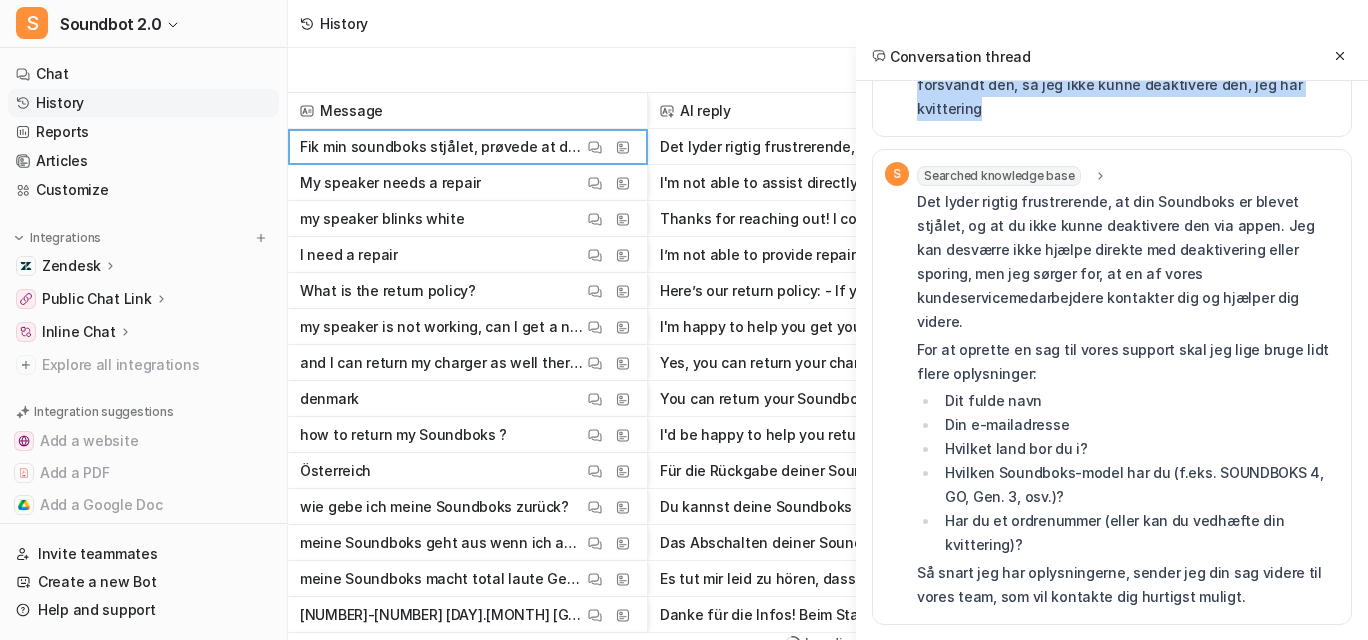 scroll, scrollTop: 24, scrollLeft: 0, axis: vertical 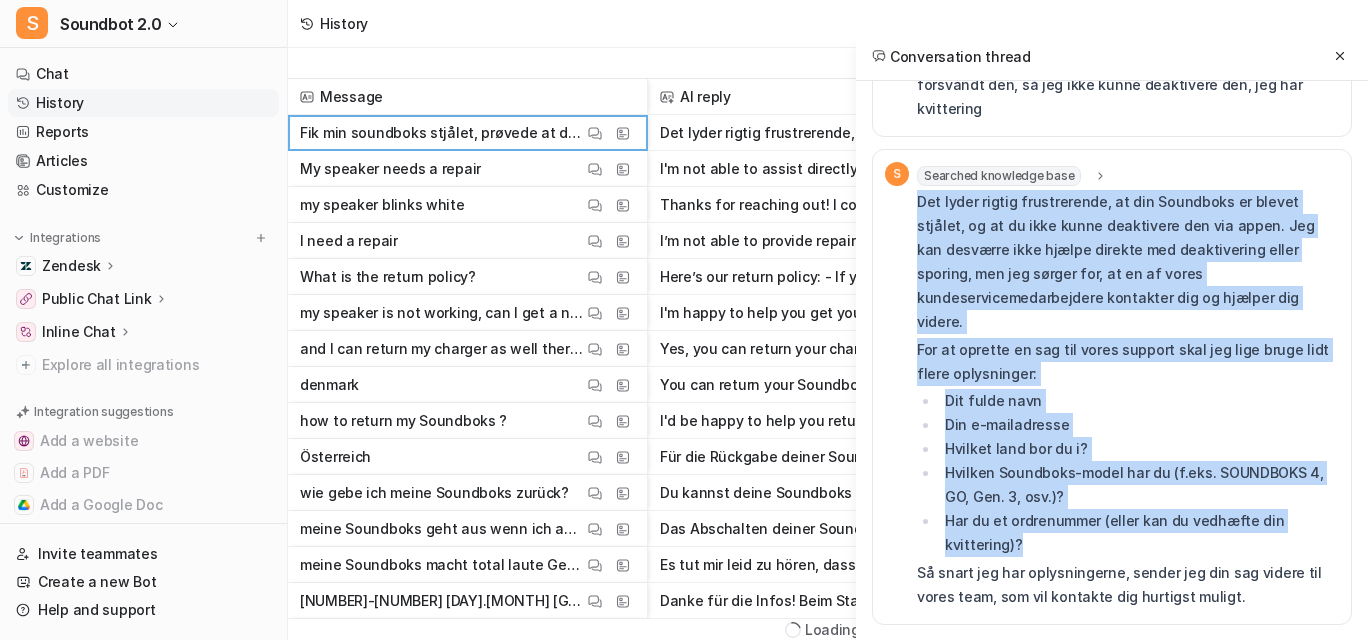 drag, startPoint x: 805, startPoint y: 203, endPoint x: 1058, endPoint y: 593, distance: 464.87524 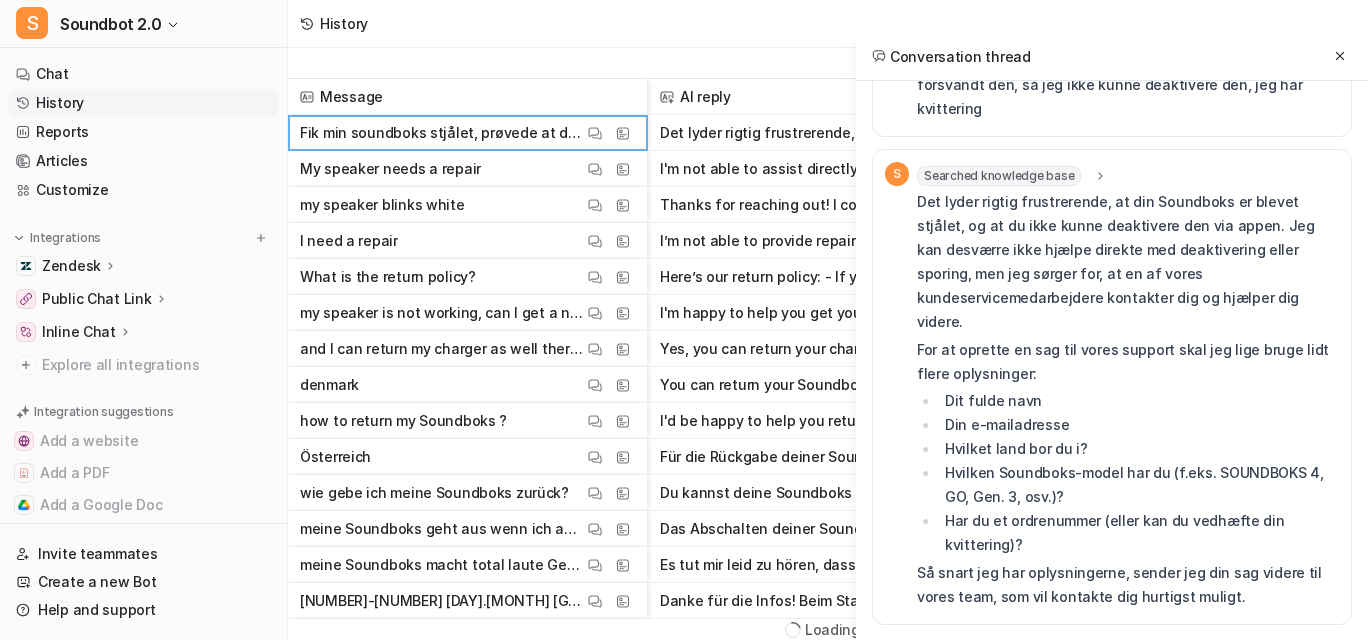 click on "Så snart jeg har oplysningerne, sender jeg din sag videre til vores team, som vil kontakte dig hurtigst muligt." at bounding box center (1128, 585) 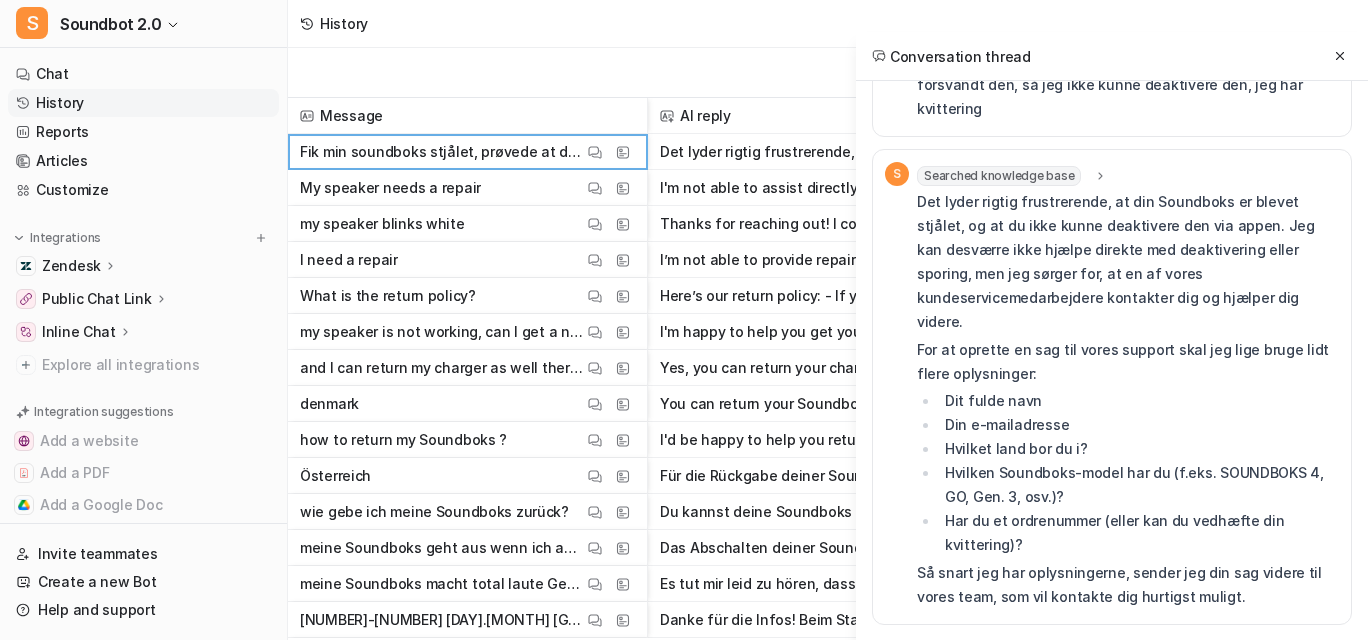 scroll, scrollTop: 136, scrollLeft: 0, axis: vertical 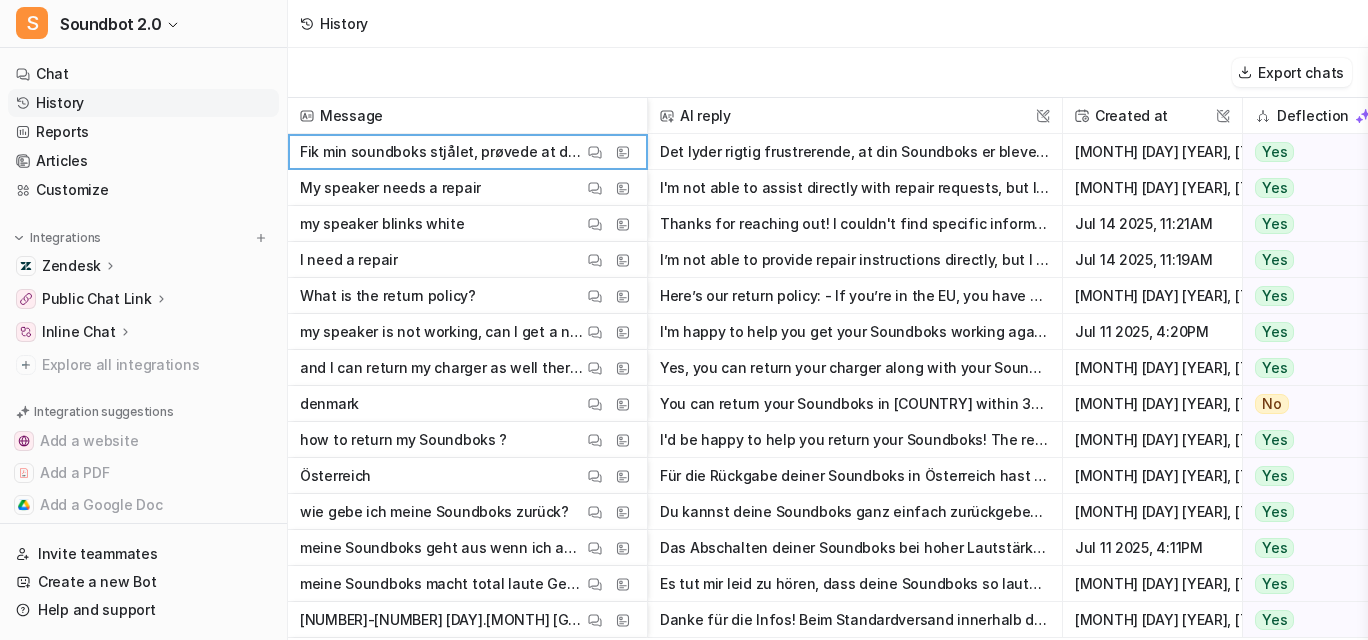 click on "History" at bounding box center (344, 23) 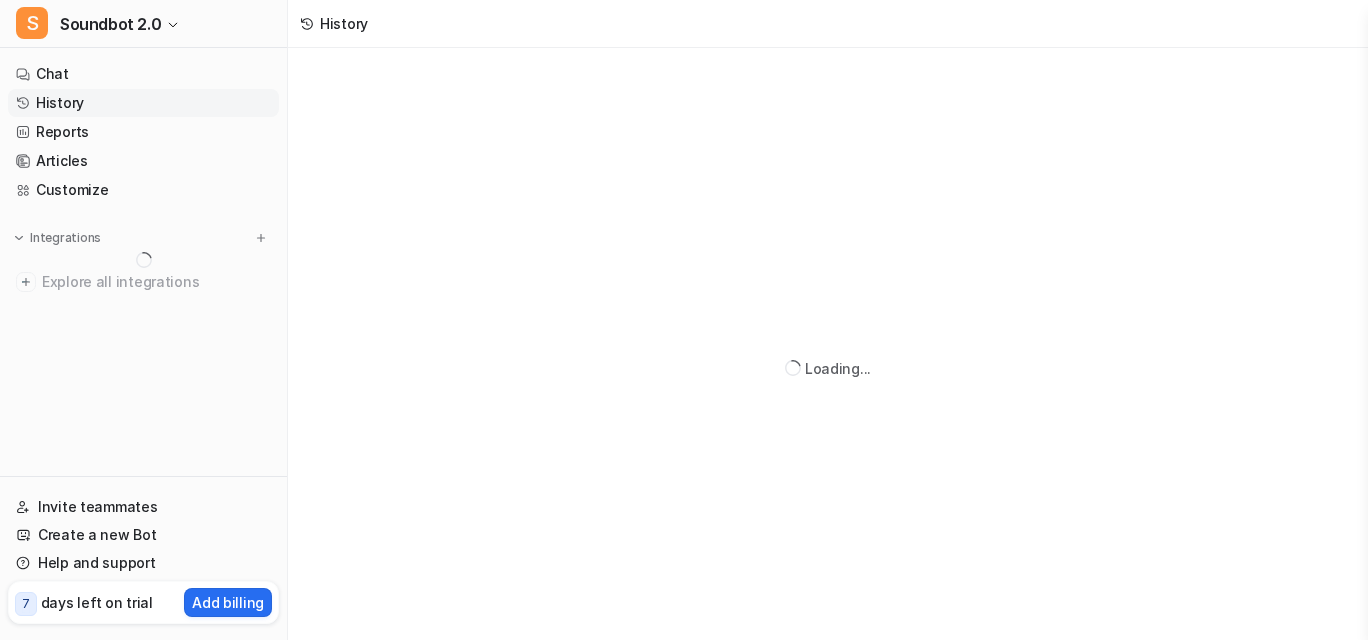 scroll, scrollTop: 0, scrollLeft: 0, axis: both 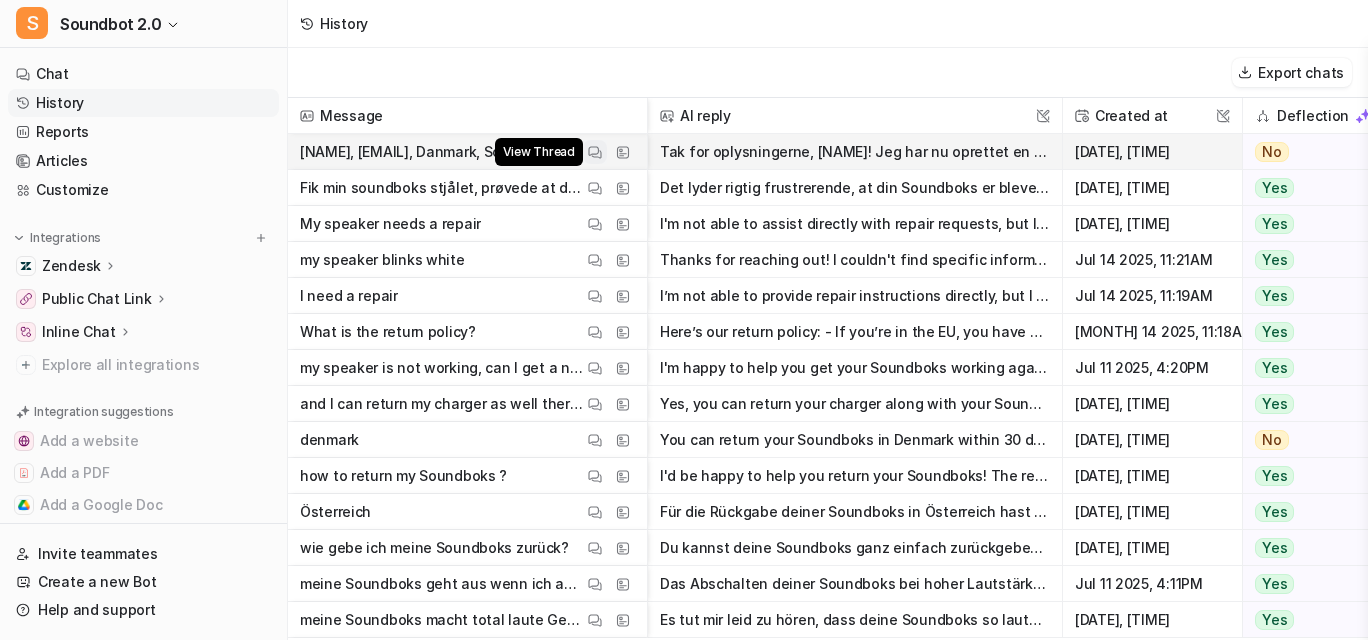 click at bounding box center (595, 152) 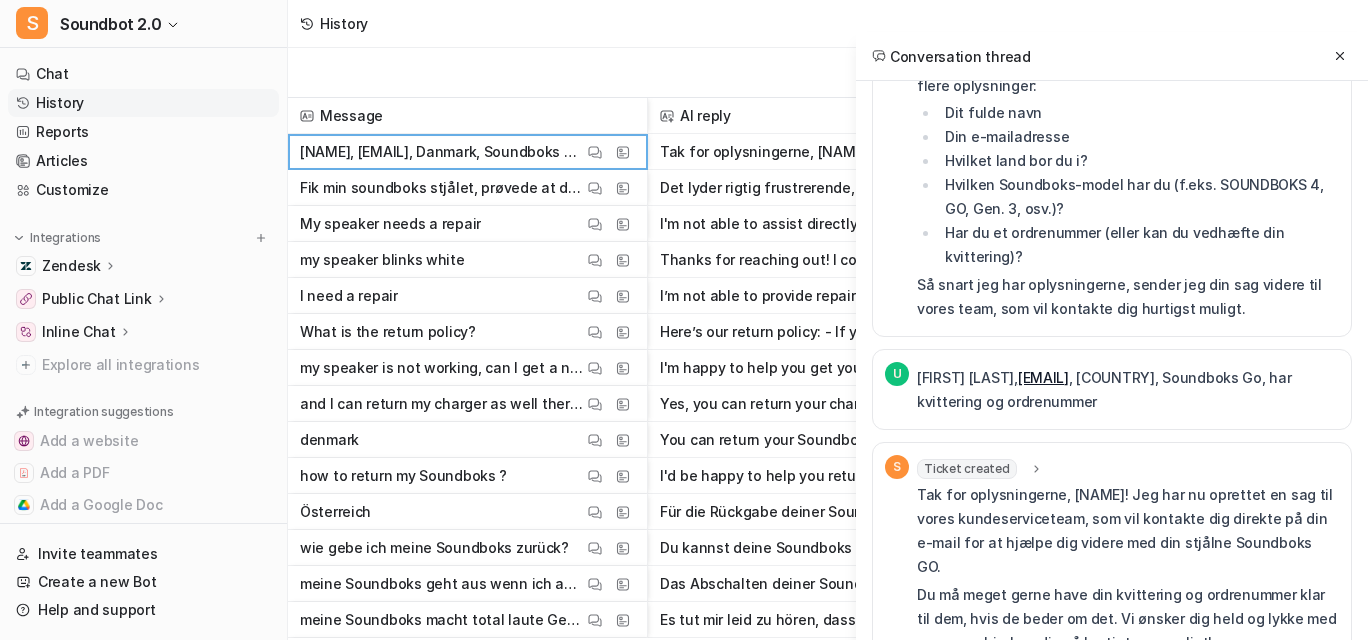 scroll, scrollTop: 597, scrollLeft: 0, axis: vertical 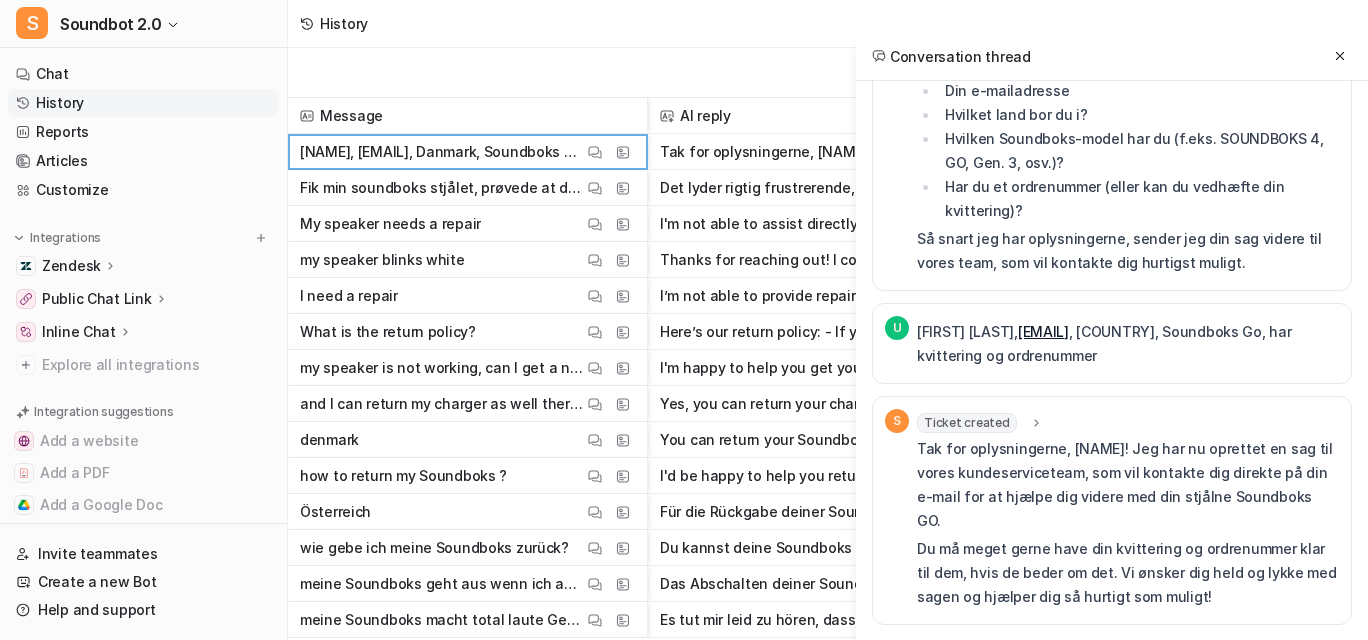 click on "Ticket created" at bounding box center (967, 423) 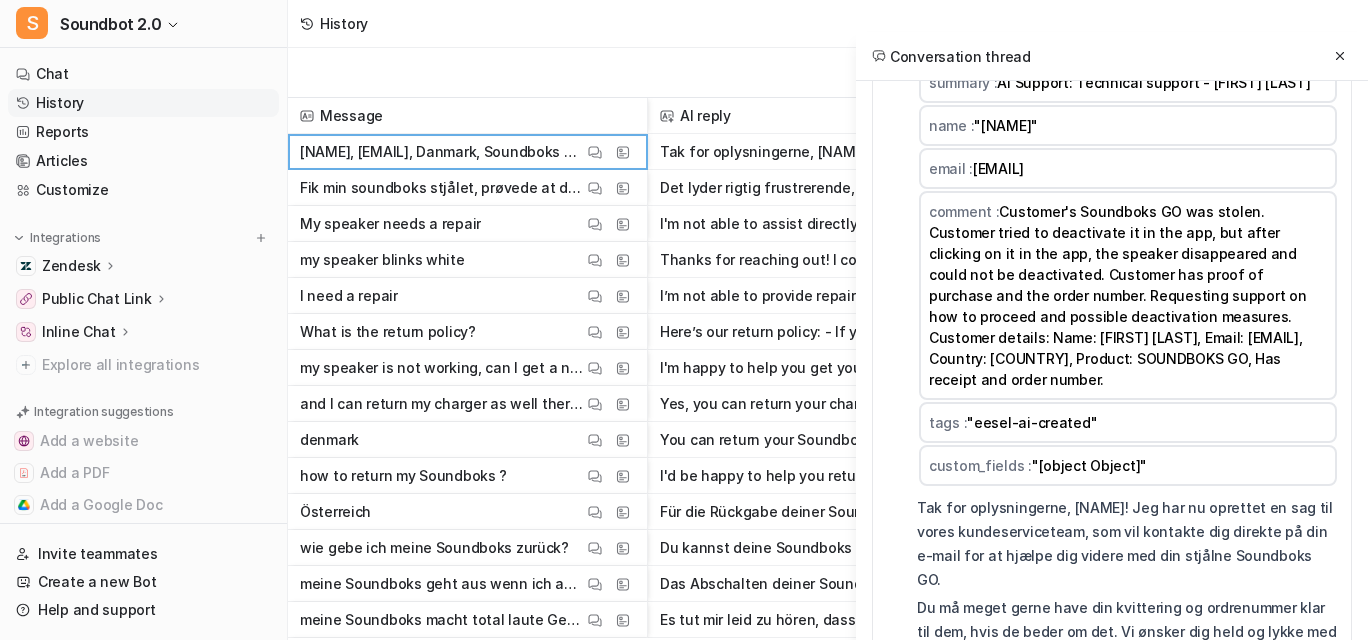 scroll, scrollTop: 807, scrollLeft: 0, axis: vertical 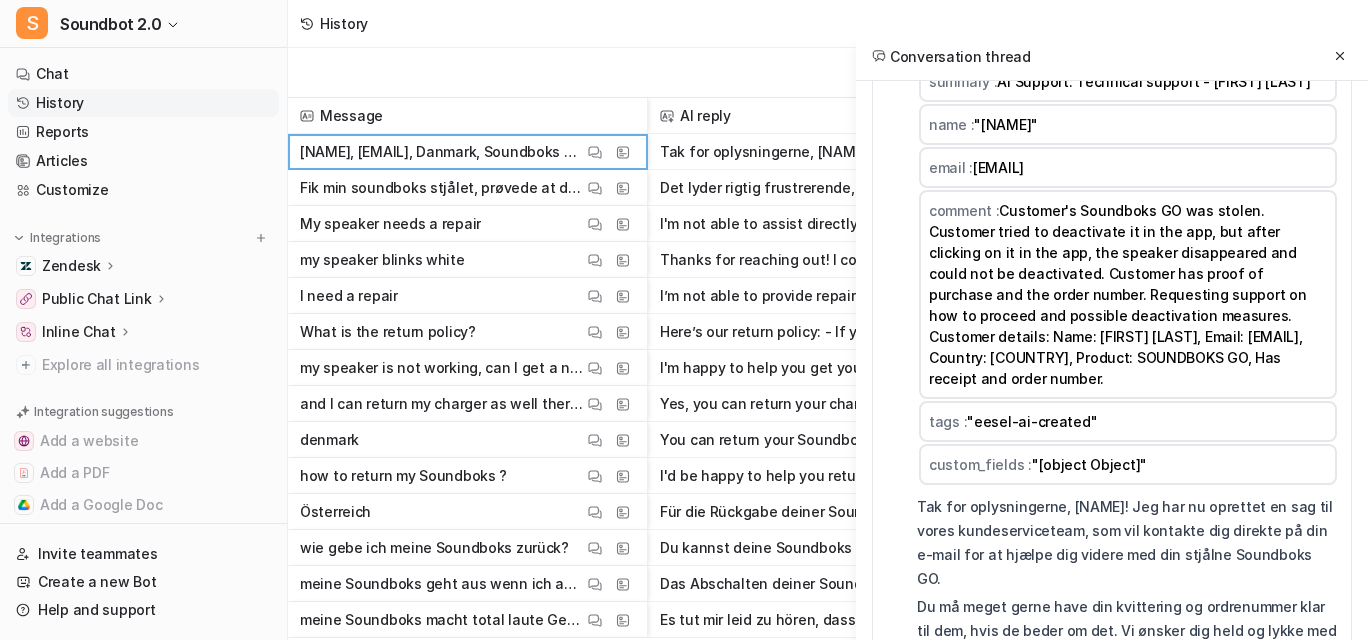 drag, startPoint x: 1168, startPoint y: 226, endPoint x: 959, endPoint y: 250, distance: 210.37347 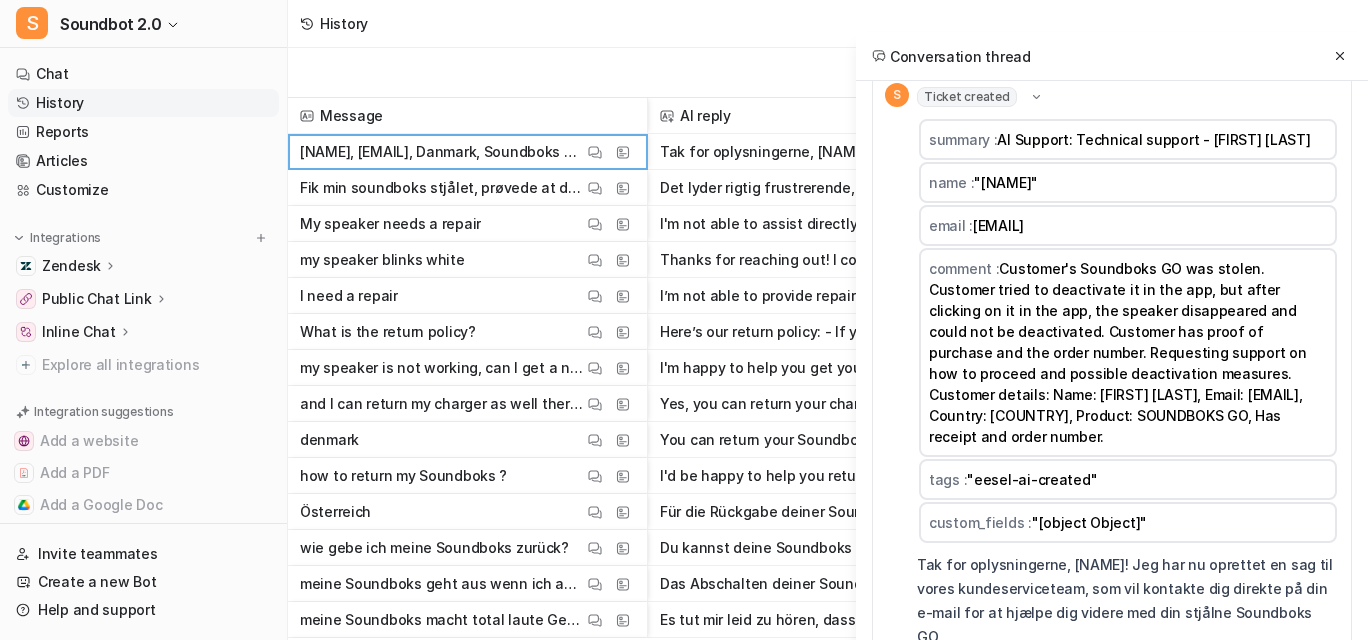 scroll, scrollTop: 750, scrollLeft: 0, axis: vertical 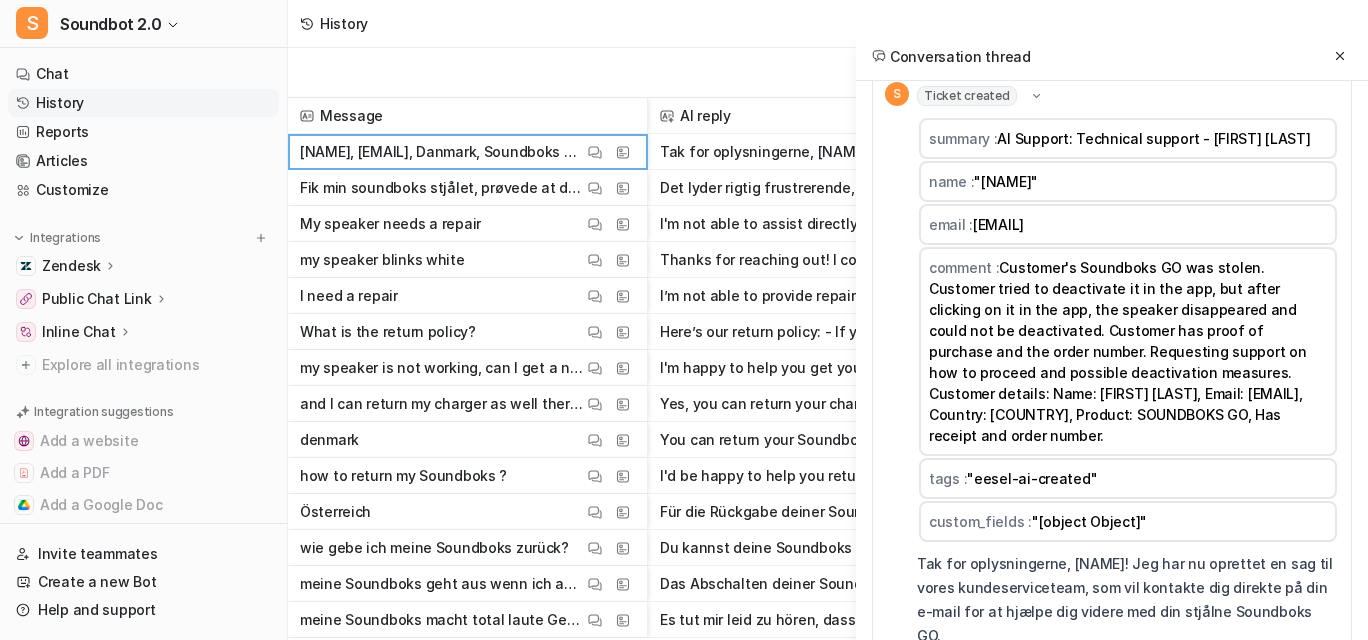 drag, startPoint x: 887, startPoint y: 364, endPoint x: 1083, endPoint y: 364, distance: 196 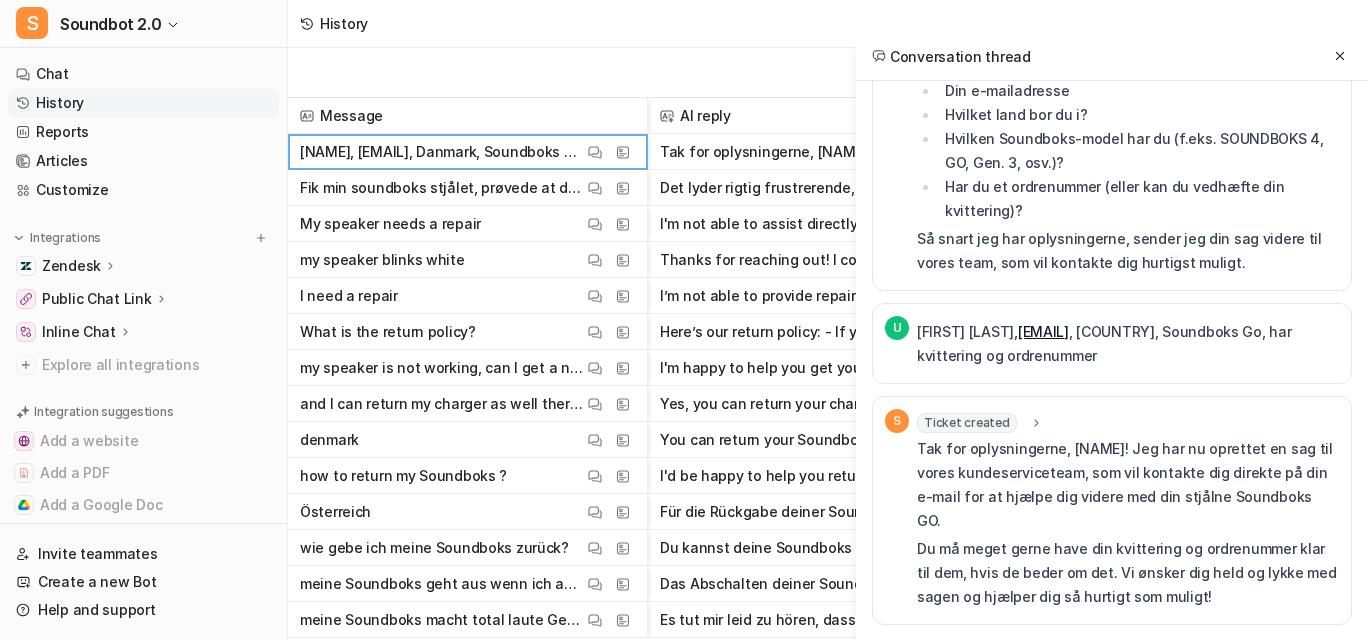 click on "Ticket created" at bounding box center (967, 423) 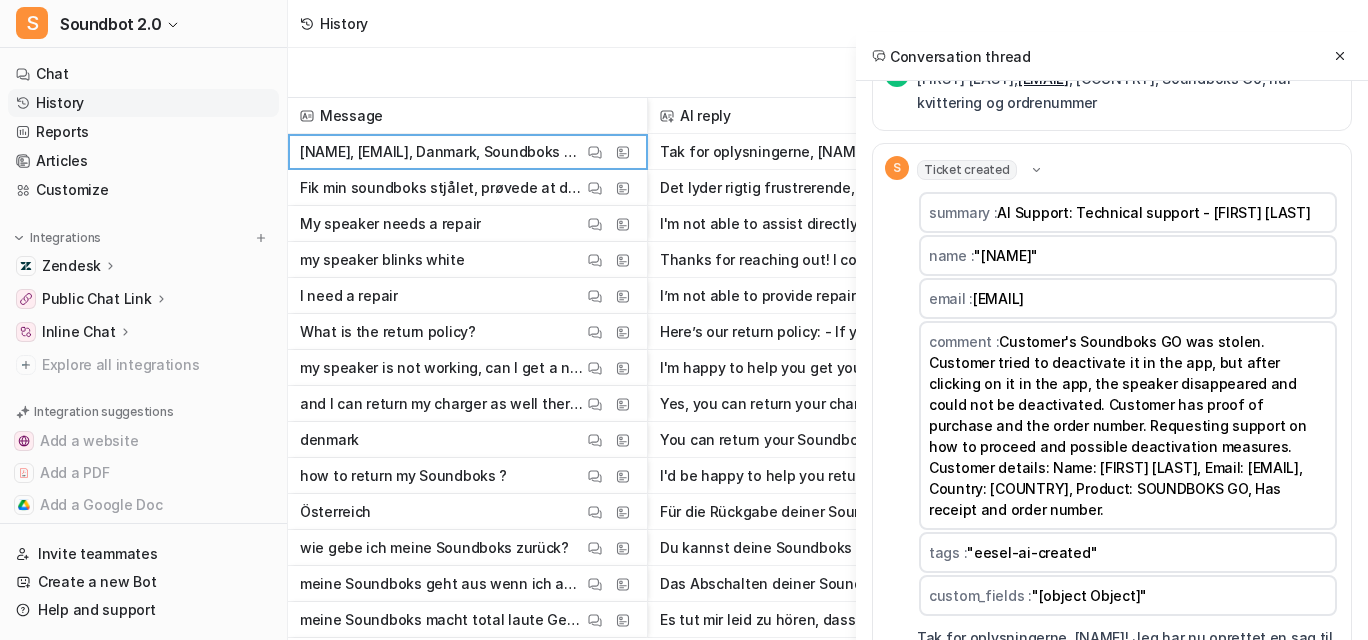 scroll, scrollTop: 666, scrollLeft: 0, axis: vertical 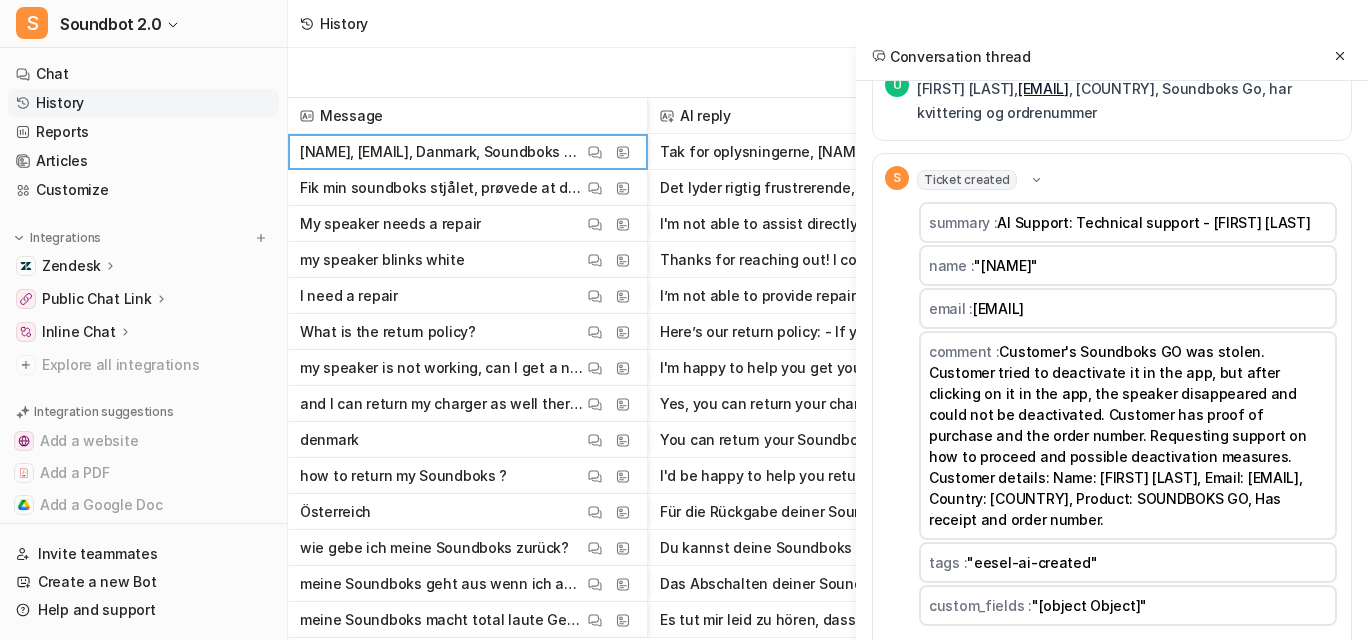 click on "Ticket created" at bounding box center [967, 180] 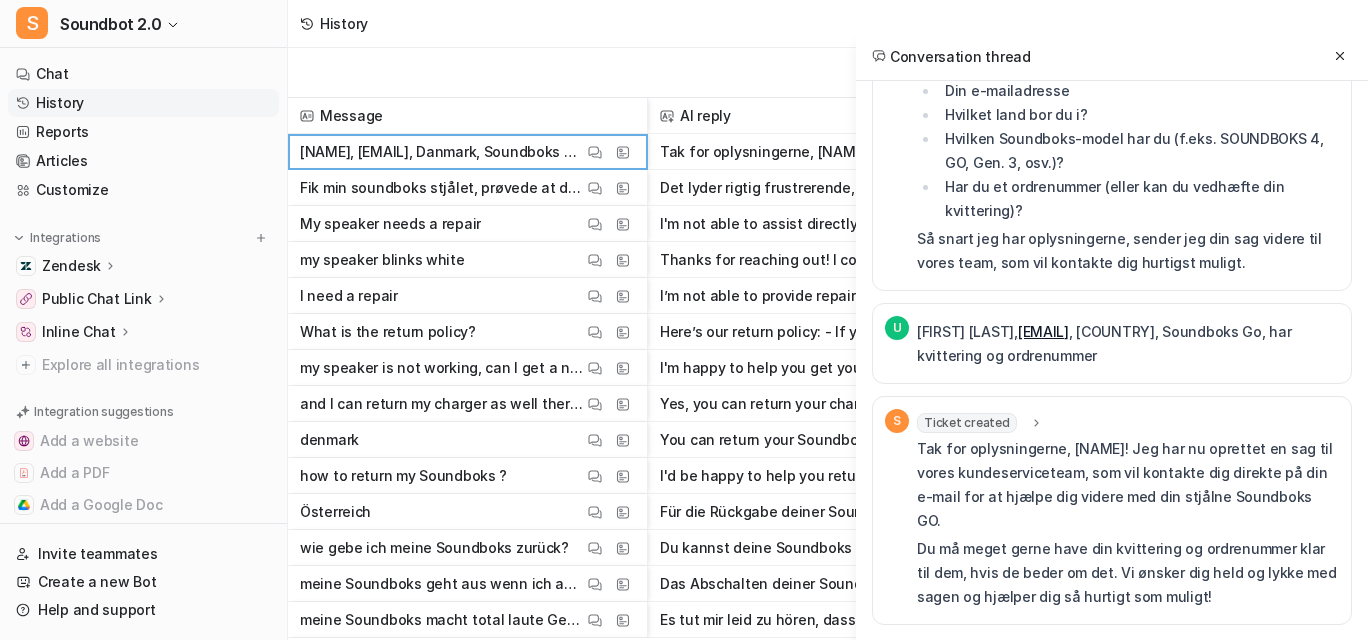 scroll, scrollTop: 22, scrollLeft: 0, axis: vertical 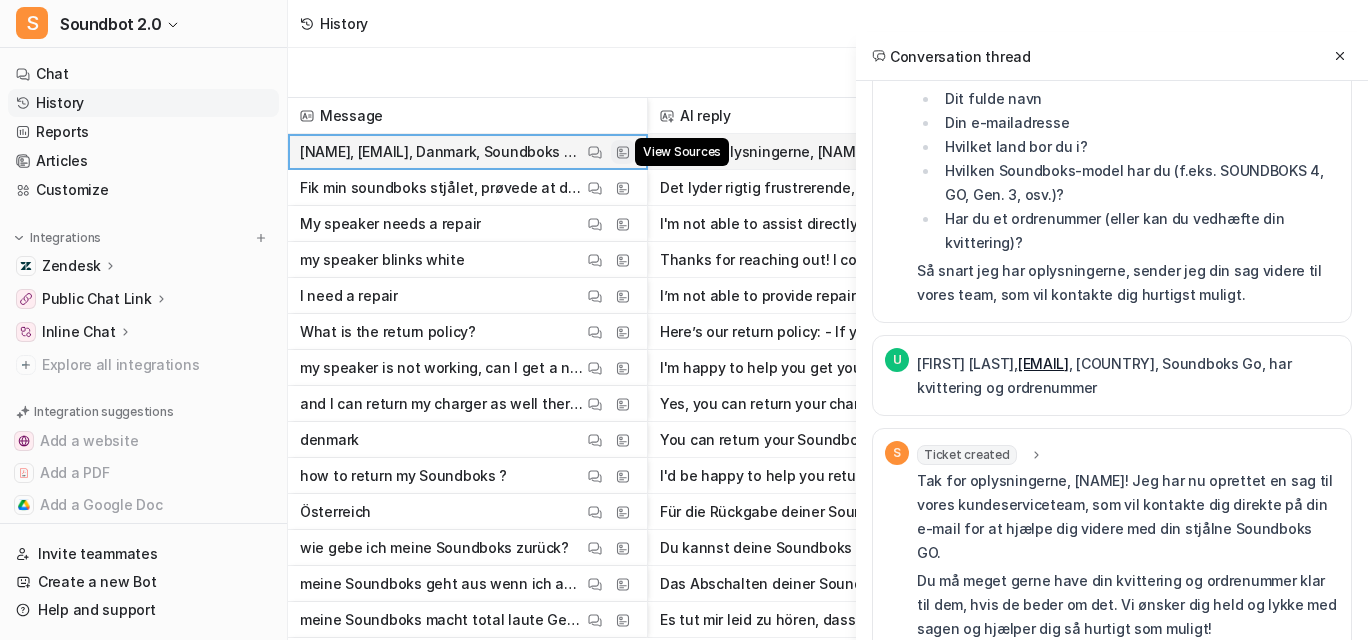 click at bounding box center [623, 152] 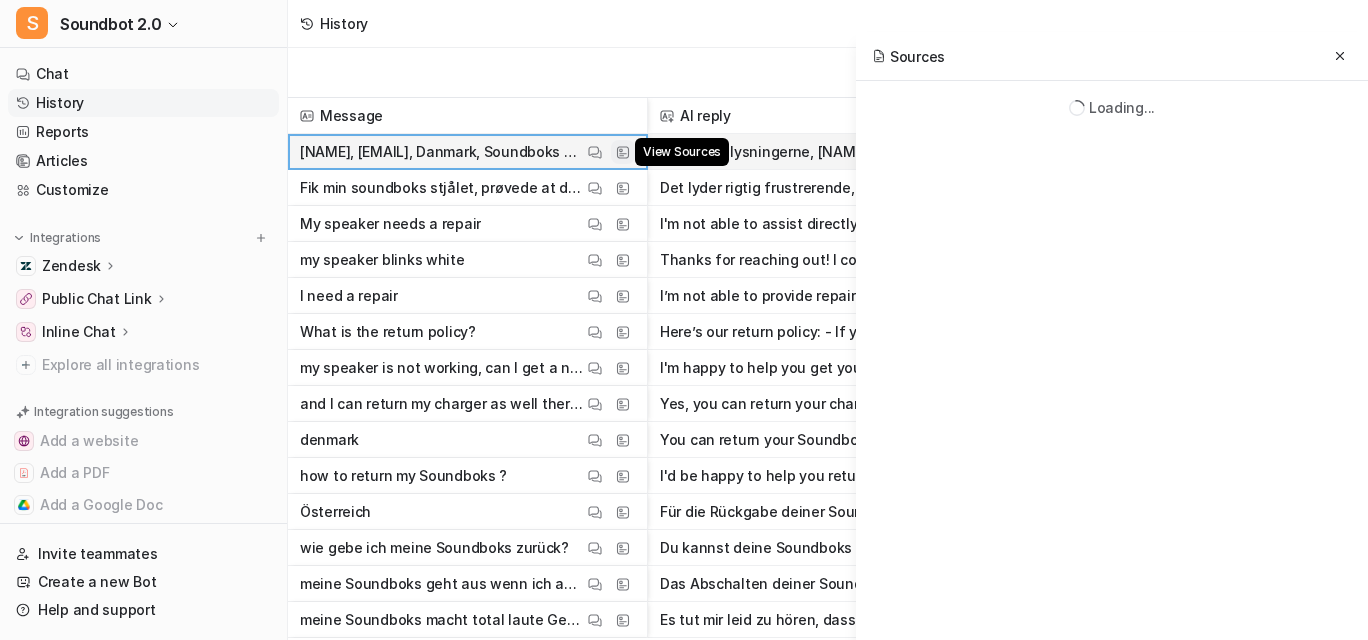 scroll, scrollTop: 0, scrollLeft: 0, axis: both 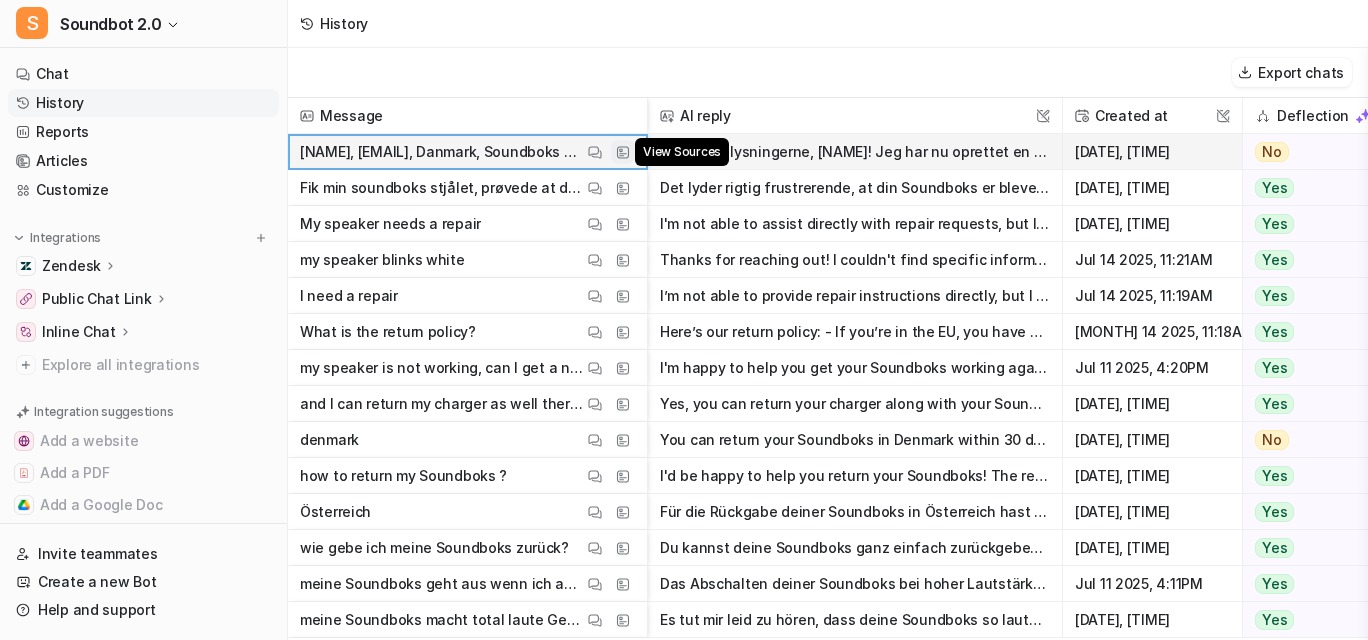 click at bounding box center [623, 152] 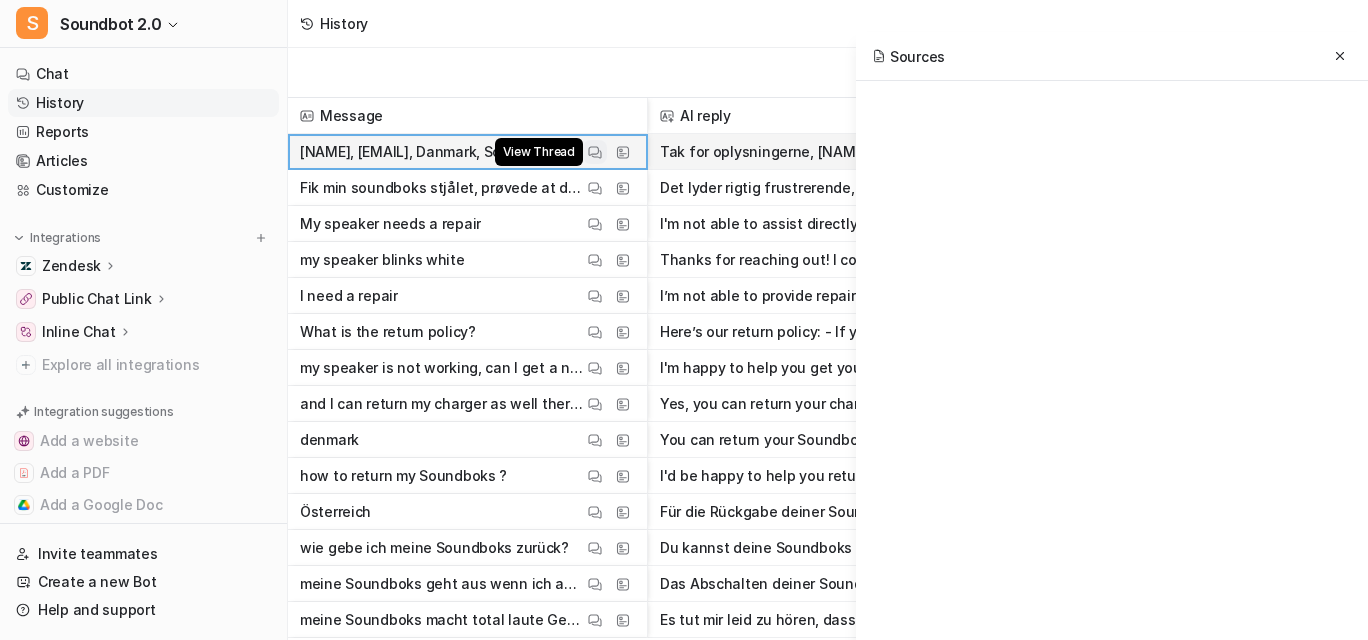 click on "View Thread" at bounding box center (595, 152) 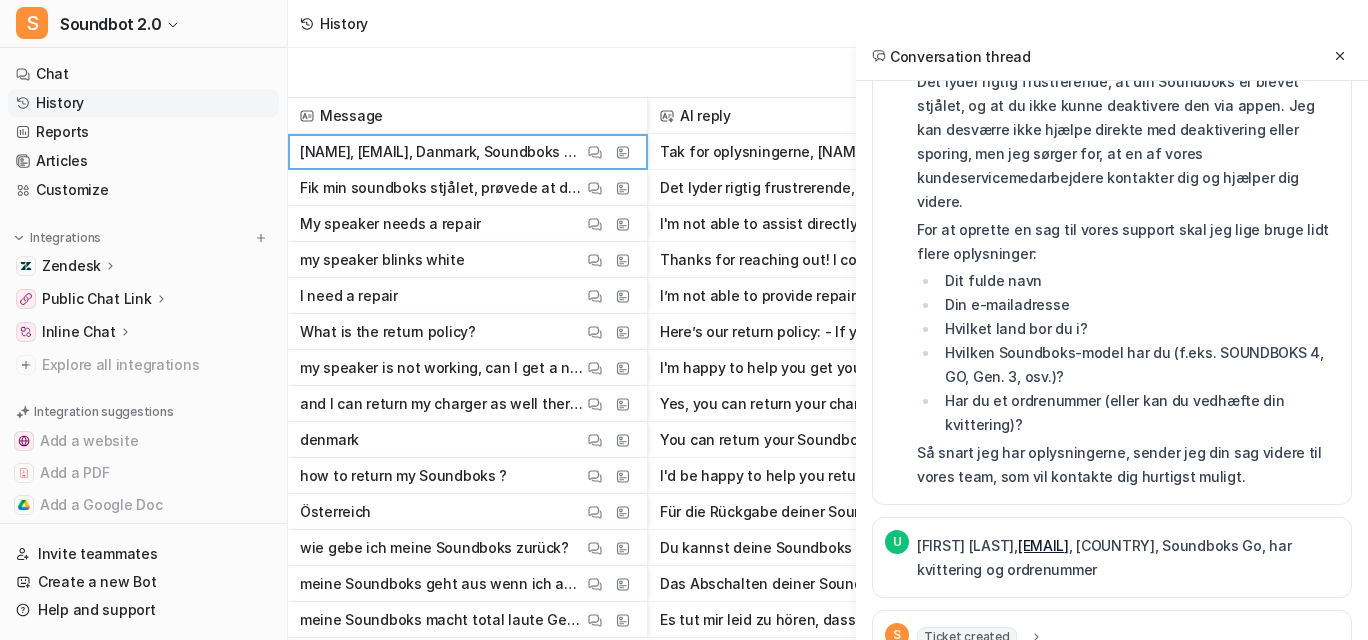 scroll, scrollTop: 561, scrollLeft: 0, axis: vertical 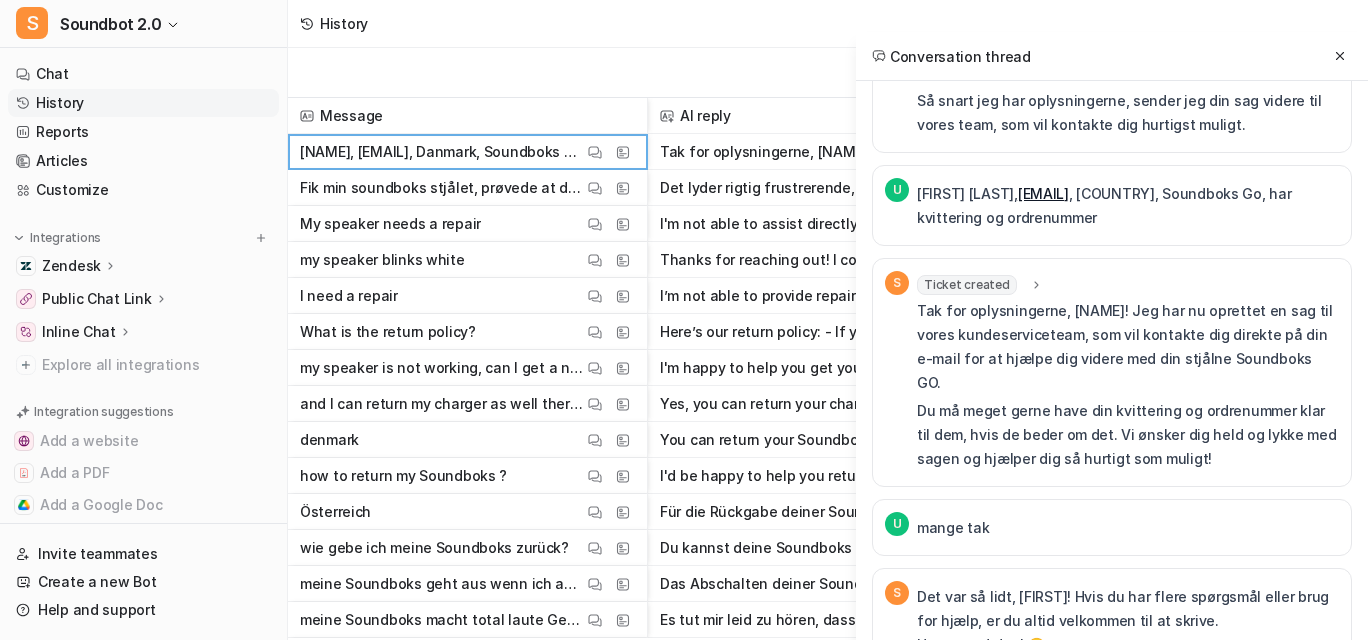 drag, startPoint x: 1009, startPoint y: 309, endPoint x: 1179, endPoint y: 307, distance: 170.01176 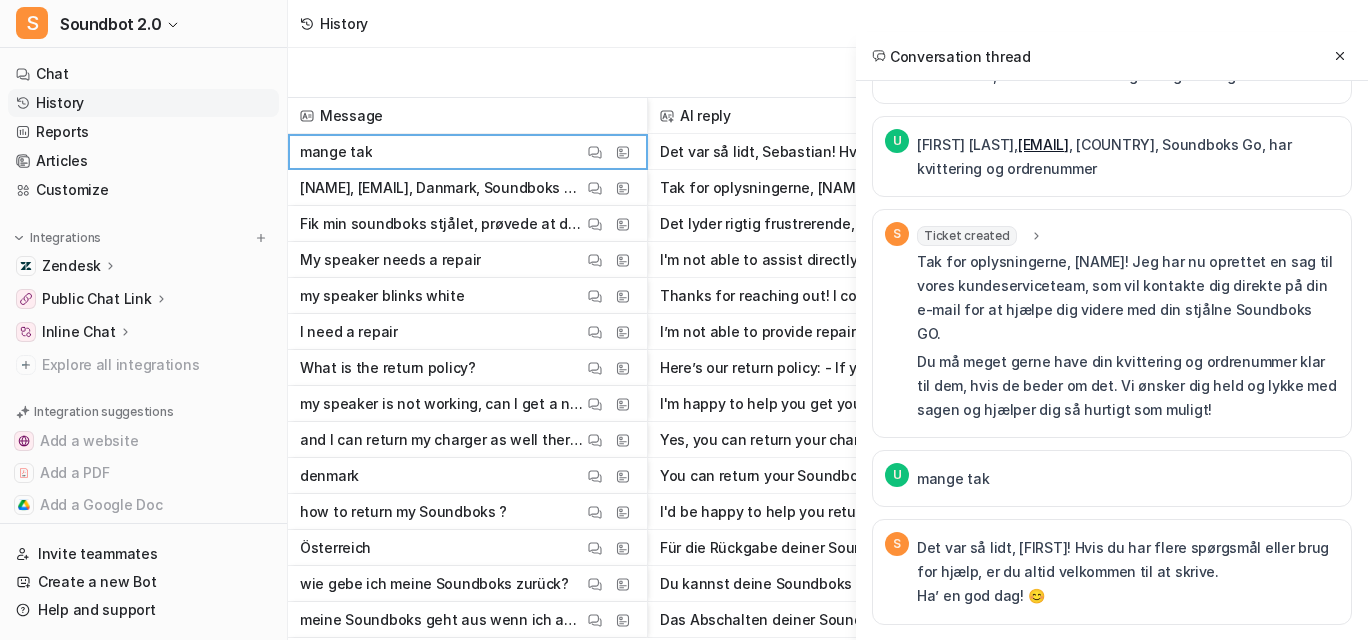 scroll, scrollTop: 695, scrollLeft: 0, axis: vertical 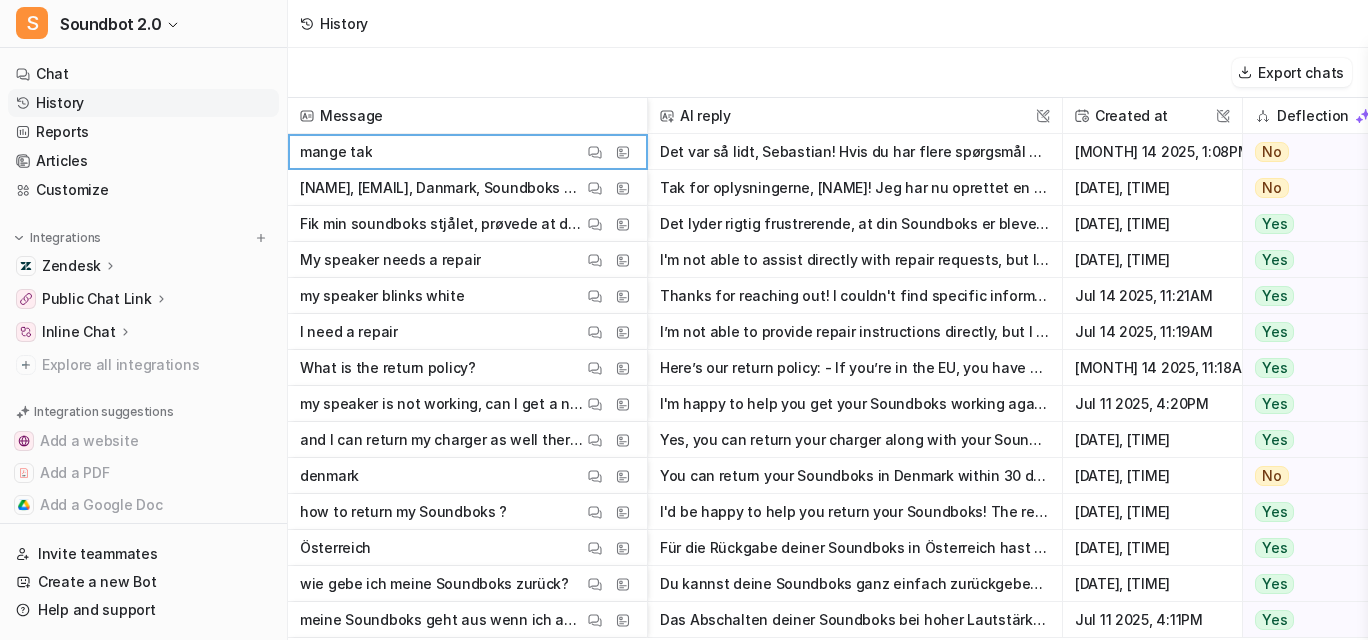 click on "History" at bounding box center [828, 24] 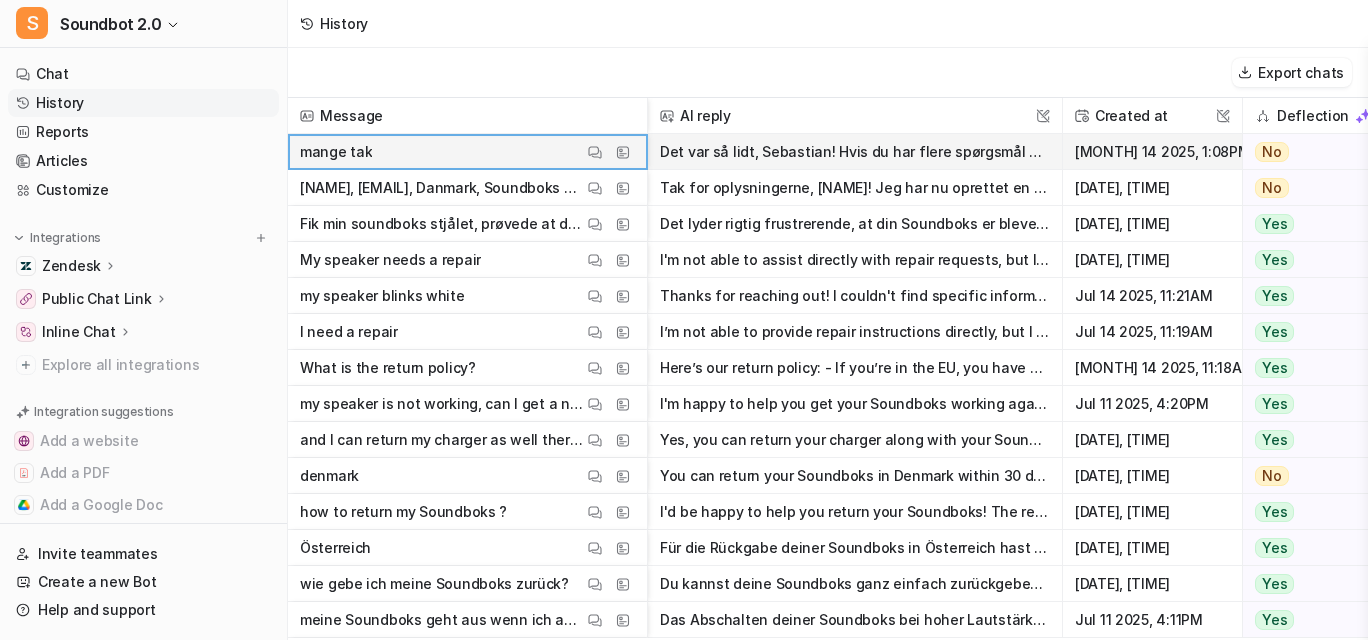 scroll, scrollTop: 0, scrollLeft: 598, axis: horizontal 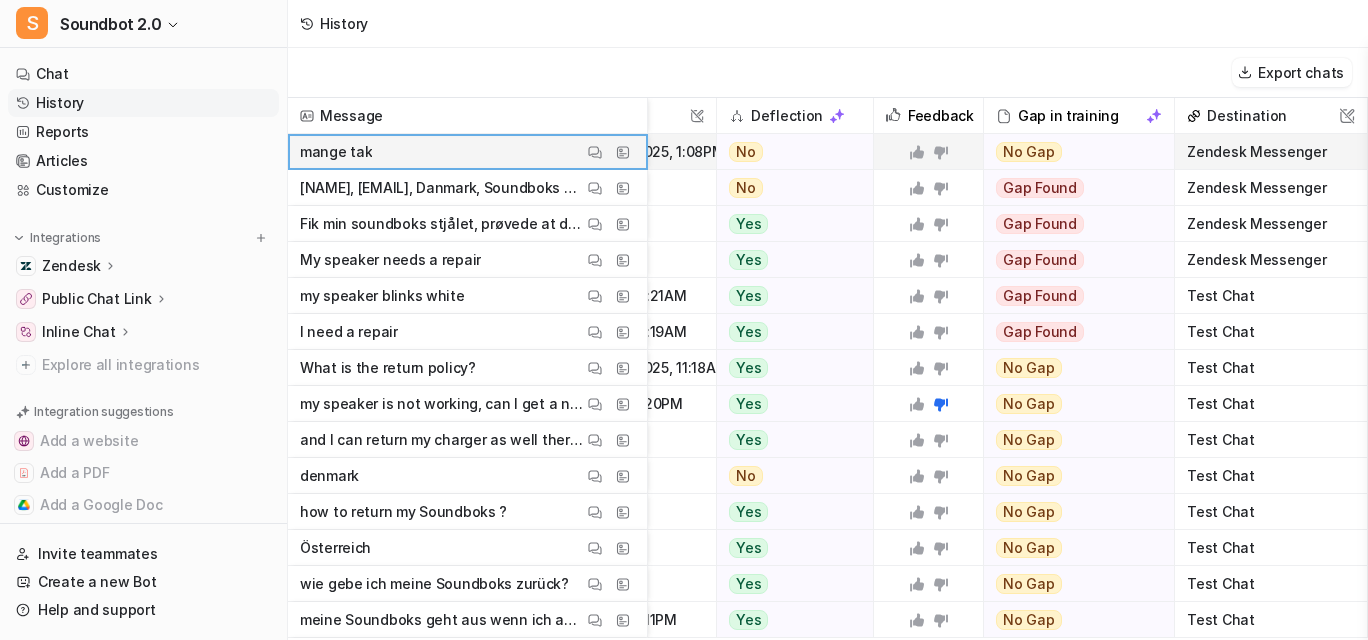 click on "Zendesk Messenger" at bounding box center (1271, 152) 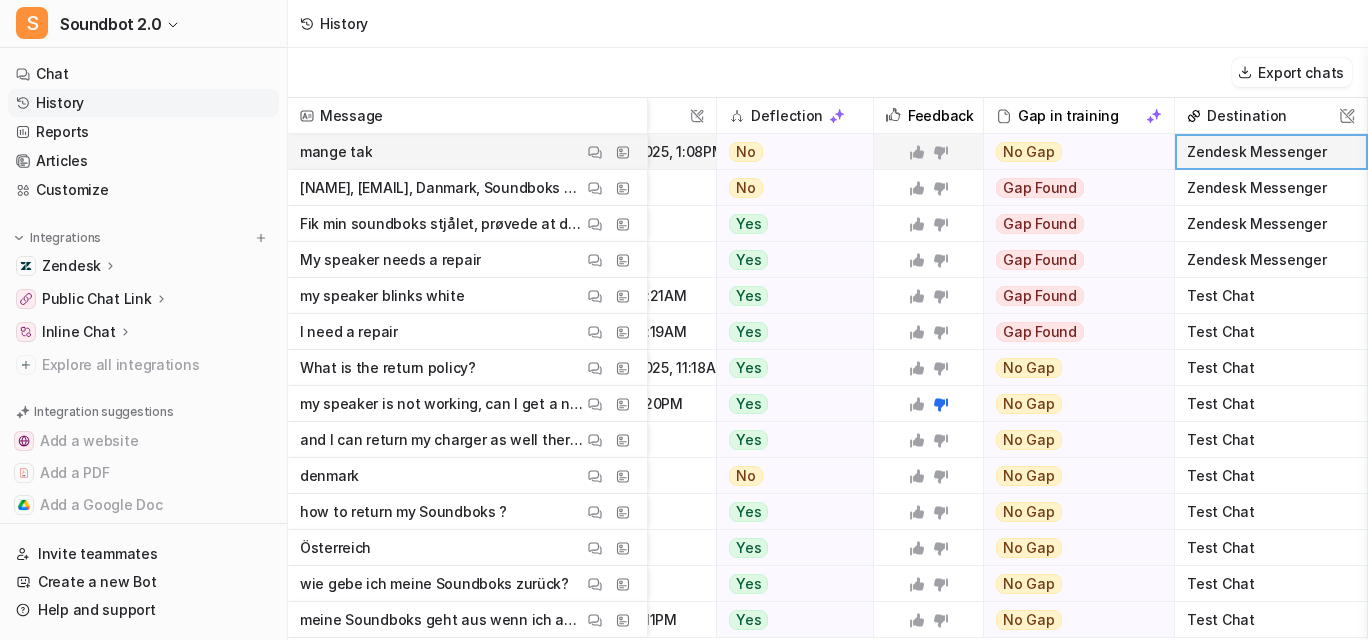 click on "Zendesk Messenger" at bounding box center [1271, 152] 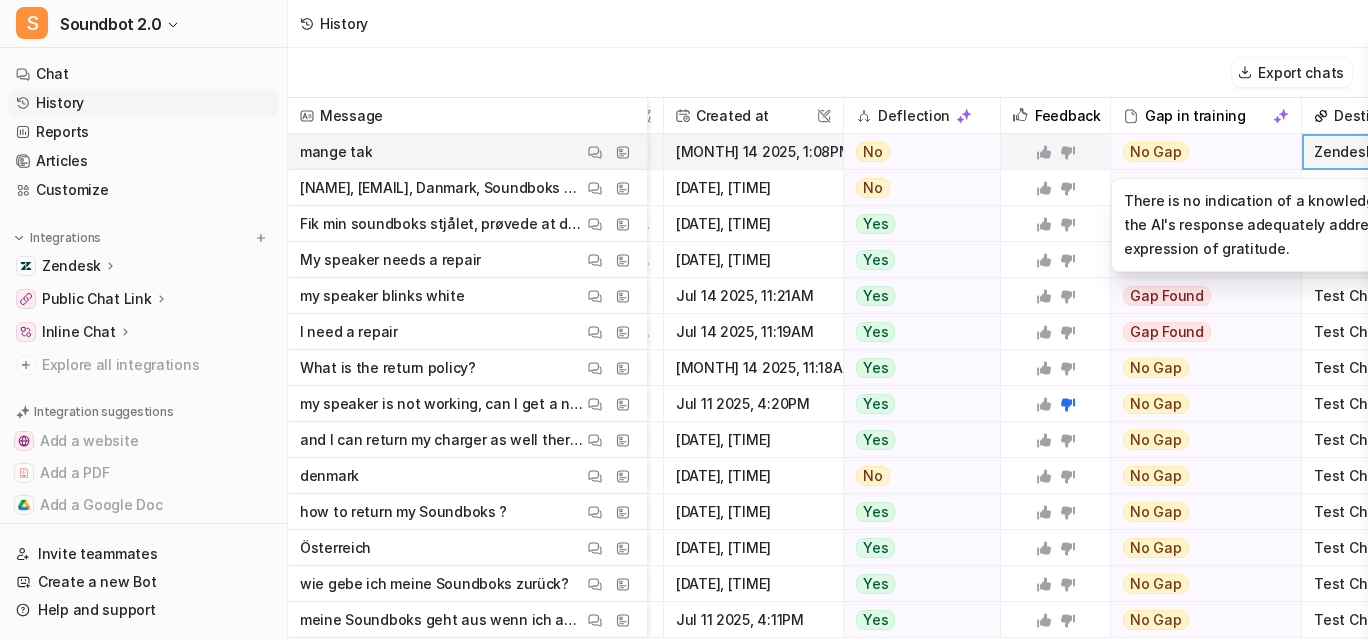 scroll, scrollTop: 0, scrollLeft: 0, axis: both 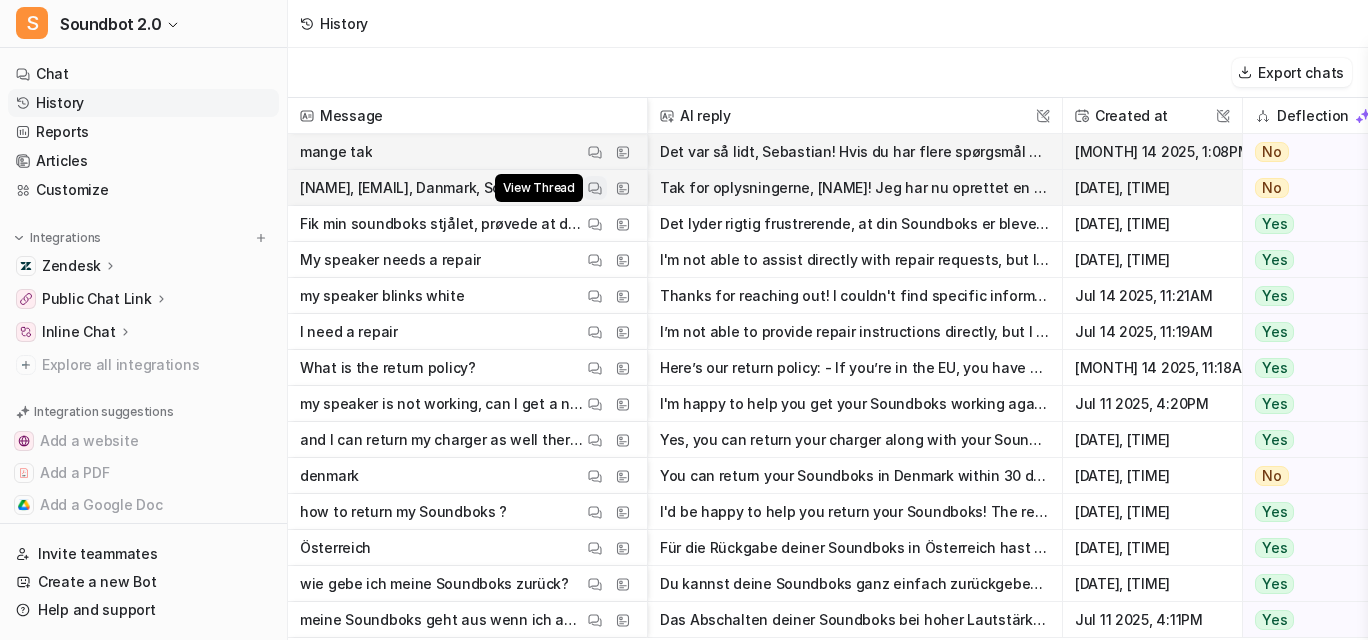 click on "View Thread" at bounding box center (595, 188) 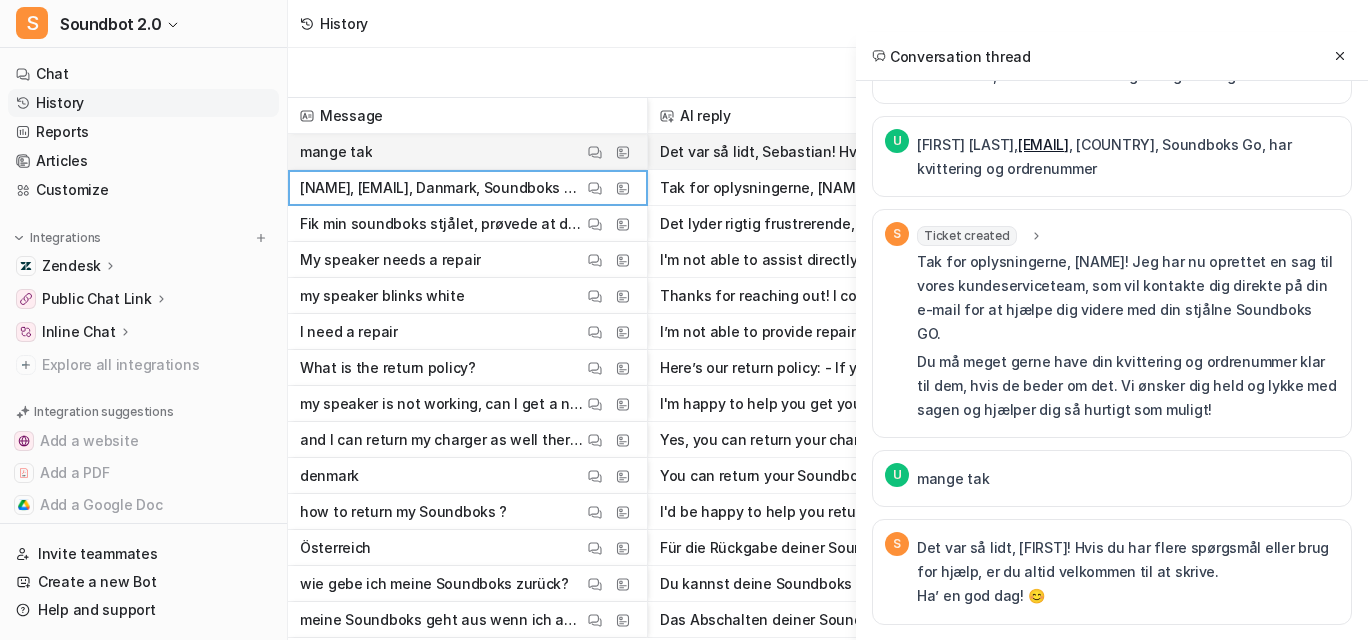 click on "Ticket created" at bounding box center [967, 236] 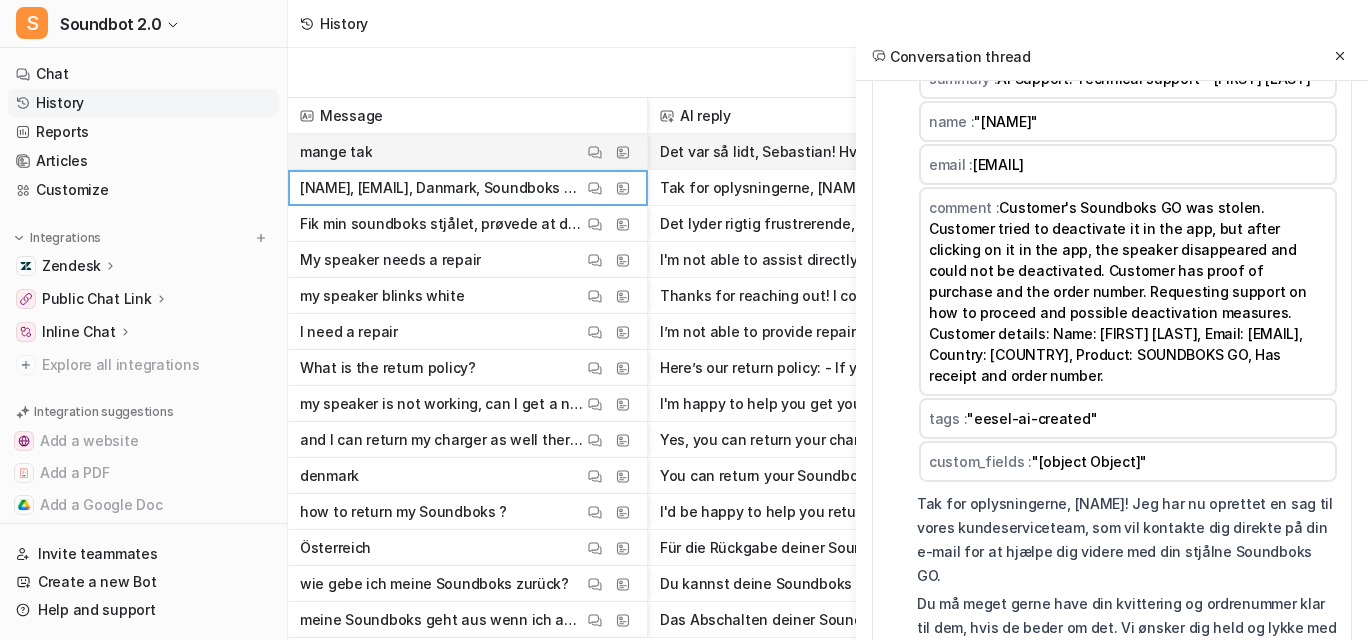 scroll, scrollTop: 900, scrollLeft: 0, axis: vertical 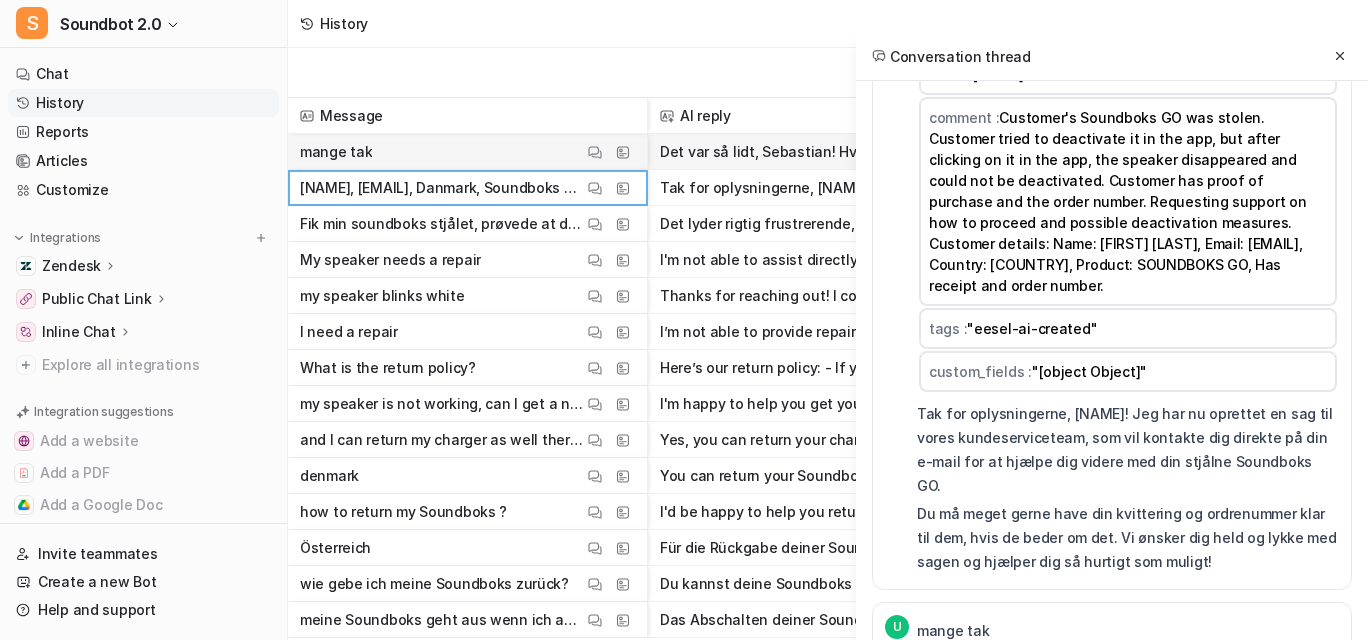 drag, startPoint x: 883, startPoint y: 263, endPoint x: 1055, endPoint y: 262, distance: 172.00291 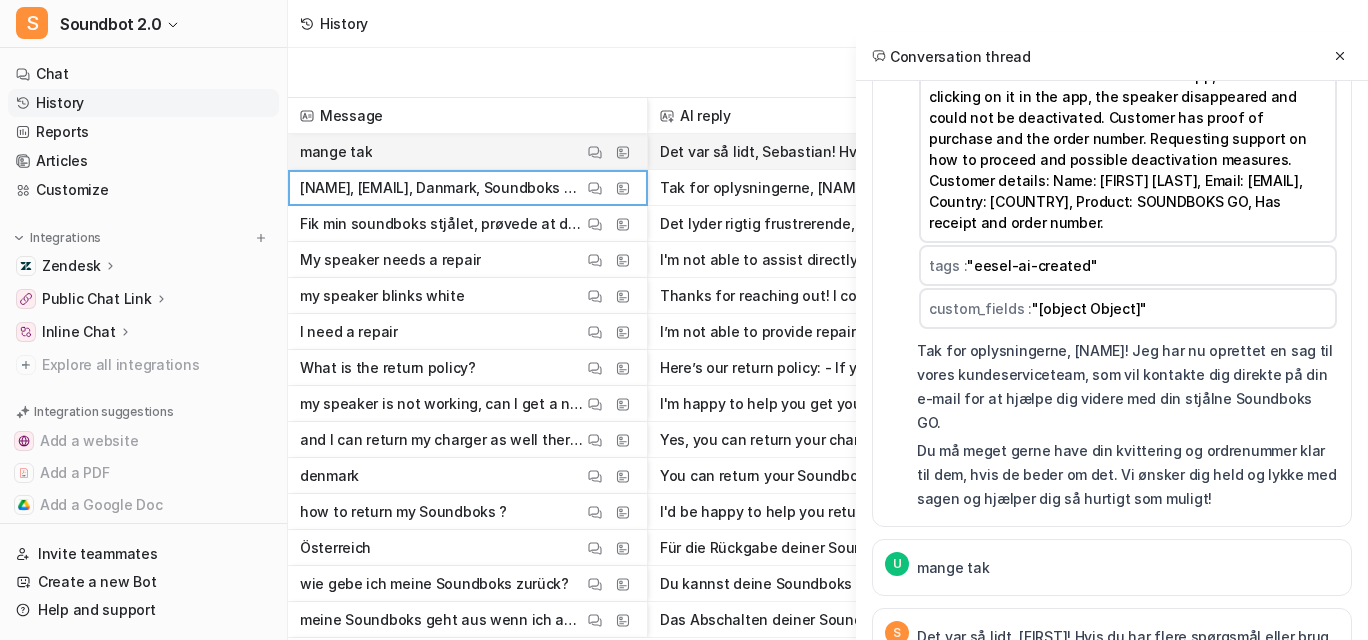 scroll, scrollTop: 959, scrollLeft: 0, axis: vertical 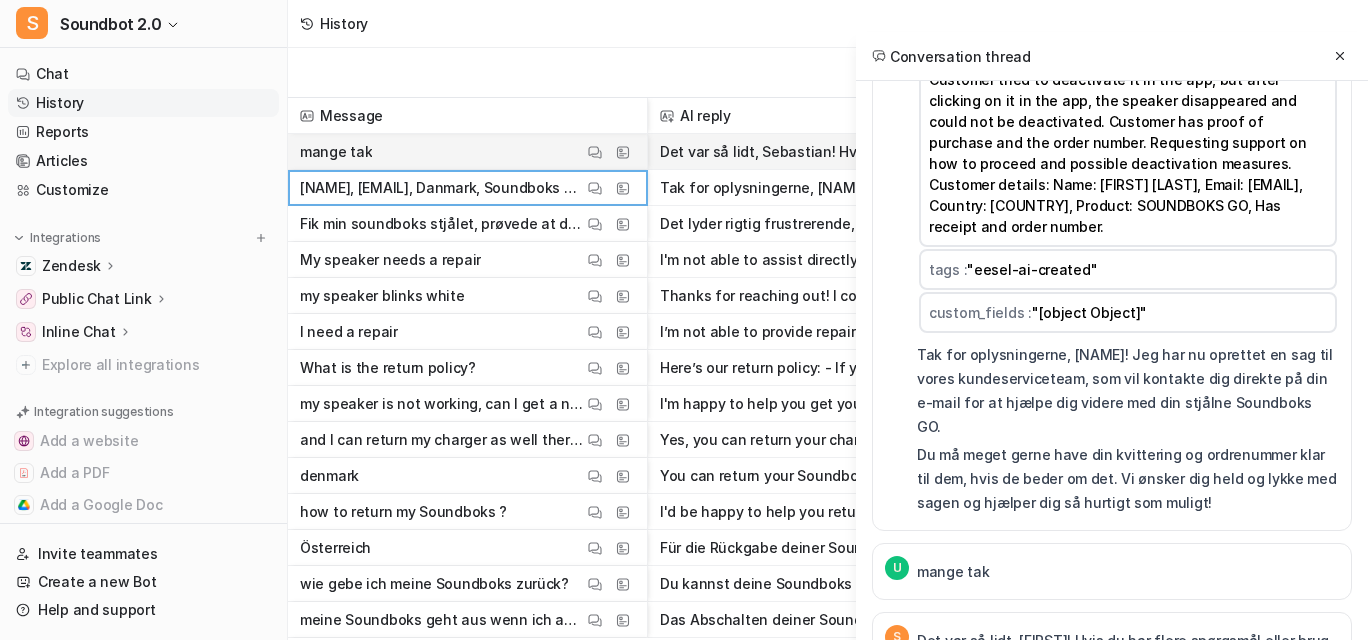 click on "Public Chat Link" at bounding box center [97, 299] 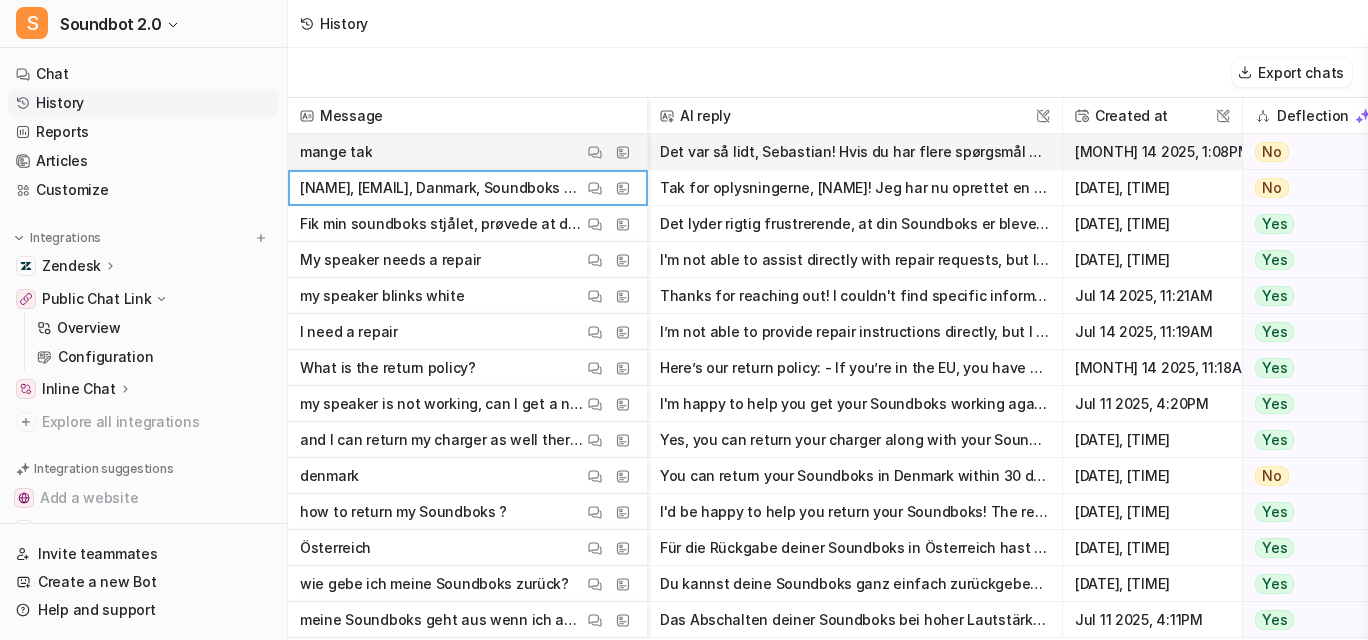 scroll, scrollTop: 256, scrollLeft: 0, axis: vertical 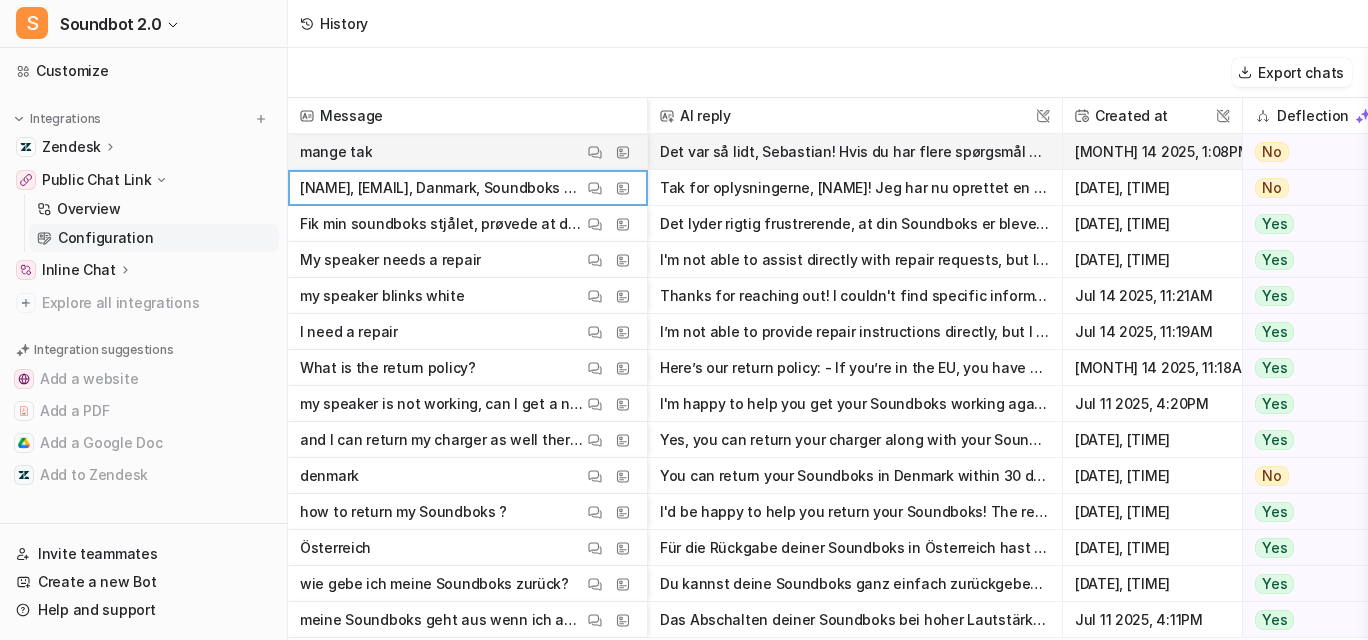 click on "Configuration" at bounding box center [105, 238] 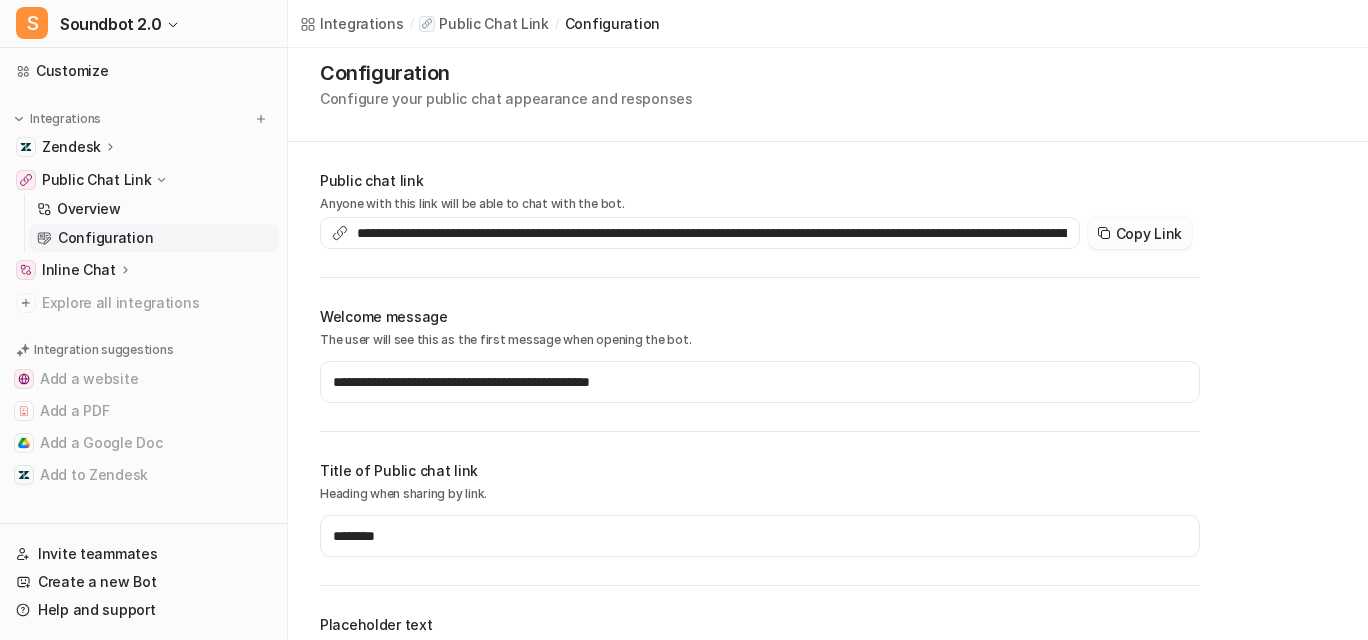 click on "Copy Link" at bounding box center (1140, 233) 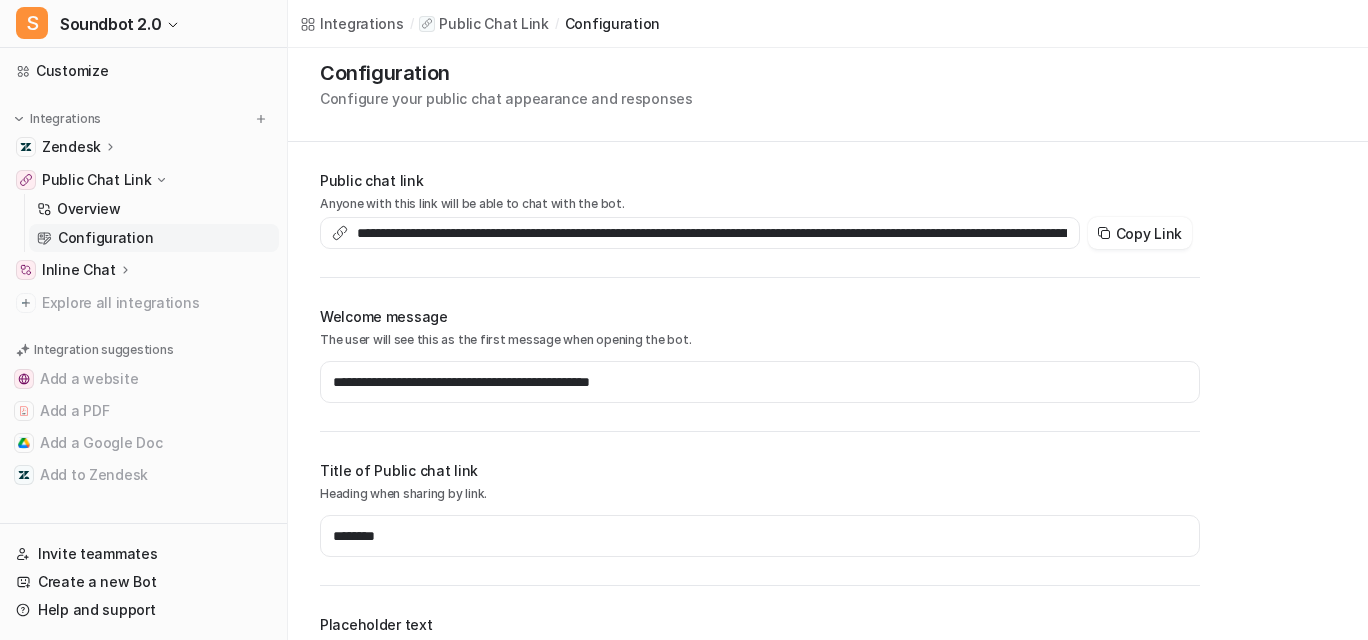 click on "Zendesk" at bounding box center (71, 147) 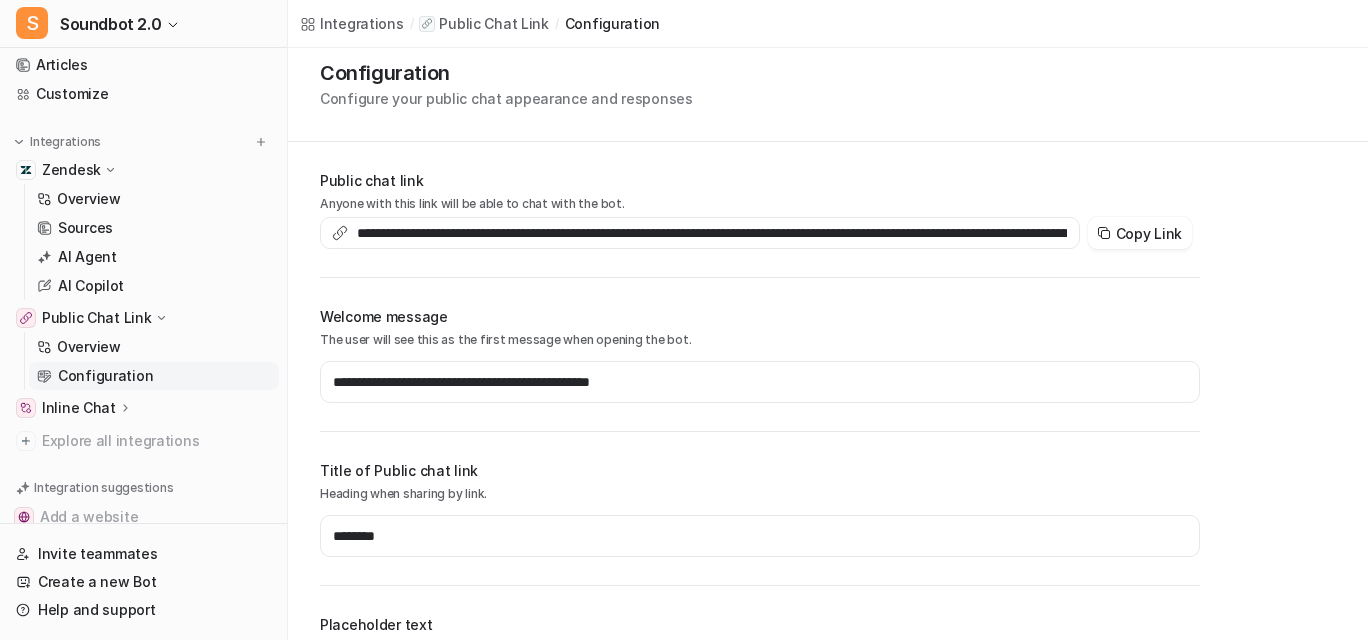 scroll, scrollTop: 83, scrollLeft: 0, axis: vertical 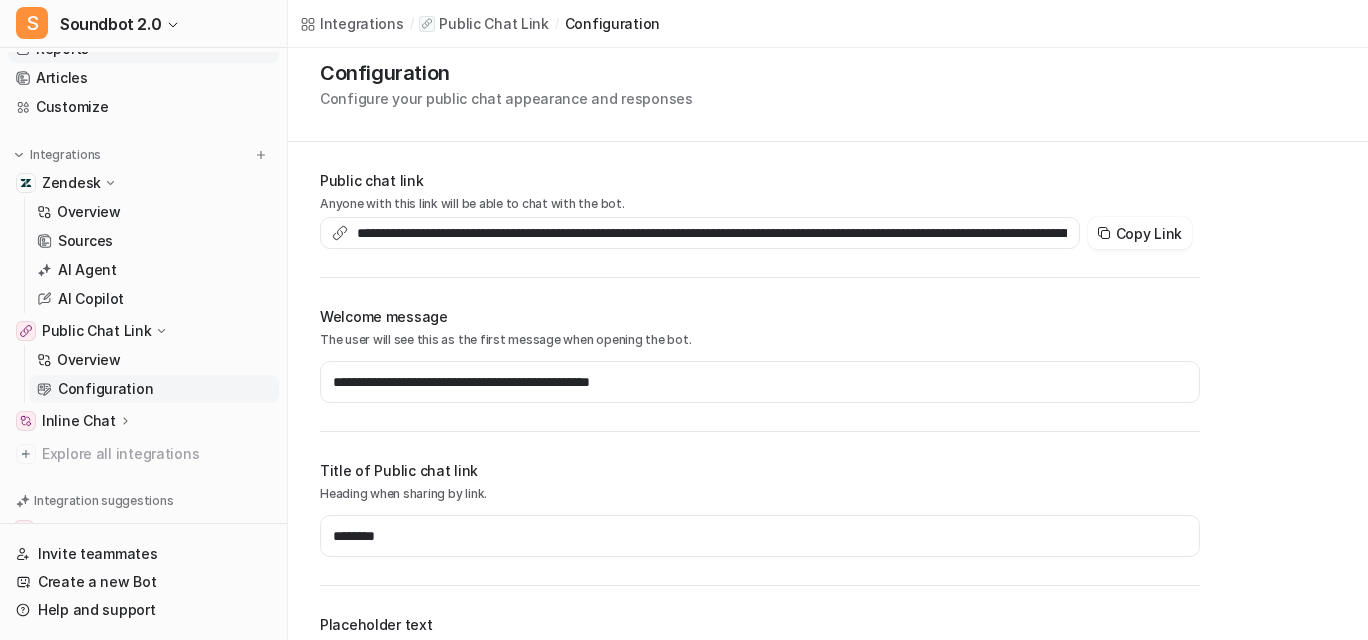 click on "Reports" at bounding box center (143, 49) 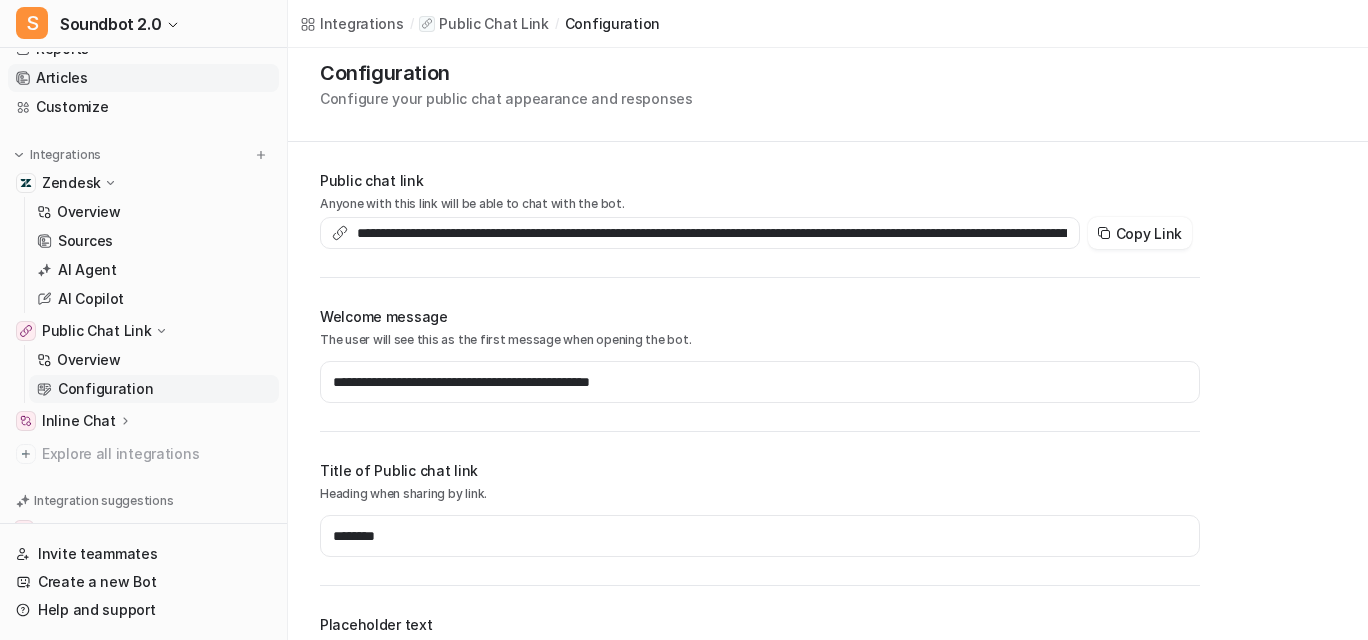 scroll, scrollTop: 0, scrollLeft: 0, axis: both 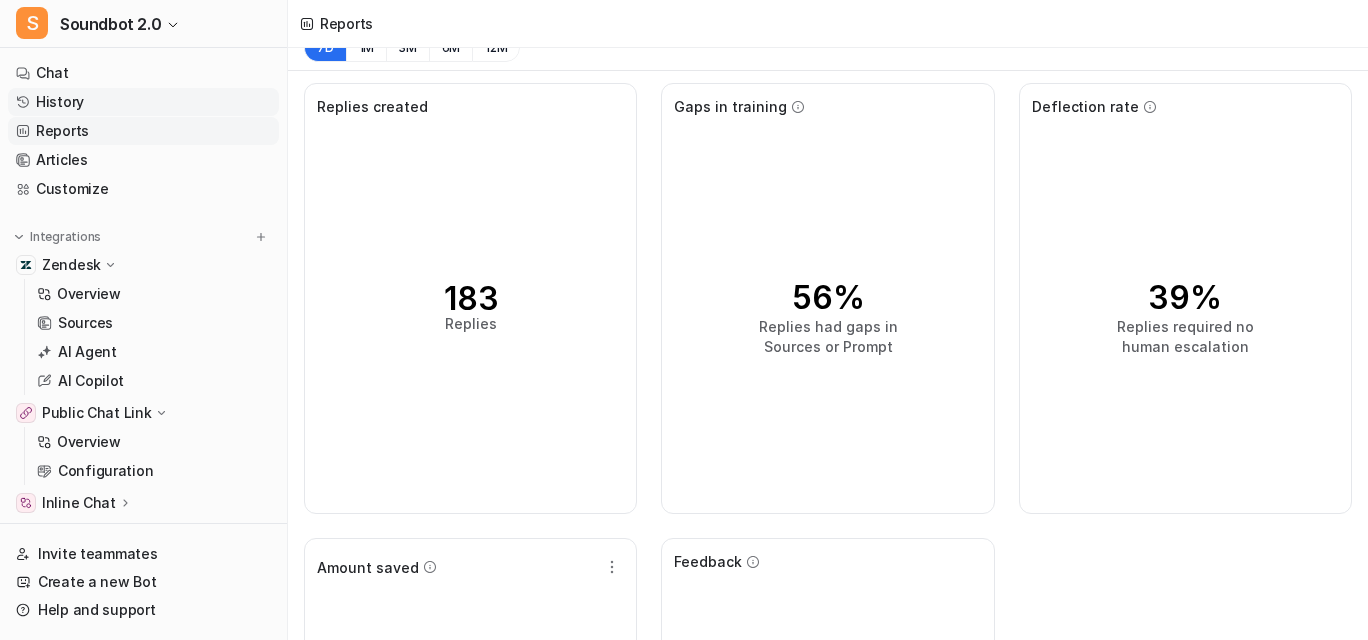 click on "History" at bounding box center (143, 102) 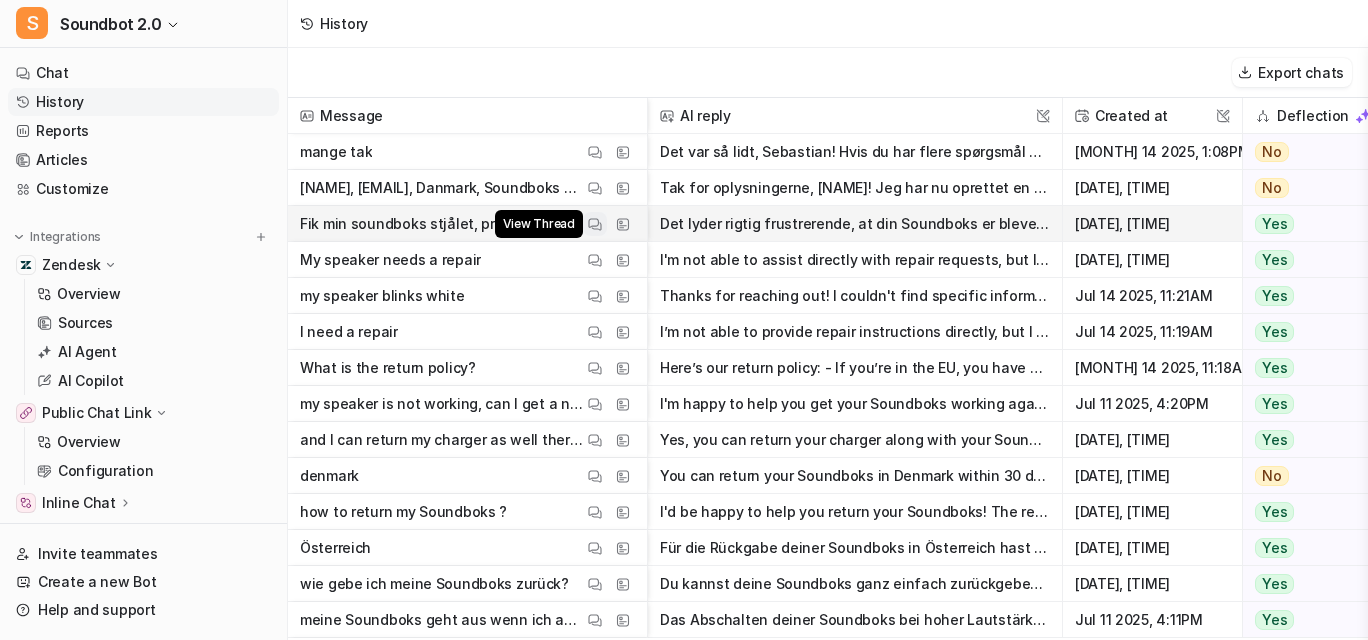 click on "View Thread" at bounding box center [595, 224] 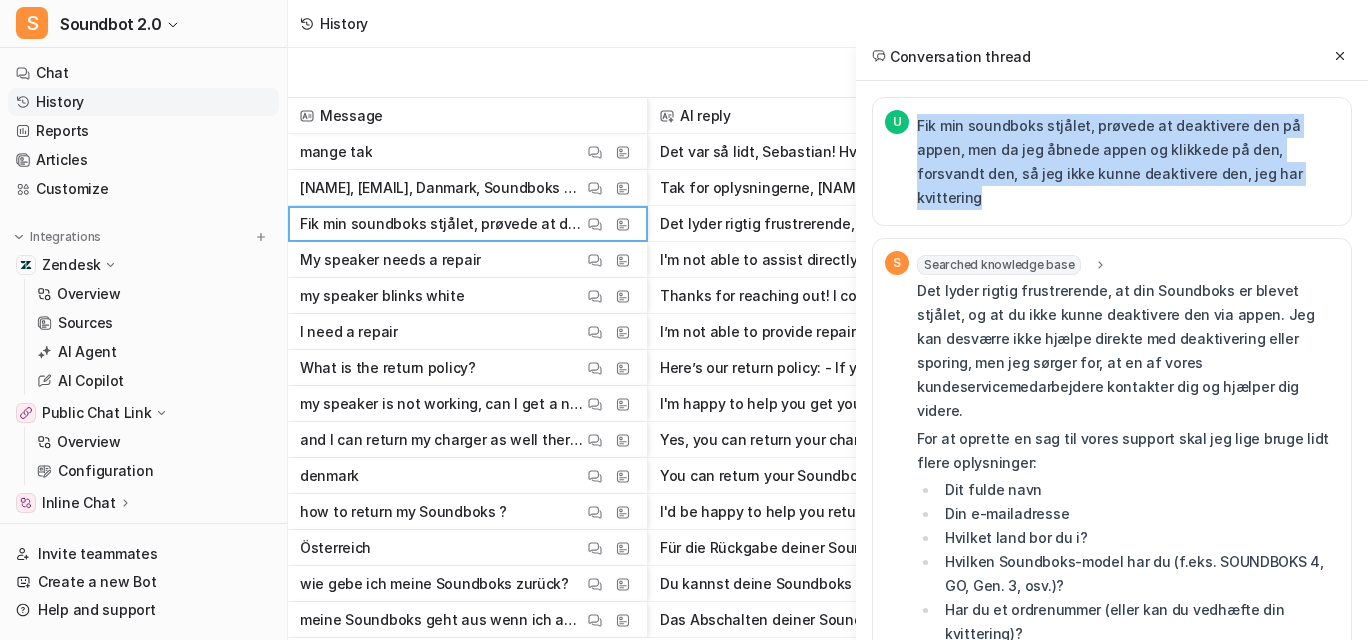 drag, startPoint x: 804, startPoint y: 136, endPoint x: 1213, endPoint y: 201, distance: 414.13284 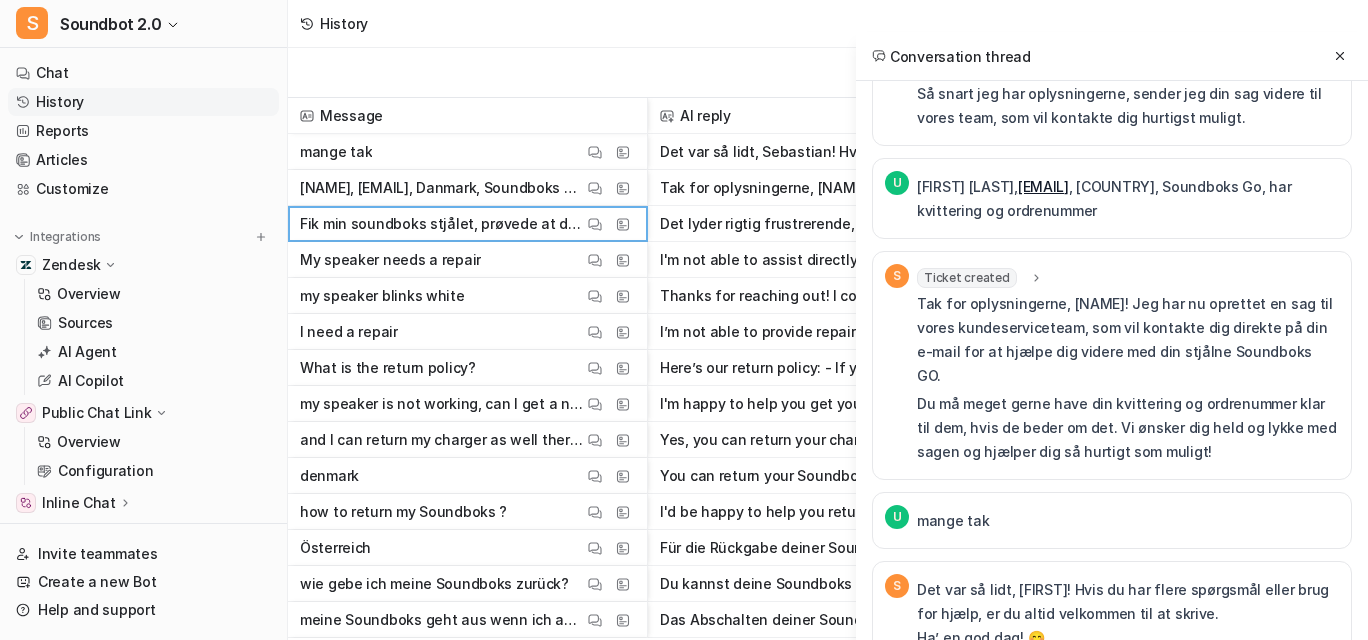 scroll, scrollTop: 600, scrollLeft: 0, axis: vertical 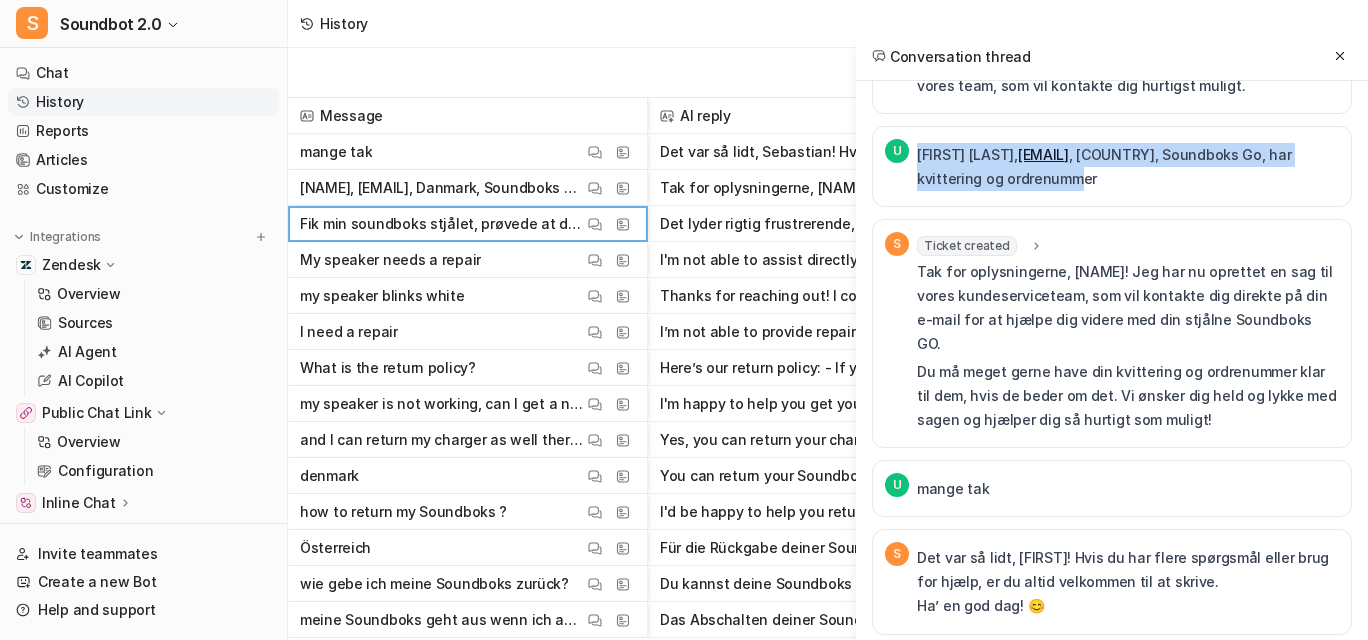 drag, startPoint x: 804, startPoint y: 262, endPoint x: 1183, endPoint y: 316, distance: 382.82764 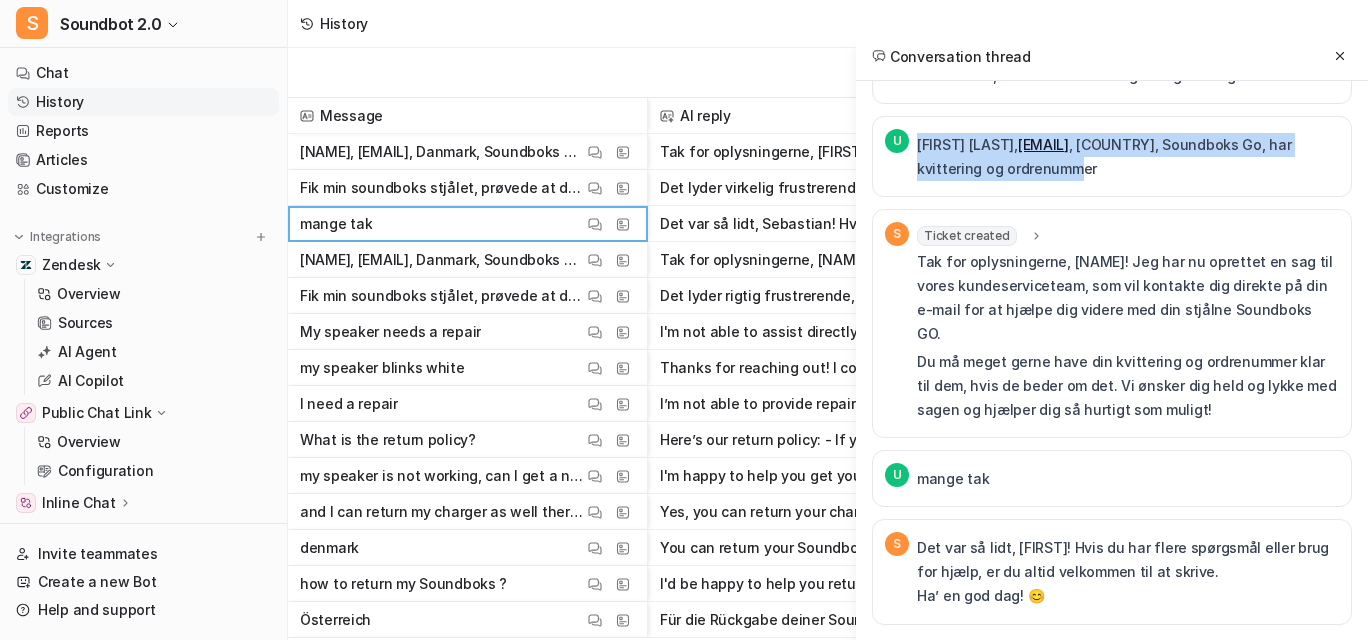 scroll, scrollTop: 829, scrollLeft: 0, axis: vertical 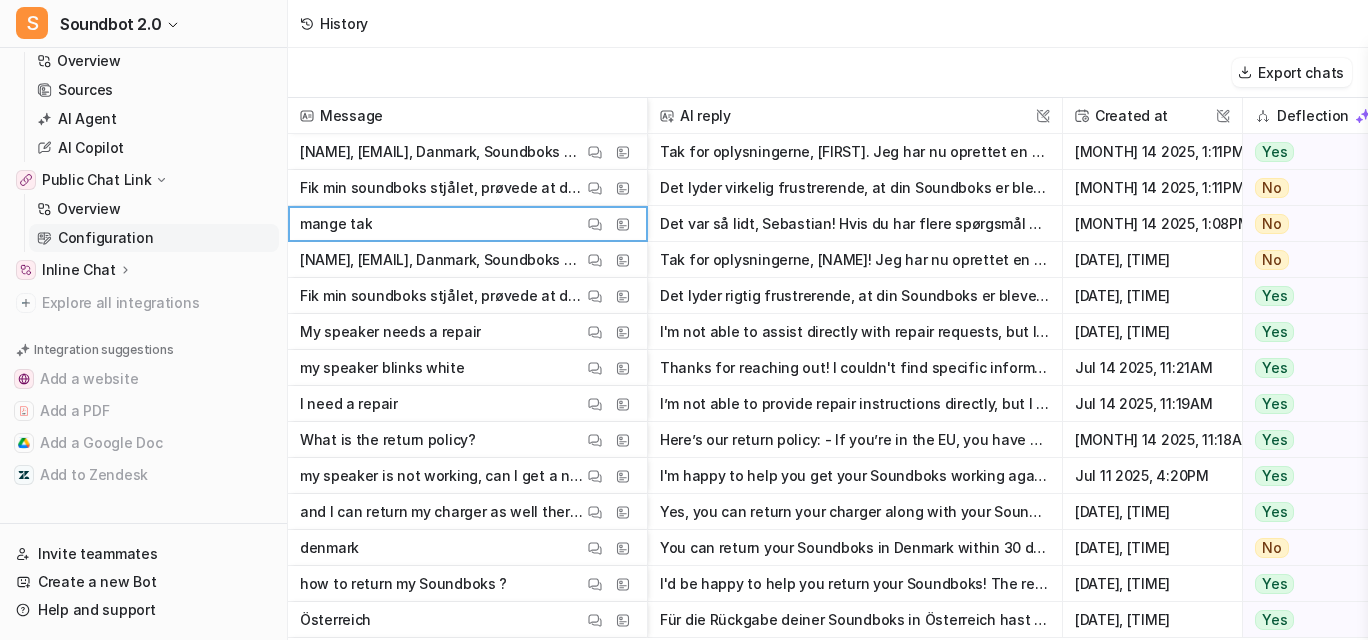 click on "Configuration" at bounding box center [105, 238] 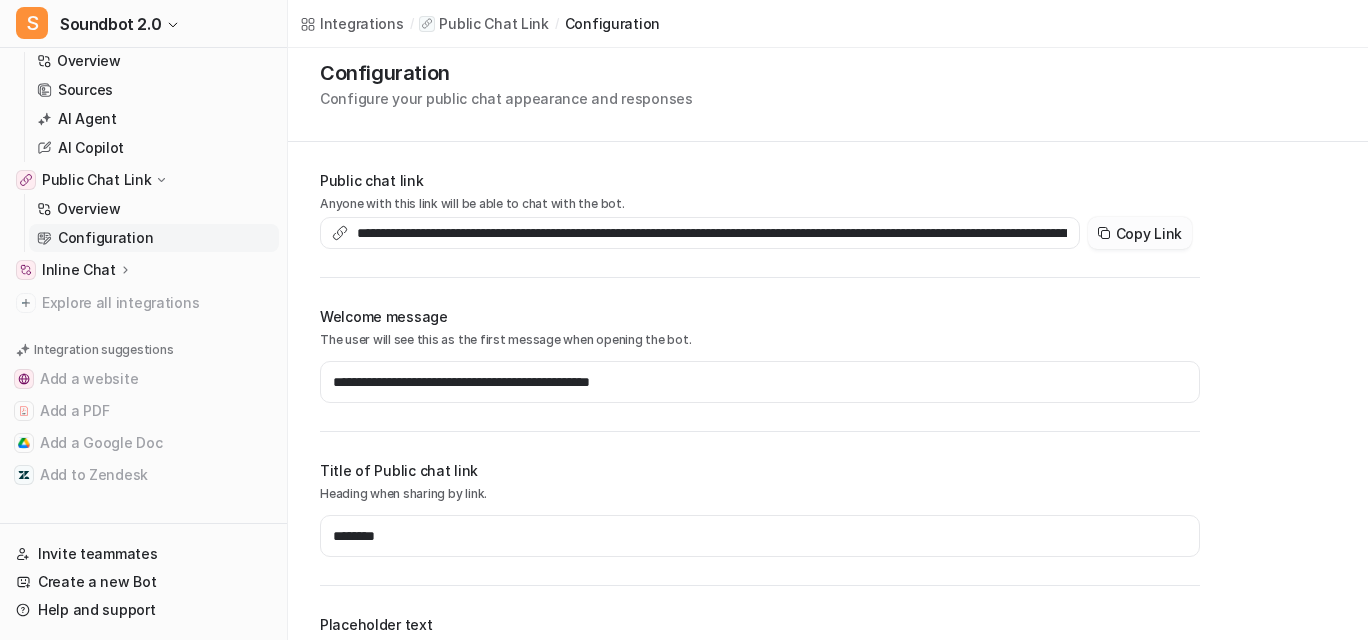 click on "Copy Link" at bounding box center (1140, 233) 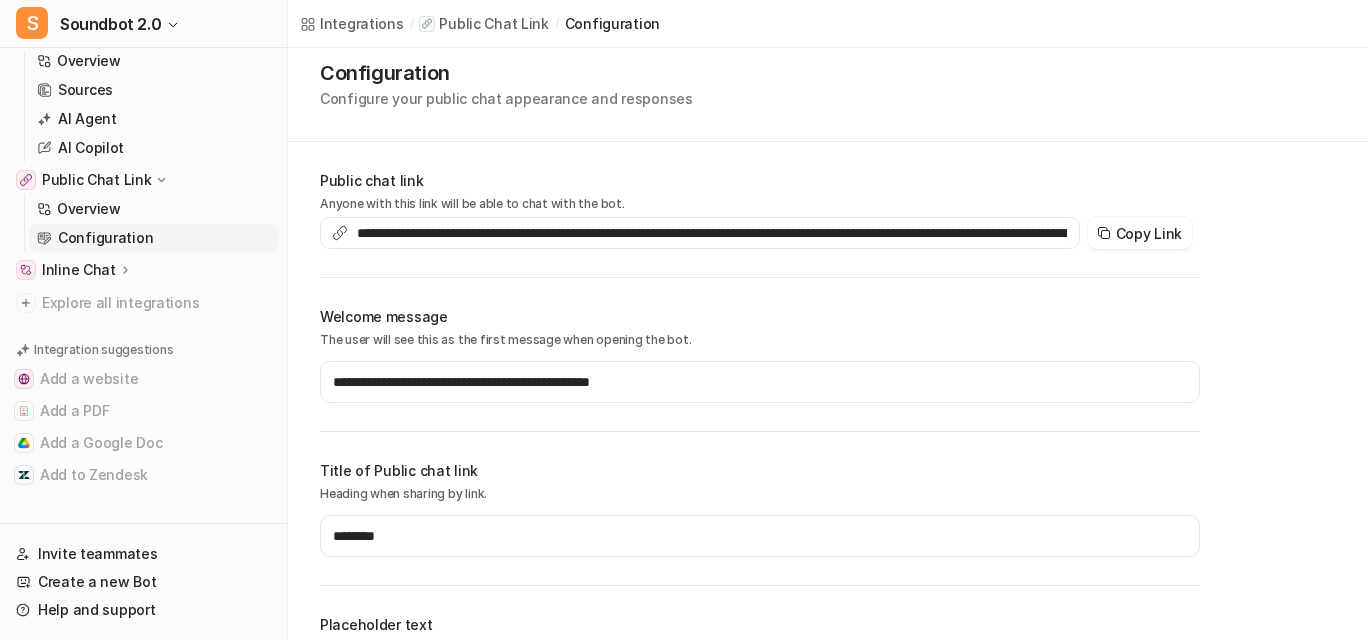 scroll, scrollTop: 0, scrollLeft: 0, axis: both 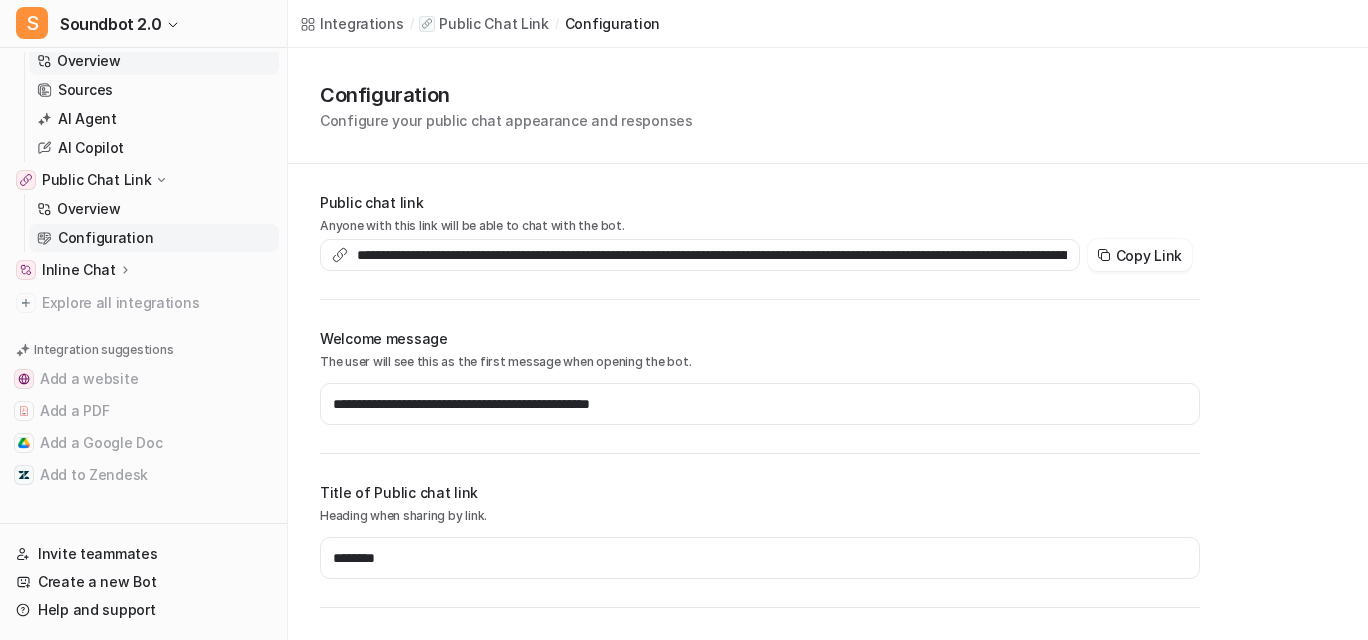click on "Overview" at bounding box center [154, 61] 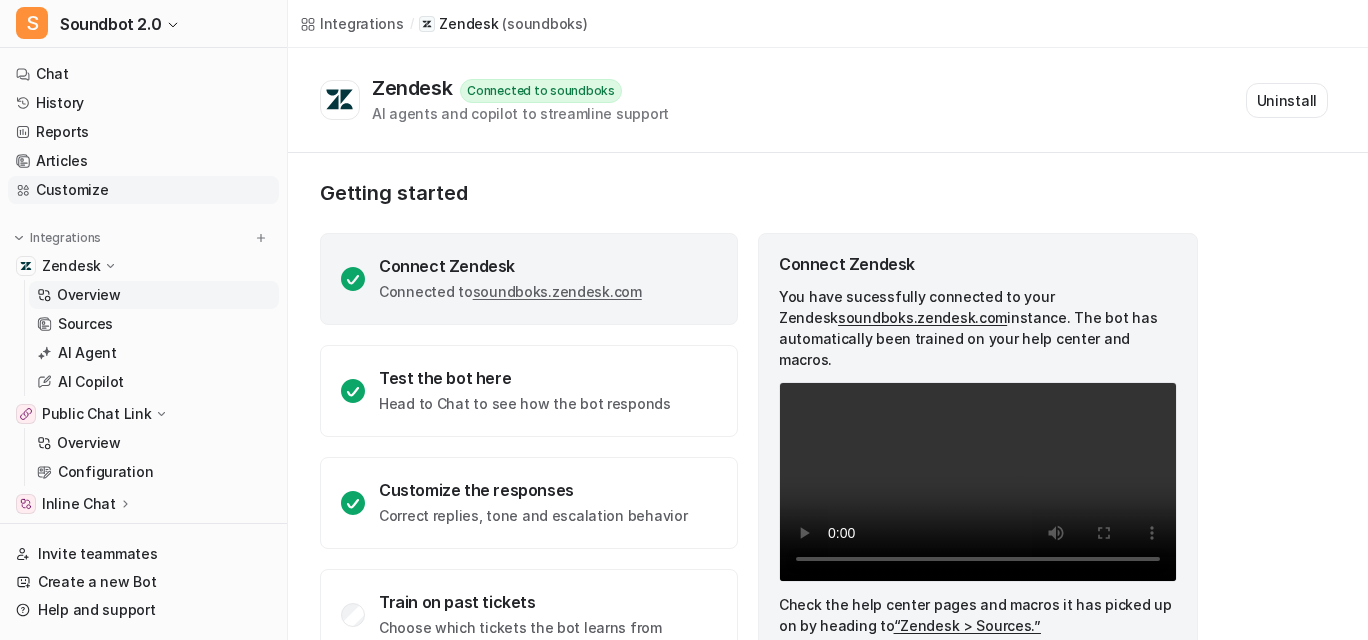 click on "Customize" at bounding box center (143, 190) 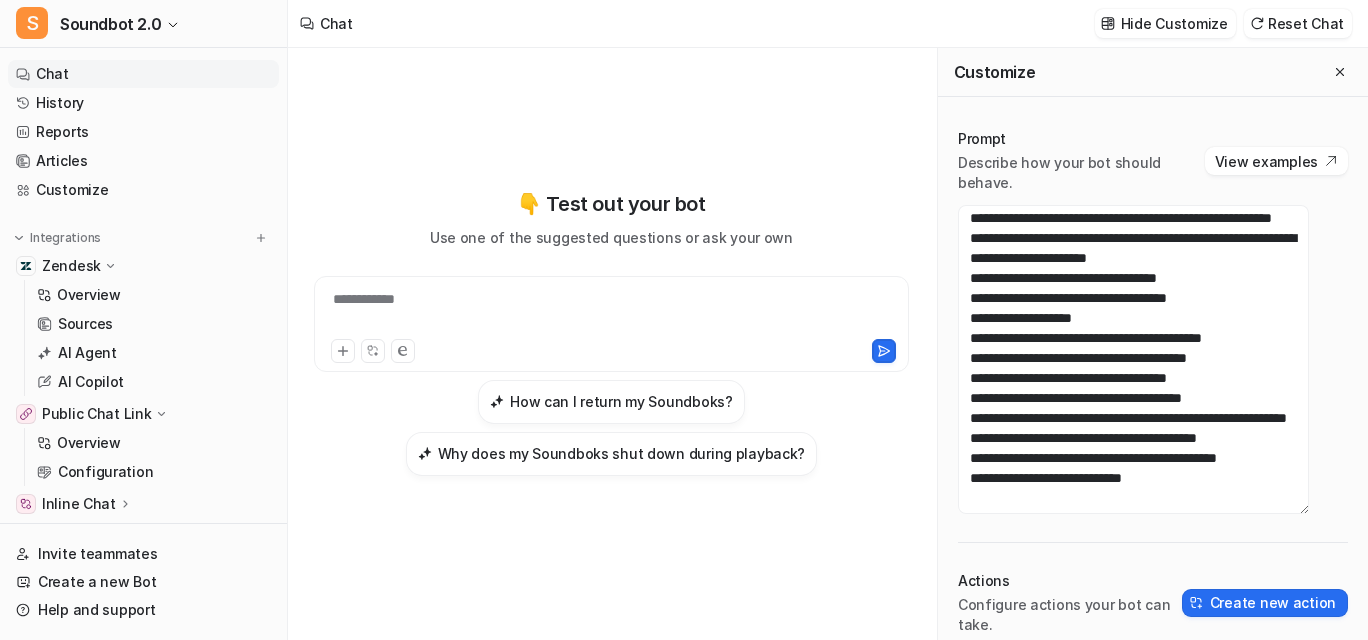 scroll, scrollTop: 3650, scrollLeft: 0, axis: vertical 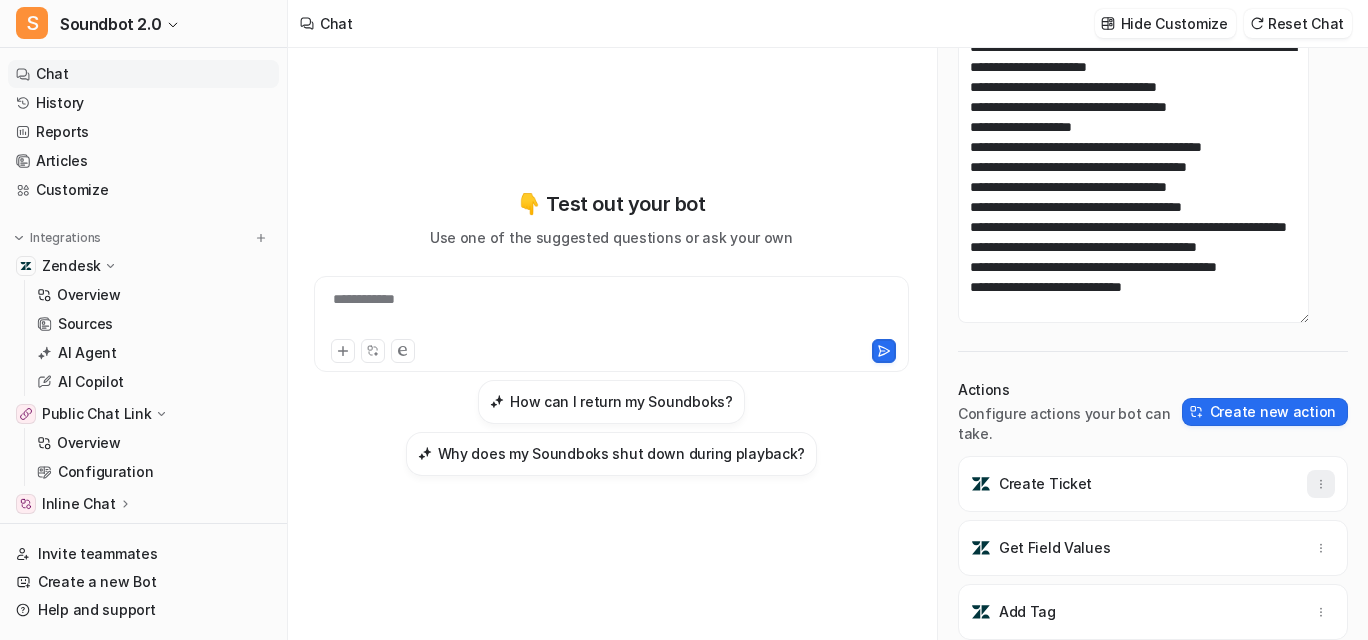 click 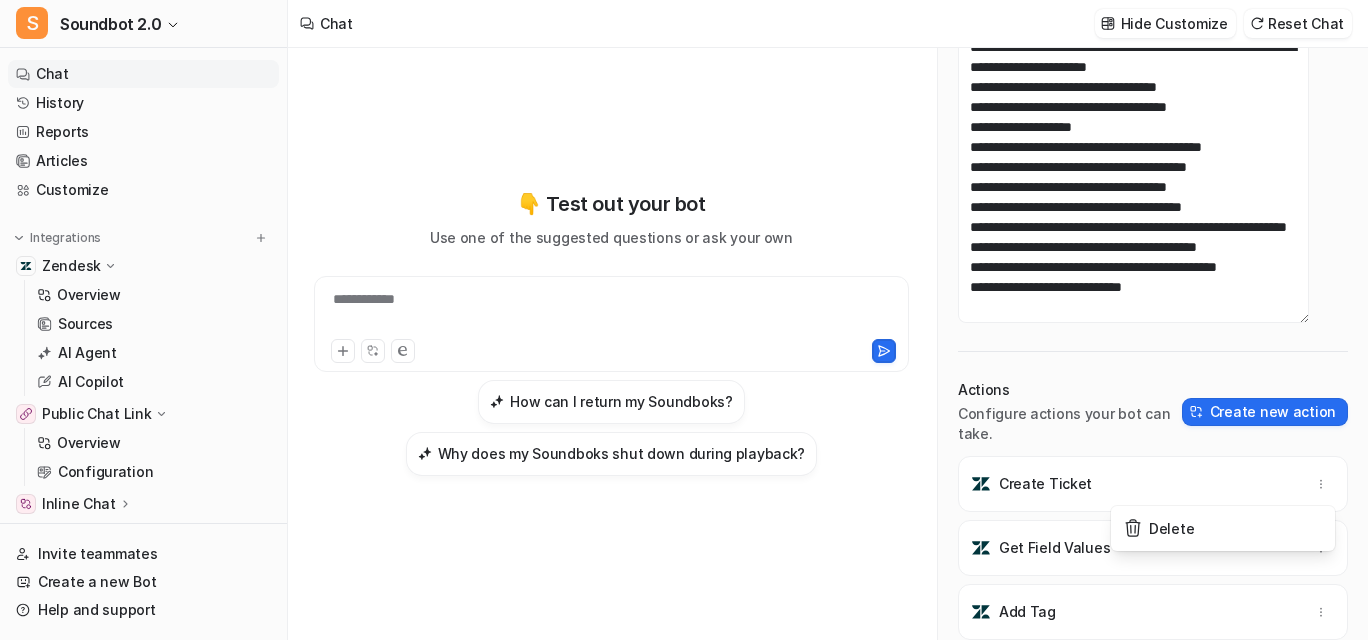click on "Actions" at bounding box center (1070, 390) 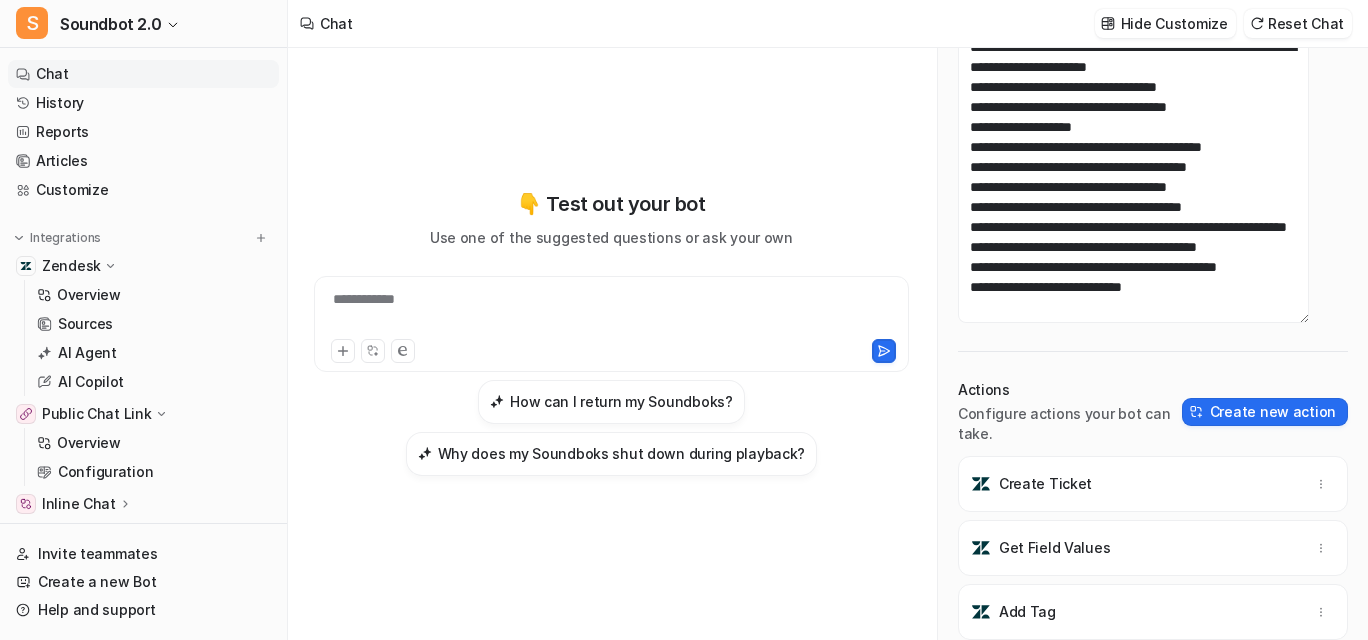 scroll, scrollTop: 183, scrollLeft: 0, axis: vertical 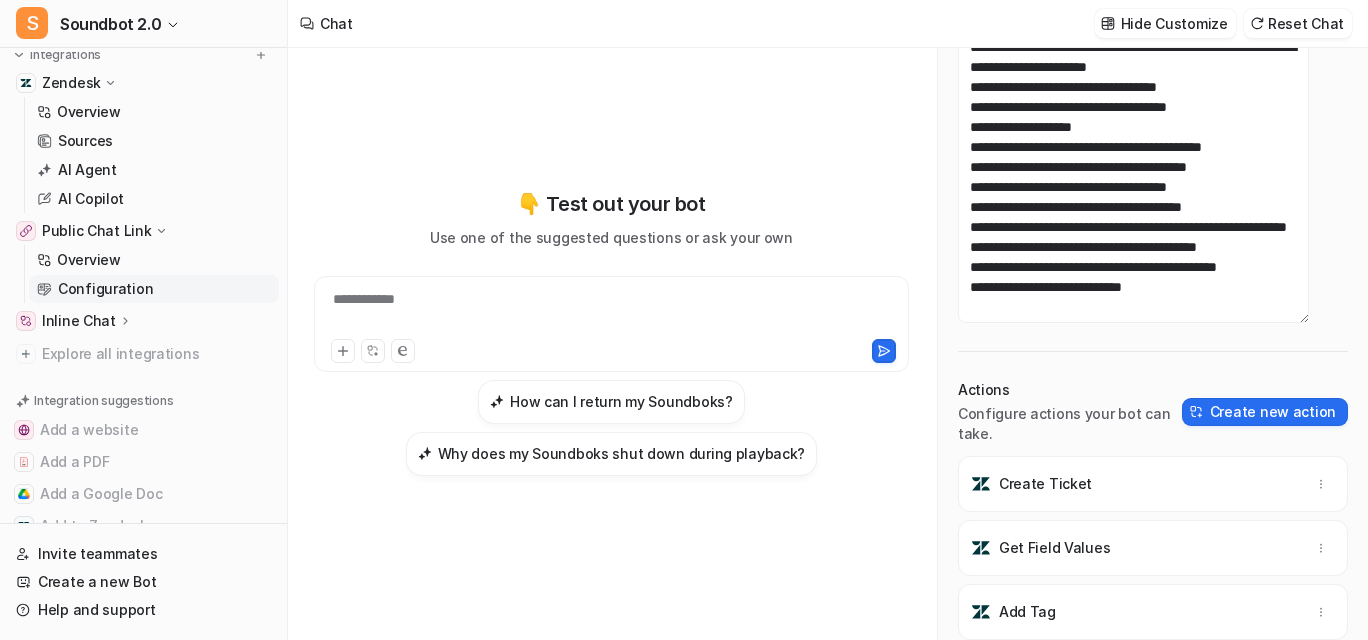 click on "Configuration" at bounding box center (105, 289) 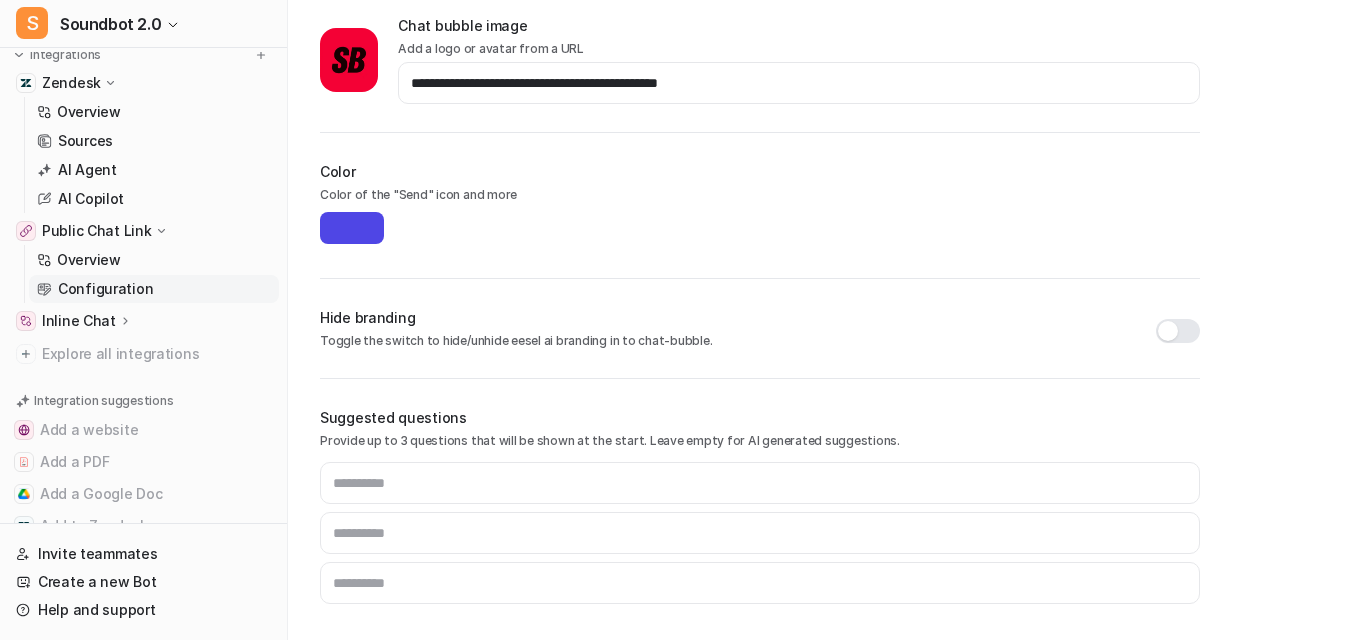 scroll, scrollTop: 0, scrollLeft: 0, axis: both 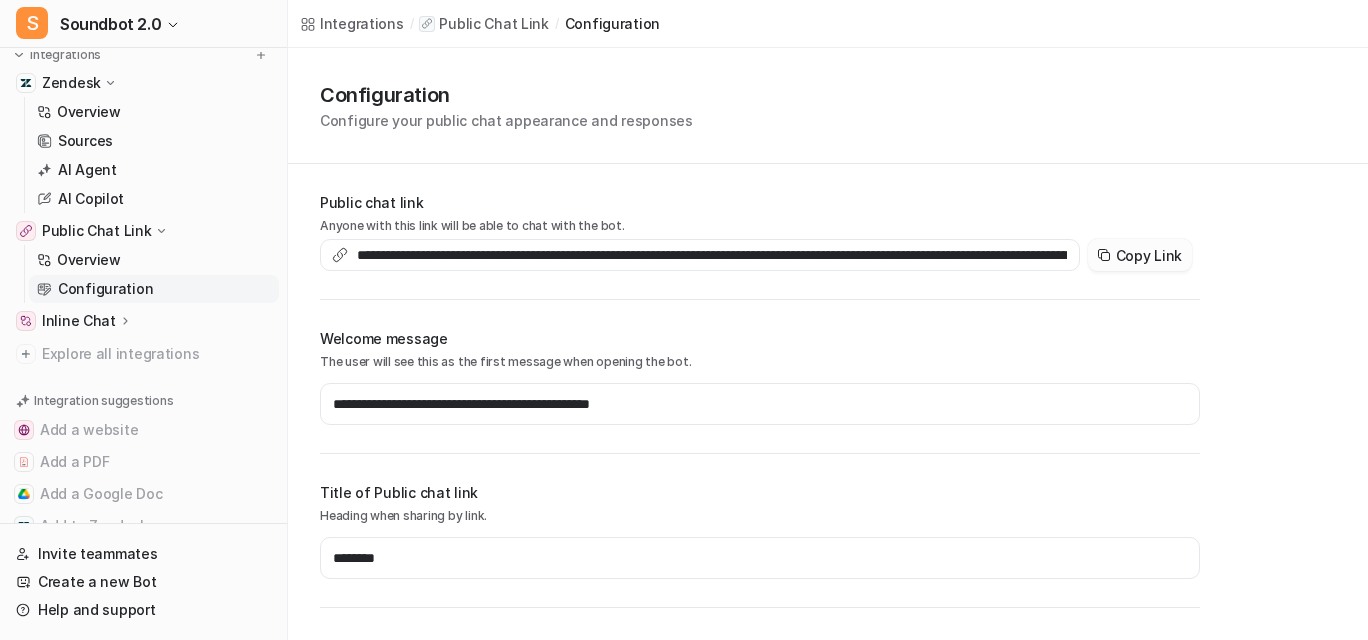 click on "Copy Link" at bounding box center (1140, 255) 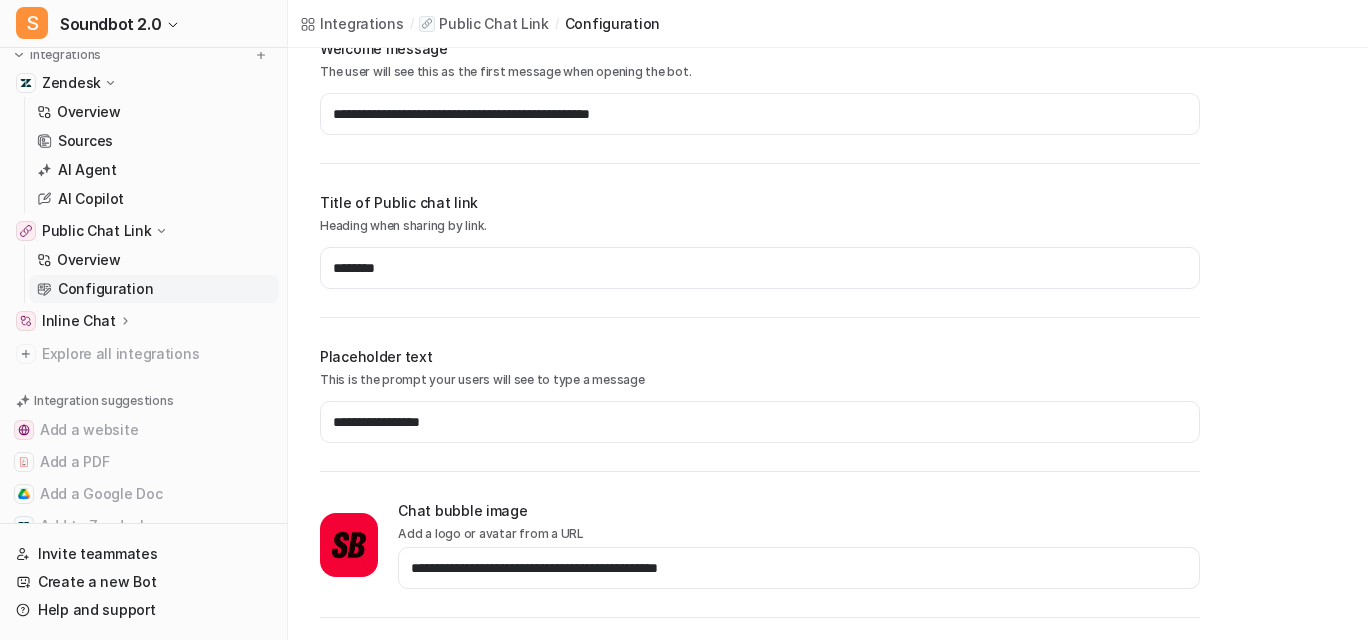 scroll, scrollTop: 1124, scrollLeft: 0, axis: vertical 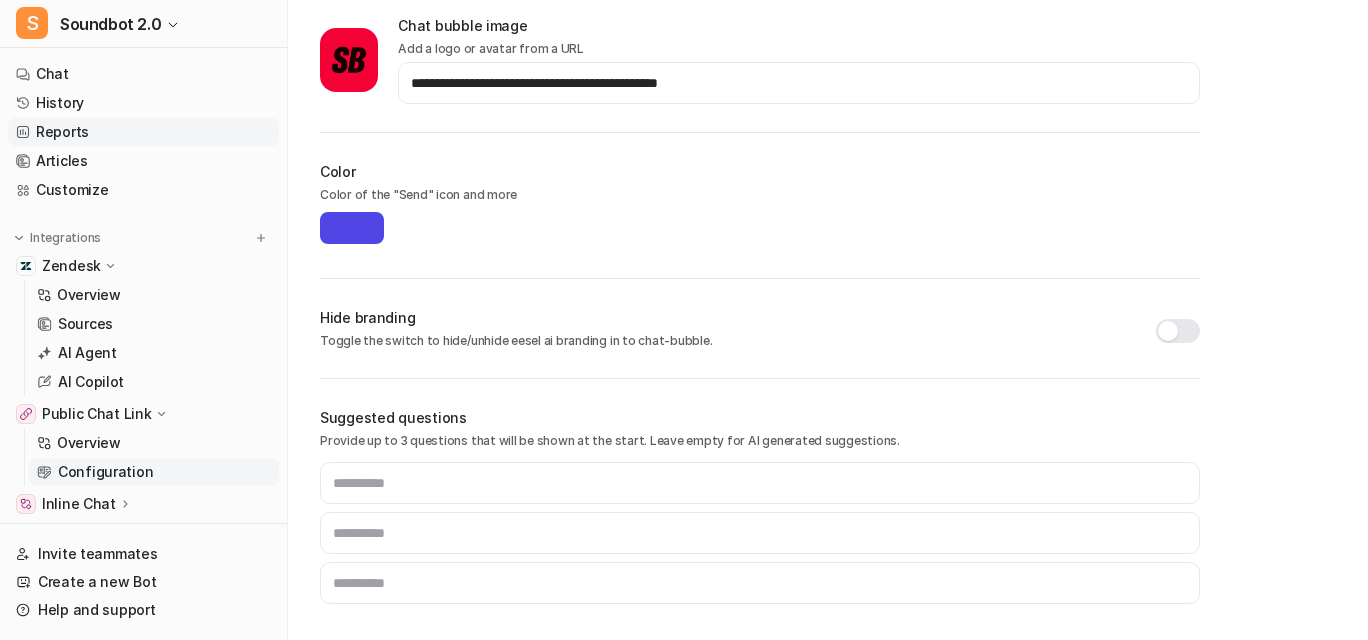 click on "Reports" at bounding box center (143, 132) 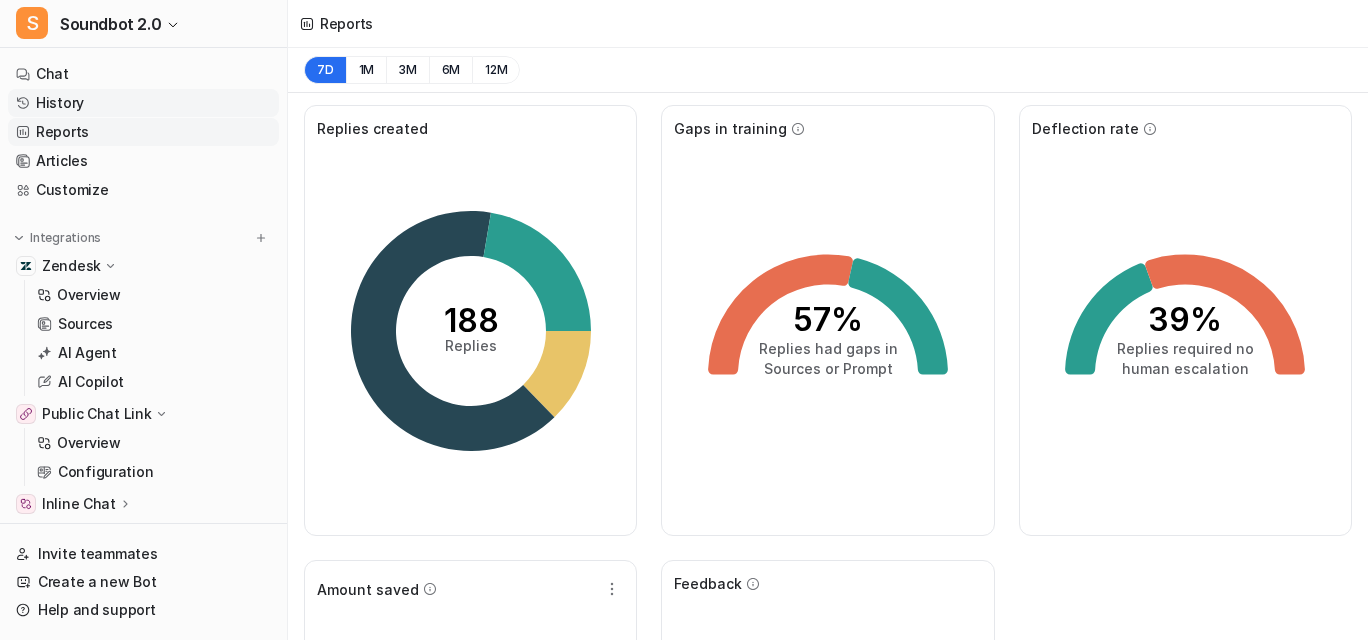 click on "History" at bounding box center (143, 103) 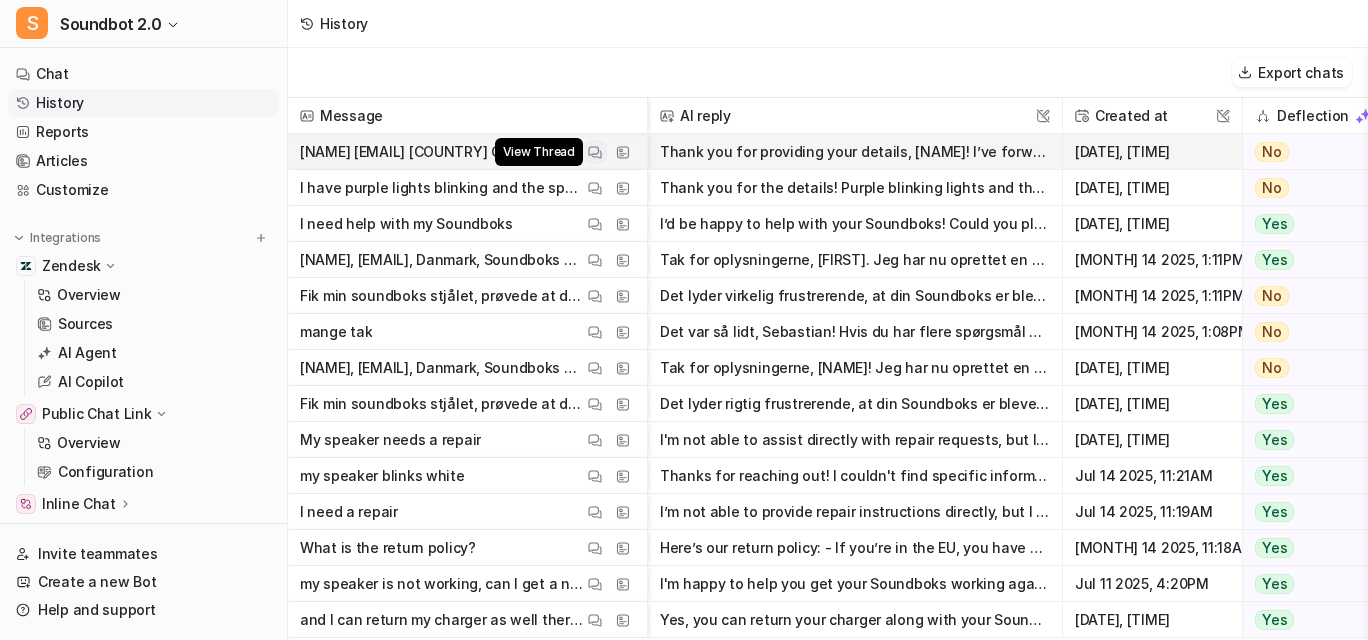 click on "View Thread" at bounding box center (595, 152) 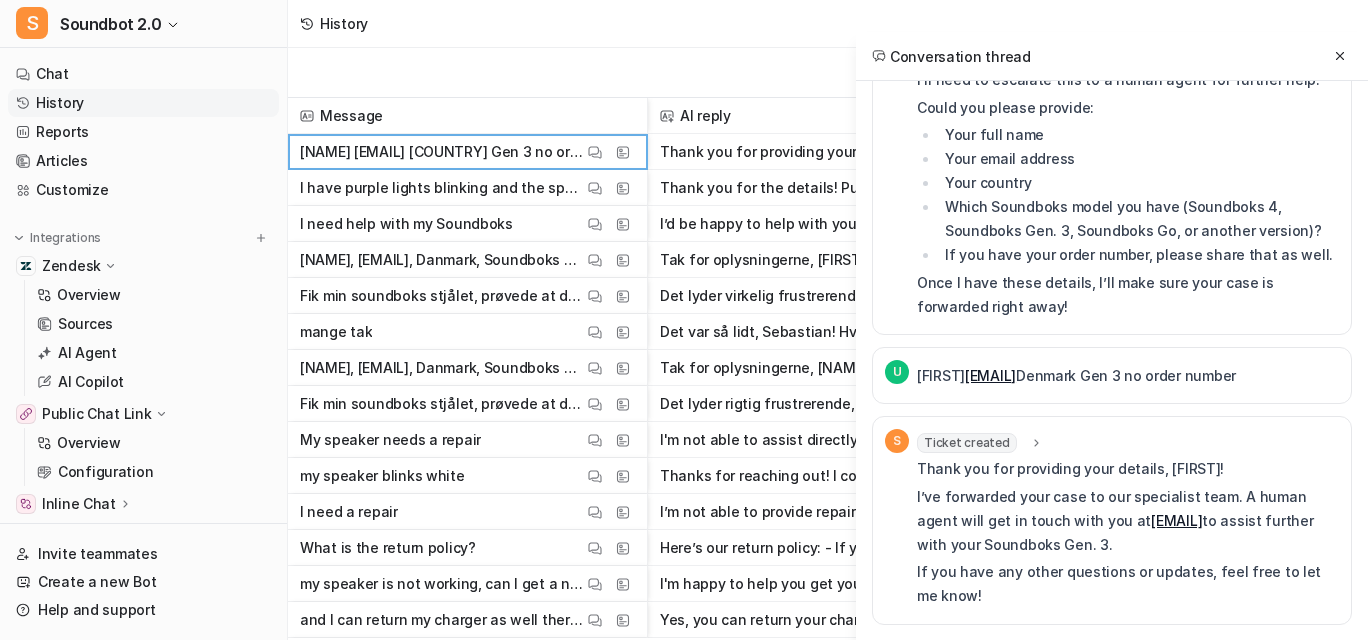 scroll, scrollTop: 846, scrollLeft: 0, axis: vertical 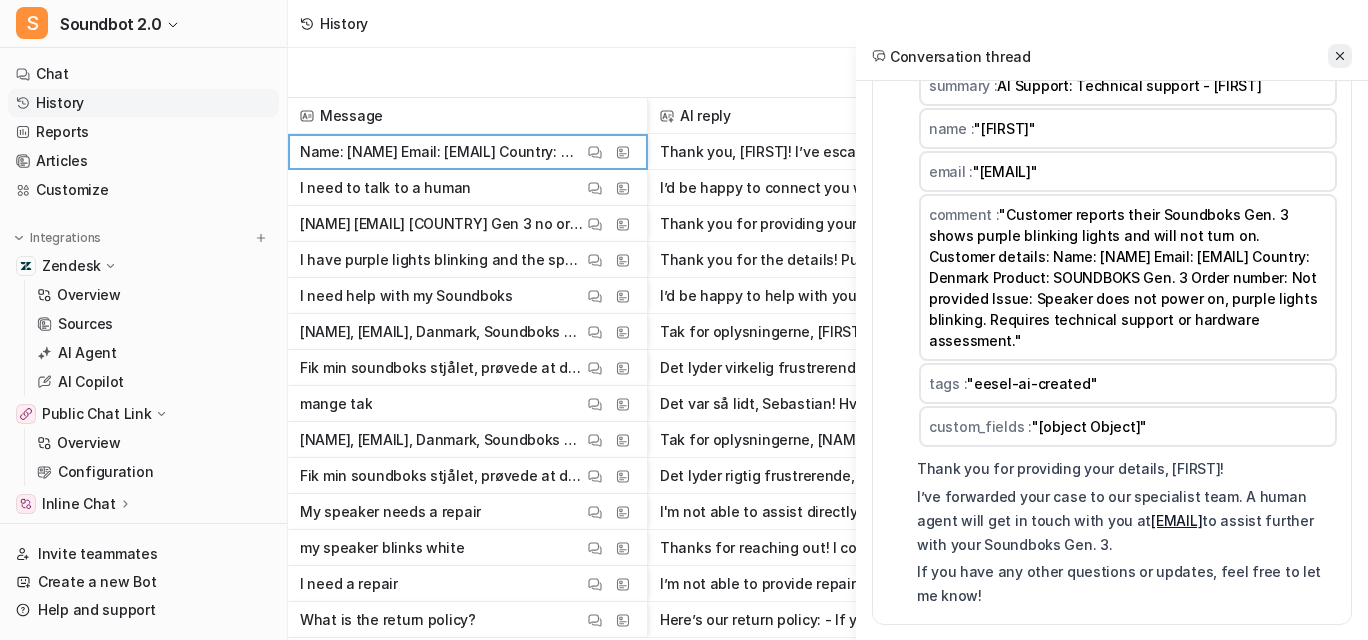 click 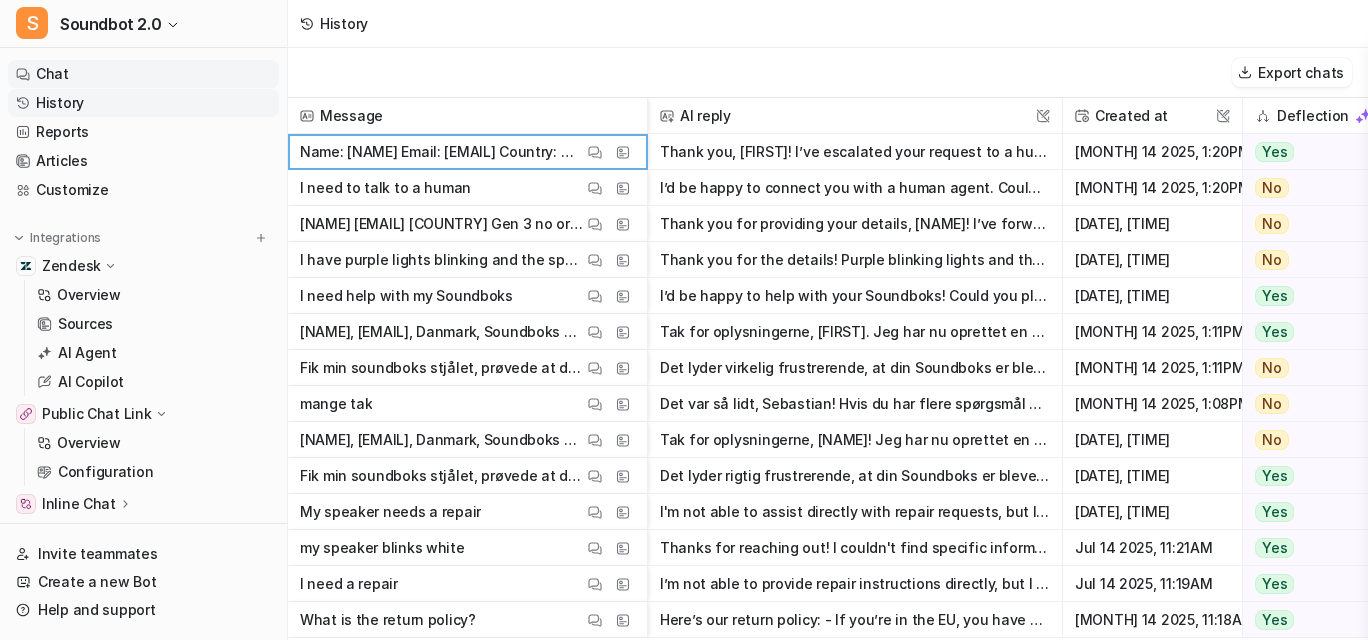 click on "Chat" at bounding box center (143, 74) 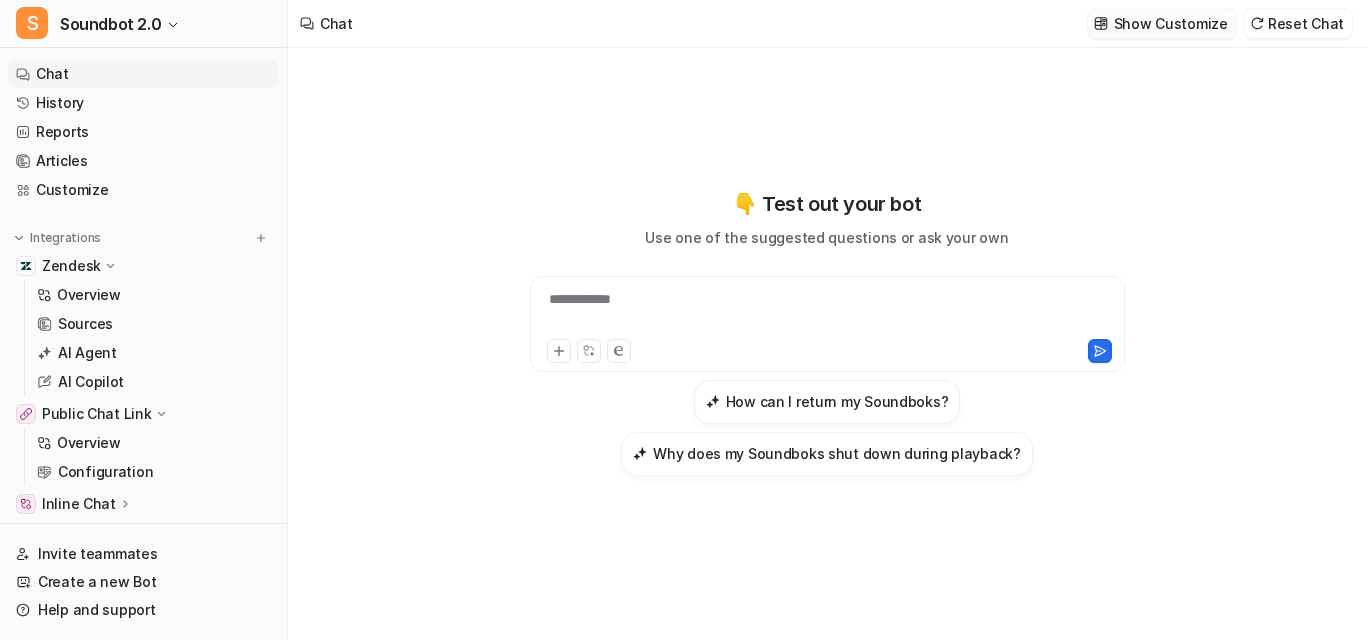 click on "Show Customize" at bounding box center (1171, 23) 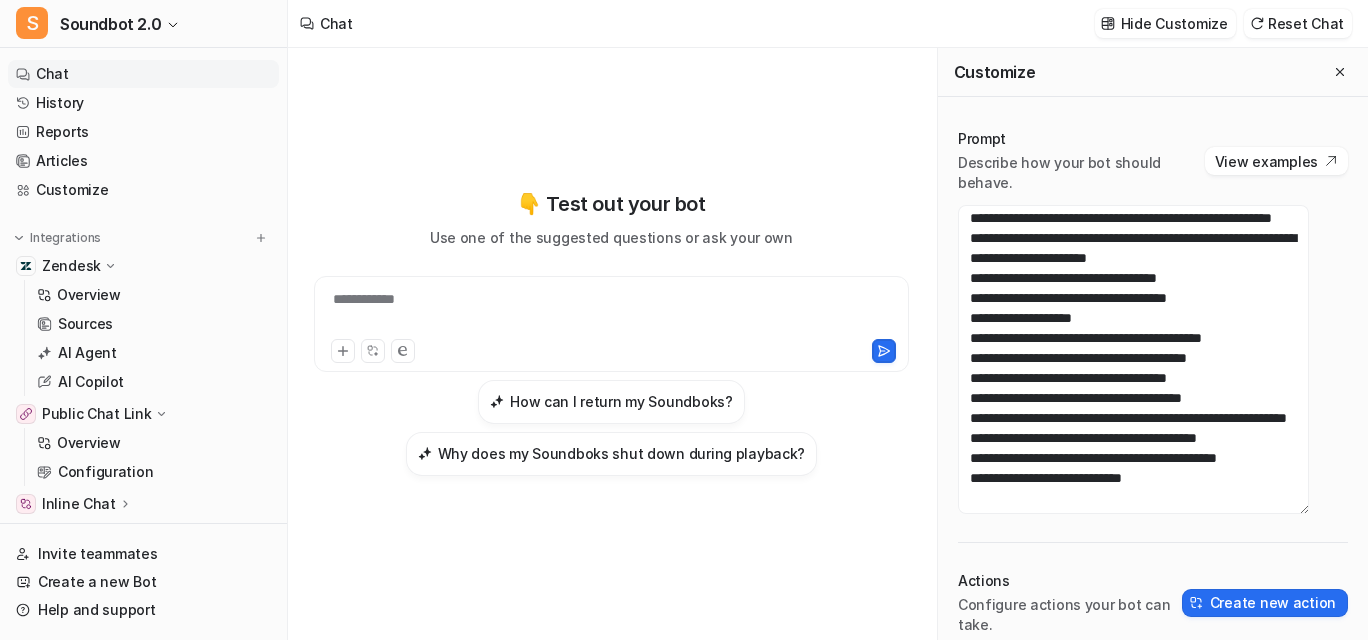 scroll, scrollTop: 2810, scrollLeft: 0, axis: vertical 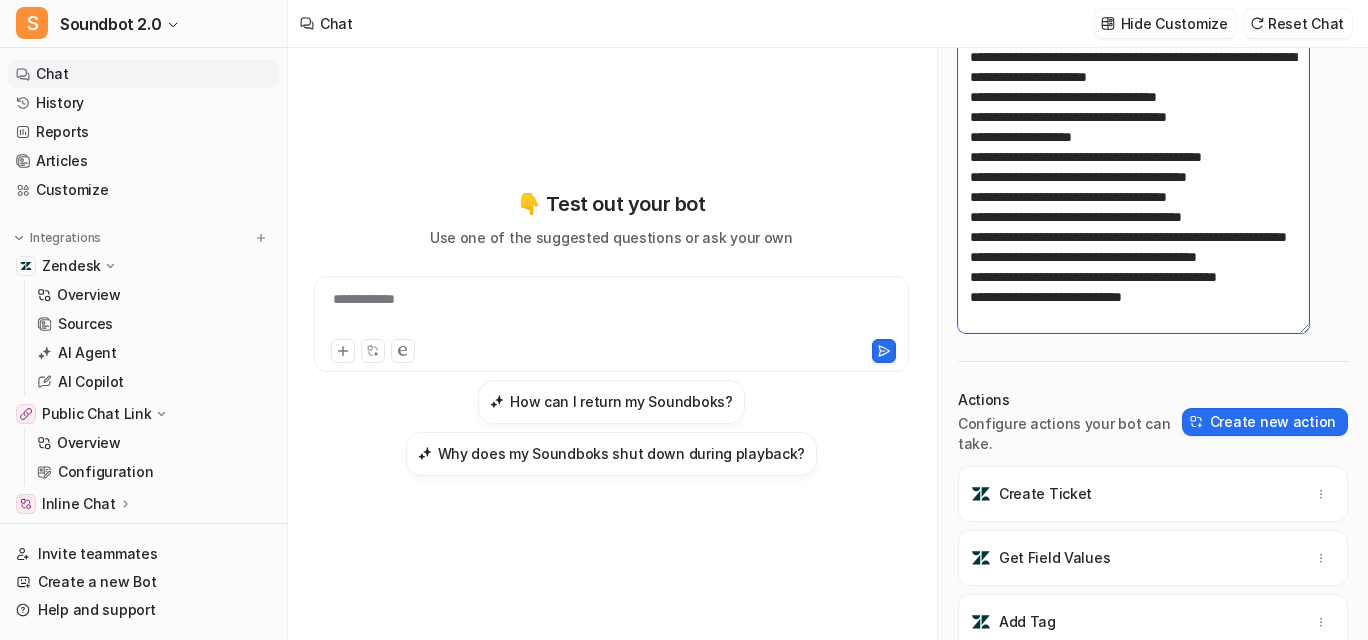 click at bounding box center (1133, 178) 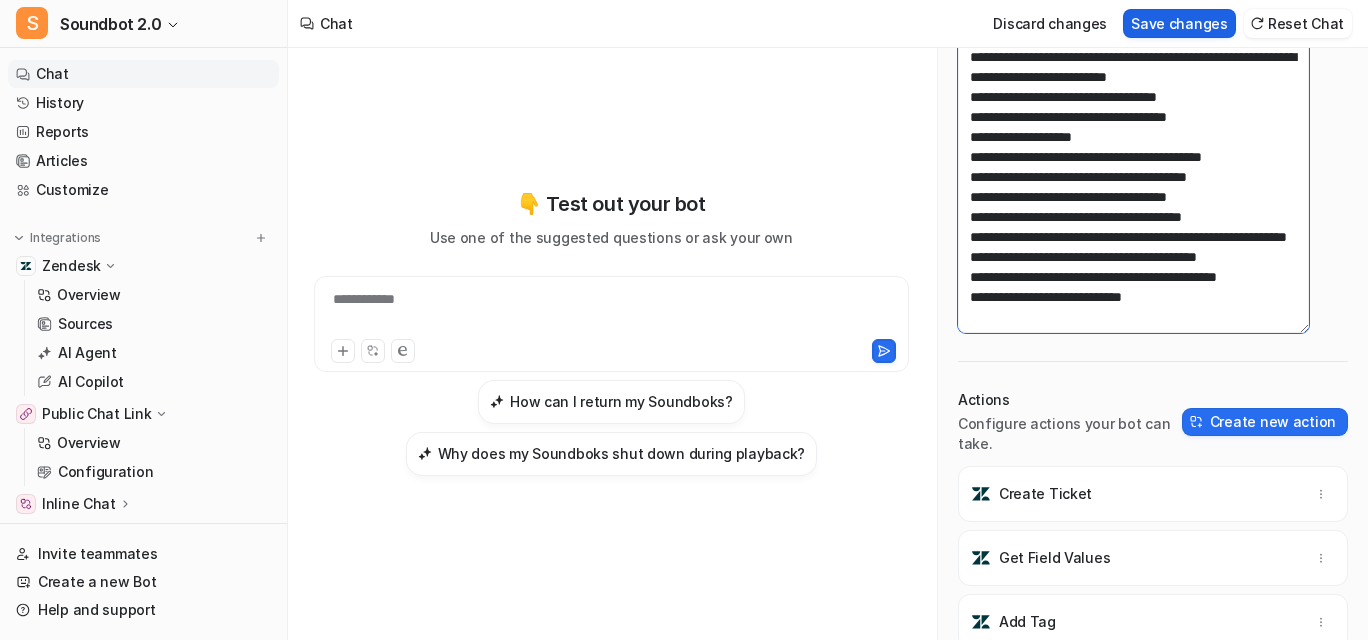 type on "**********" 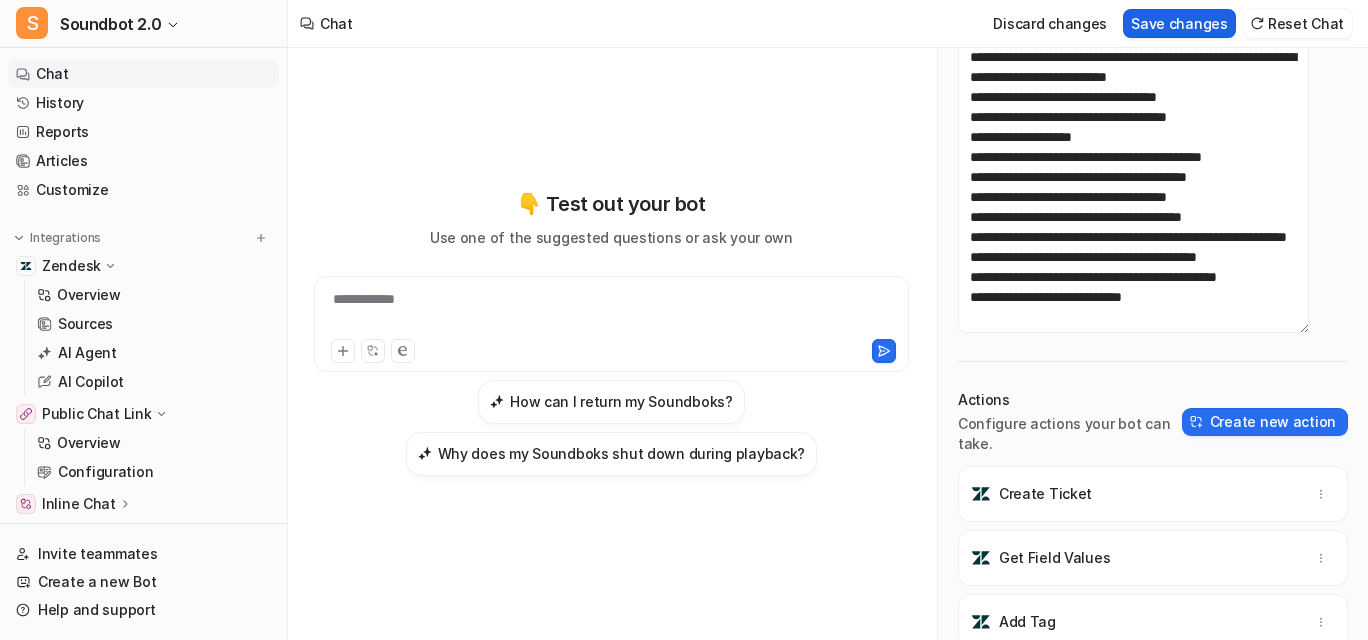 click on "Save changes" at bounding box center [1179, 23] 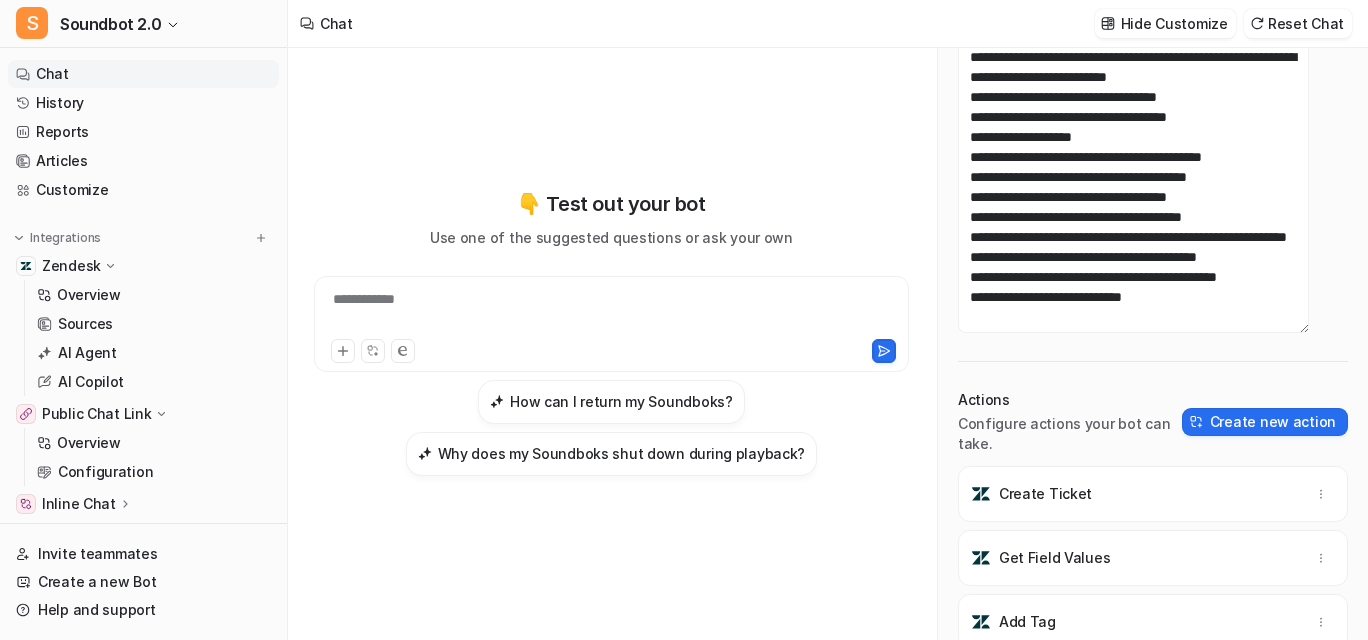 scroll, scrollTop: 3650, scrollLeft: 0, axis: vertical 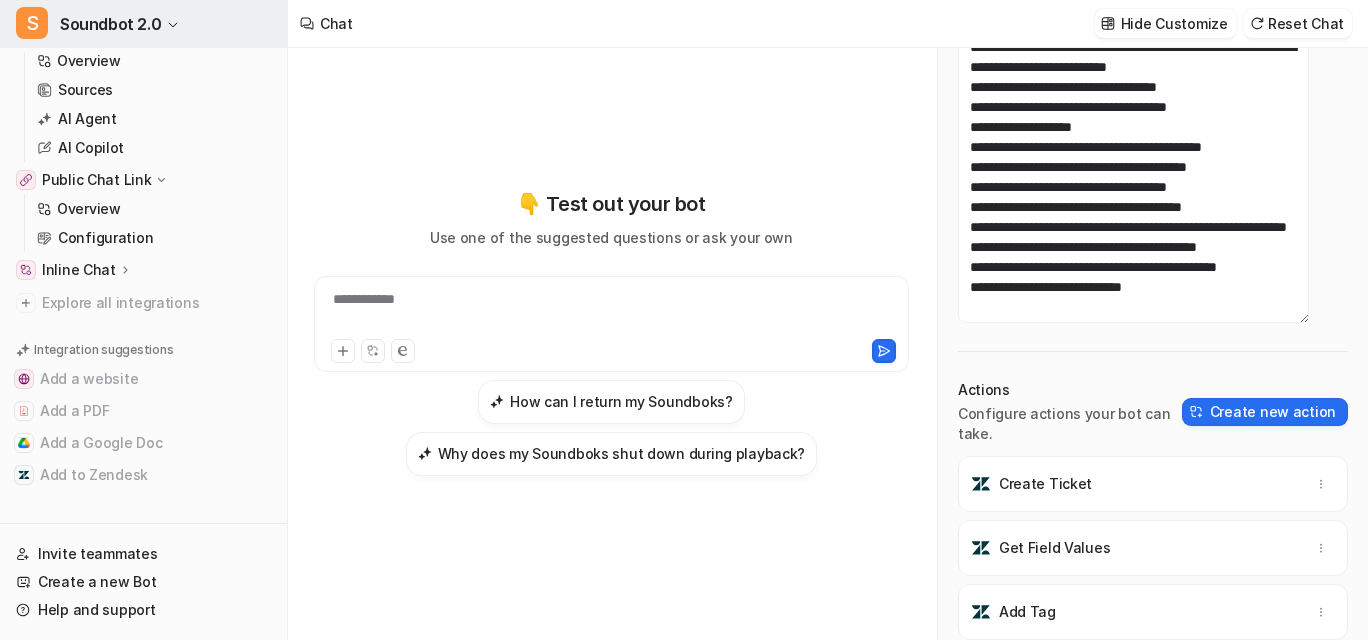 click on "S" at bounding box center (32, 23) 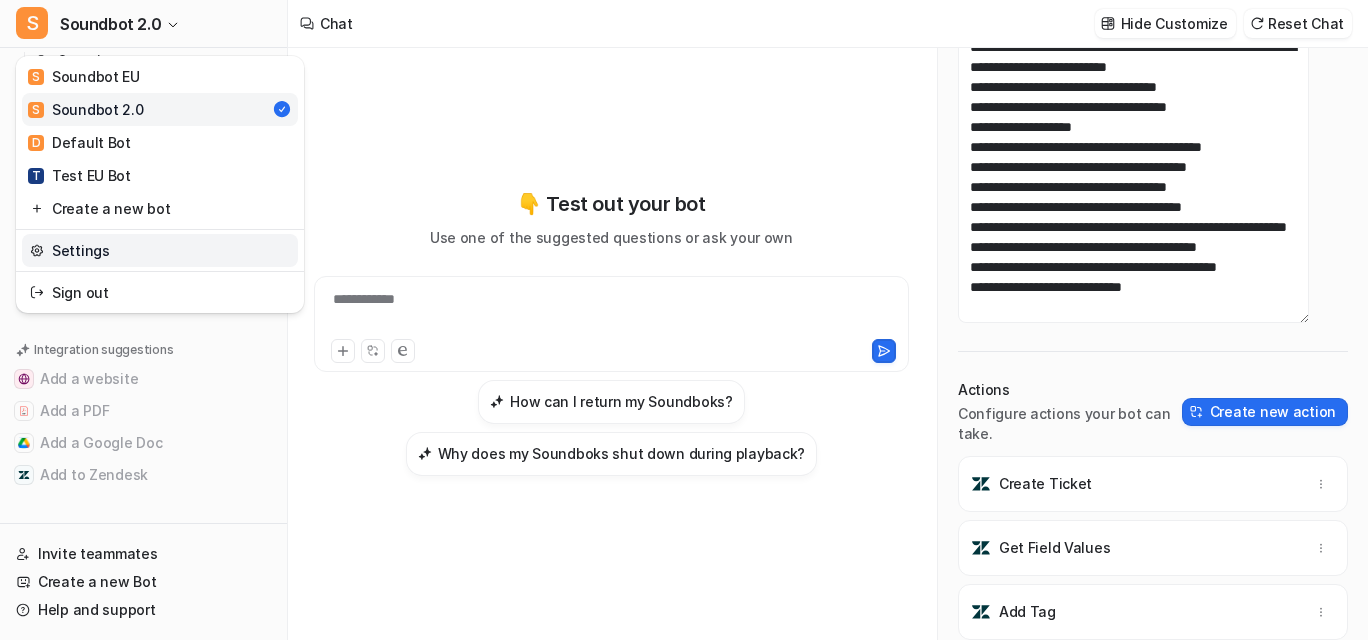 click on "Settings" at bounding box center (160, 250) 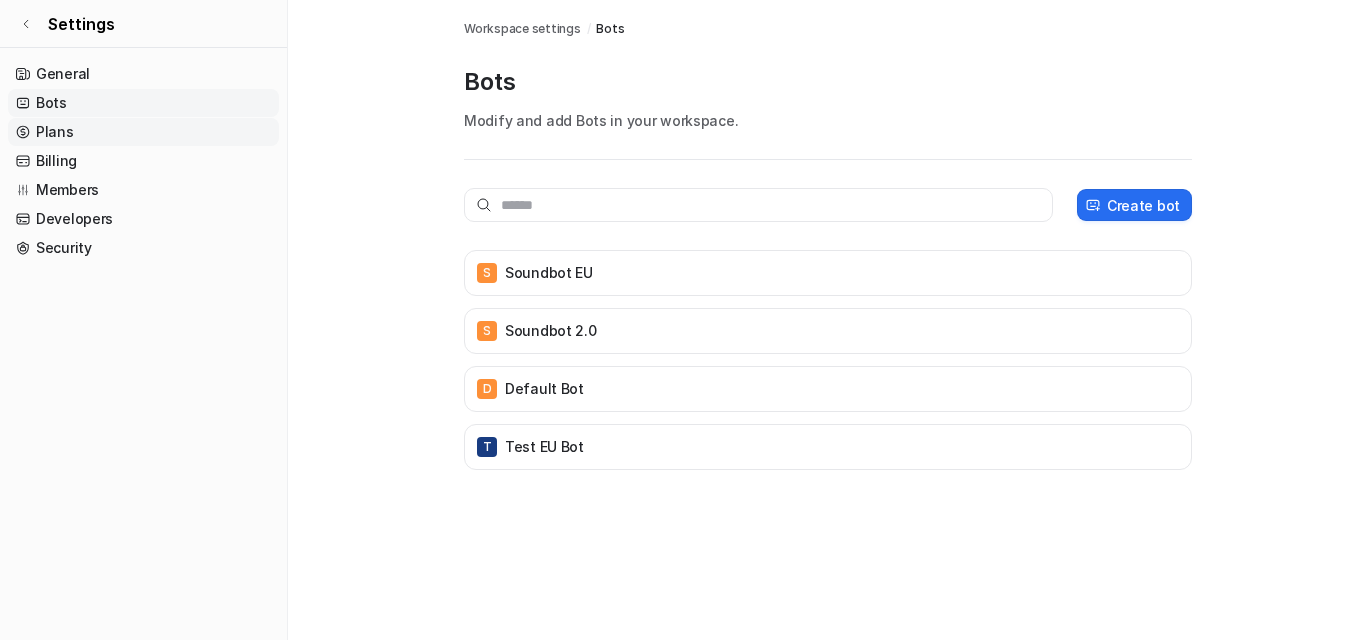 click on "Plans" at bounding box center [143, 132] 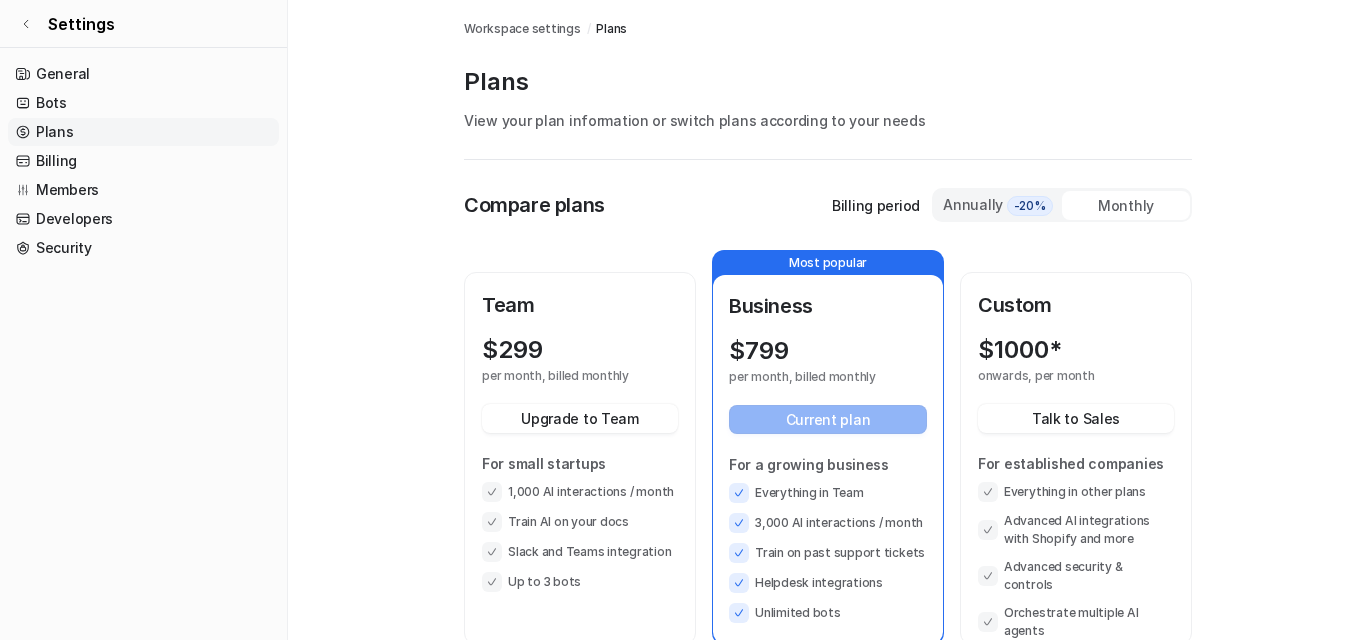 scroll, scrollTop: 247, scrollLeft: 0, axis: vertical 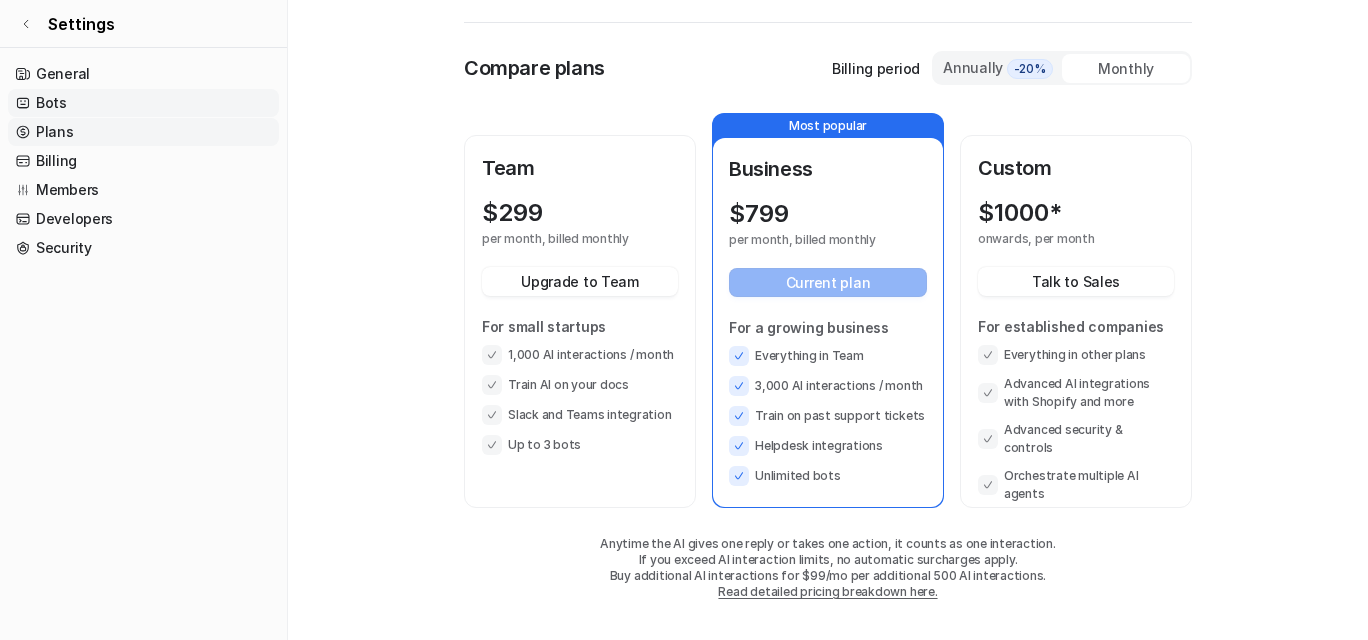 click on "Bots" at bounding box center [143, 103] 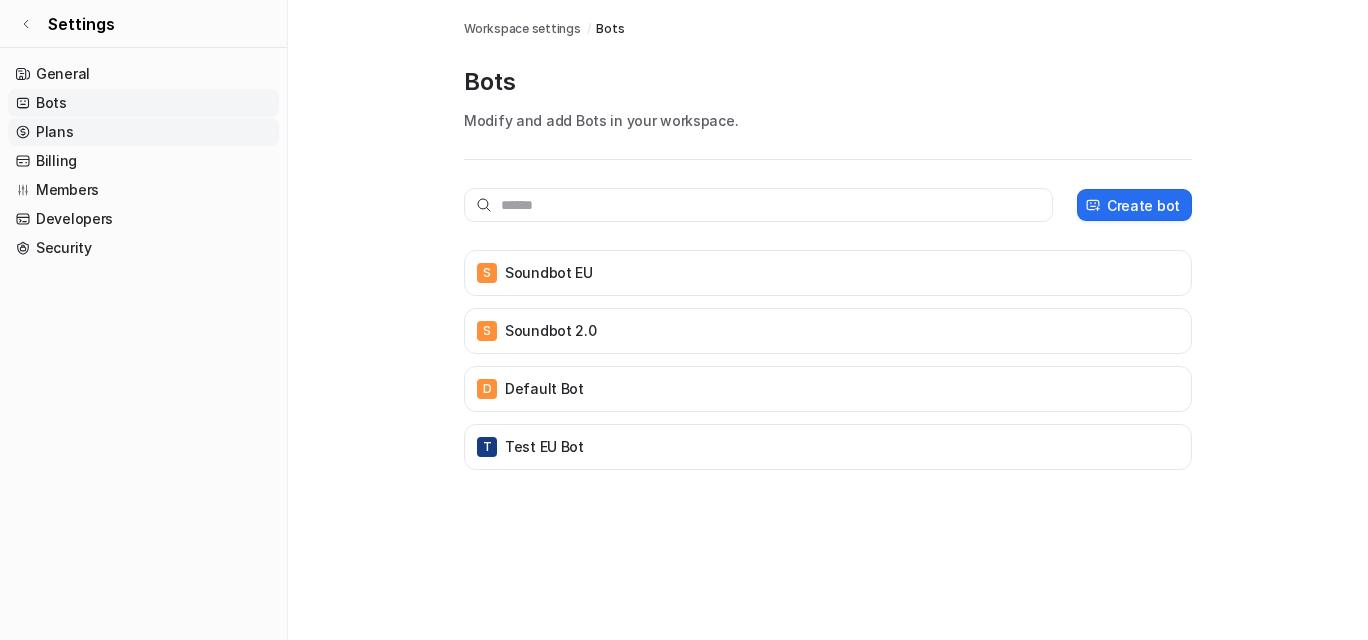 click on "Plans" at bounding box center [143, 132] 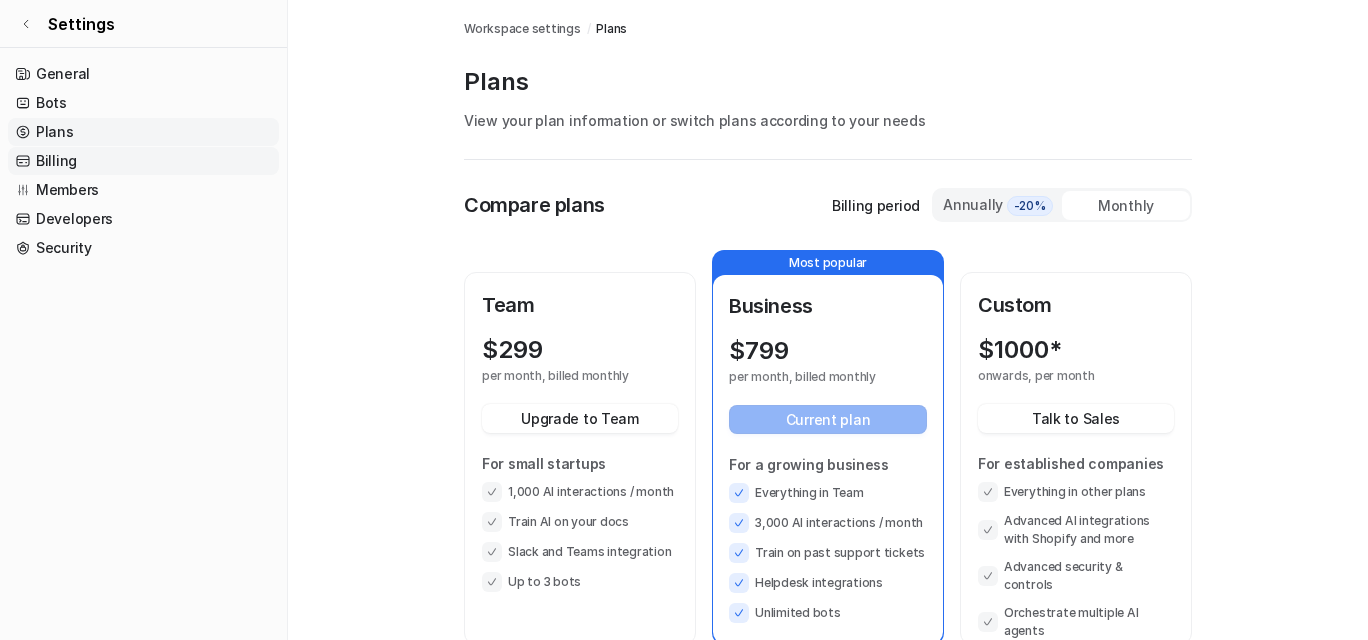 click on "Billing" at bounding box center (143, 161) 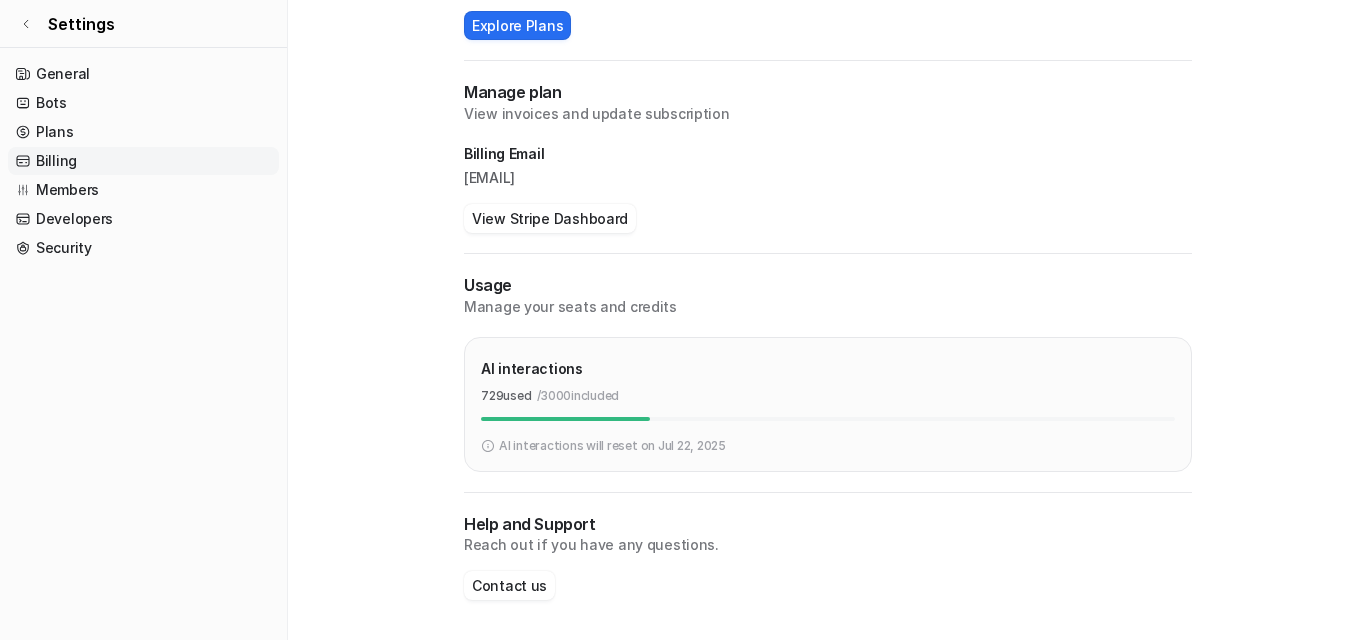 scroll, scrollTop: 514, scrollLeft: 0, axis: vertical 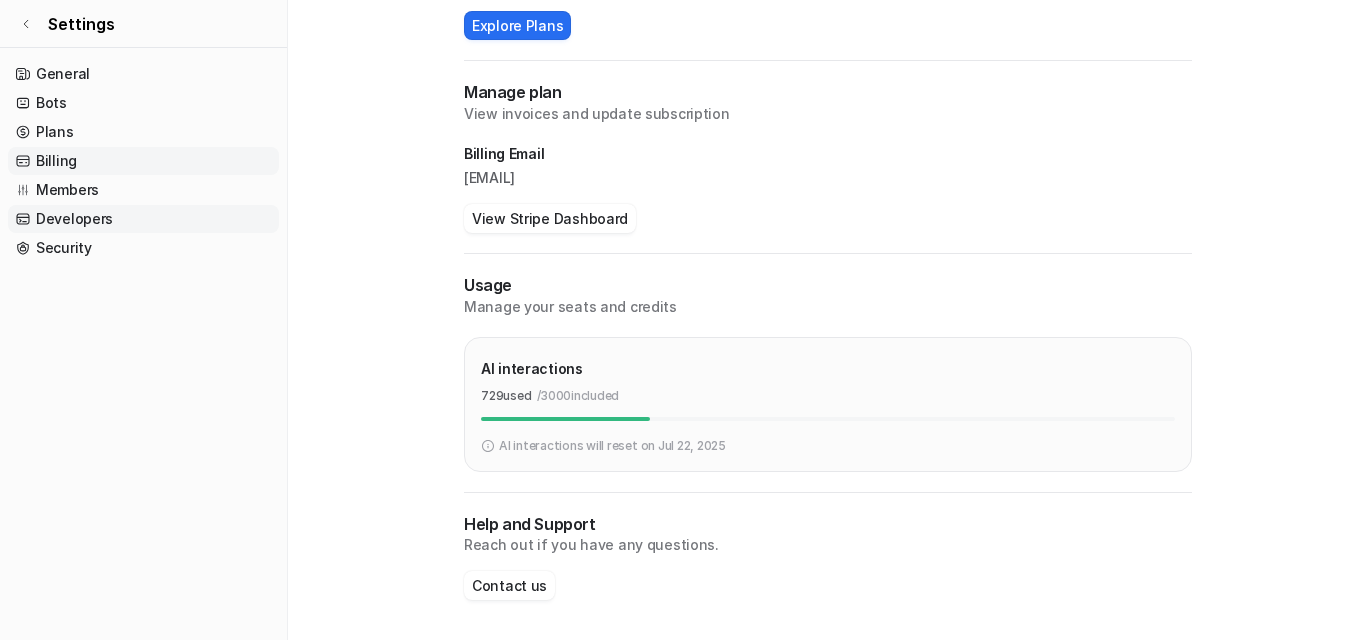 click on "Developers" at bounding box center (143, 219) 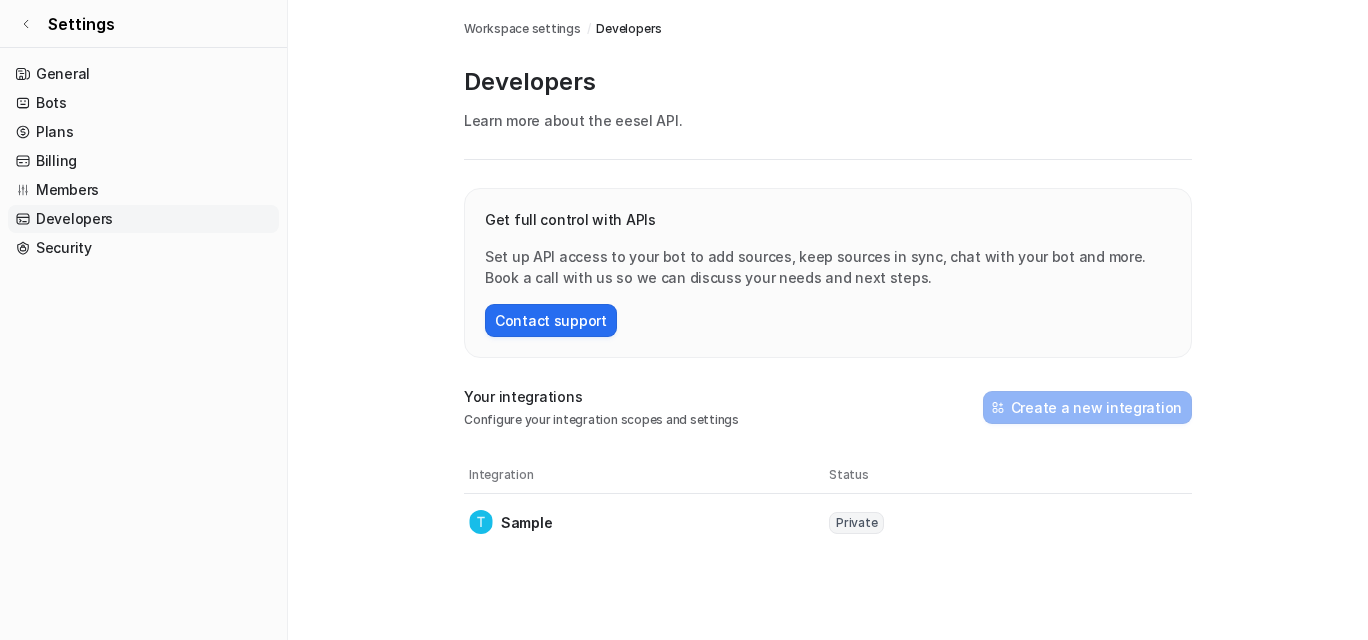 scroll, scrollTop: 46, scrollLeft: 0, axis: vertical 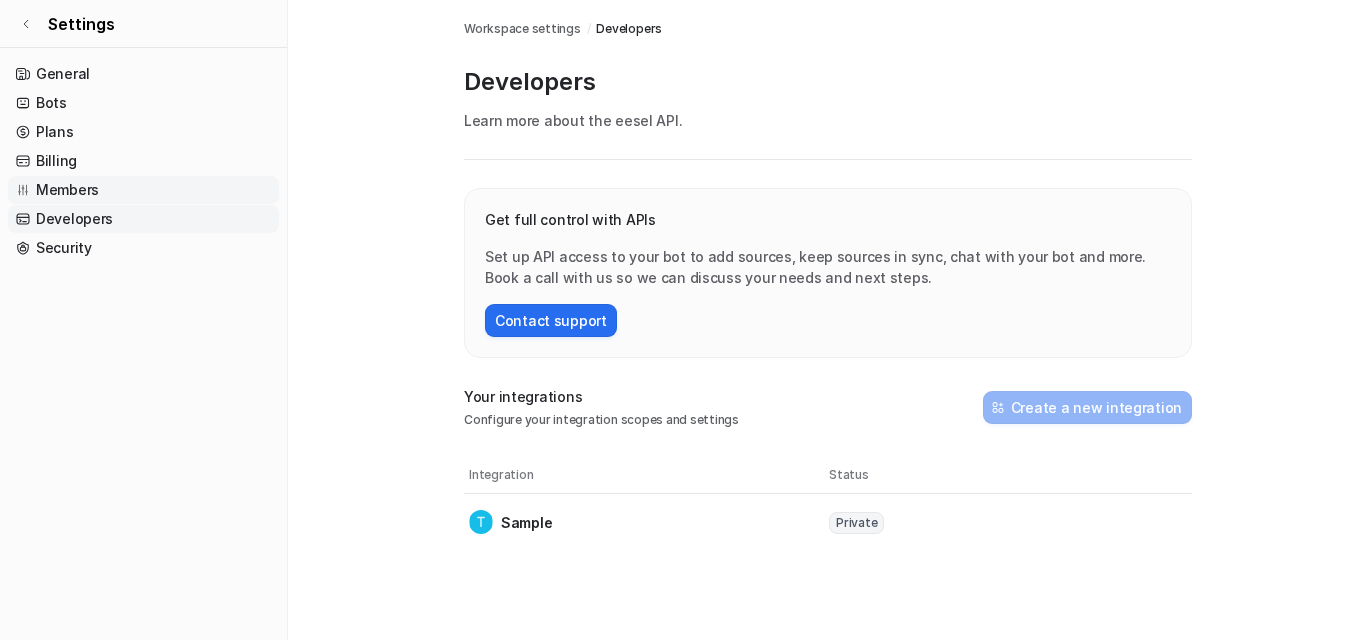 click on "Members" at bounding box center [143, 190] 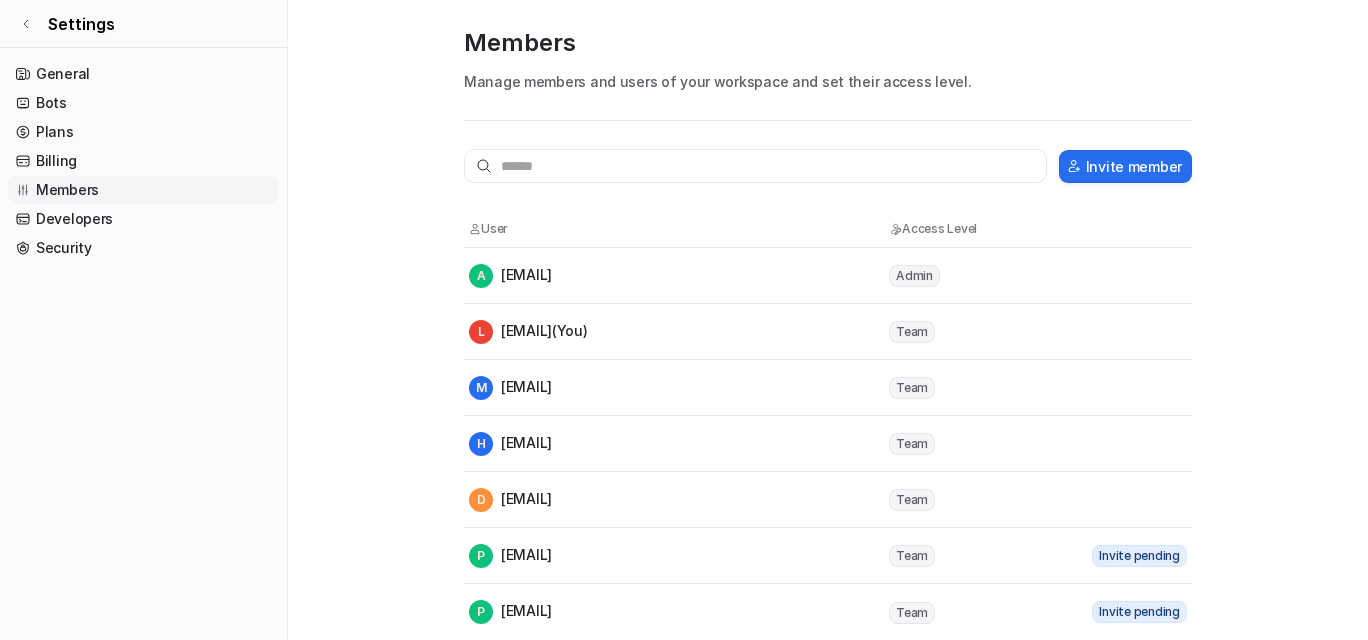 scroll, scrollTop: 206, scrollLeft: 0, axis: vertical 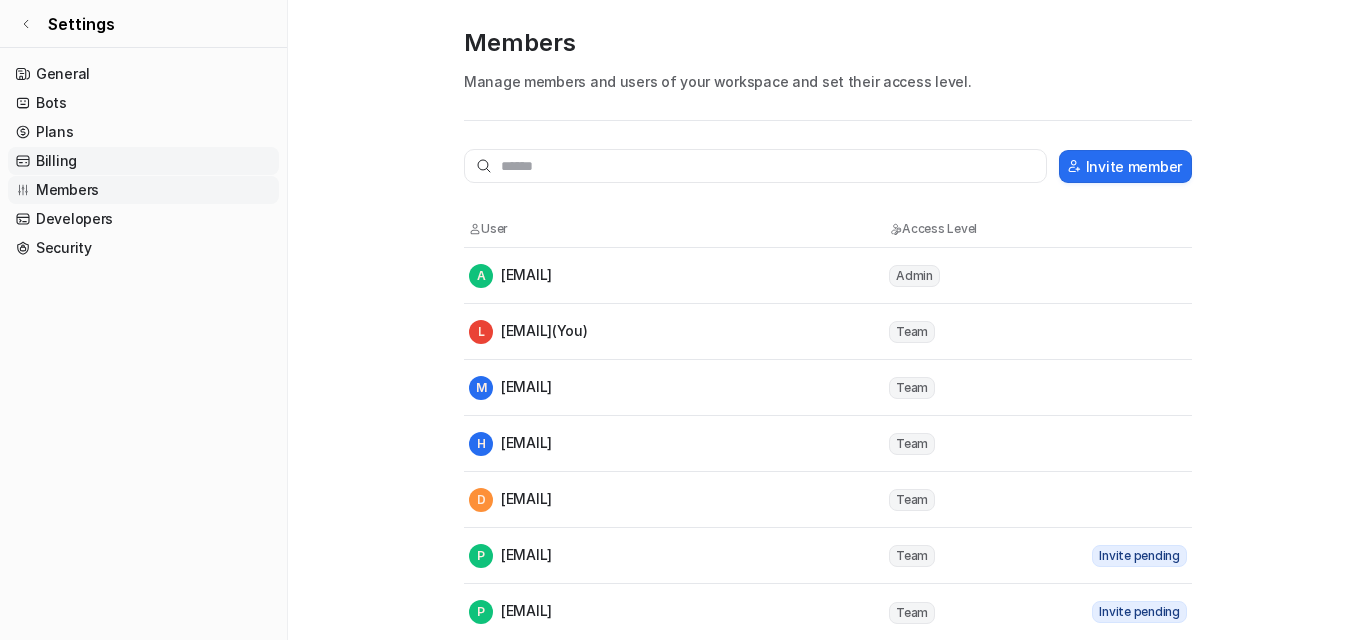 click on "Billing" at bounding box center (143, 161) 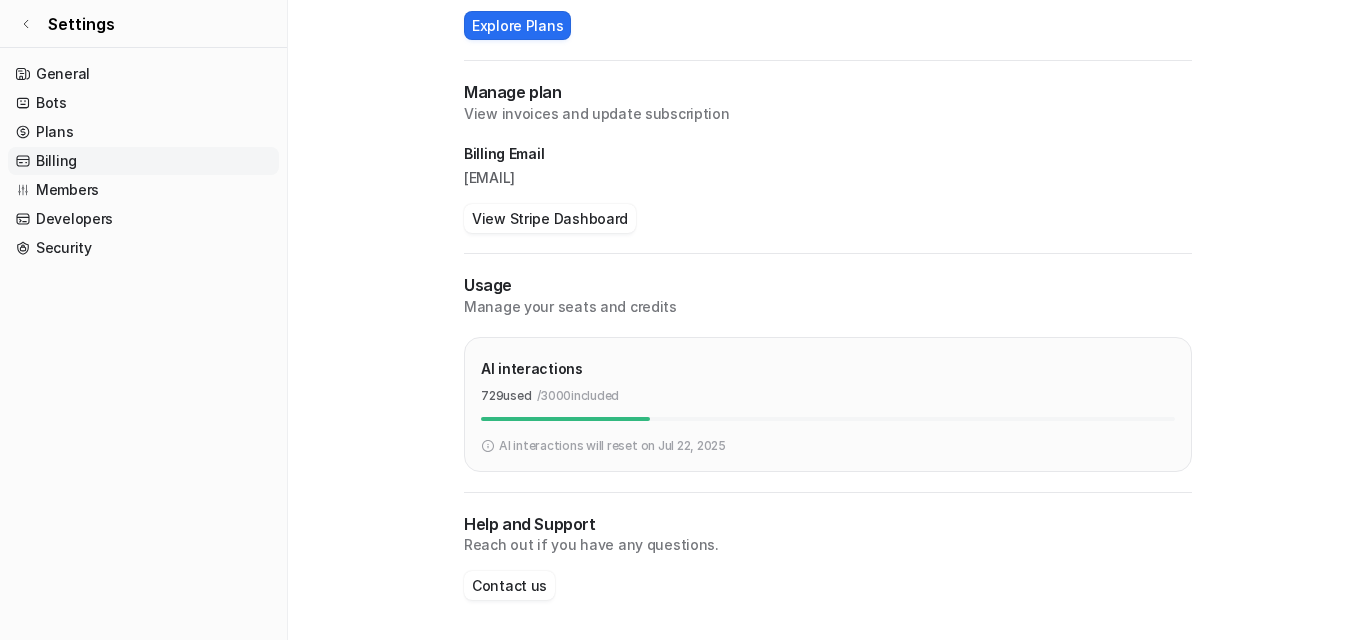 scroll, scrollTop: 0, scrollLeft: 0, axis: both 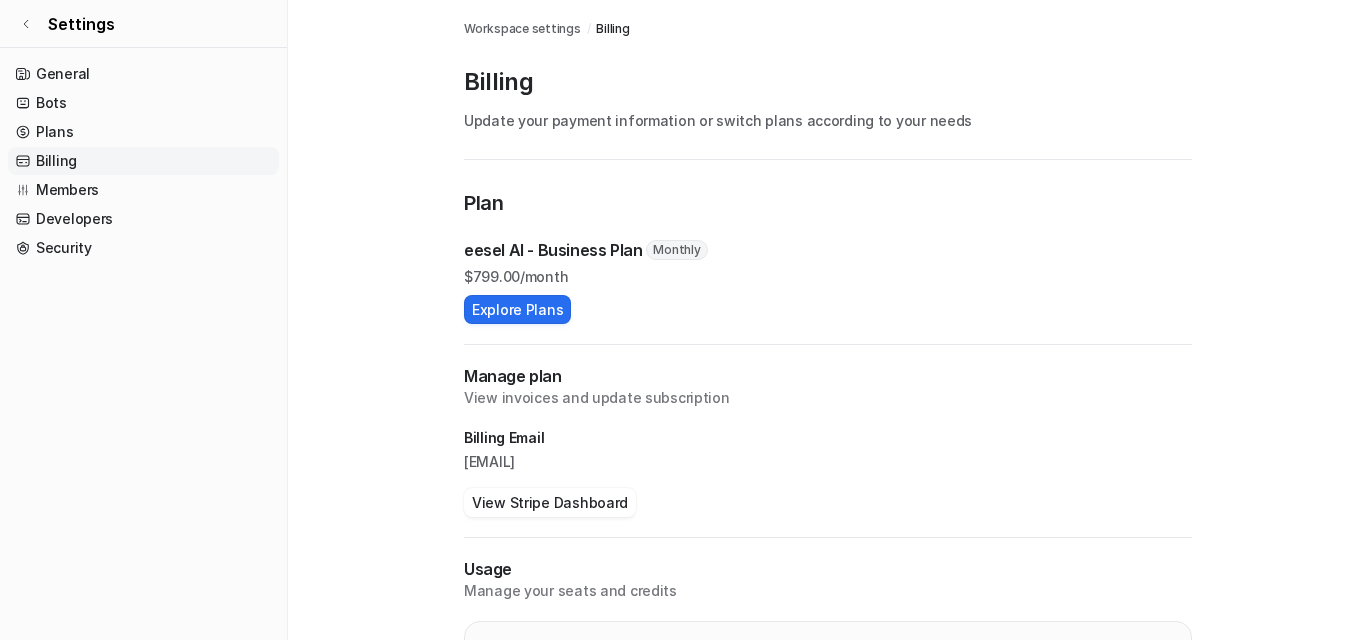 click on "View invoices and update subscription" at bounding box center [828, 398] 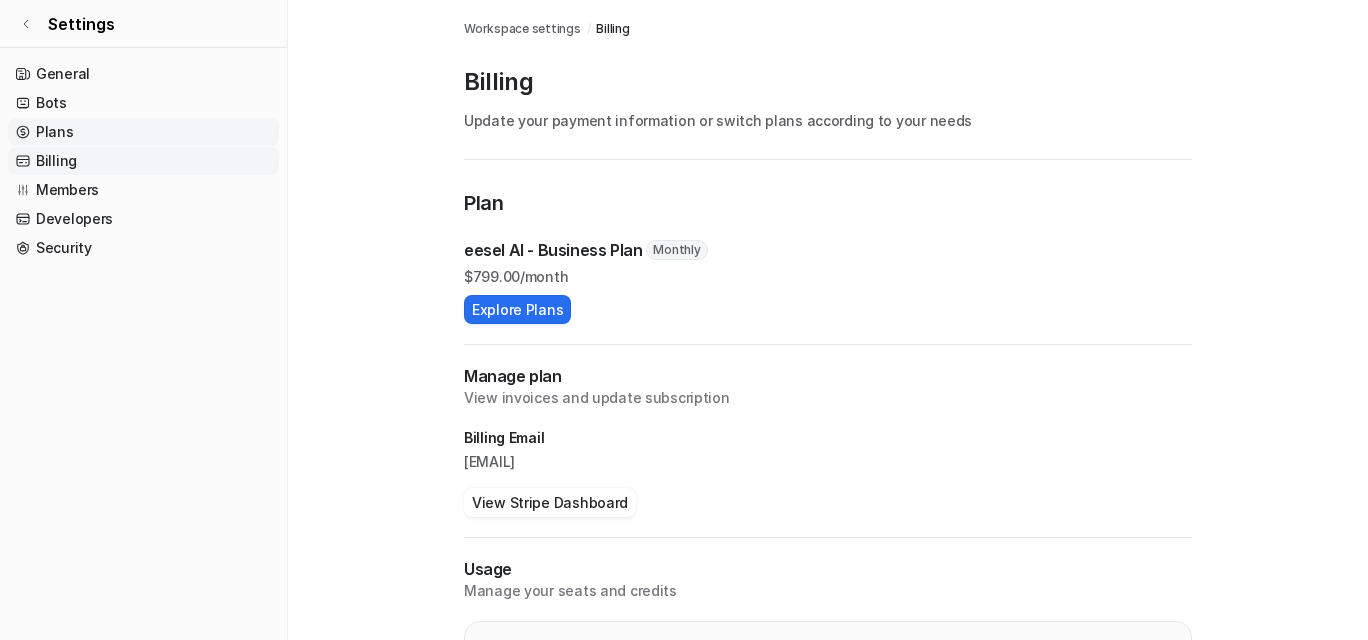 click on "Plans" at bounding box center [143, 132] 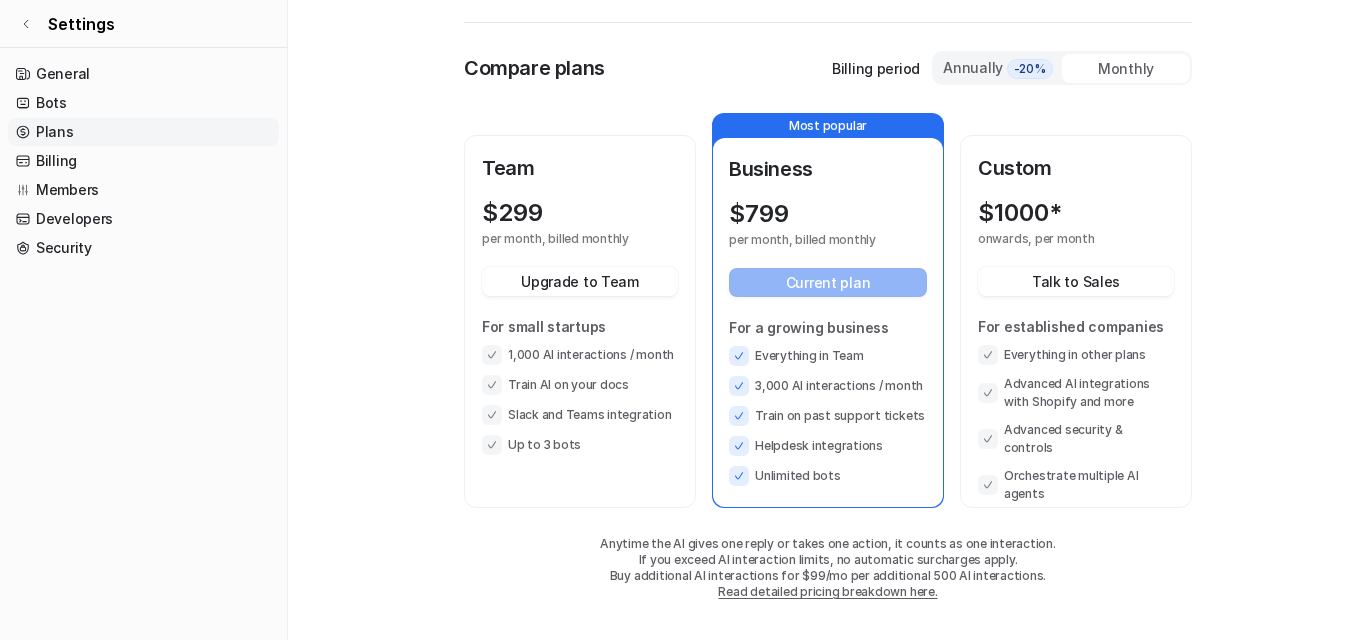 scroll, scrollTop: 171, scrollLeft: 0, axis: vertical 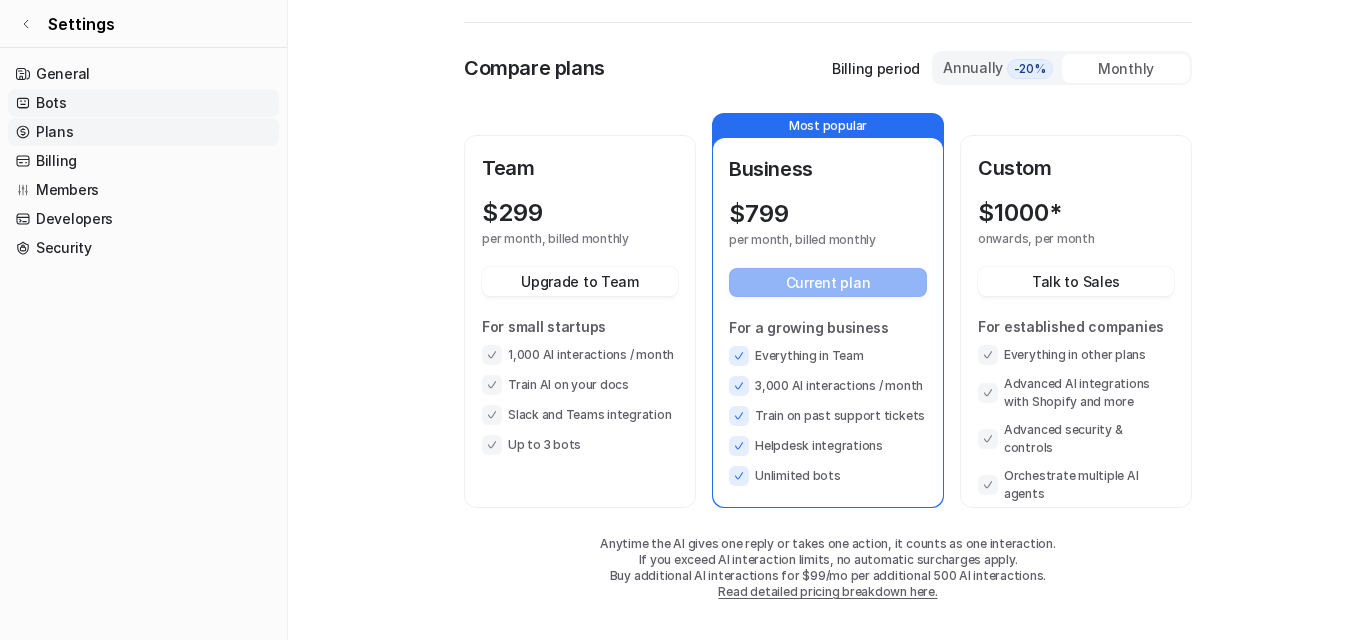 click on "Bots" at bounding box center (143, 103) 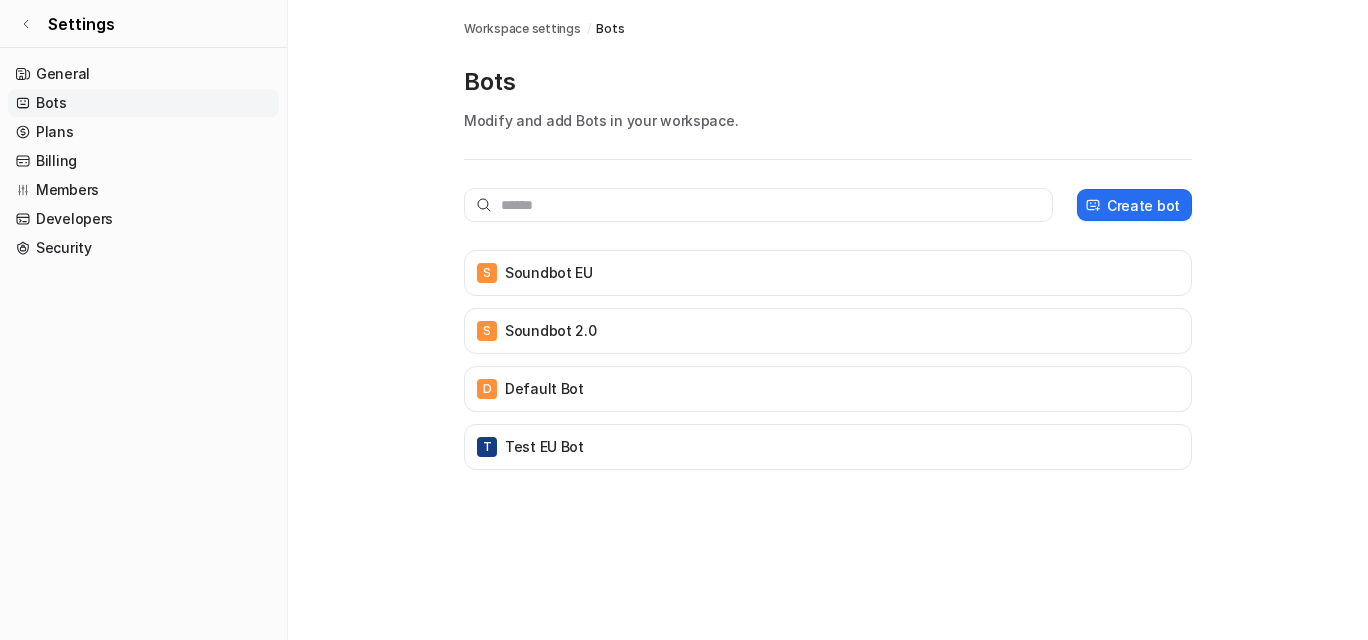 scroll, scrollTop: 0, scrollLeft: 0, axis: both 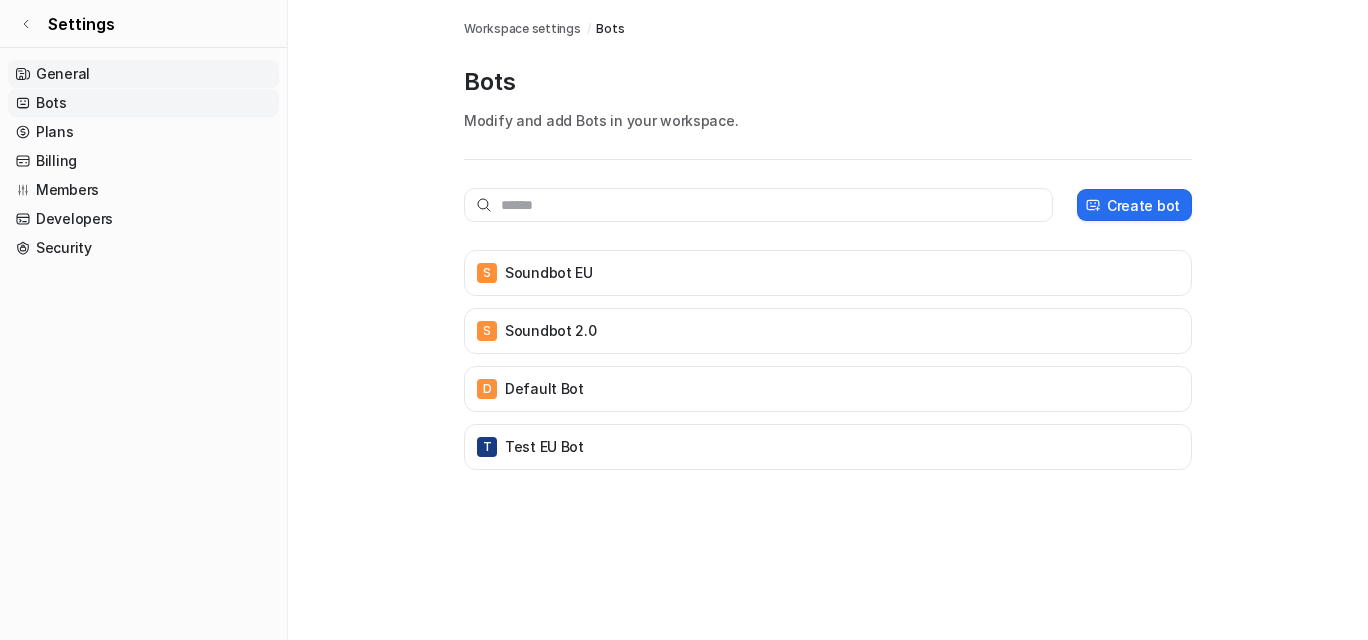 click on "General" at bounding box center (143, 74) 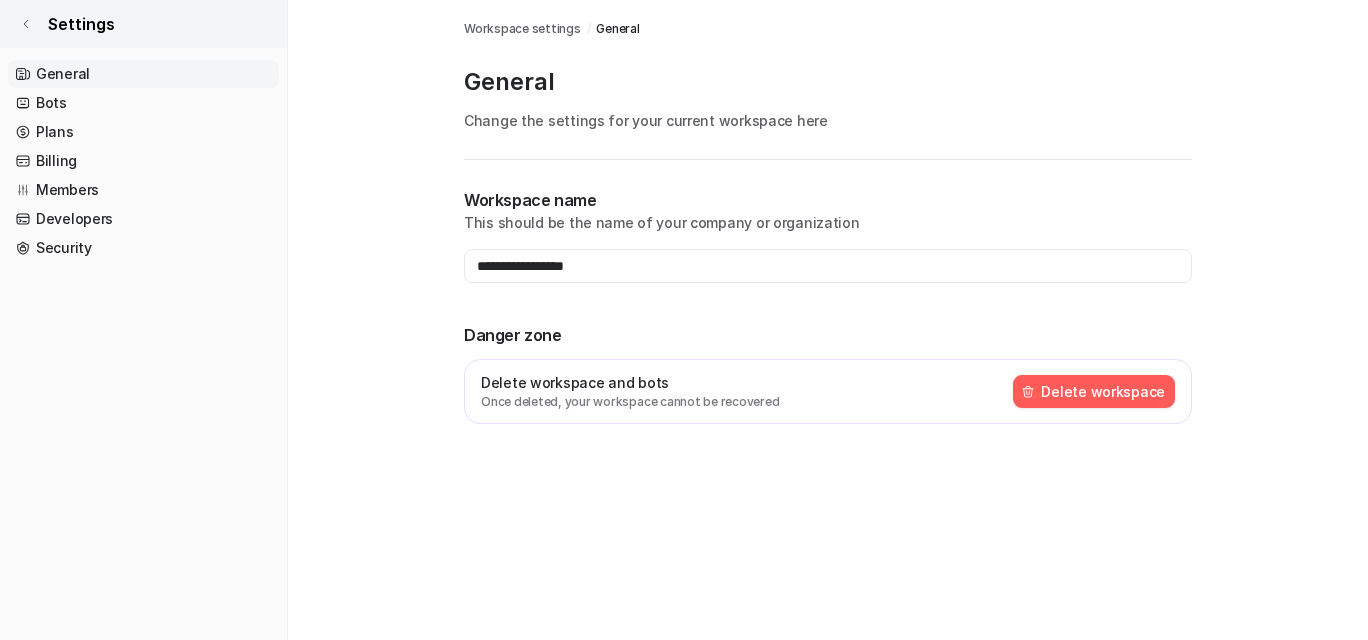 click 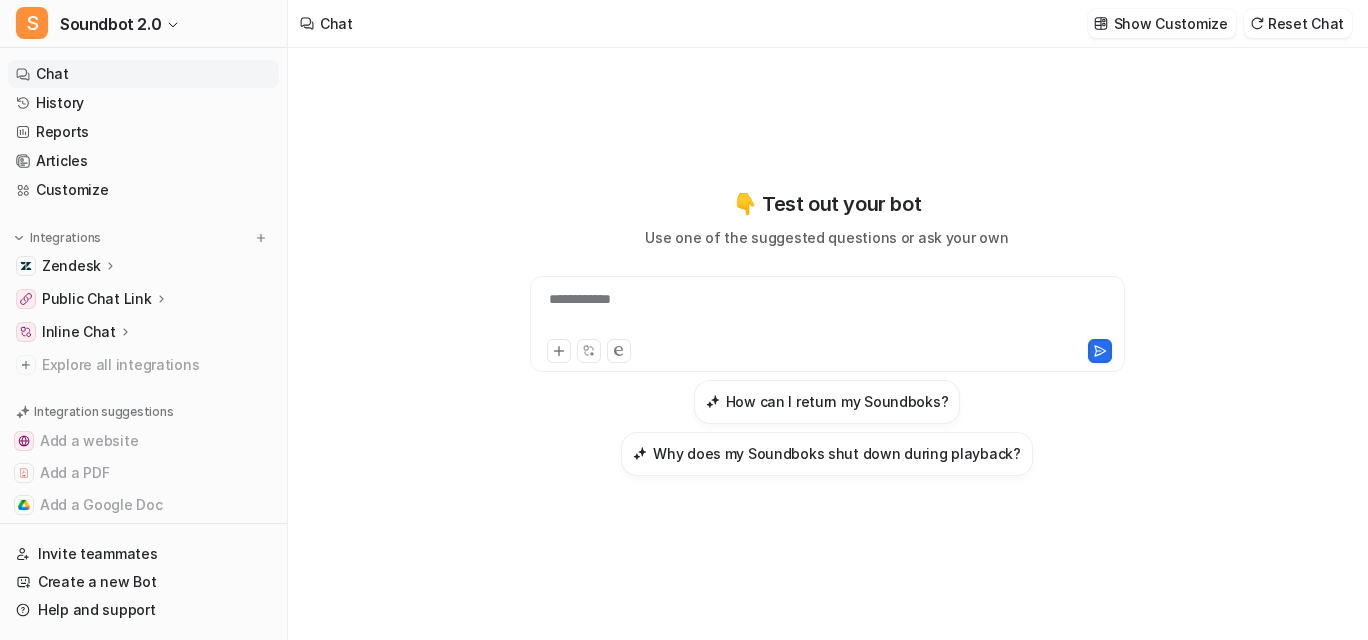 click on "Chat History Reports Articles Customize Integrations Zendesk Overview Sources AI Agent AI Copilot Public Chat Link Overview Configuration Inline Chat Overview Configuration Explore all integrations Integration suggestions Add a website Add a PDF Add a Google Doc Add to Zendesk" at bounding box center (143, 287) 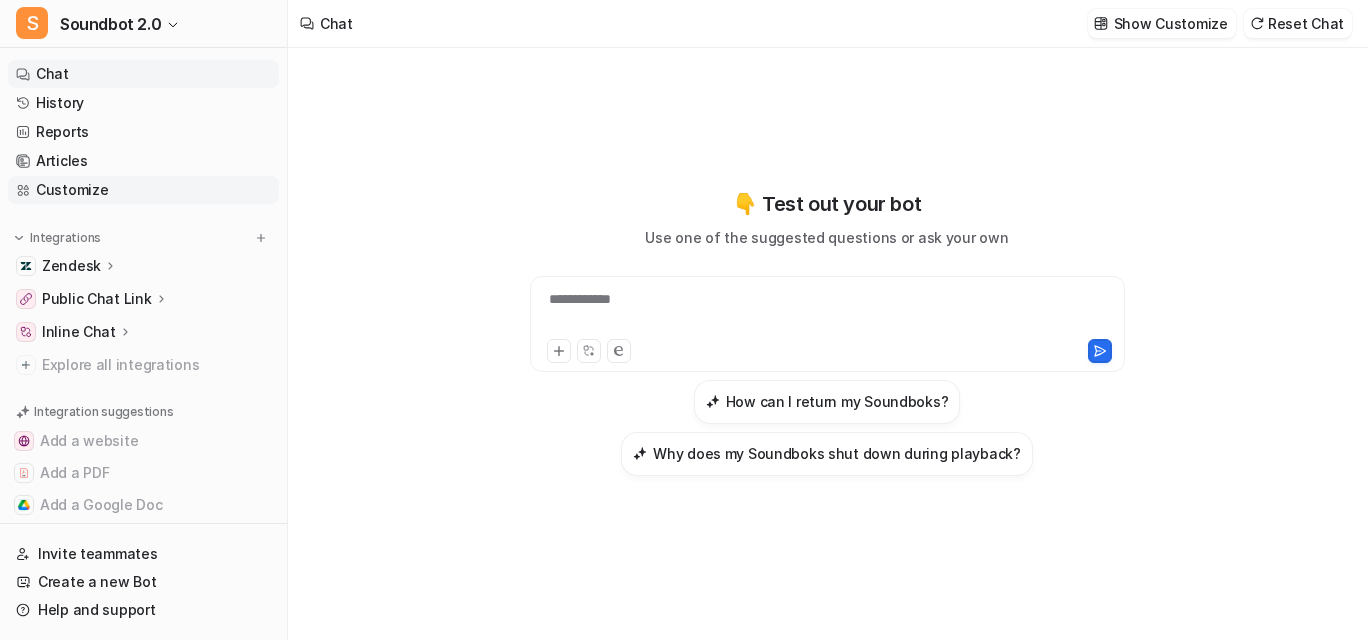 click on "Customize" at bounding box center [143, 190] 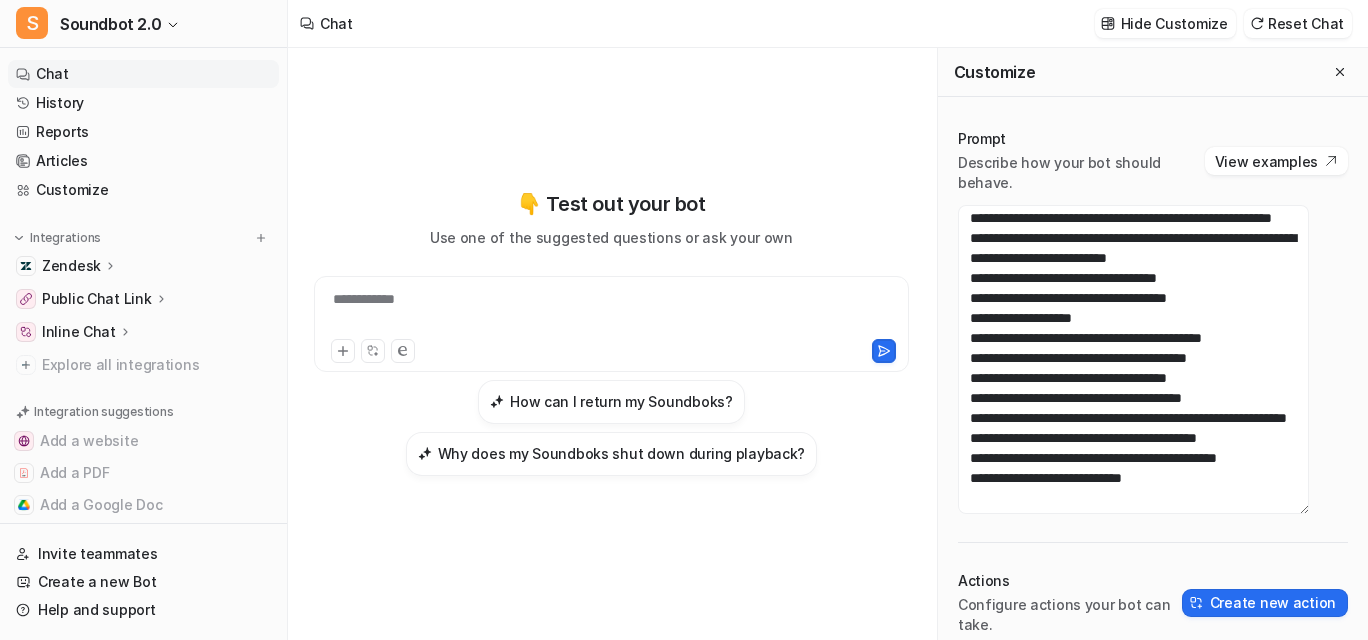 scroll, scrollTop: 2091, scrollLeft: 0, axis: vertical 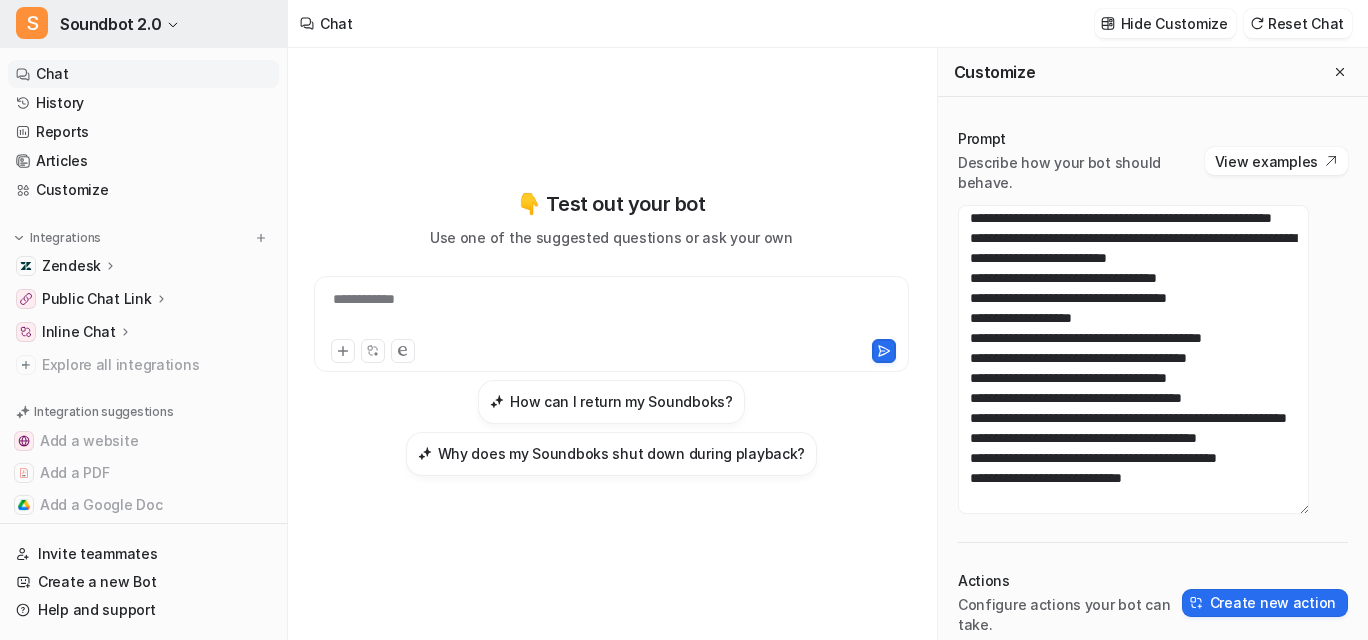 click on "Soundbot 2.0" at bounding box center [110, 24] 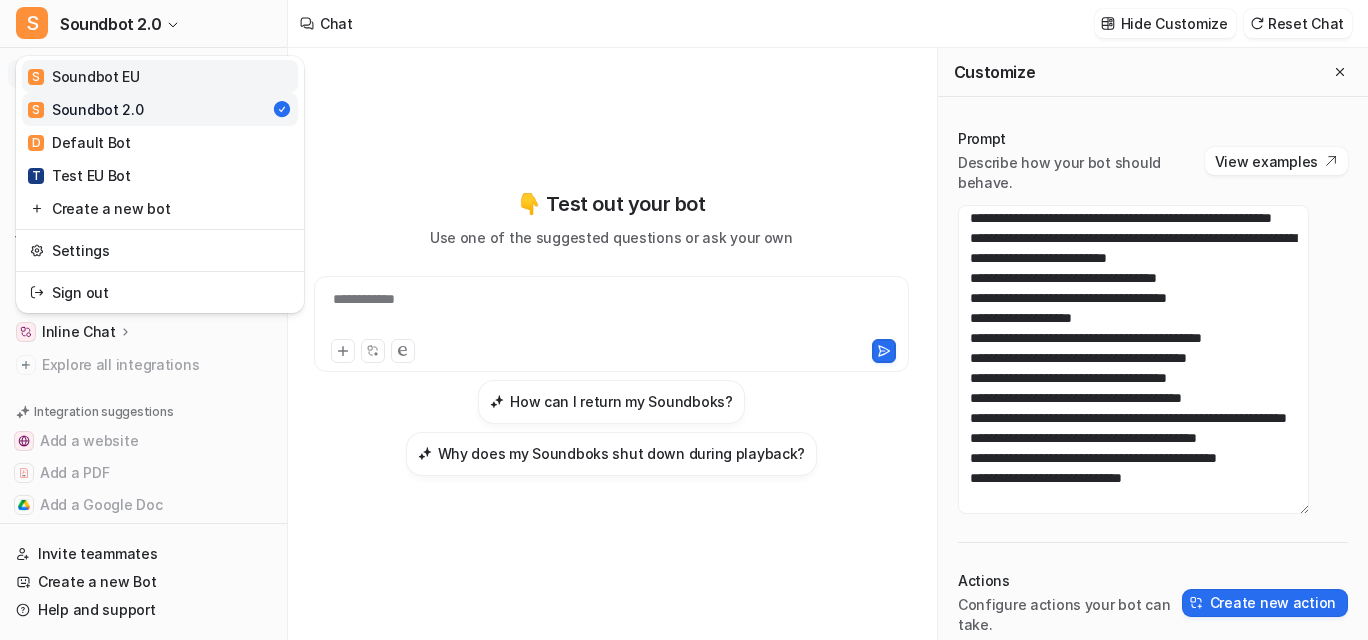 click on "S   Soundbot EU" at bounding box center (84, 76) 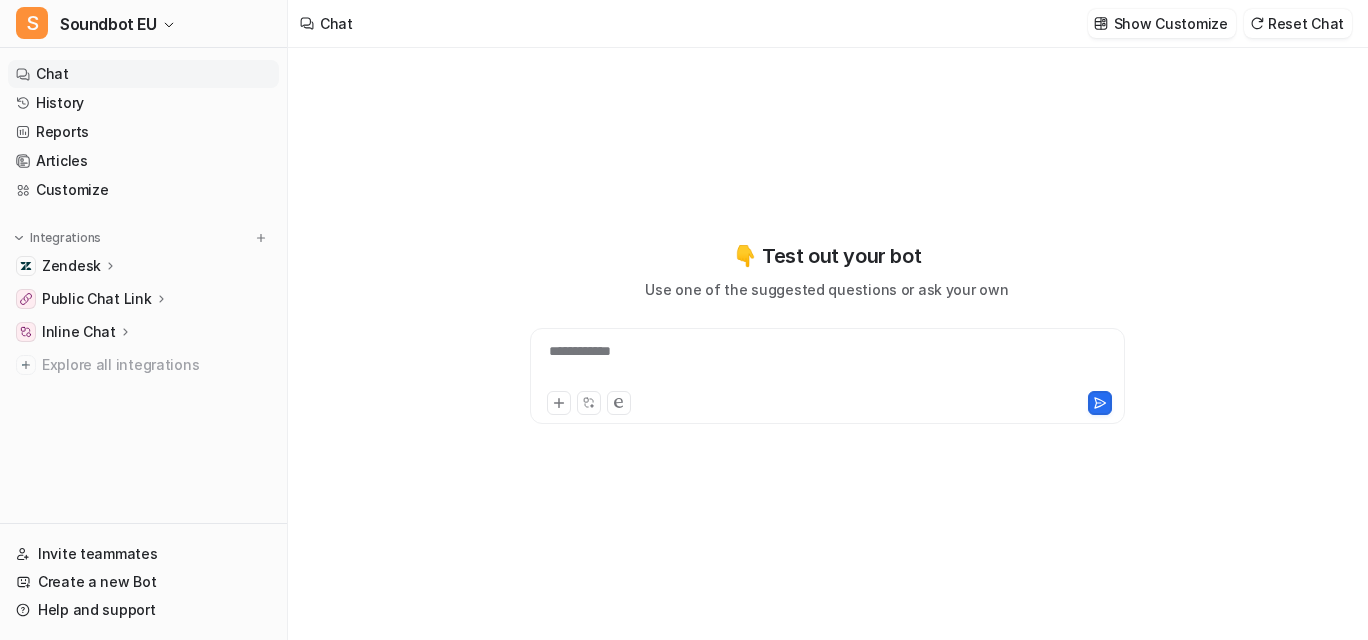 type on "**********" 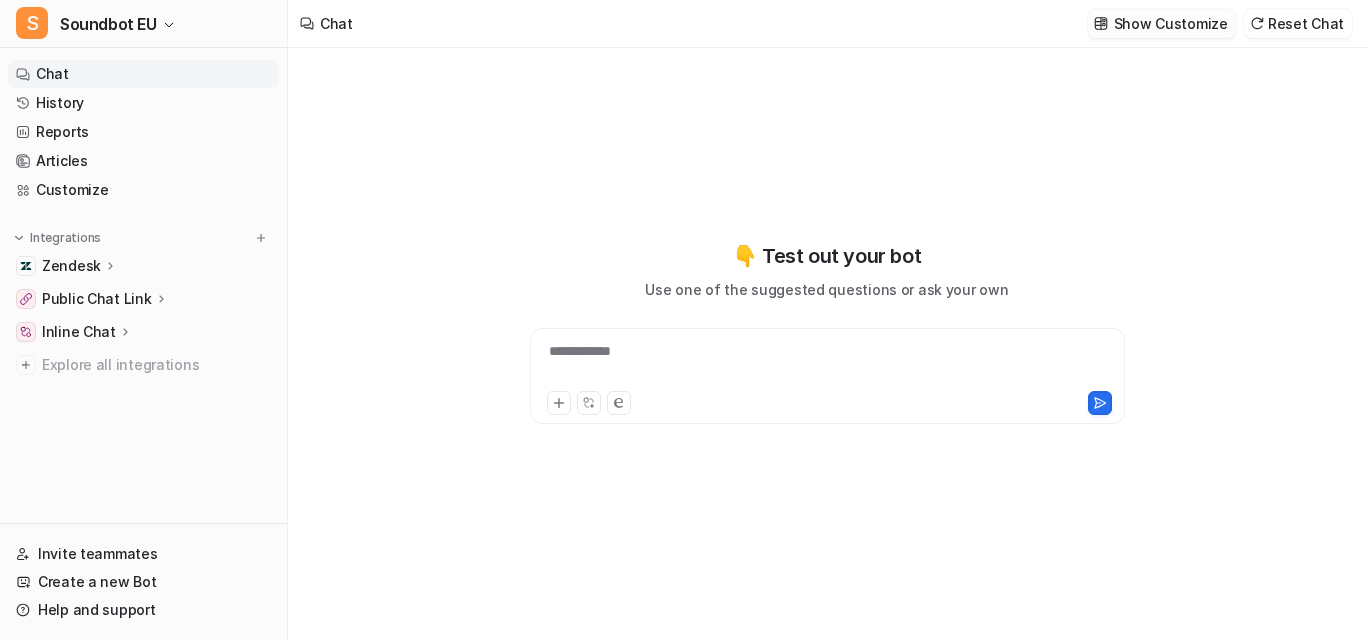click on "Show Customize" at bounding box center [1171, 23] 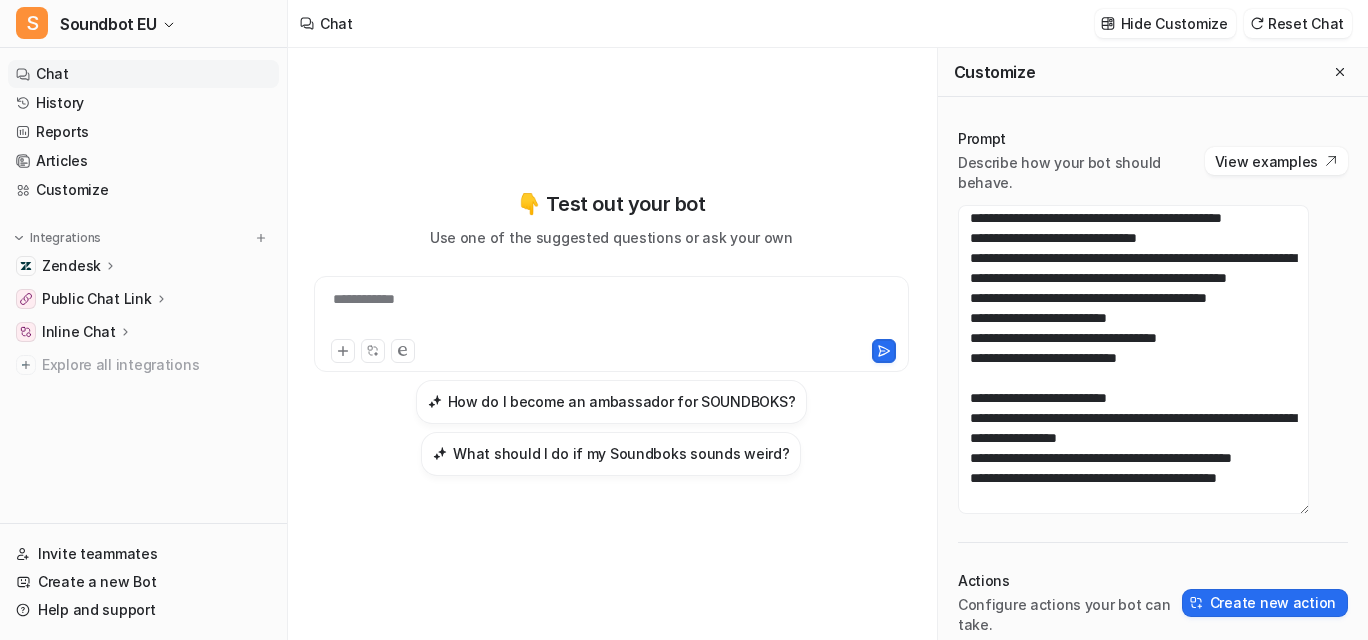 scroll, scrollTop: 2542, scrollLeft: 0, axis: vertical 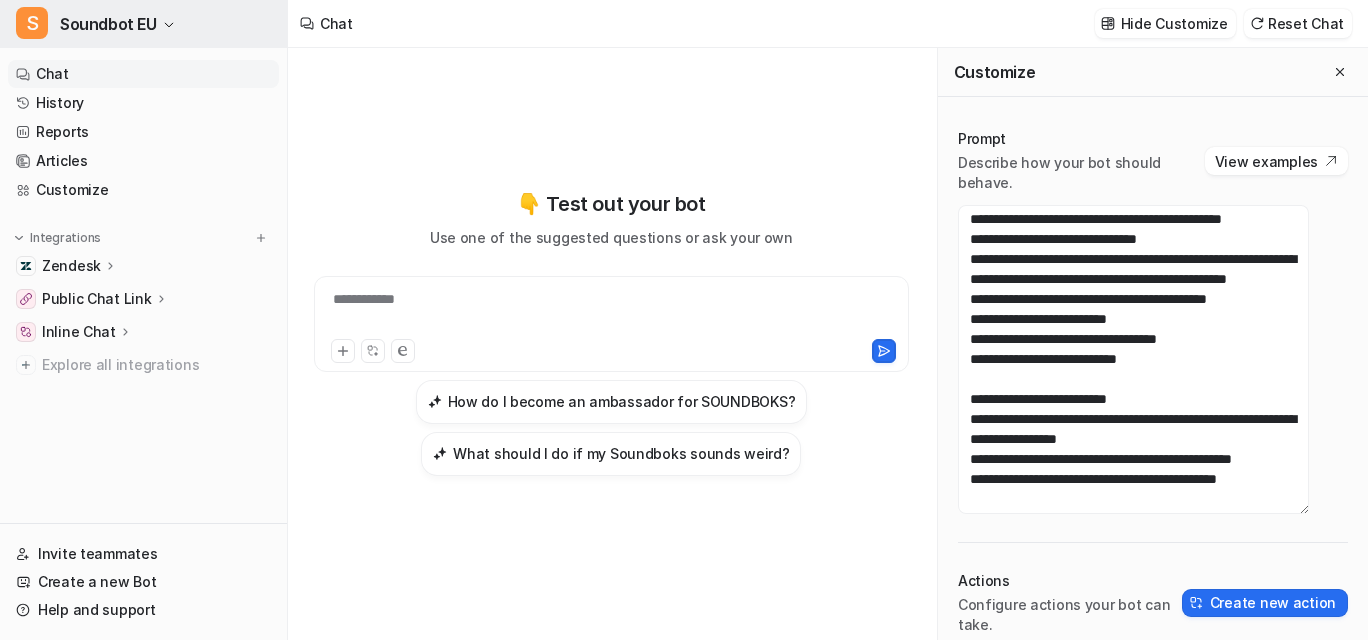 click on "Soundbot EU" at bounding box center (108, 24) 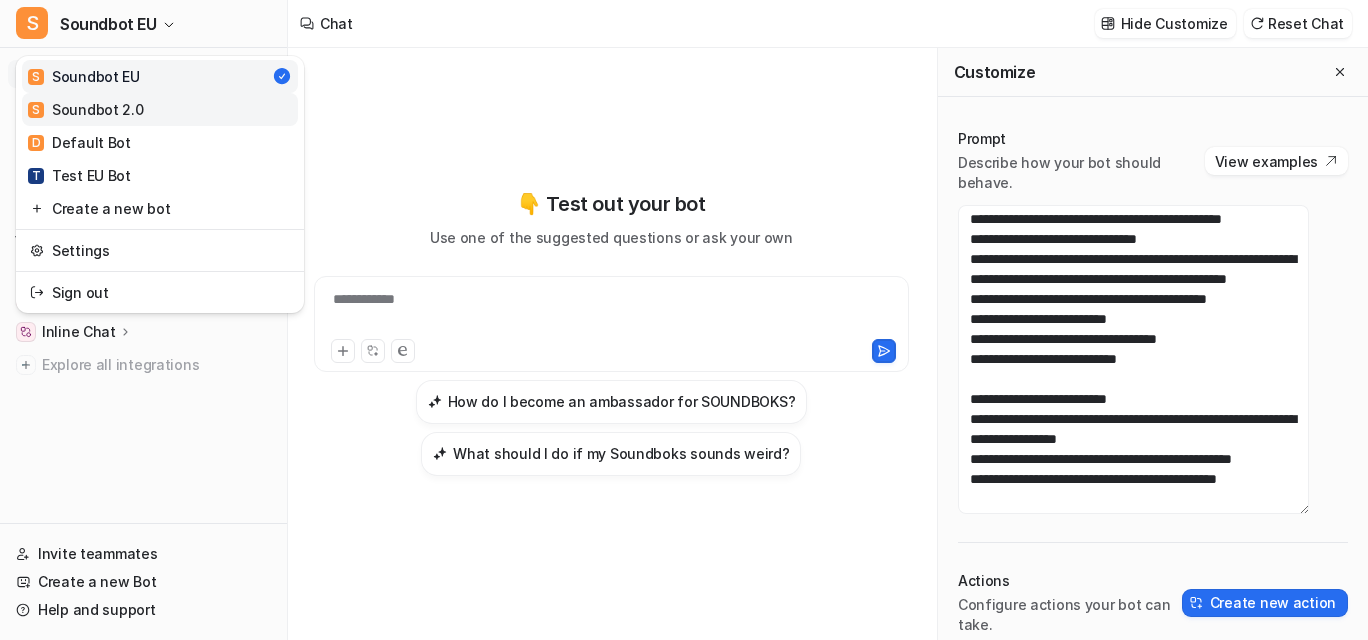 click on "S   Soundbot 2.0" at bounding box center (86, 109) 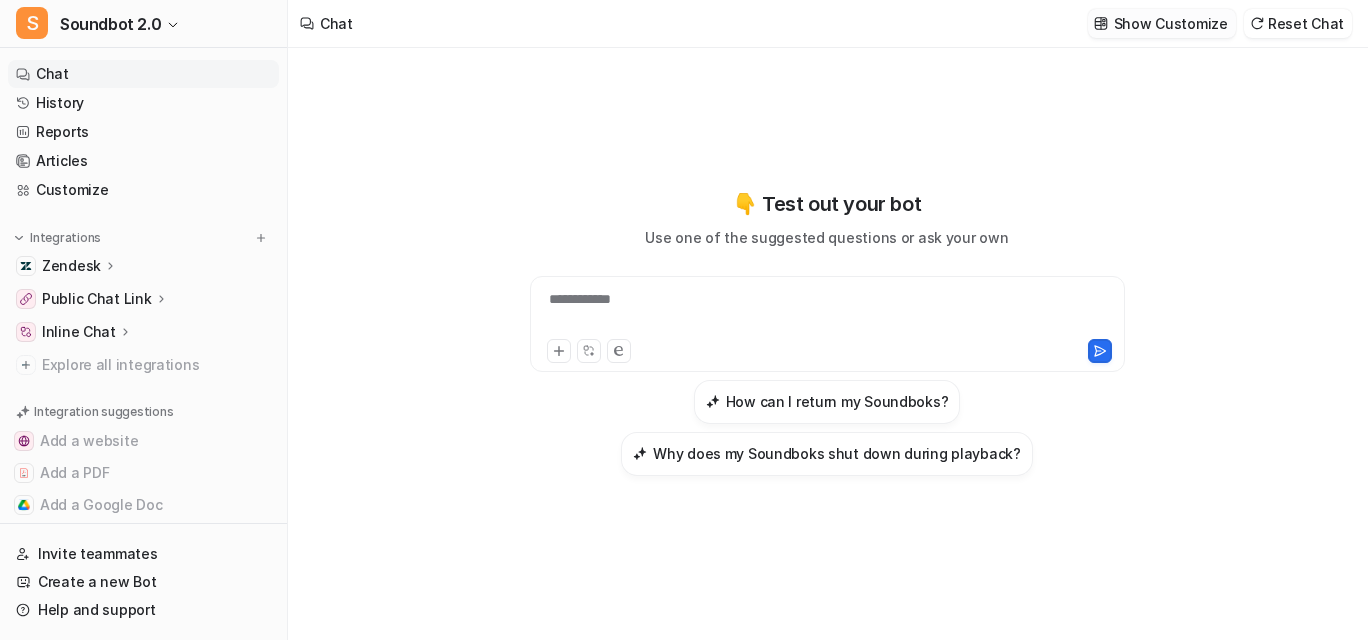 click on "Show Customize" at bounding box center (1171, 23) 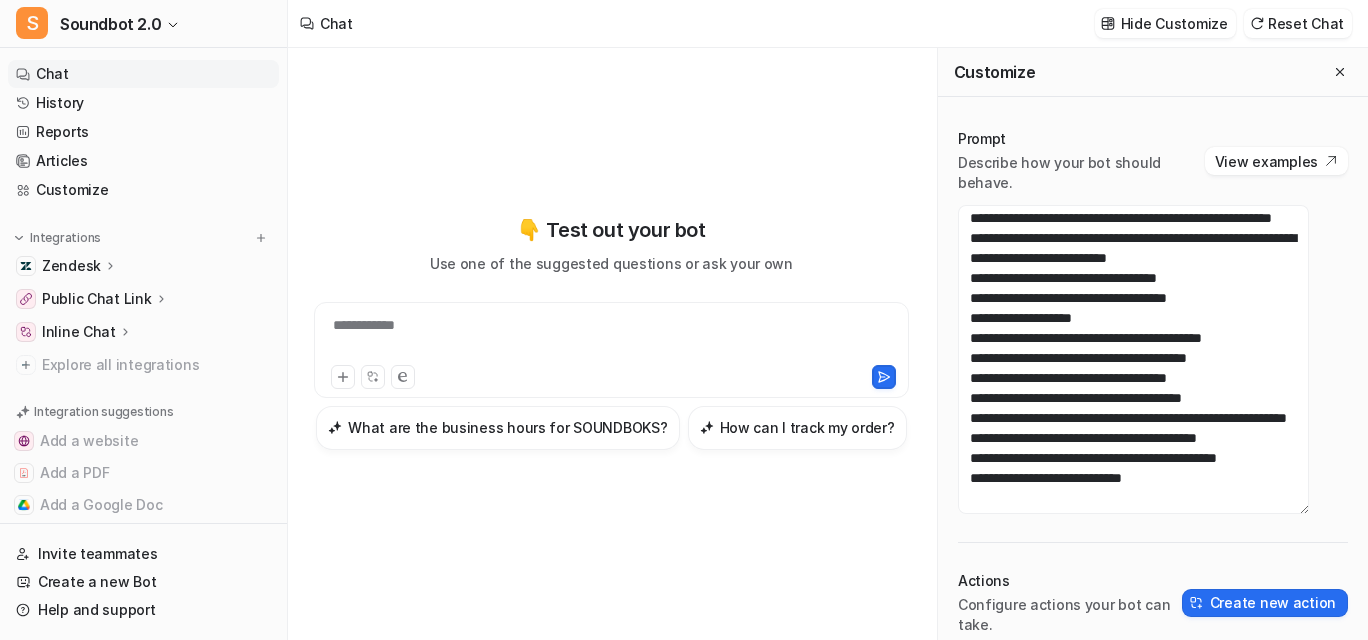 scroll, scrollTop: 3650, scrollLeft: 0, axis: vertical 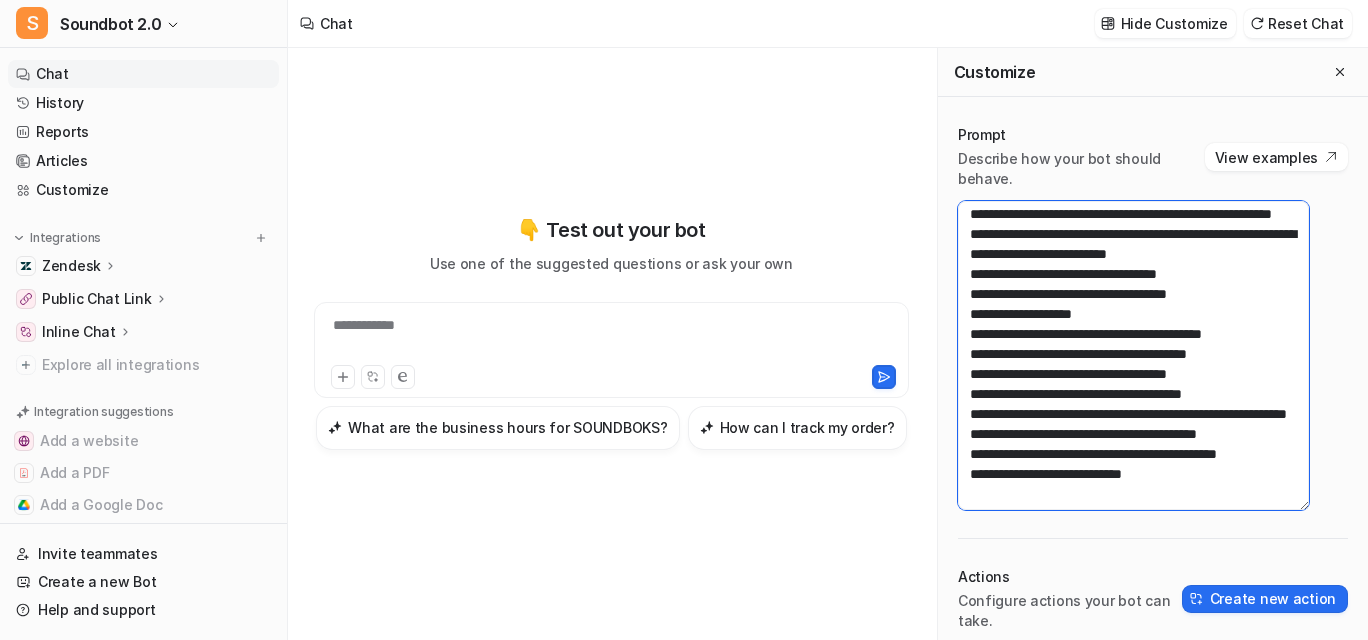 click at bounding box center [1133, 355] 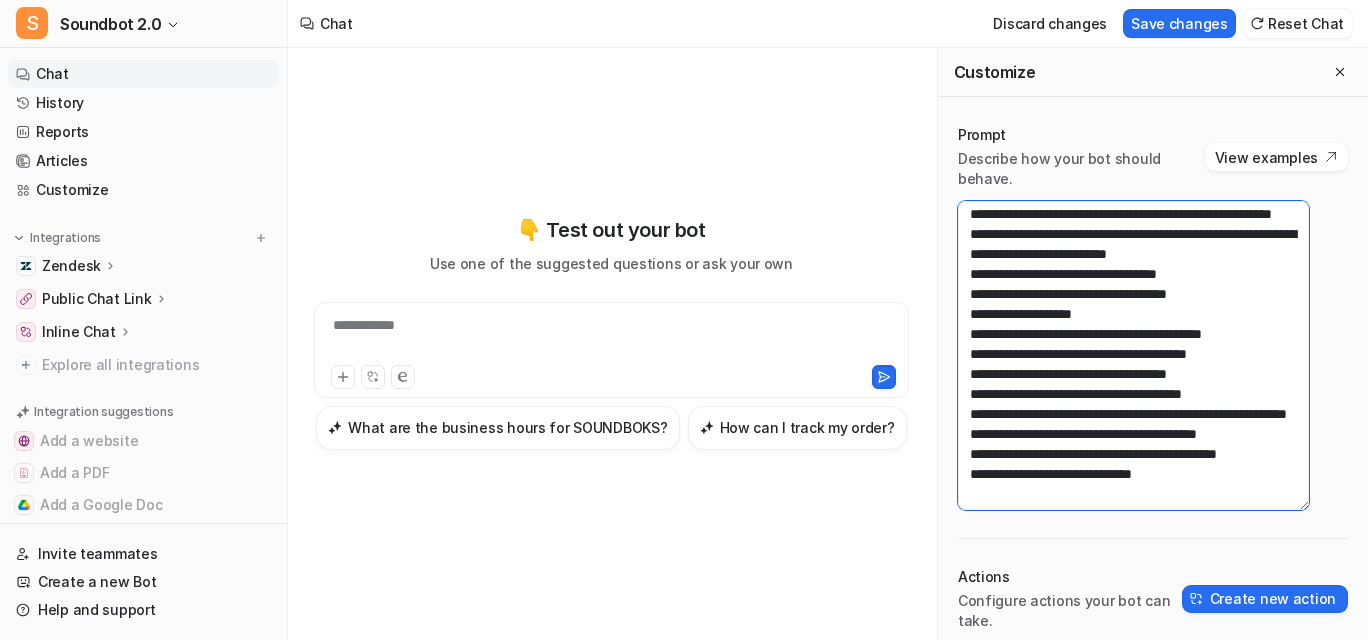 click at bounding box center [1133, 355] 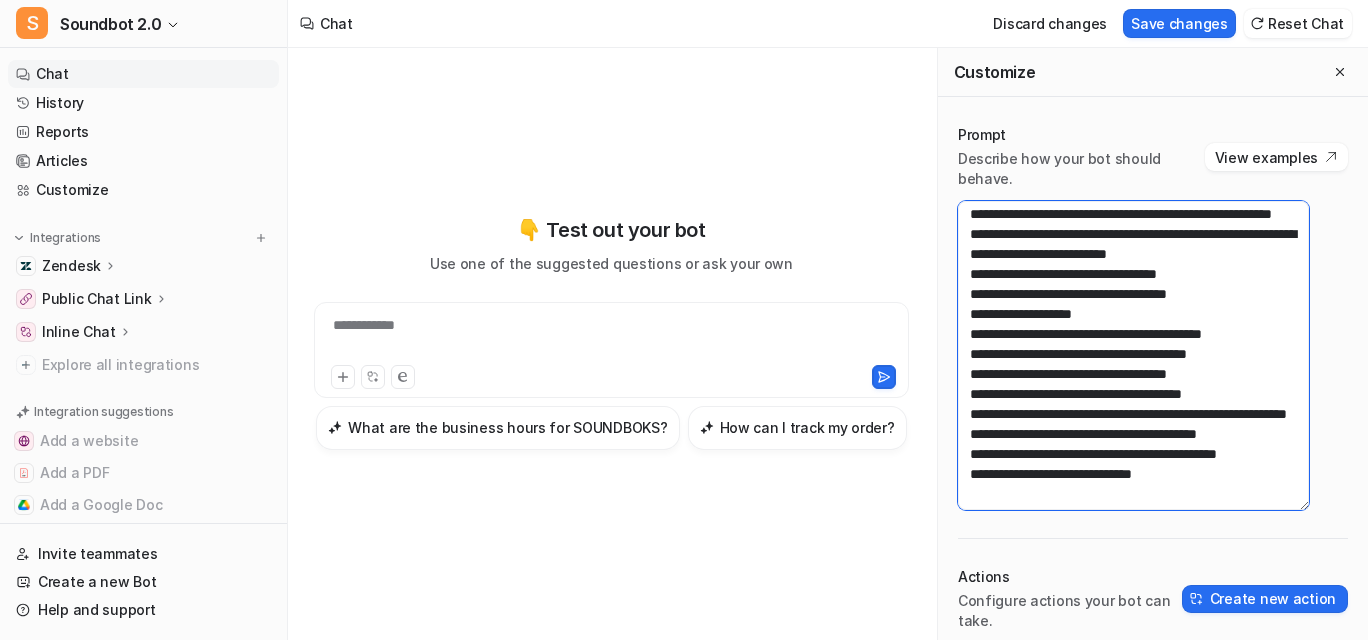 paste on "**********" 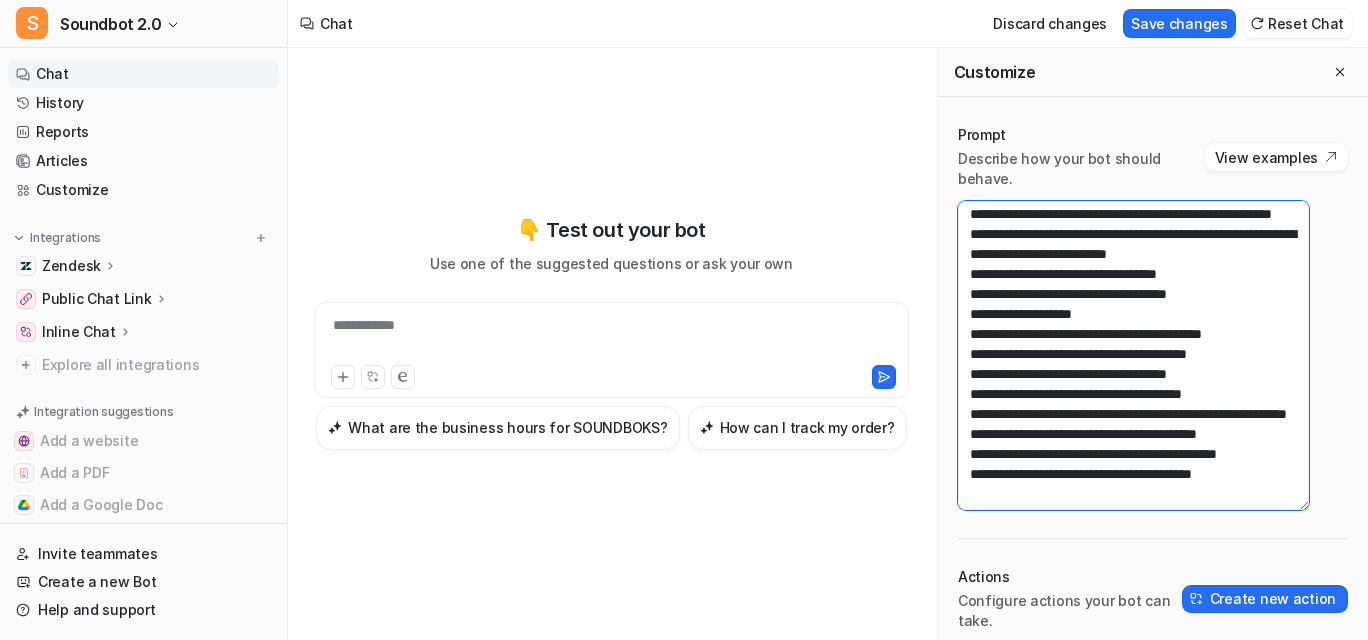 click at bounding box center [1133, 355] 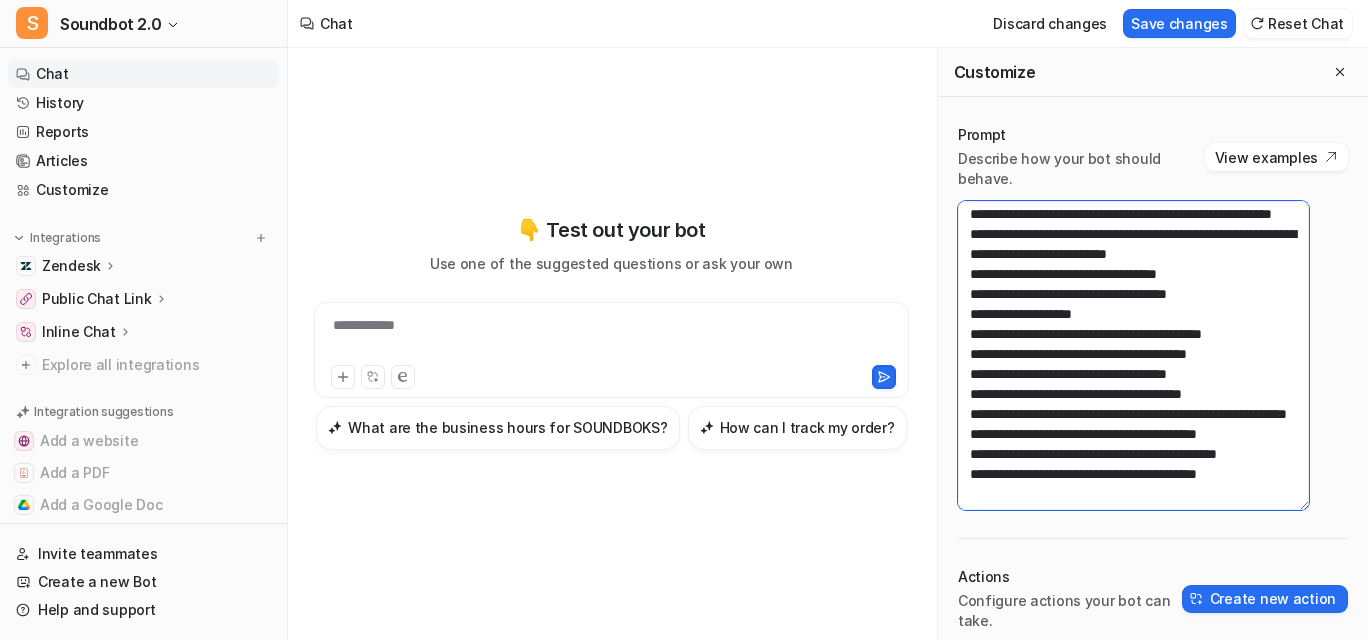 click at bounding box center (1133, 355) 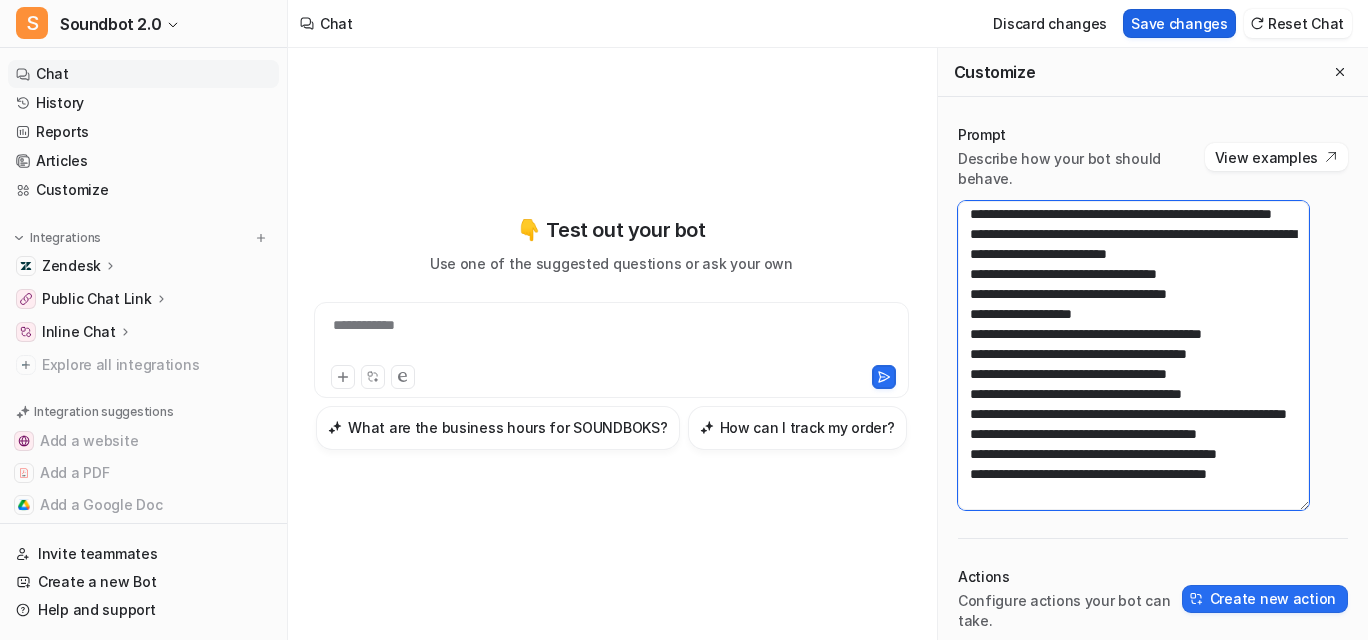 type on "**********" 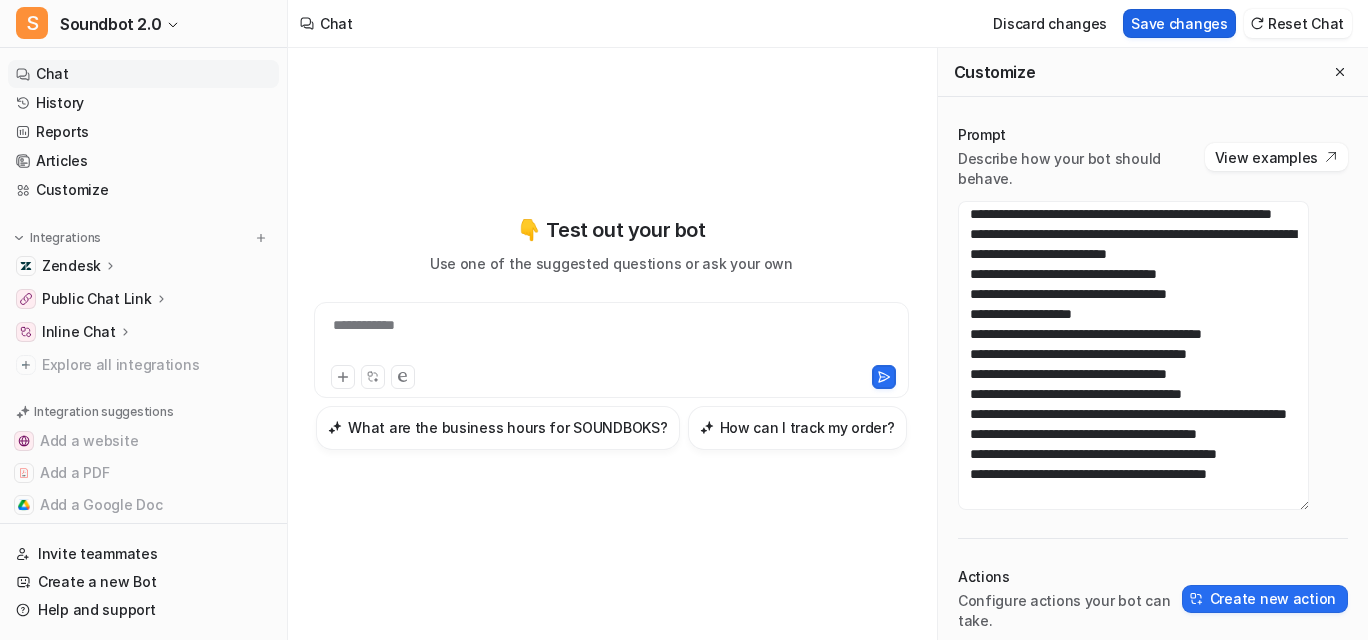 click on "Save changes" at bounding box center (1179, 23) 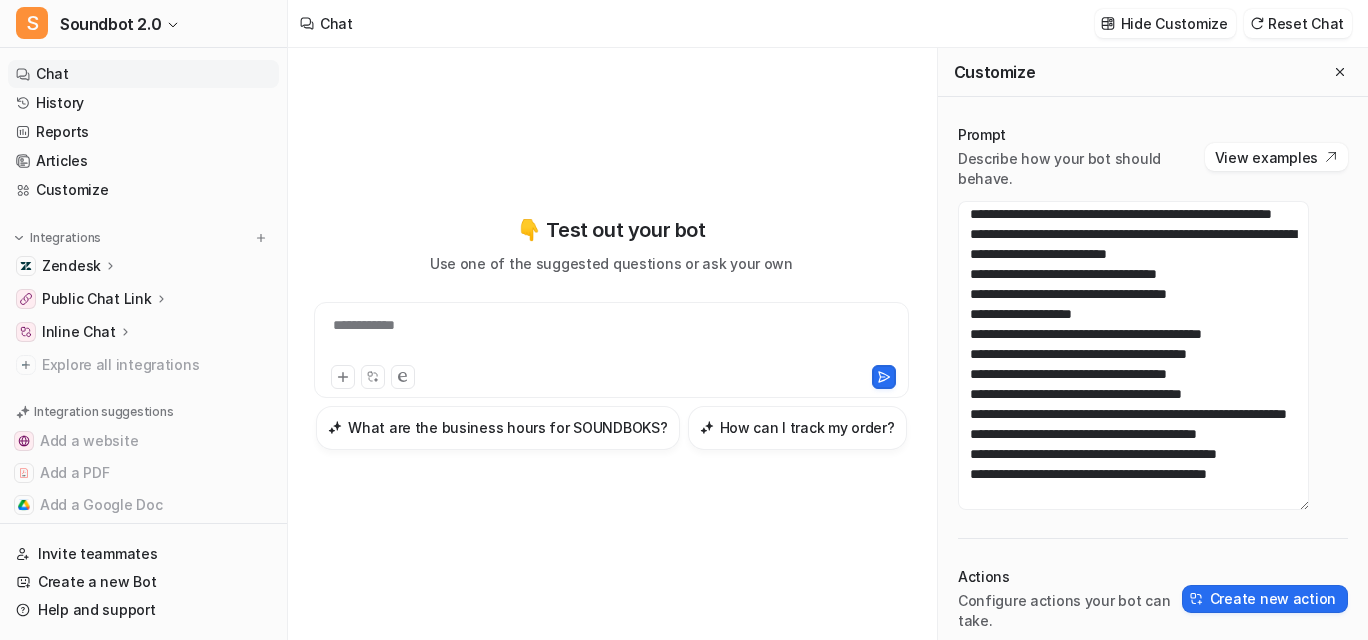 click on "Public Chat Link" at bounding box center (143, 299) 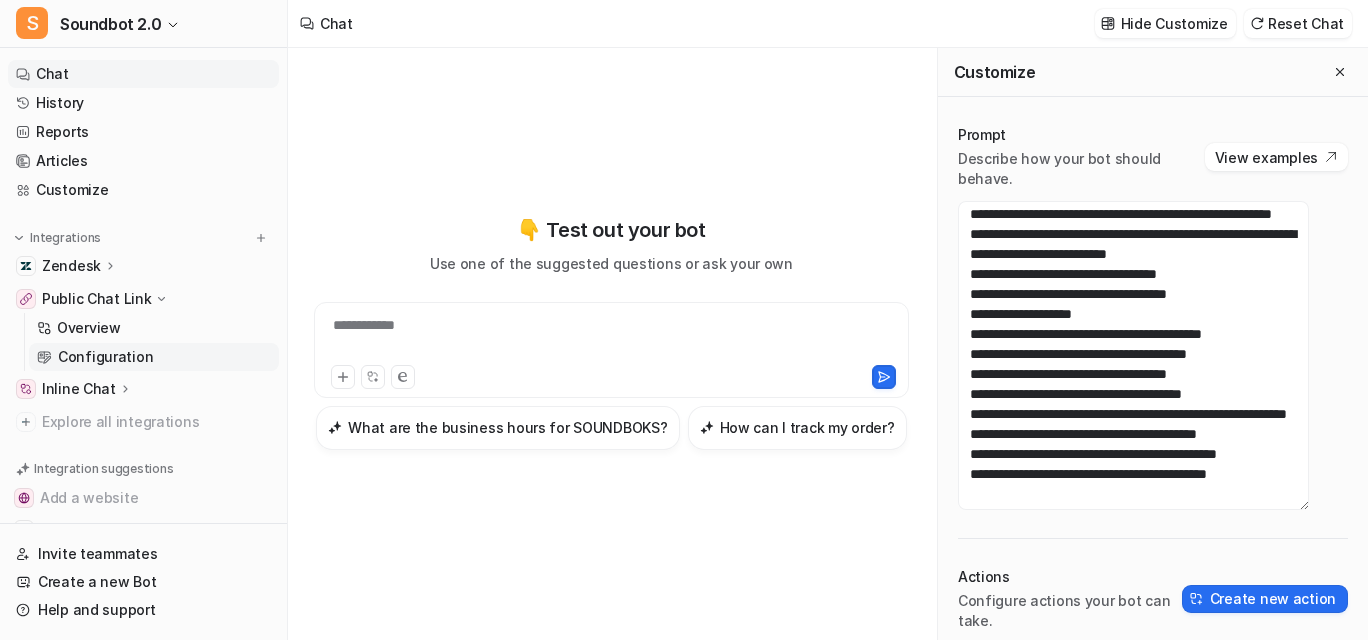 click on "Configuration" at bounding box center (105, 357) 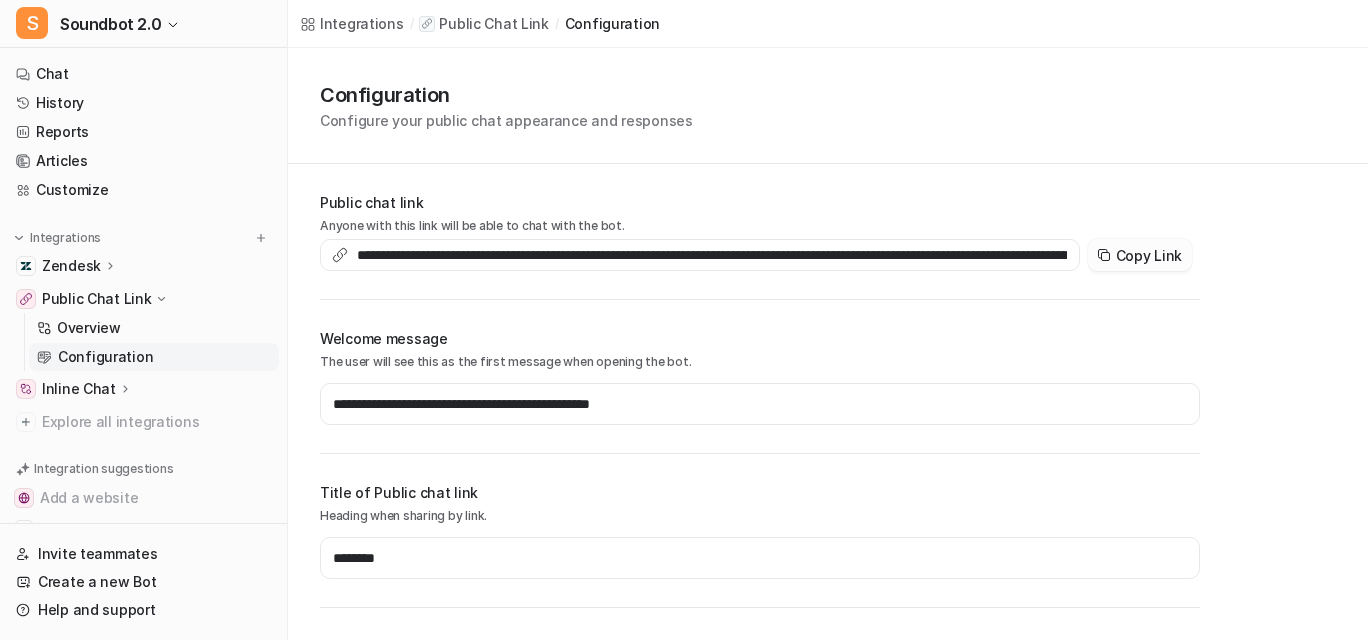 click on "Copy Link" at bounding box center [1140, 255] 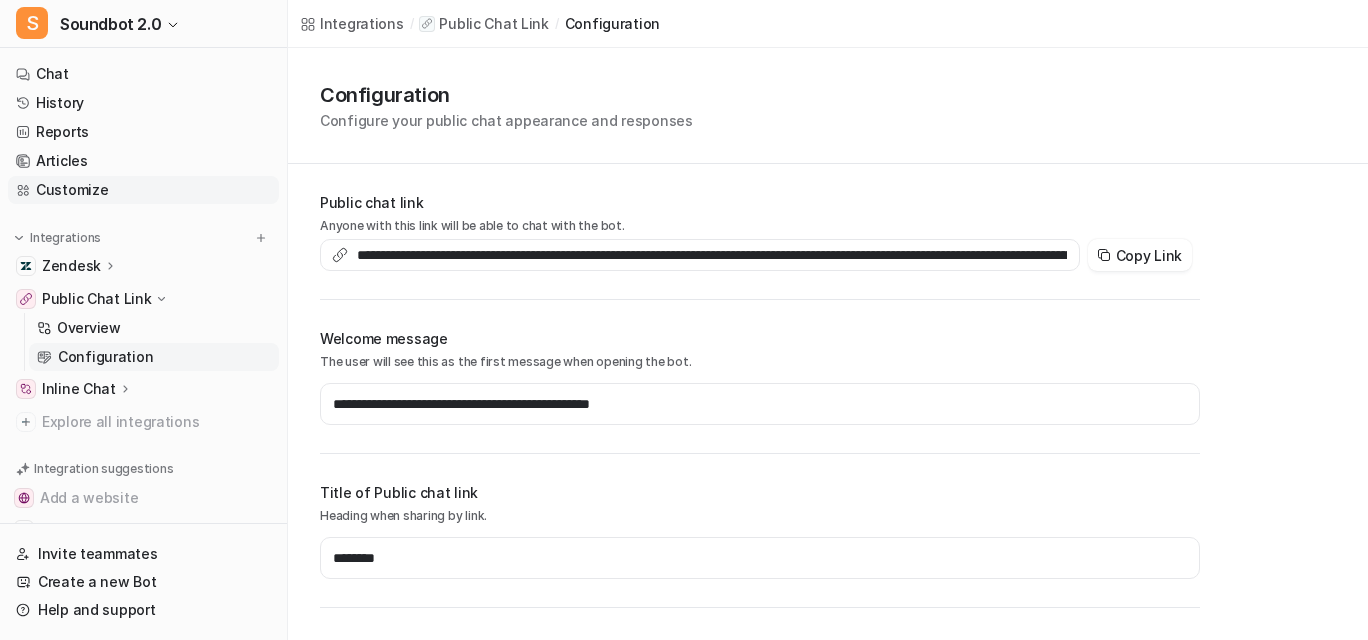 click on "Customize" at bounding box center (143, 190) 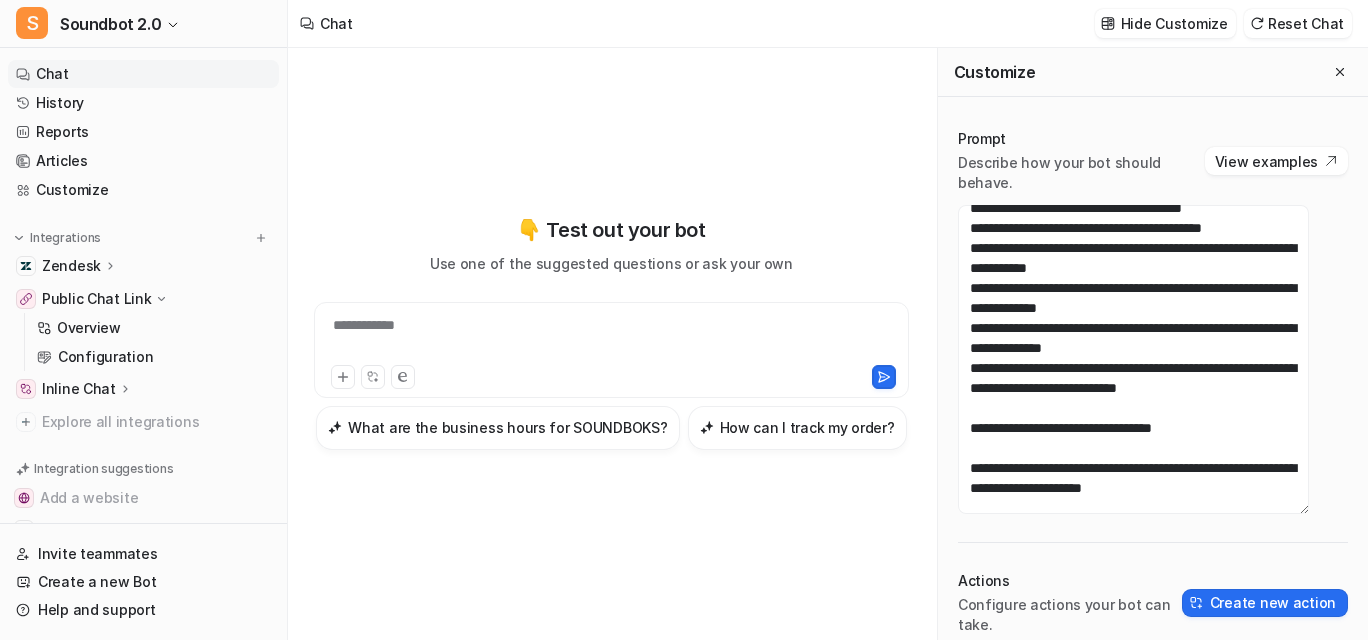scroll, scrollTop: 613, scrollLeft: 0, axis: vertical 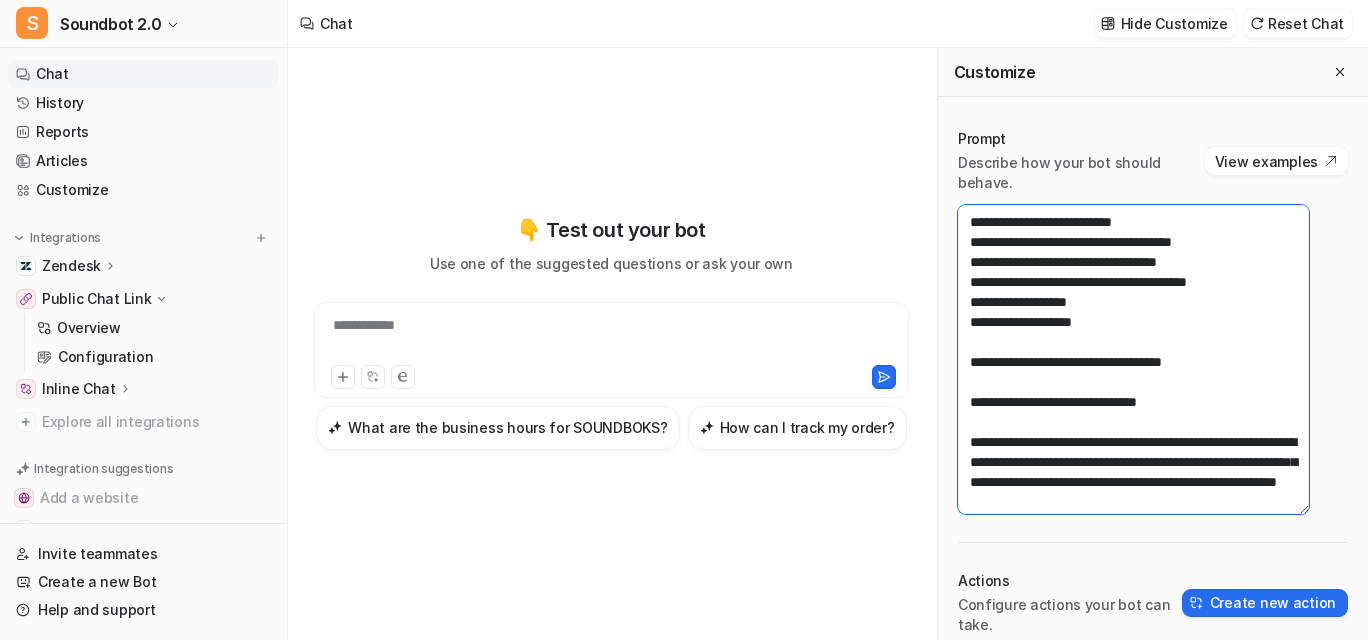 click at bounding box center [1133, 359] 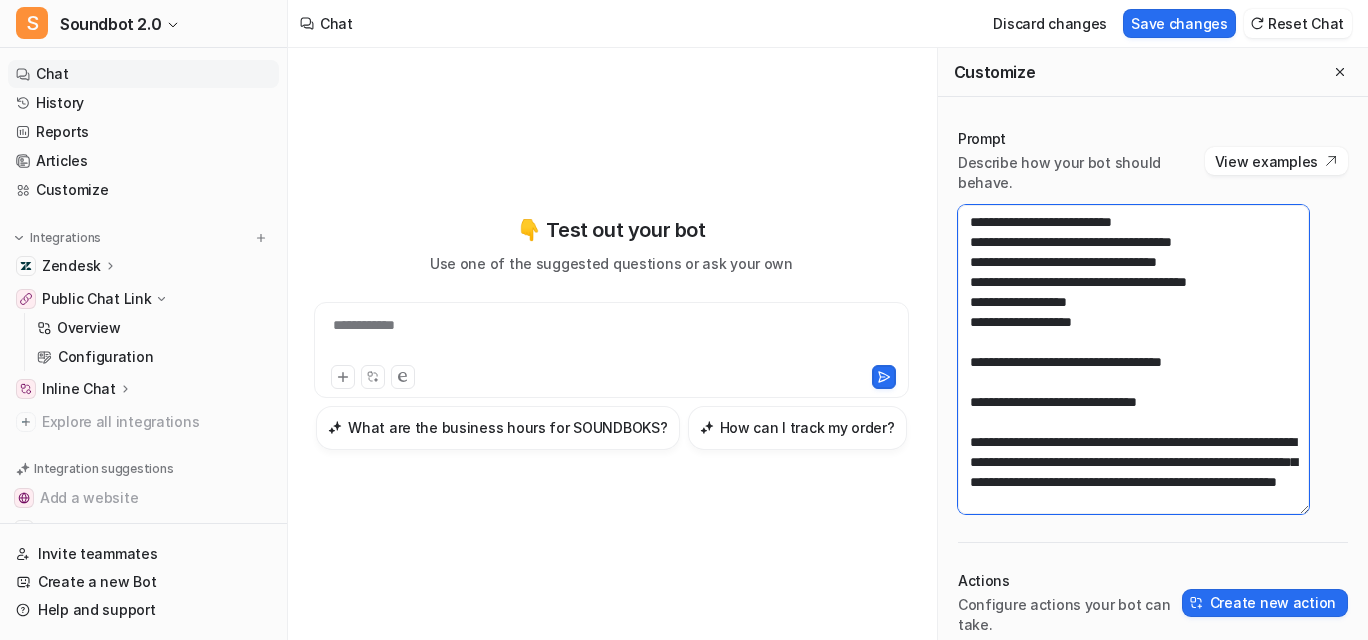 drag, startPoint x: 1102, startPoint y: 378, endPoint x: 1159, endPoint y: 378, distance: 57 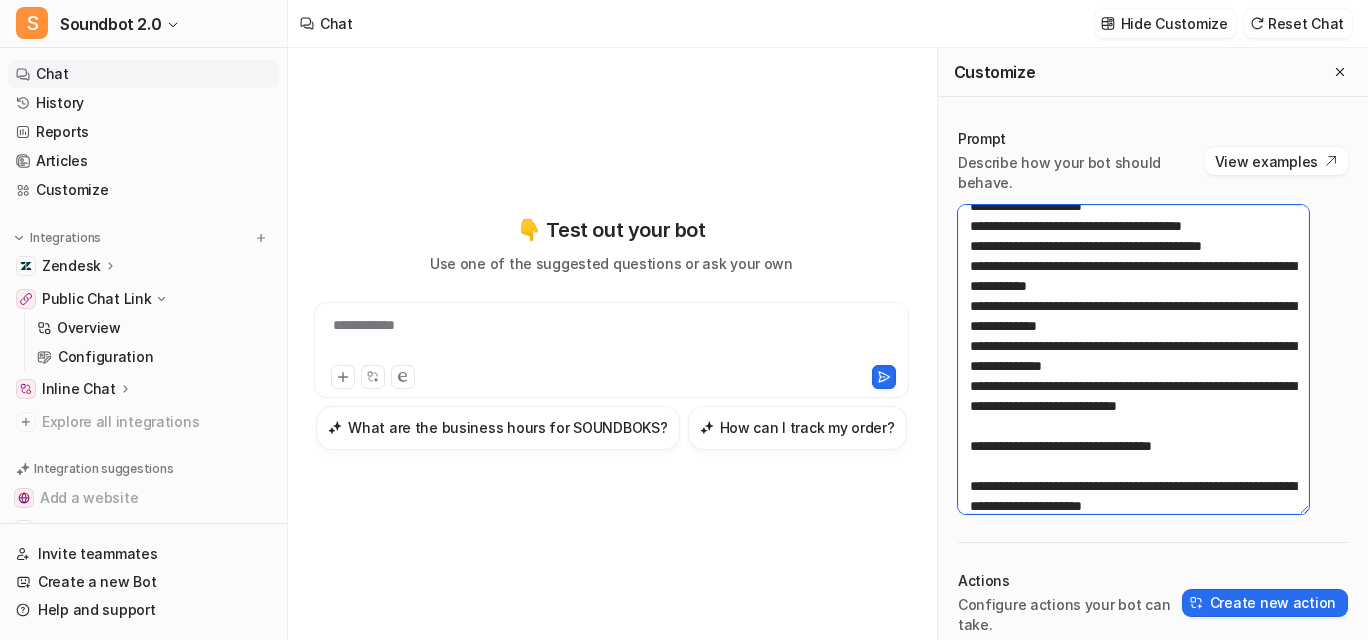 scroll, scrollTop: 0, scrollLeft: 0, axis: both 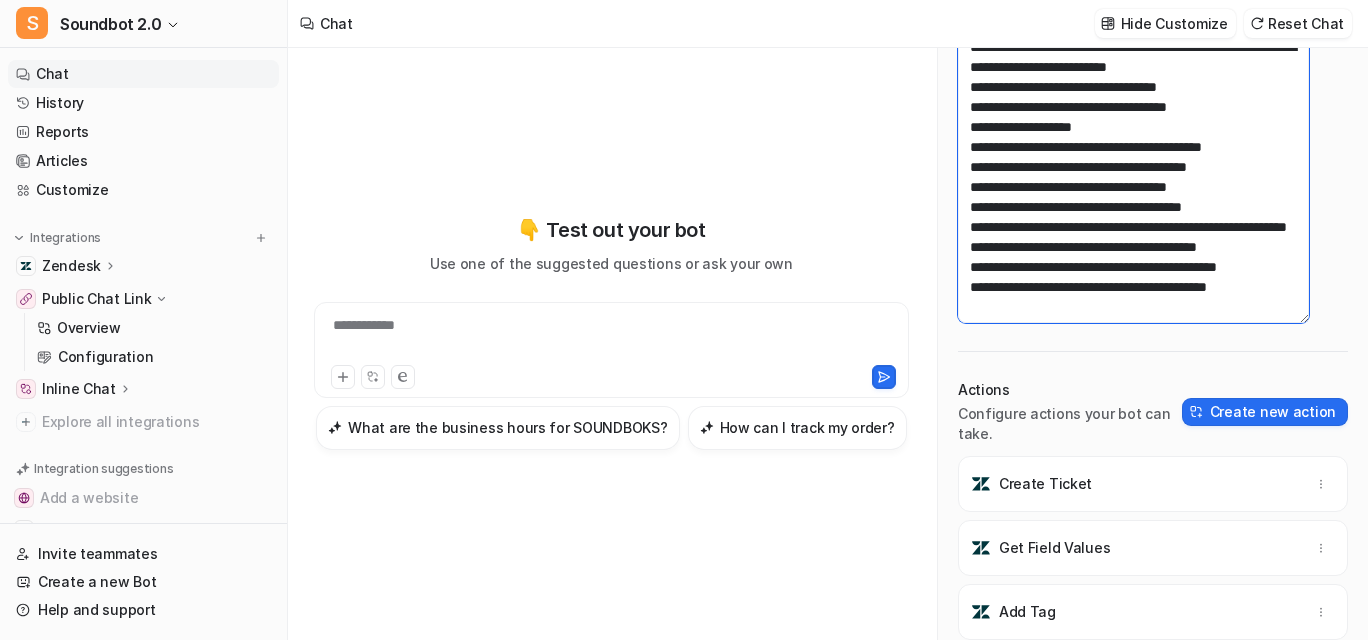drag, startPoint x: 1005, startPoint y: 268, endPoint x: 1002, endPoint y: 734, distance: 466.00964 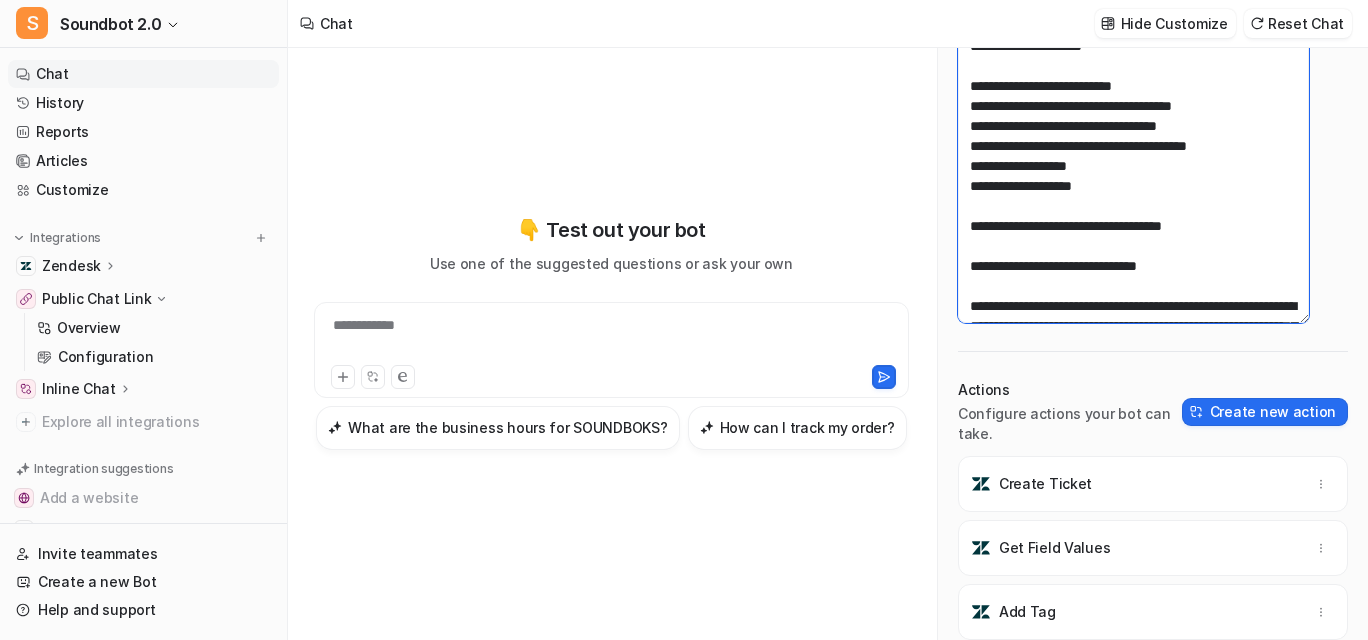 scroll, scrollTop: 513, scrollLeft: 0, axis: vertical 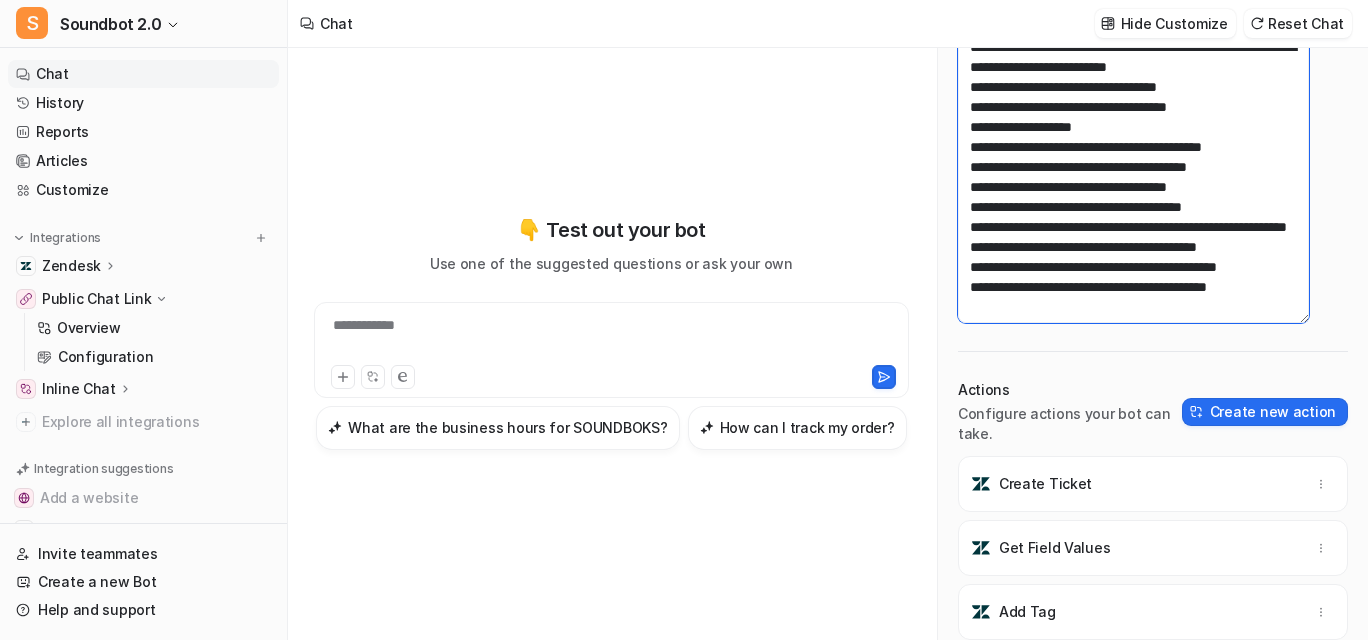 drag, startPoint x: 994, startPoint y: 240, endPoint x: 942, endPoint y: 713, distance: 475.84976 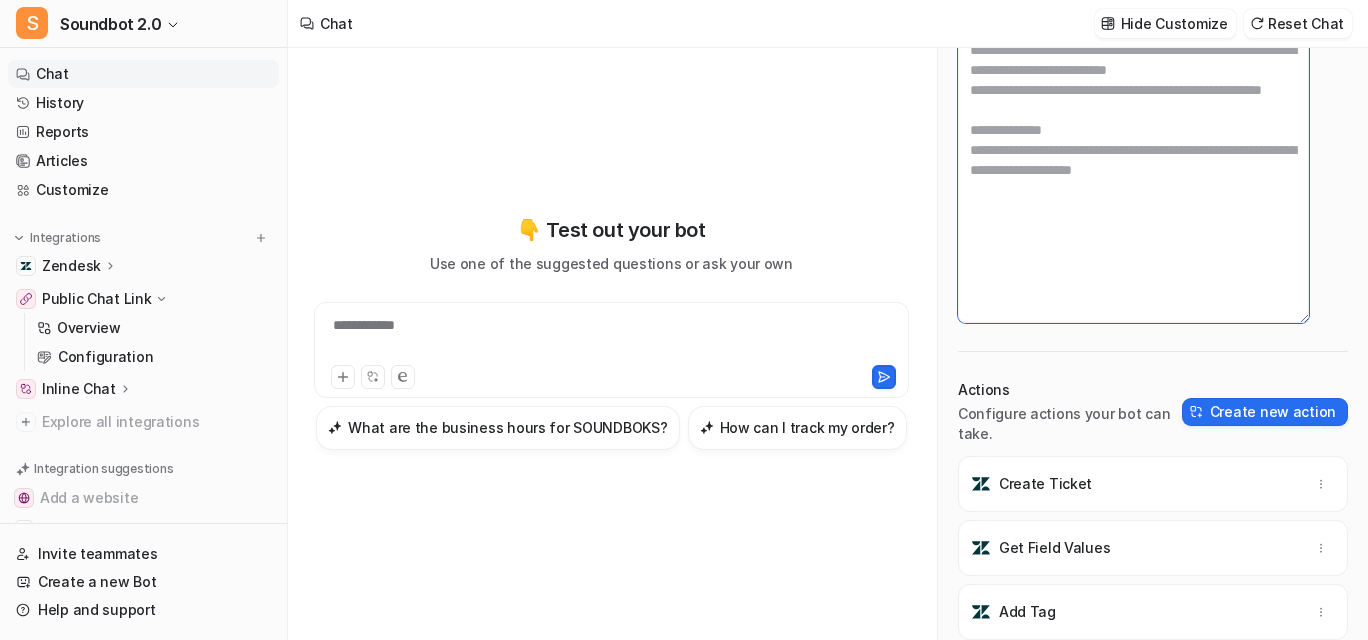 scroll, scrollTop: 0, scrollLeft: 0, axis: both 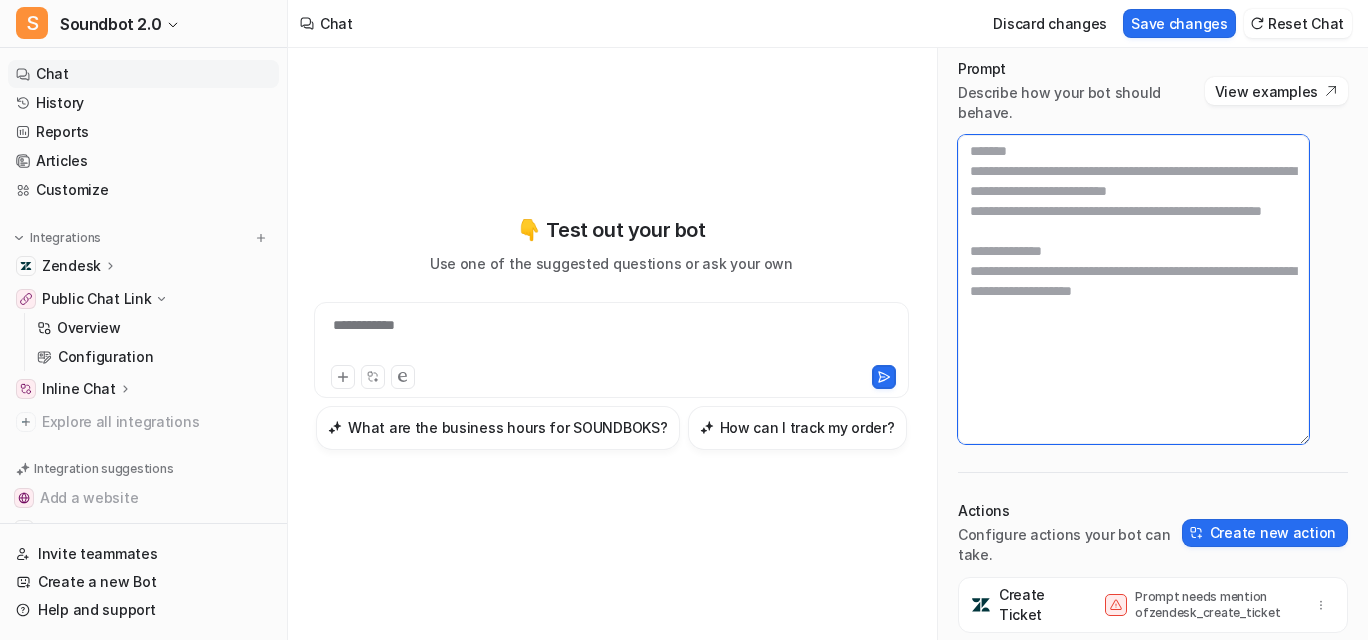 paste on "**********" 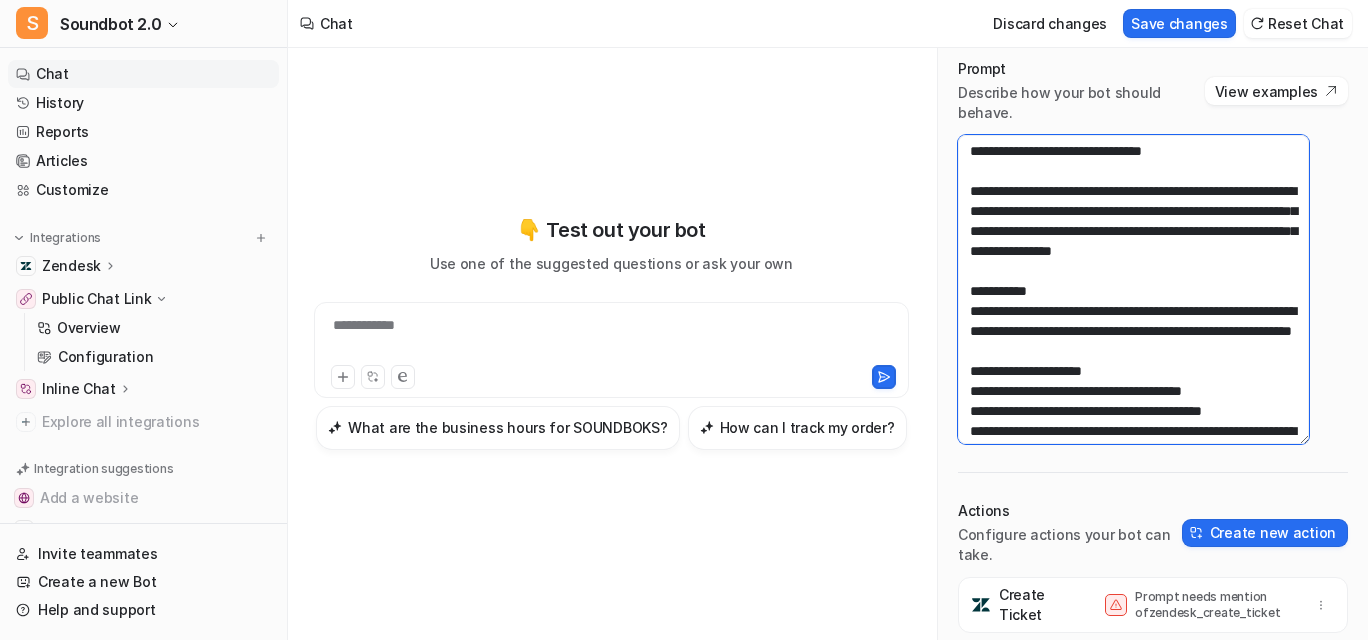scroll, scrollTop: 3697, scrollLeft: 0, axis: vertical 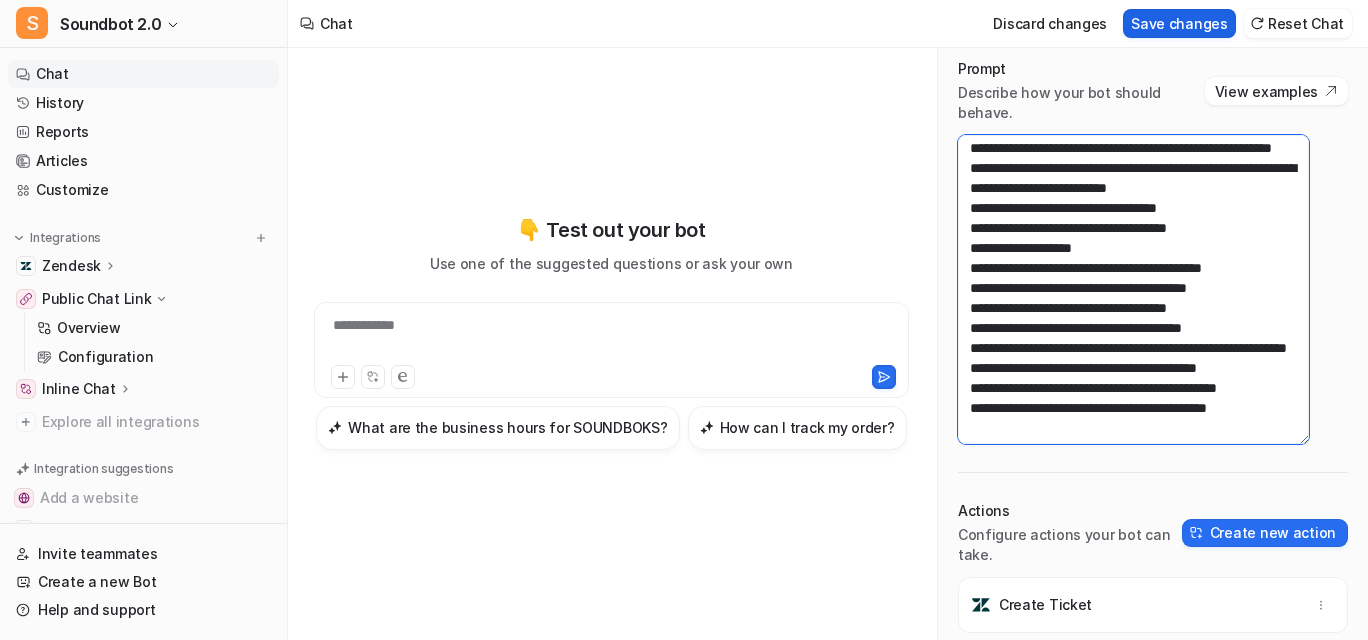 type on "**********" 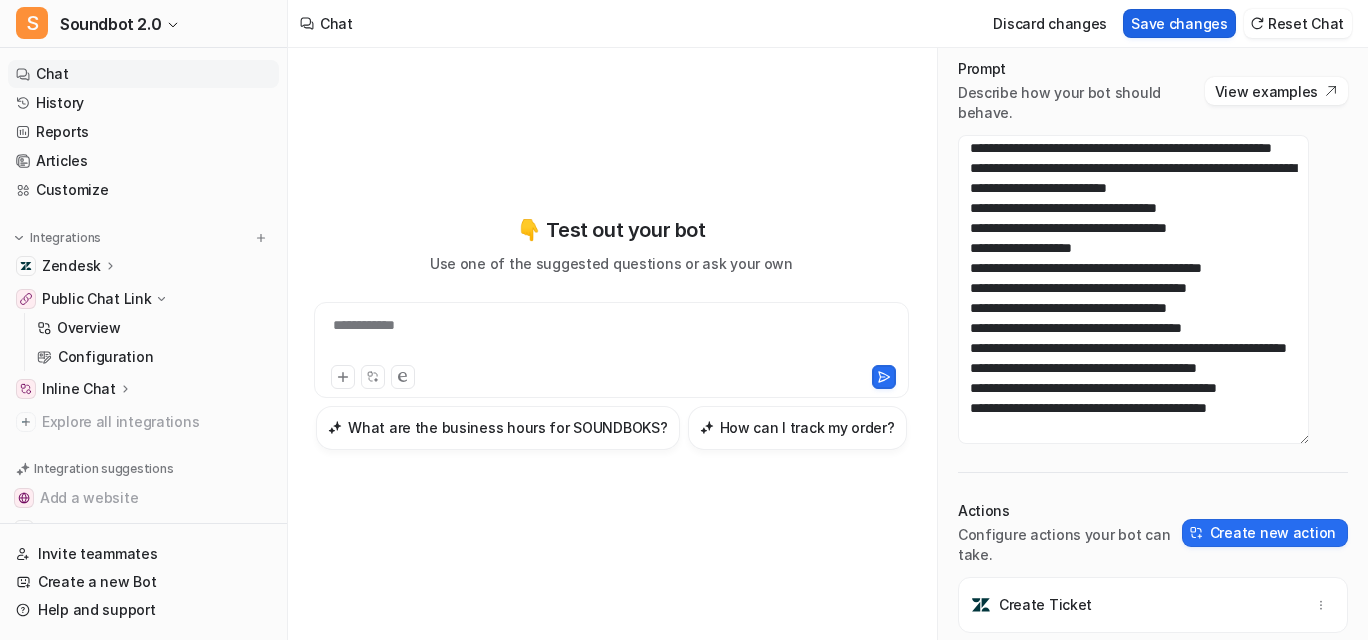 click on "Save changes" at bounding box center (1179, 23) 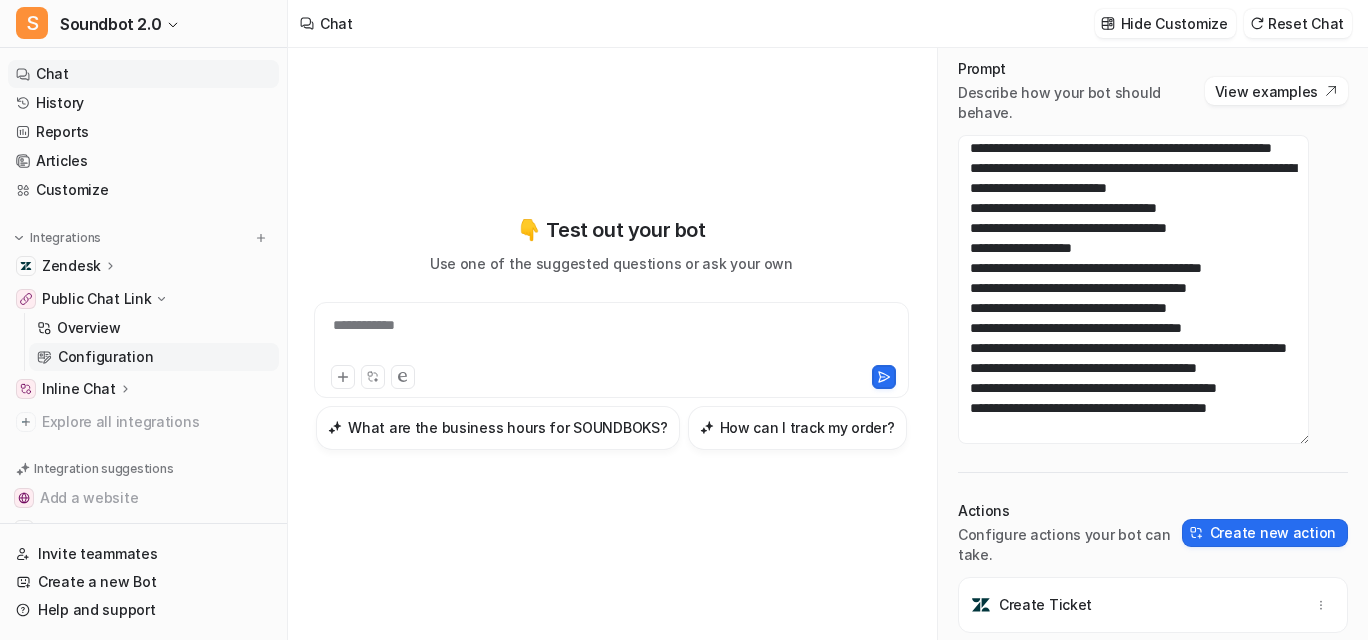 click on "Configuration" at bounding box center (105, 357) 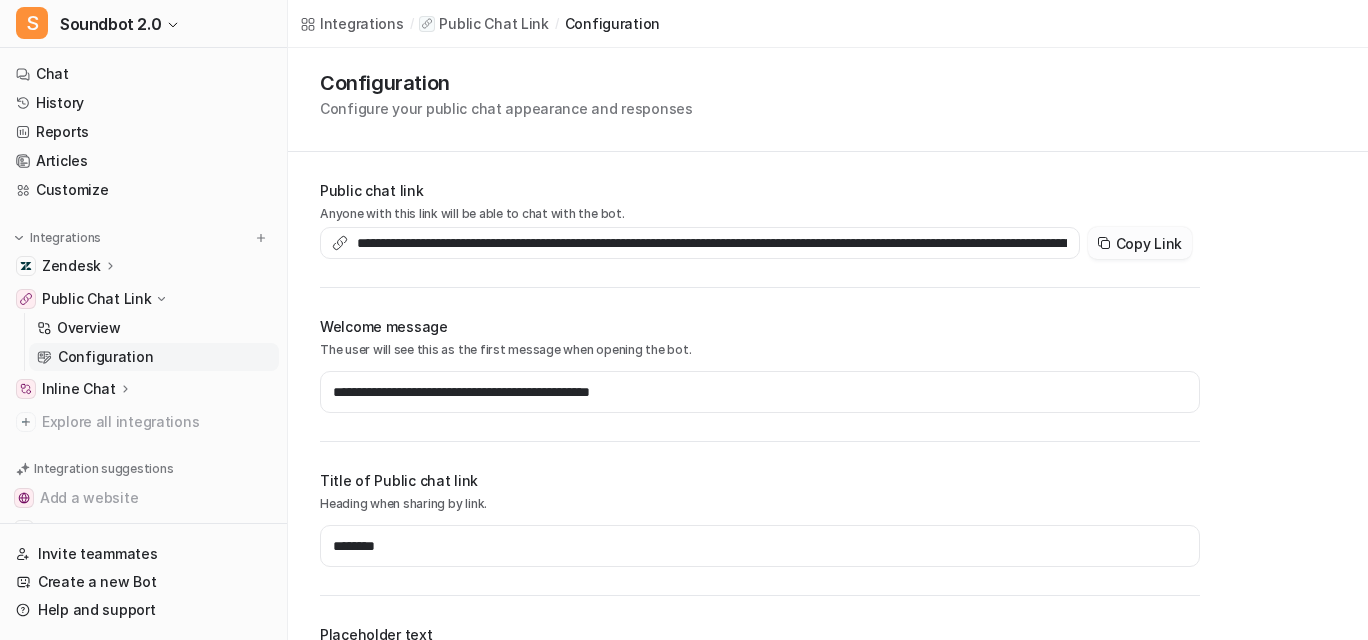 click on "Copy Link" at bounding box center [1140, 243] 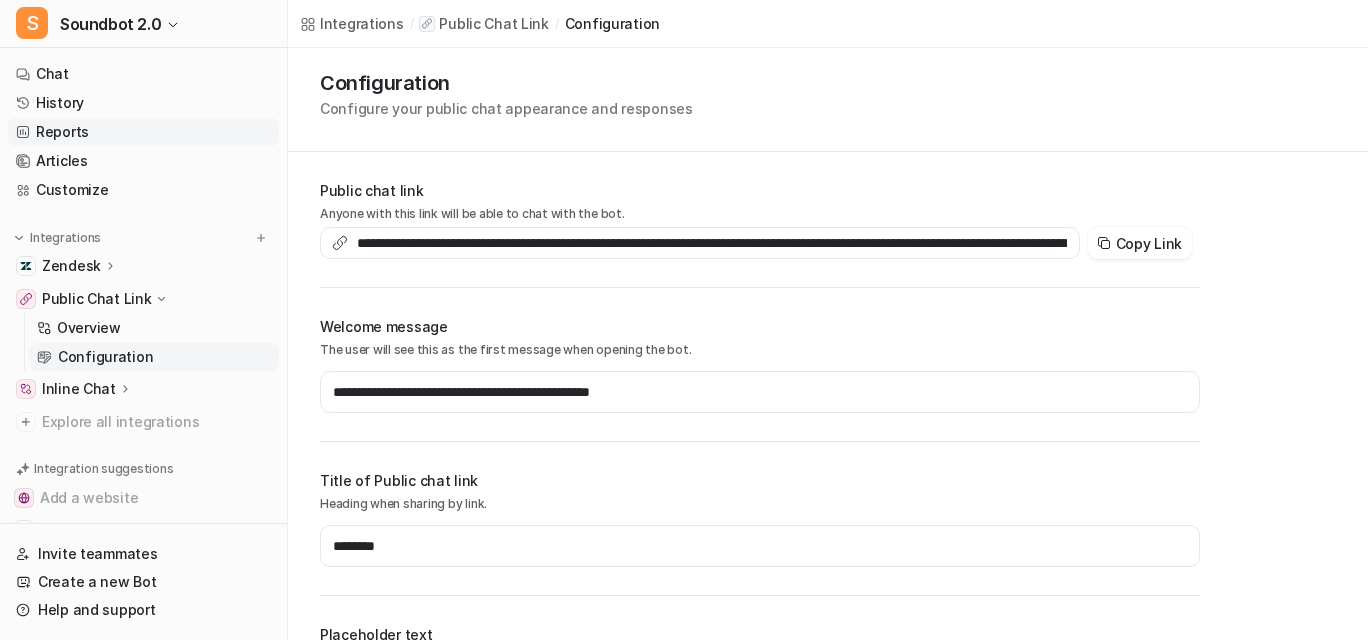 click on "Reports" at bounding box center [143, 132] 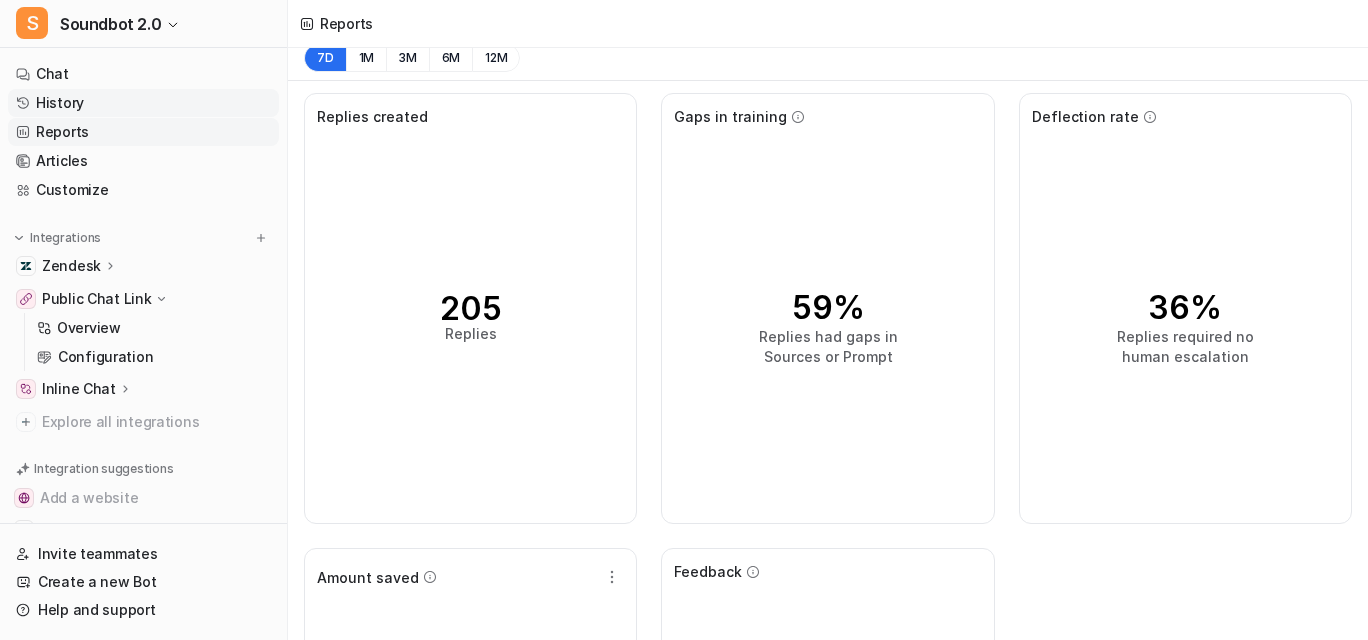 click on "History" at bounding box center [143, 103] 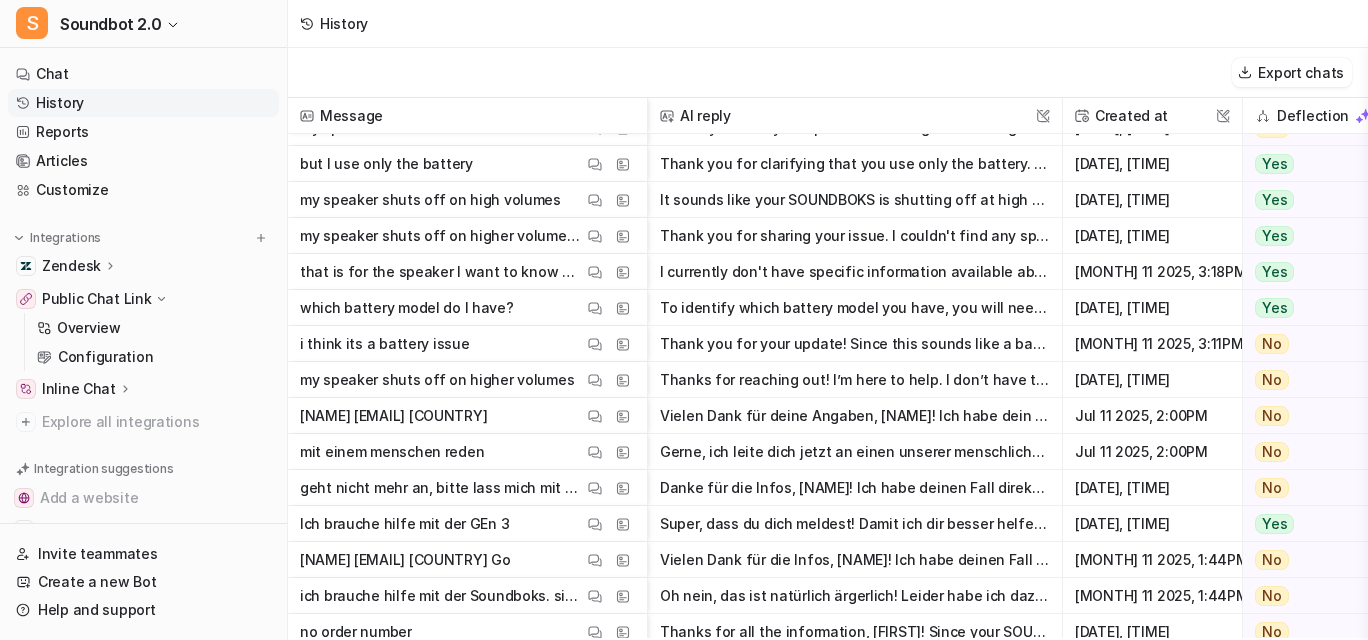 scroll, scrollTop: 1926, scrollLeft: 0, axis: vertical 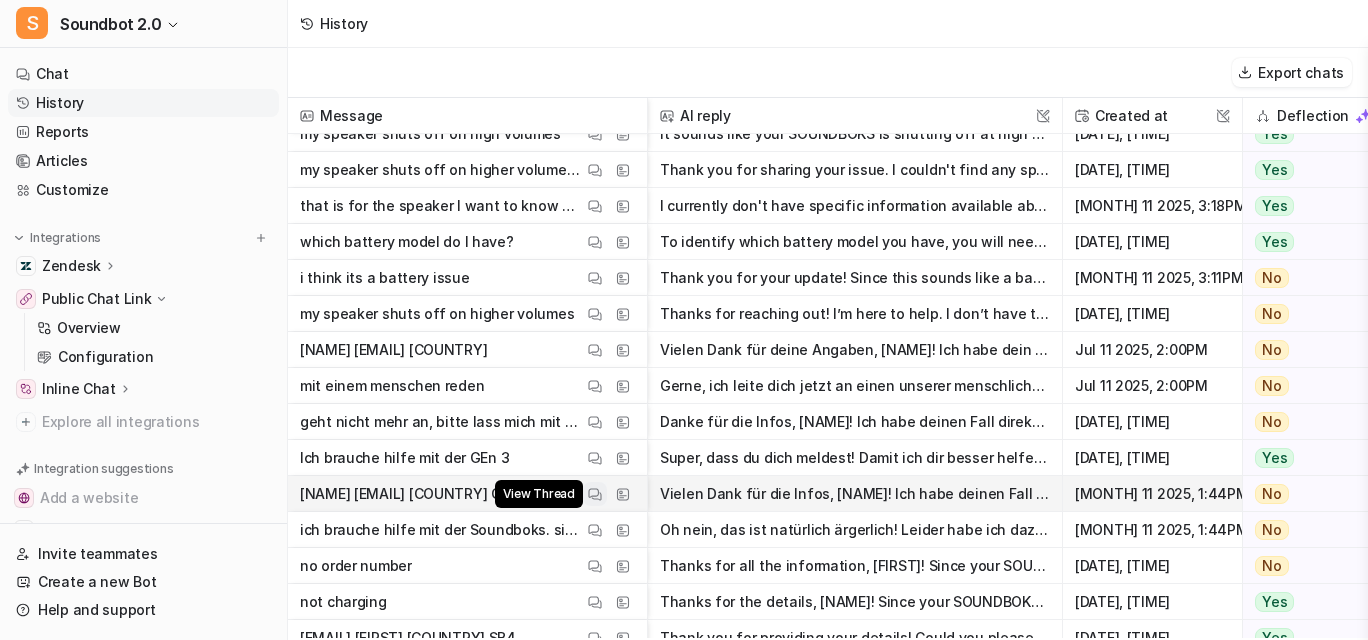 click at bounding box center [595, 494] 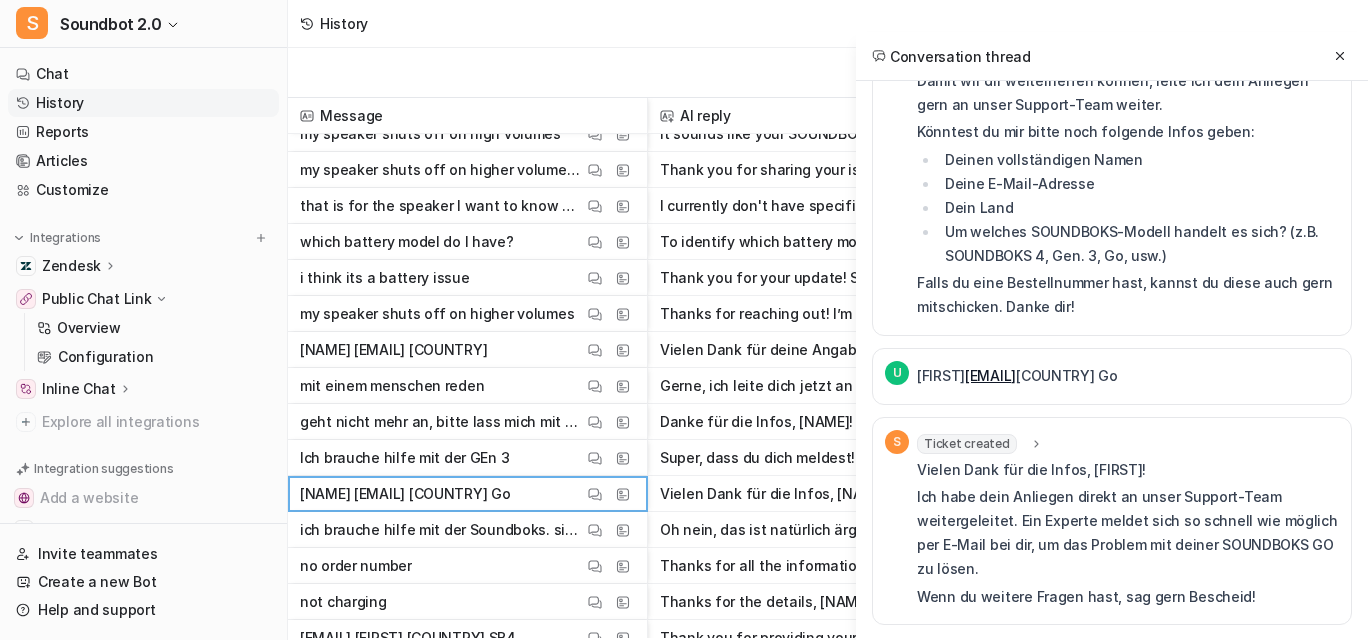 scroll, scrollTop: 395, scrollLeft: 0, axis: vertical 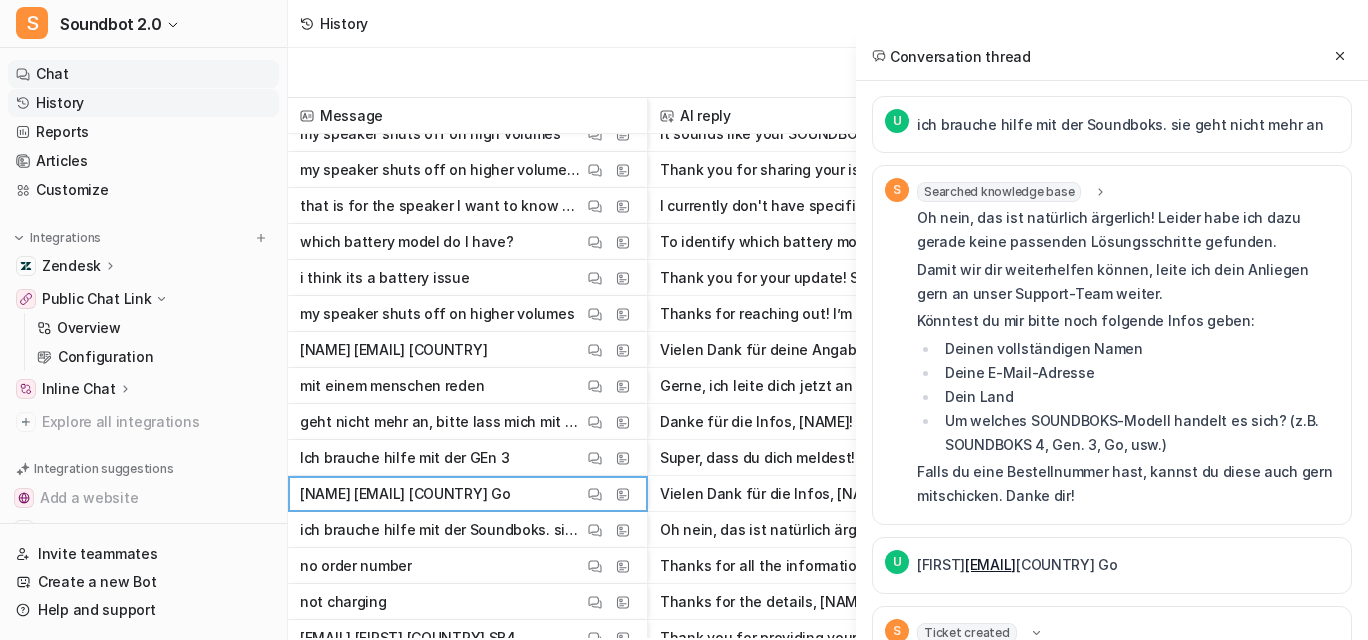 click on "Chat" at bounding box center (143, 74) 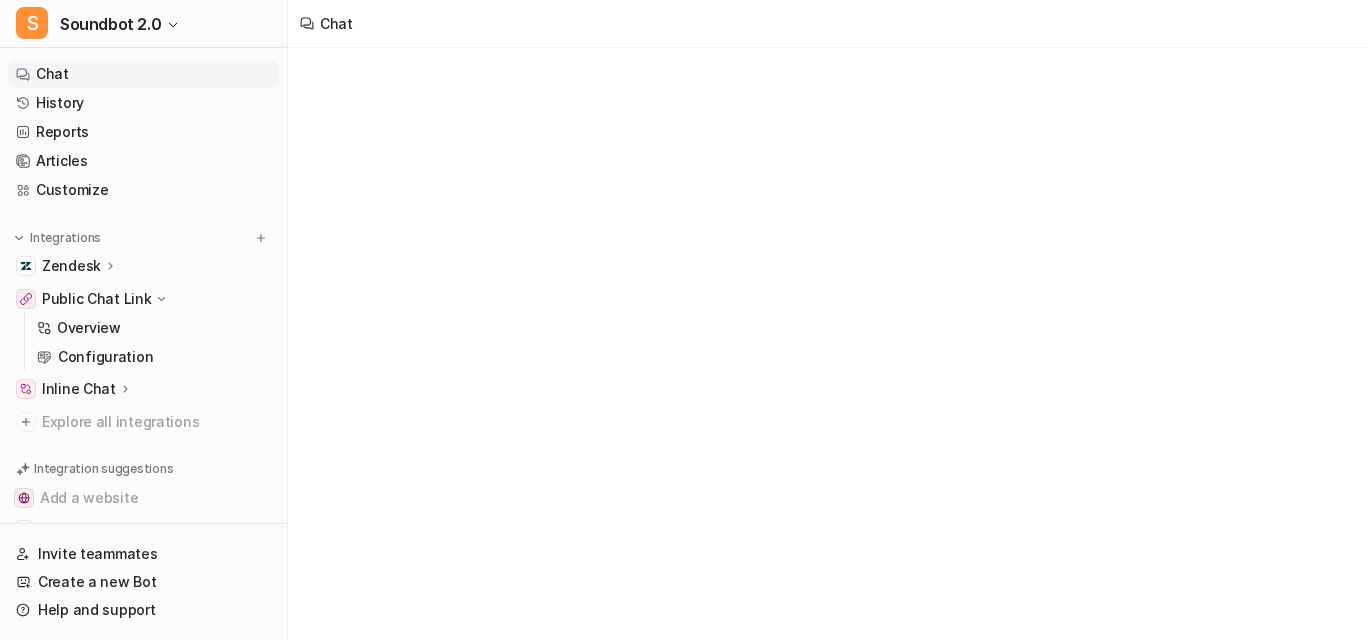scroll, scrollTop: 0, scrollLeft: 0, axis: both 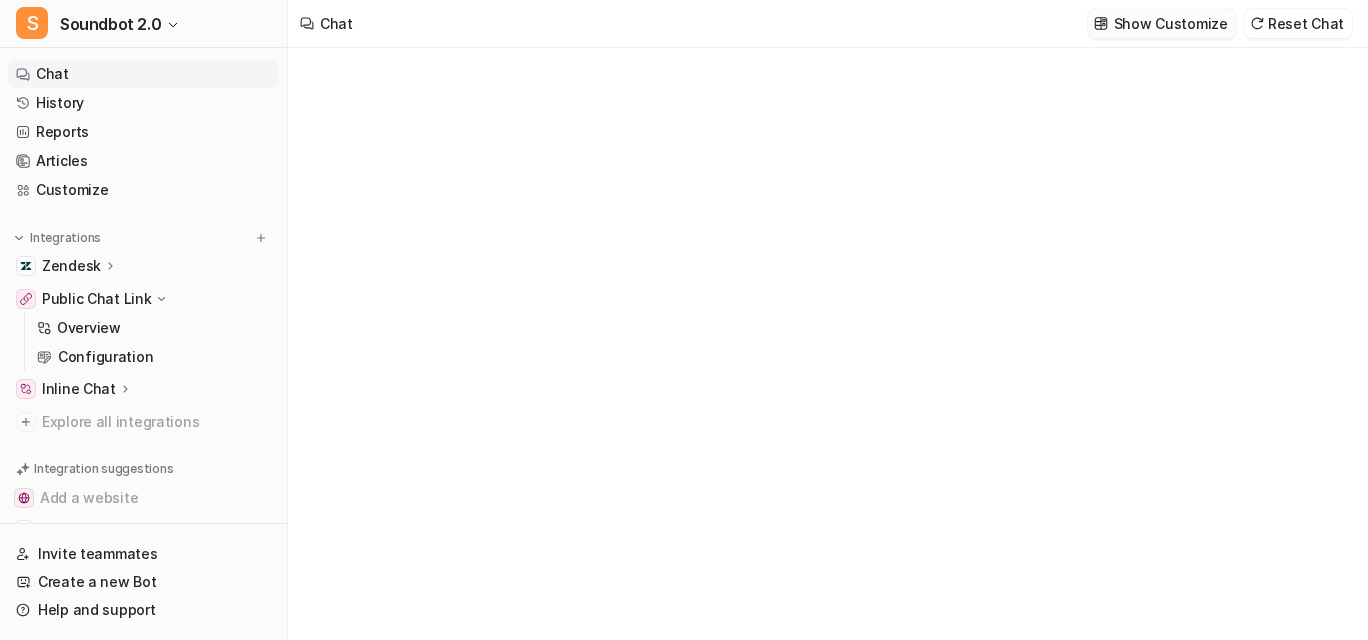 click on "Show Customize" at bounding box center [1171, 23] 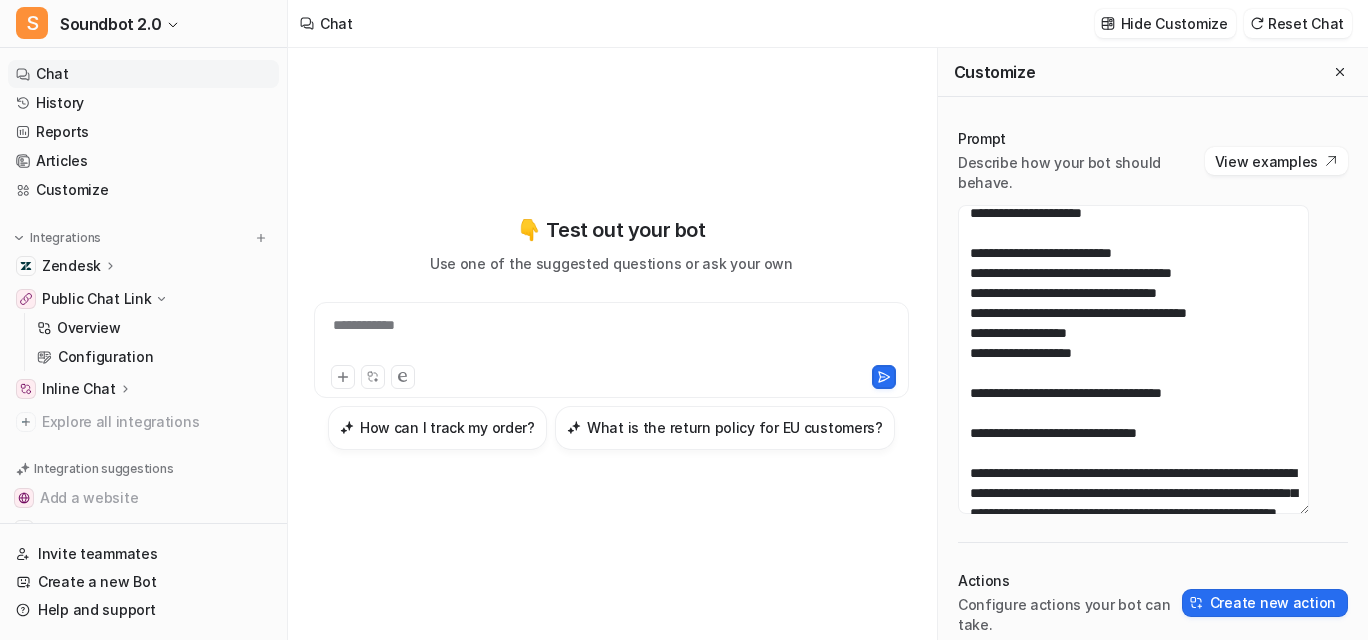 scroll, scrollTop: 530, scrollLeft: 0, axis: vertical 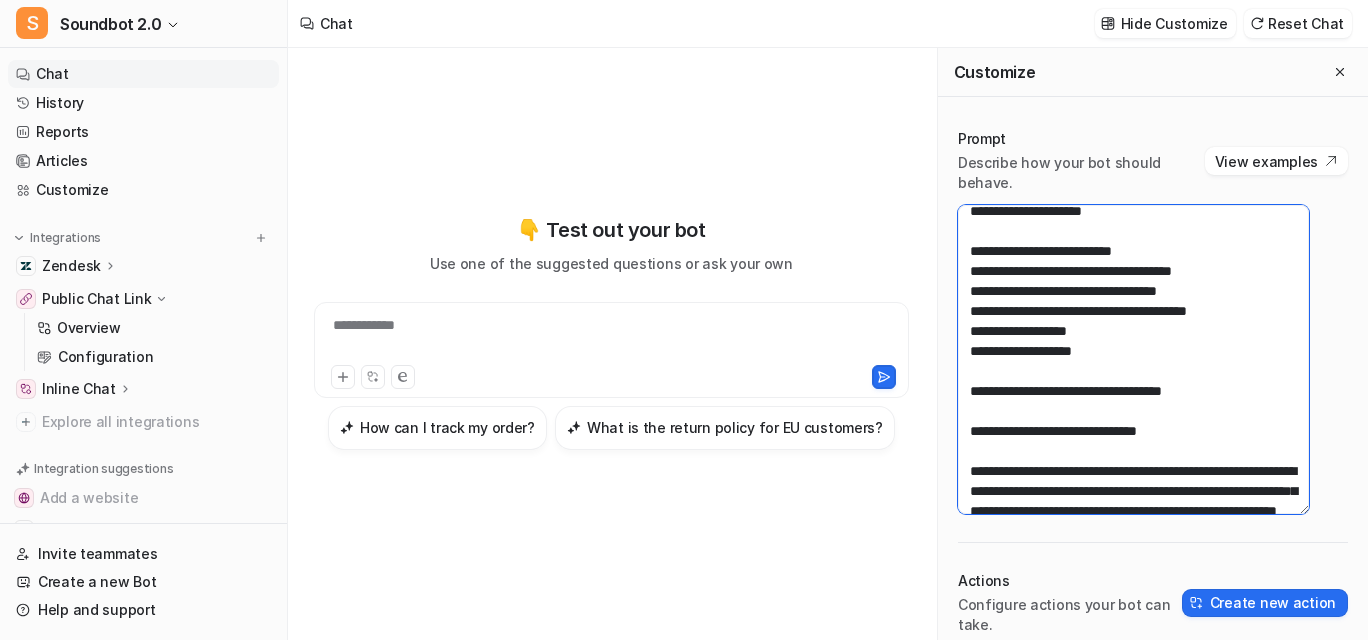 drag, startPoint x: 1311, startPoint y: 409, endPoint x: 996, endPoint y: 348, distance: 320.852 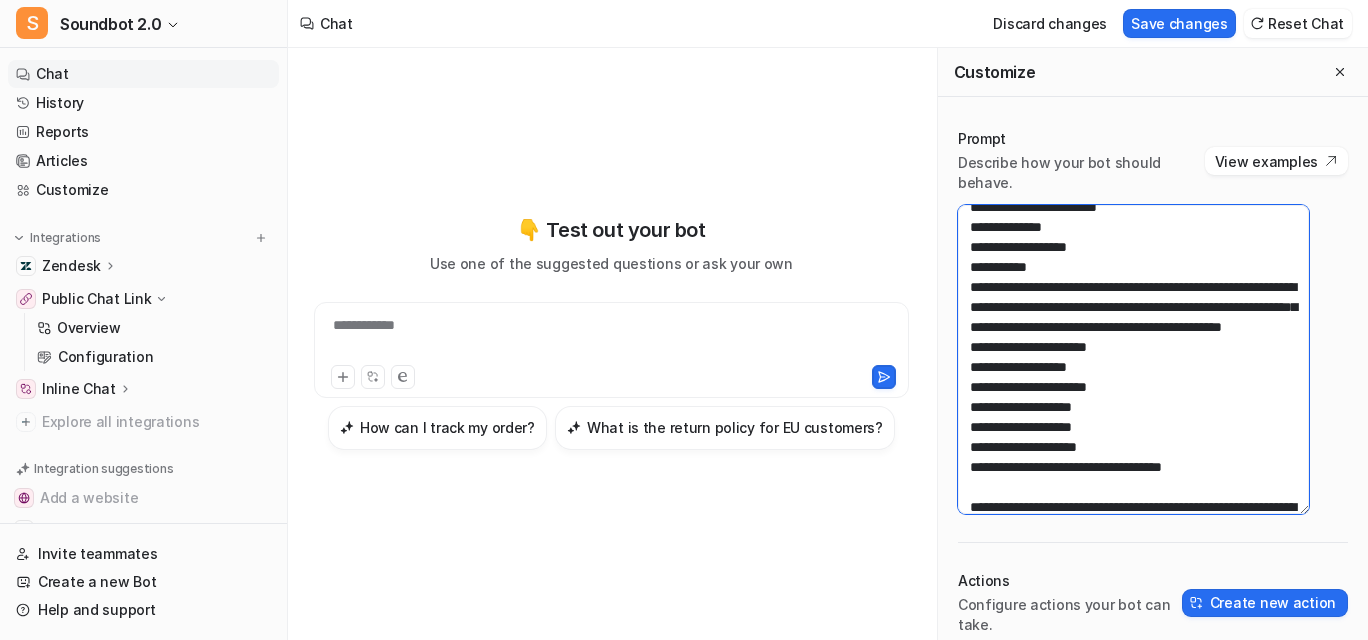 scroll, scrollTop: 3650, scrollLeft: 0, axis: vertical 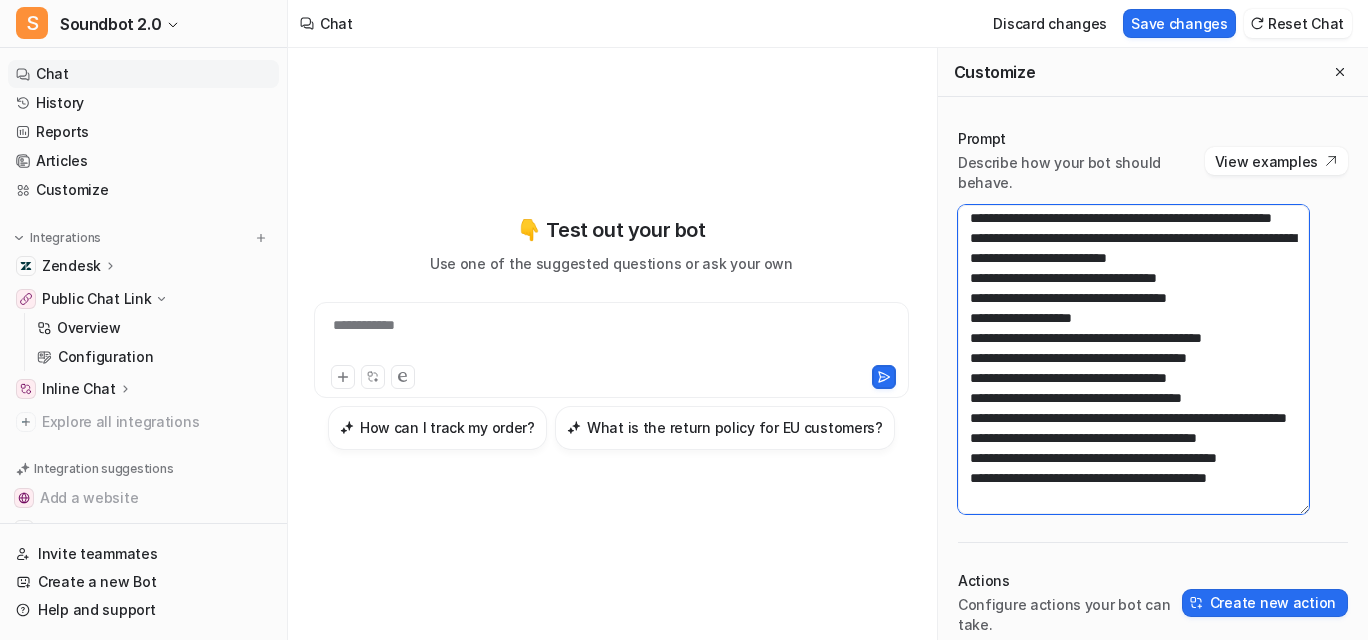 drag, startPoint x: 996, startPoint y: 513, endPoint x: 1217, endPoint y: 513, distance: 221 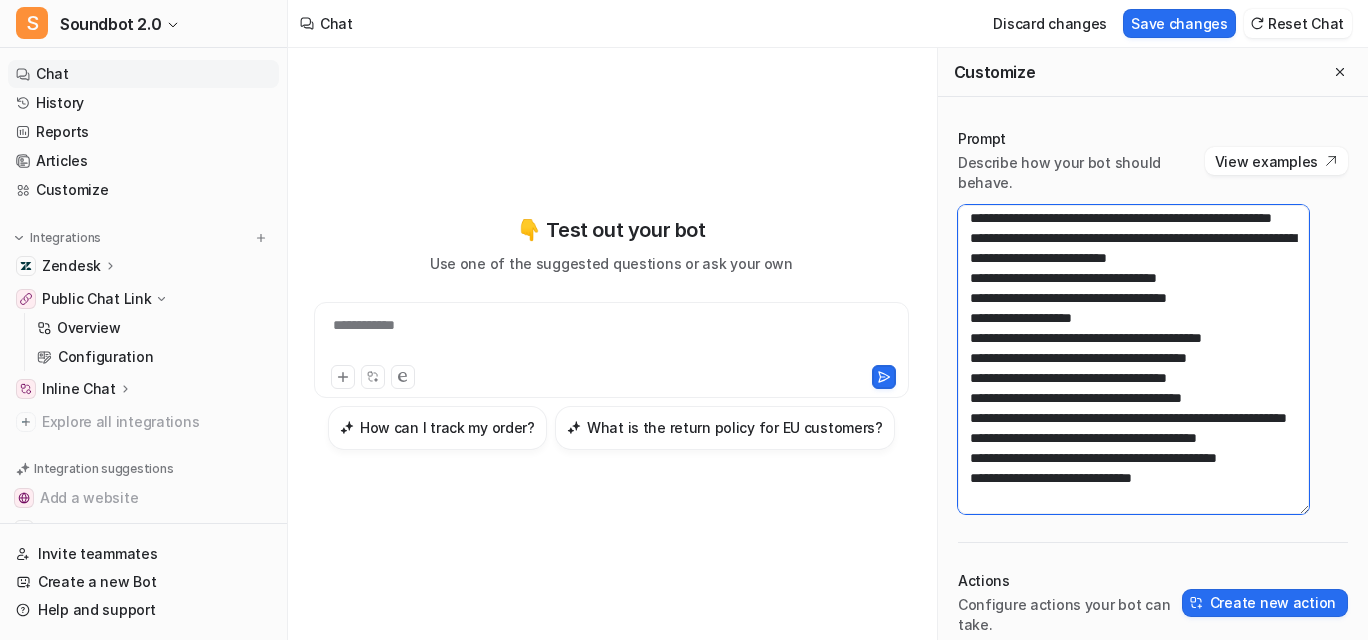 scroll, scrollTop: 2905, scrollLeft: 0, axis: vertical 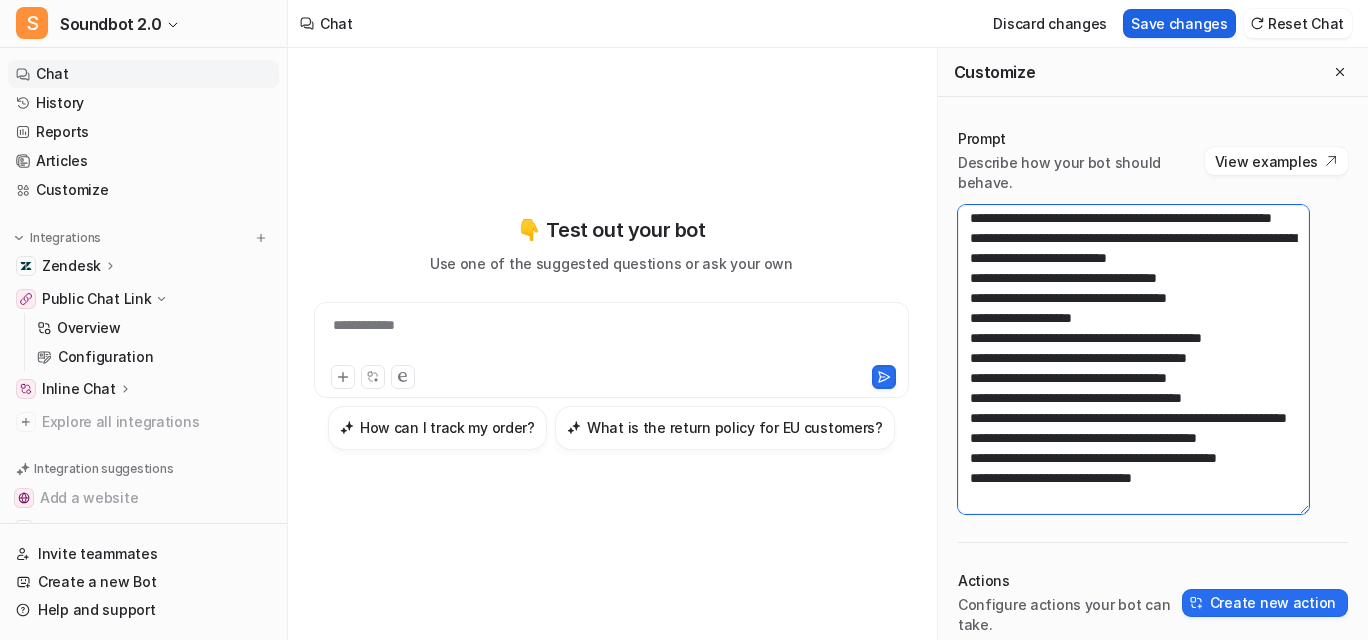 type on "**********" 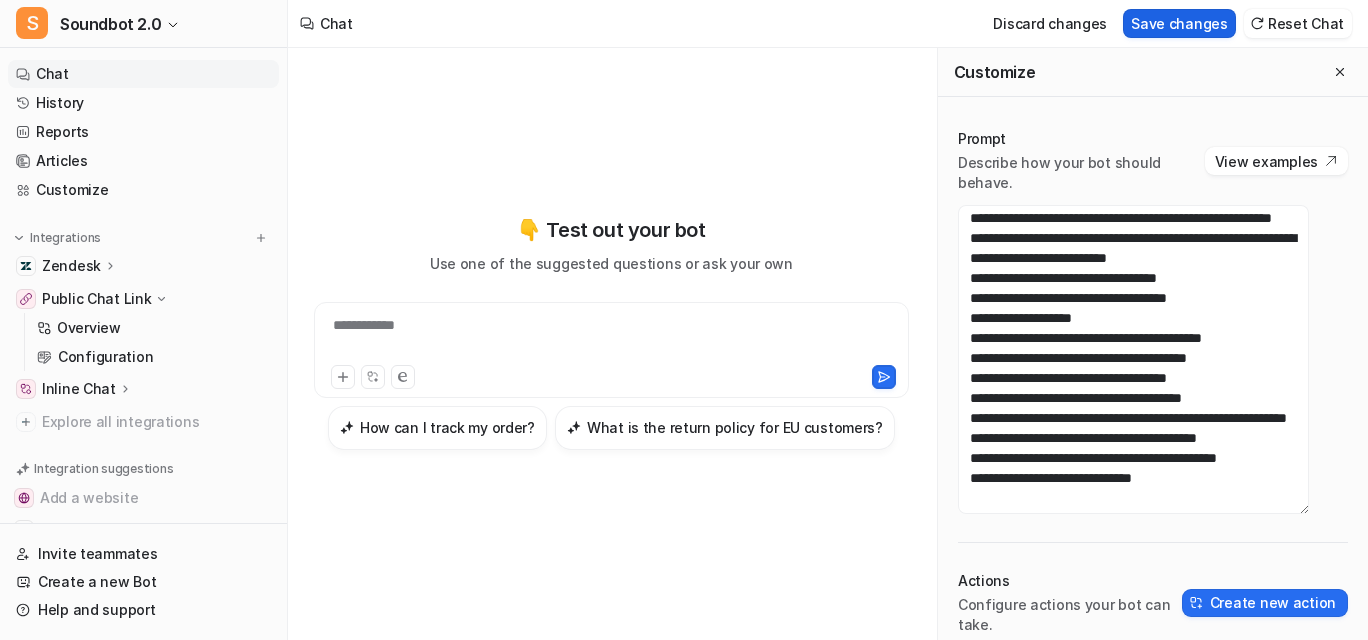 click on "Save changes" at bounding box center [1179, 23] 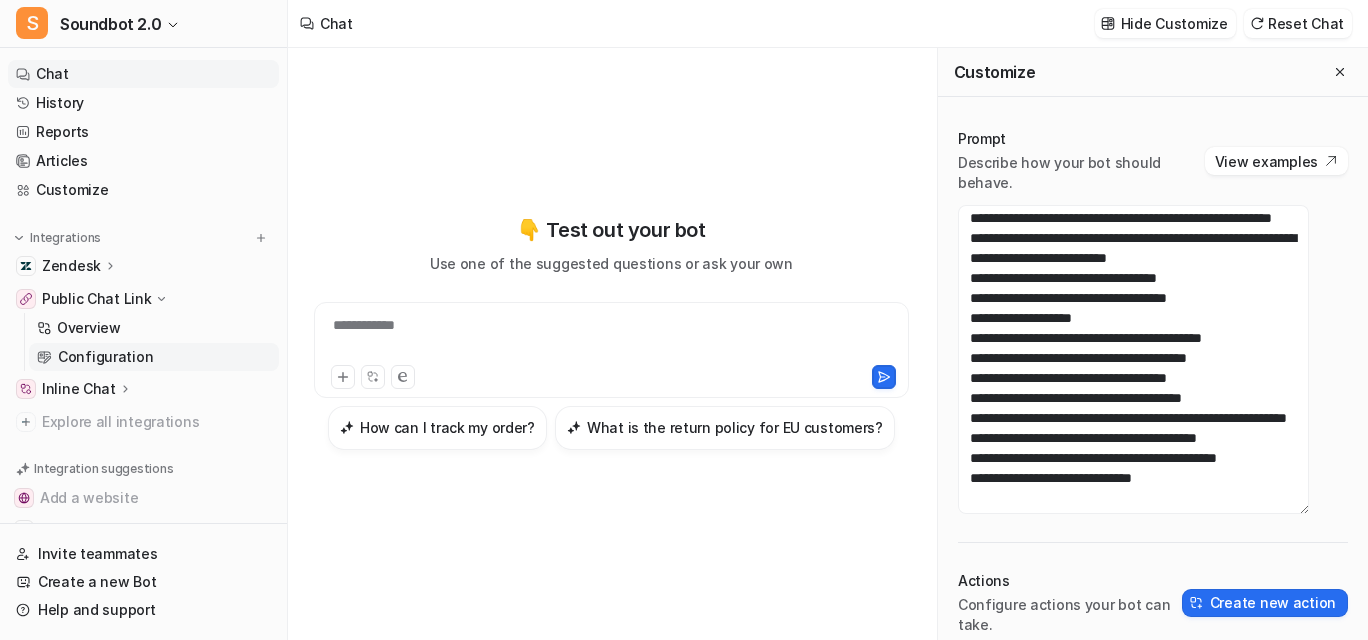 click on "Configuration" at bounding box center [105, 357] 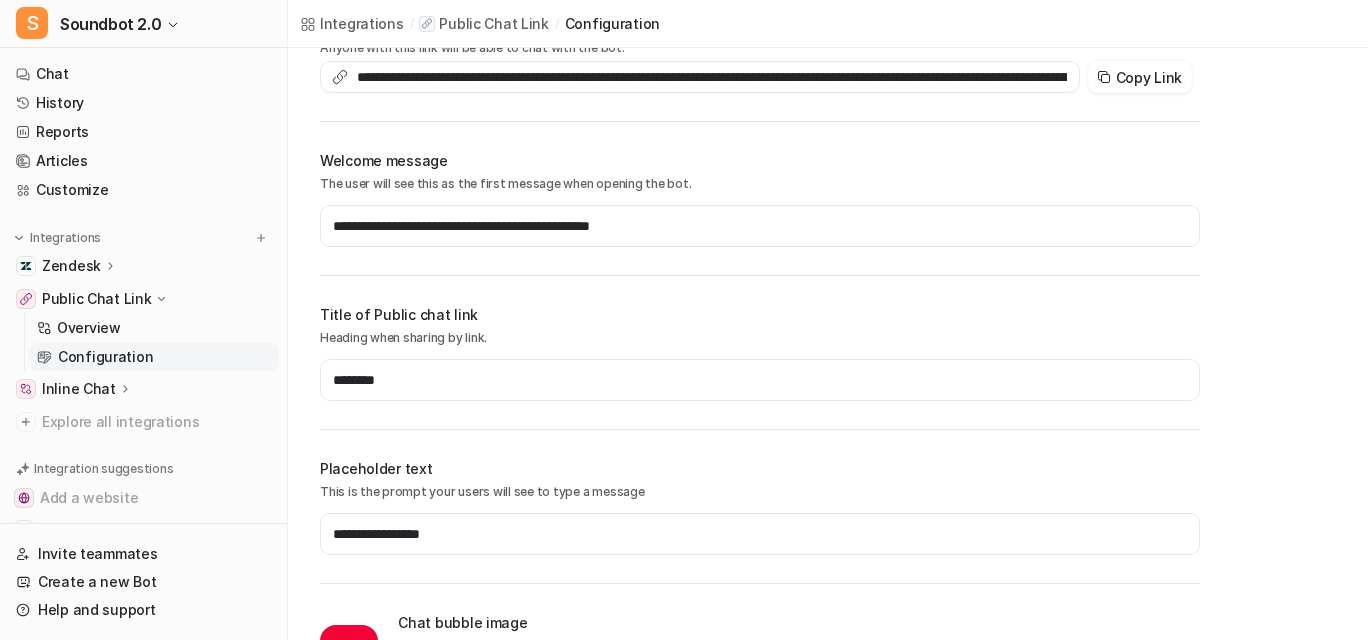 scroll, scrollTop: 177, scrollLeft: 0, axis: vertical 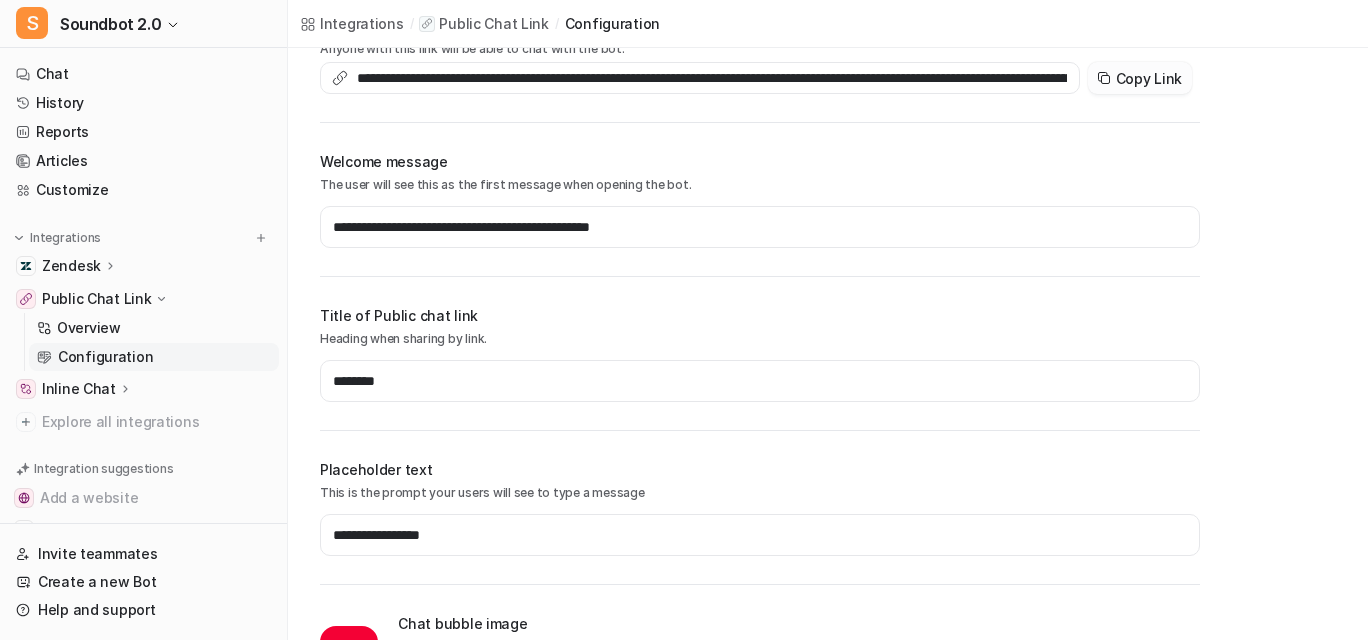 click on "Copy Link" at bounding box center [1140, 78] 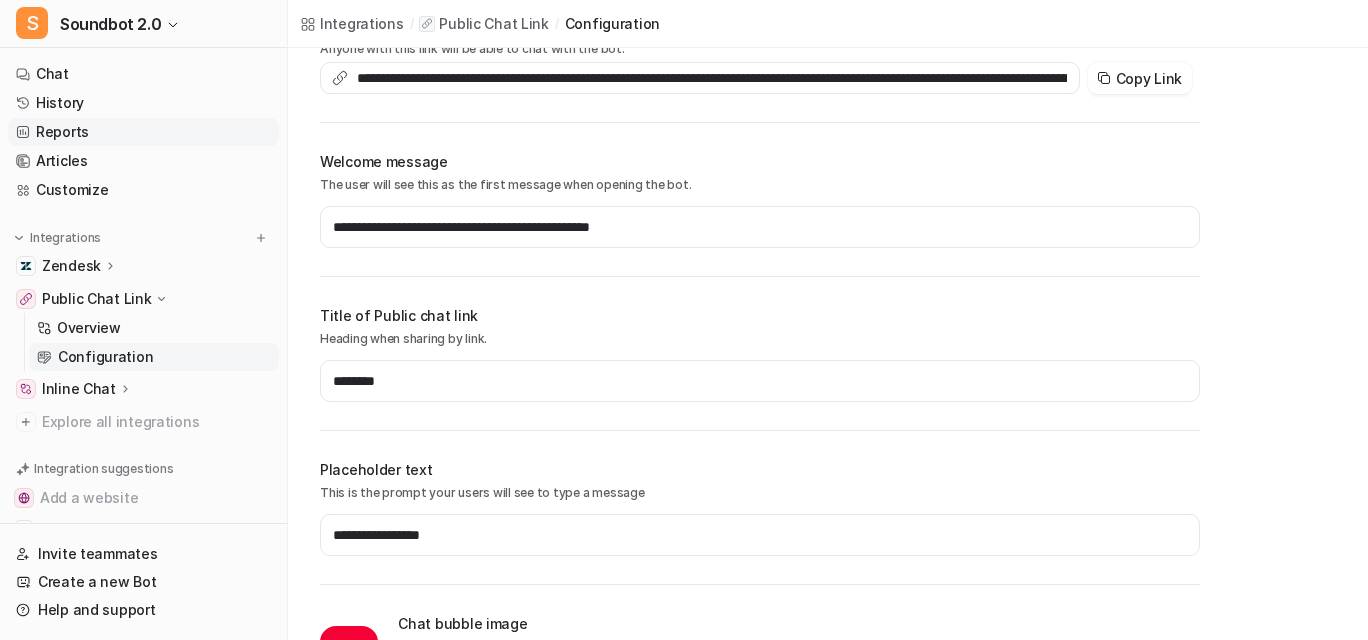 click on "Reports" at bounding box center (143, 132) 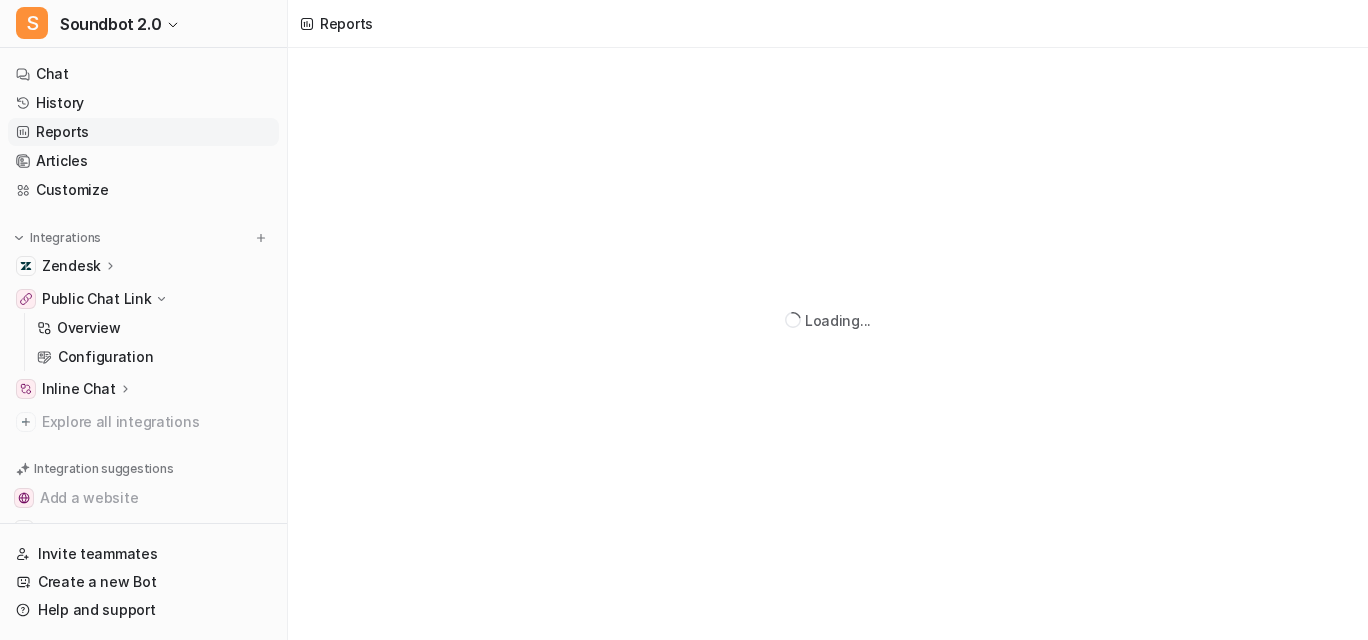 scroll, scrollTop: 0, scrollLeft: 0, axis: both 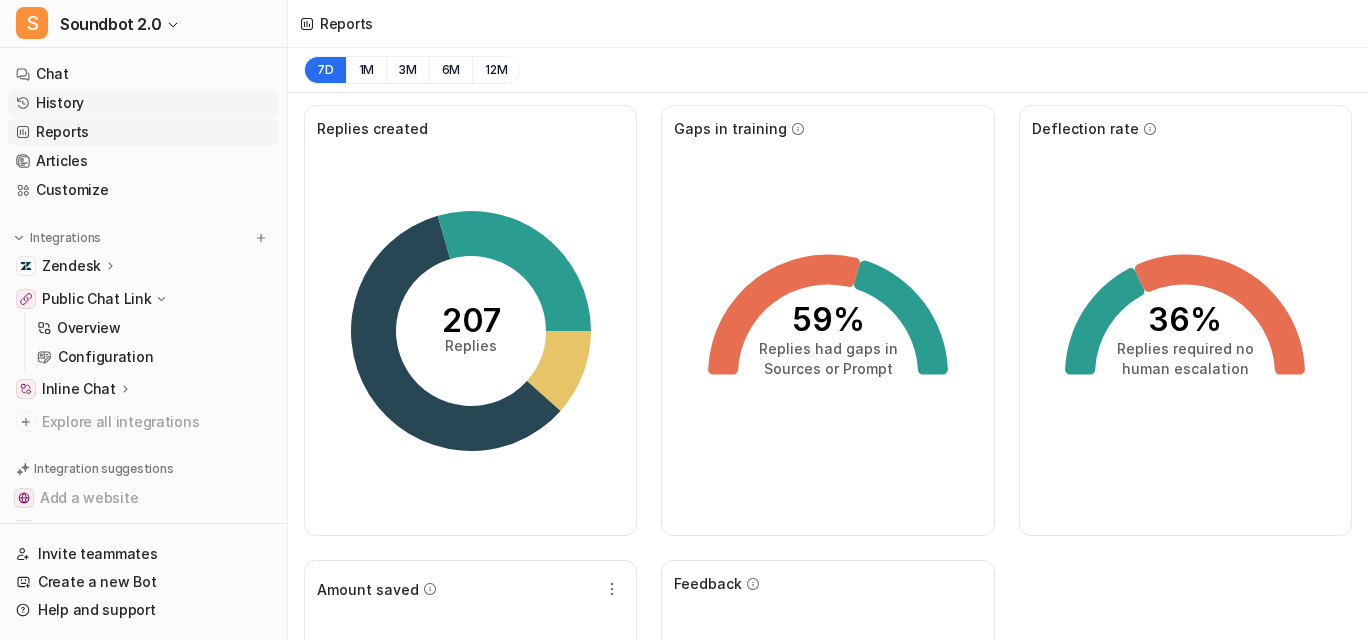 click on "History" at bounding box center [143, 103] 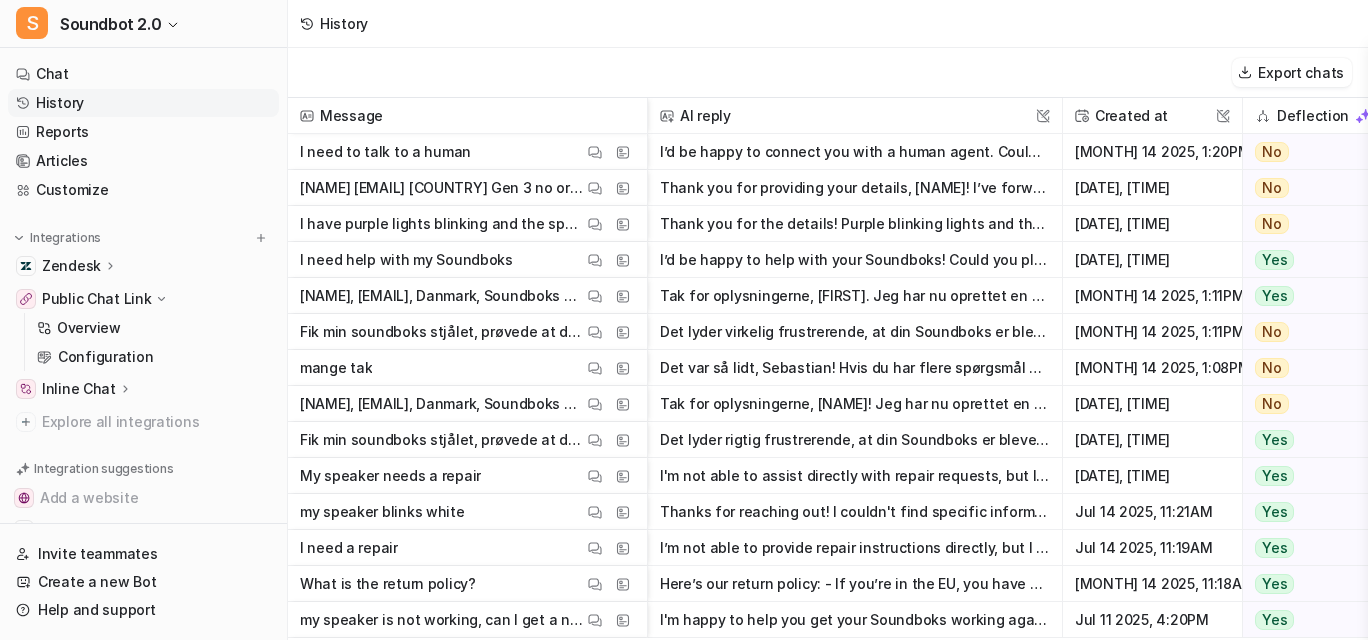 scroll, scrollTop: 648, scrollLeft: 0, axis: vertical 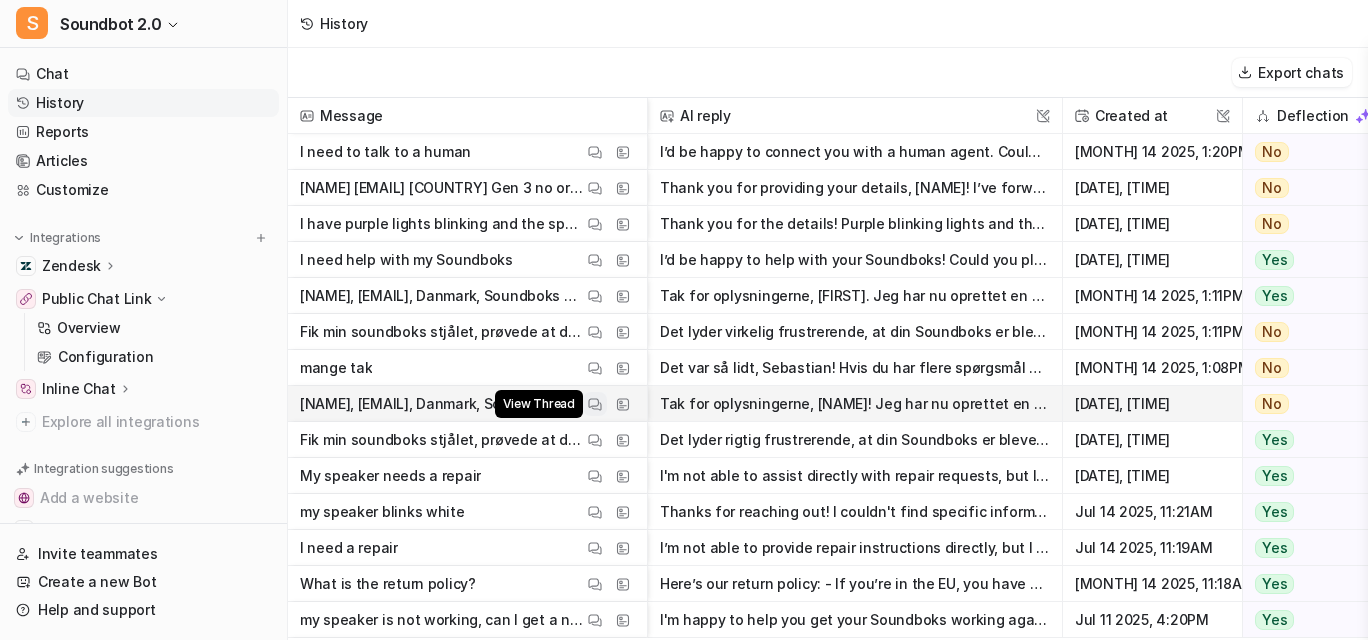 click at bounding box center (595, 404) 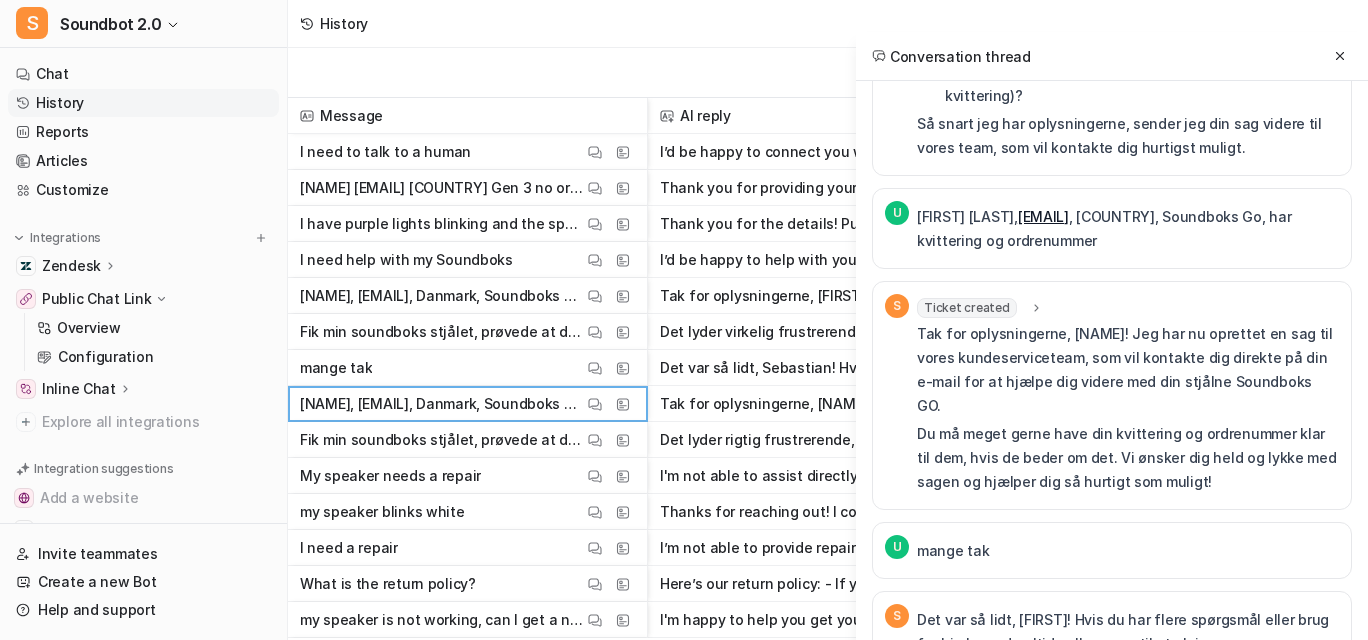 scroll, scrollTop: 538, scrollLeft: 0, axis: vertical 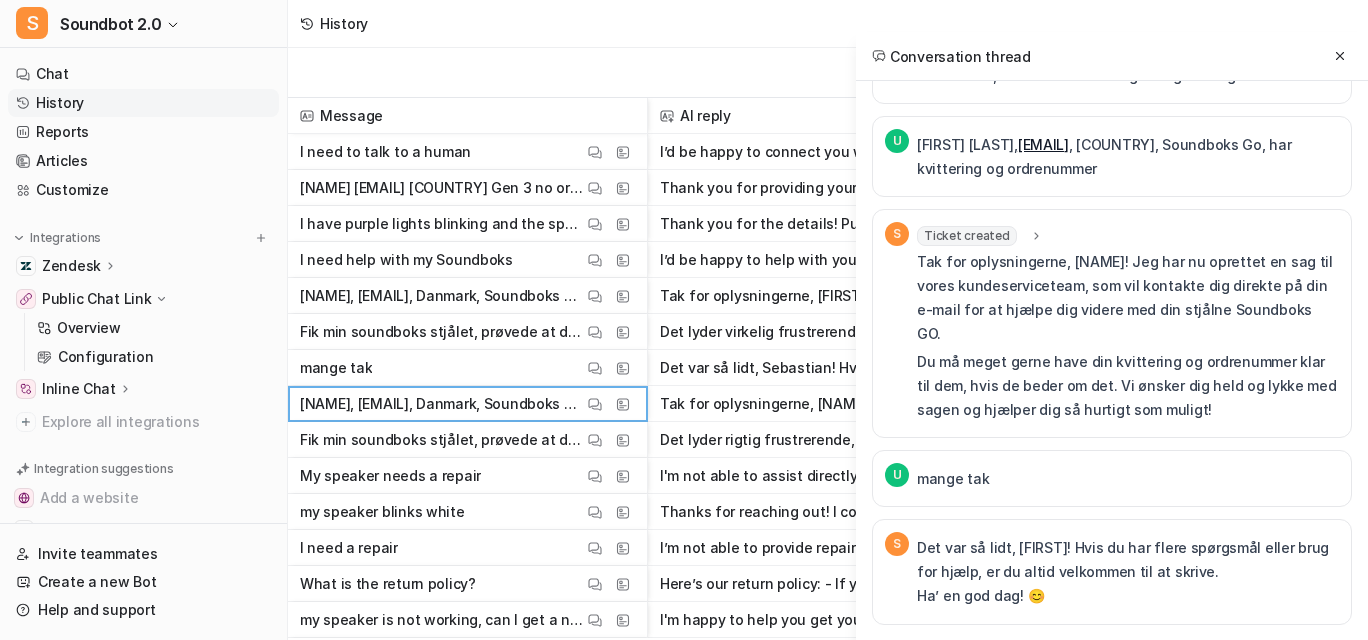 click on "Ticket created" at bounding box center (967, 236) 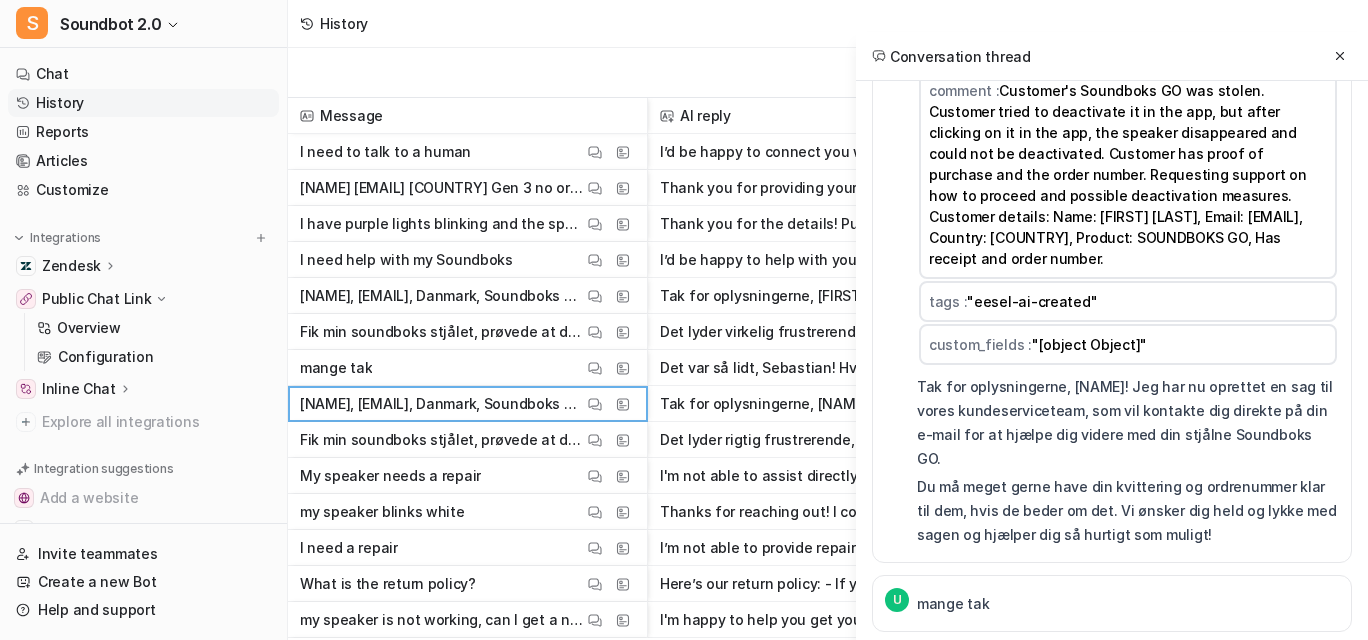 scroll, scrollTop: 926, scrollLeft: 0, axis: vertical 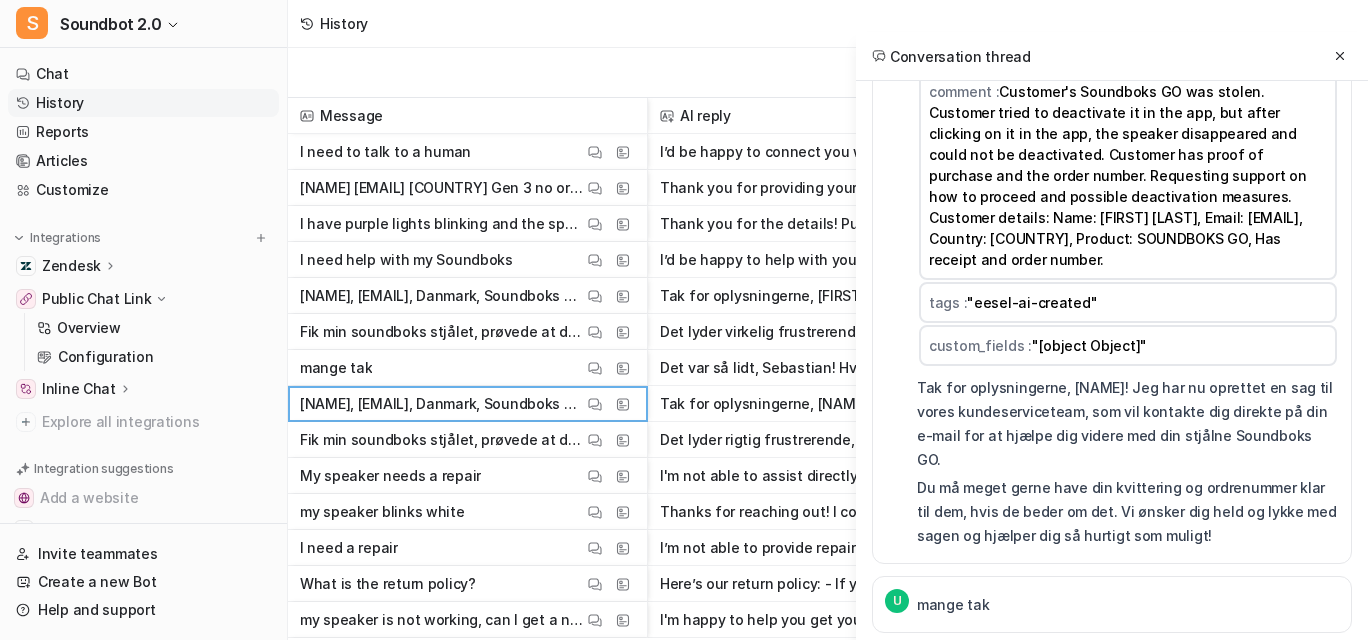 drag, startPoint x: 918, startPoint y: 292, endPoint x: 940, endPoint y: 500, distance: 209.16023 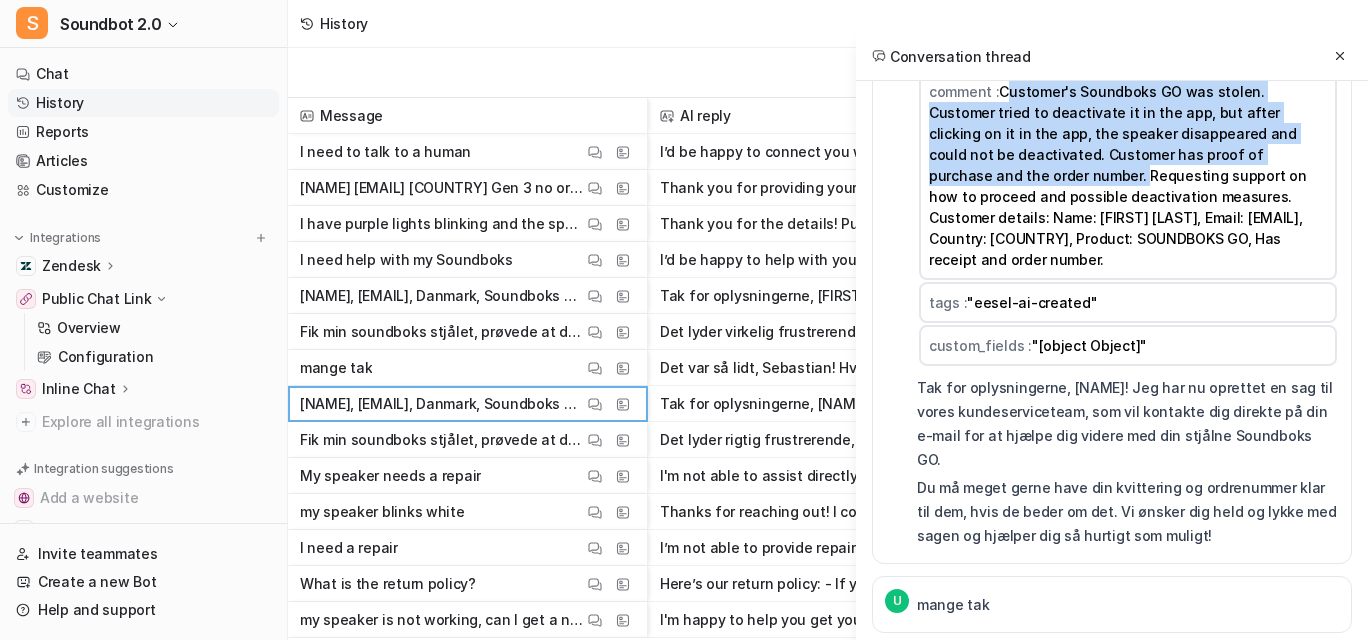 drag, startPoint x: 915, startPoint y: 289, endPoint x: 1290, endPoint y: 379, distance: 385.6488 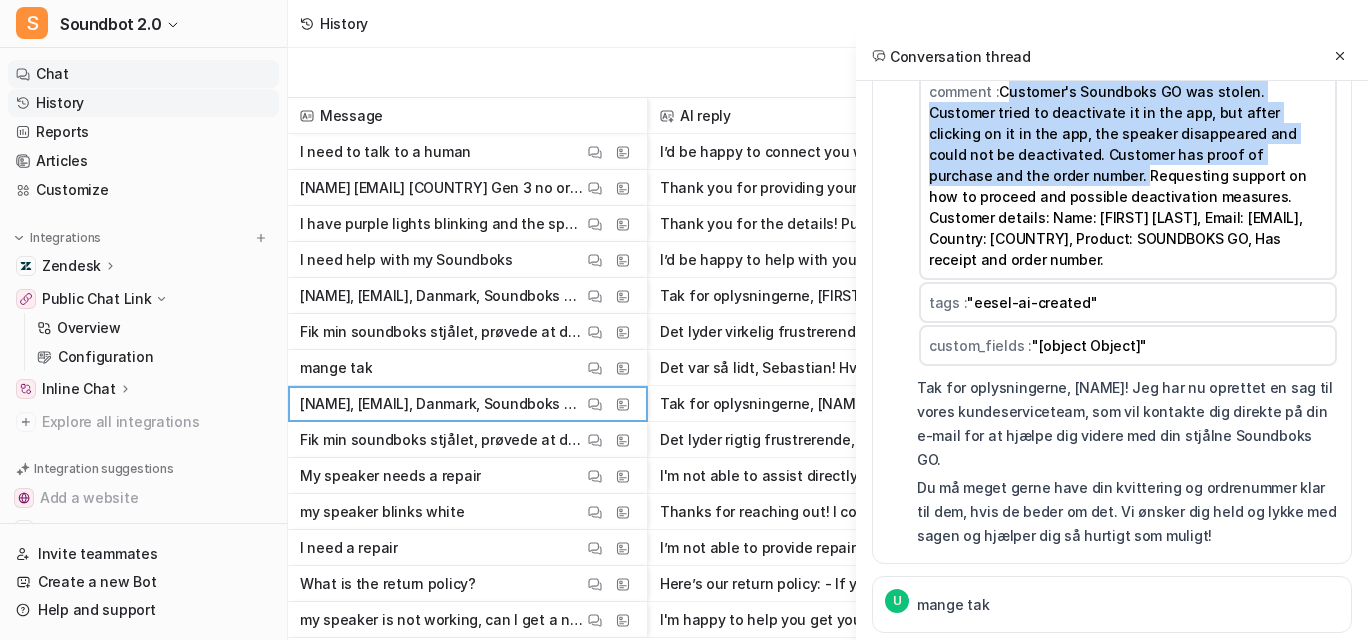 click on "Chat" at bounding box center [143, 74] 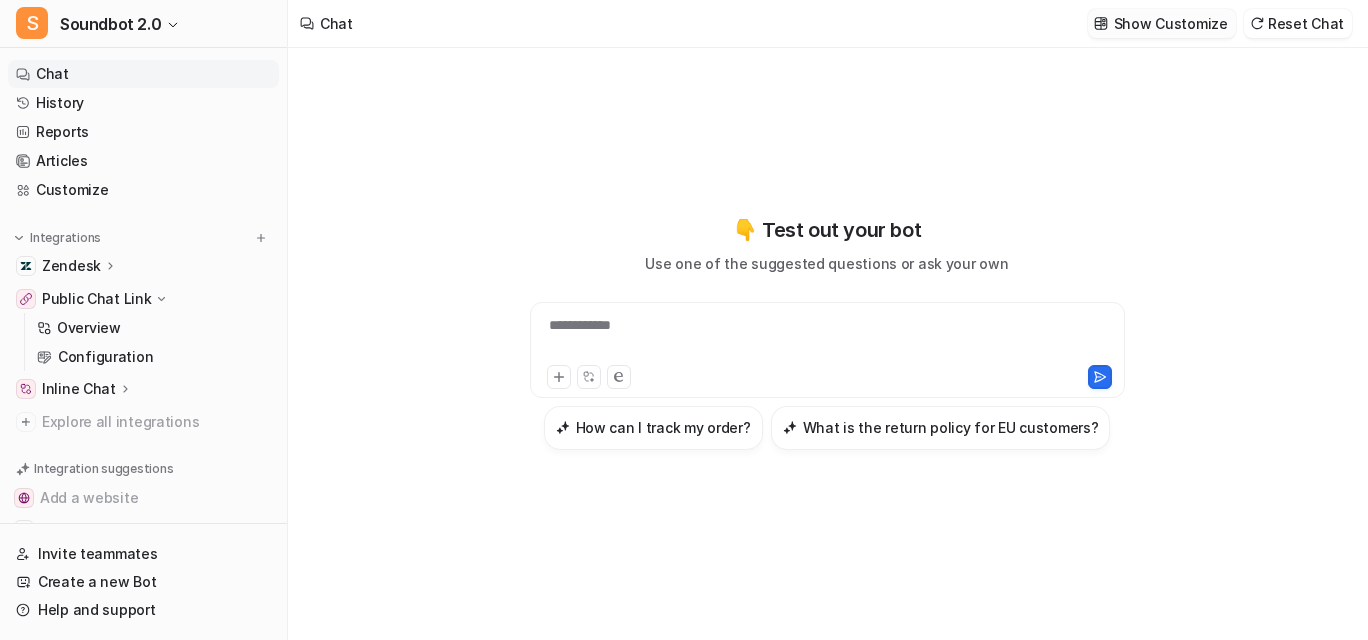 click on "Show Customize" at bounding box center (1171, 23) 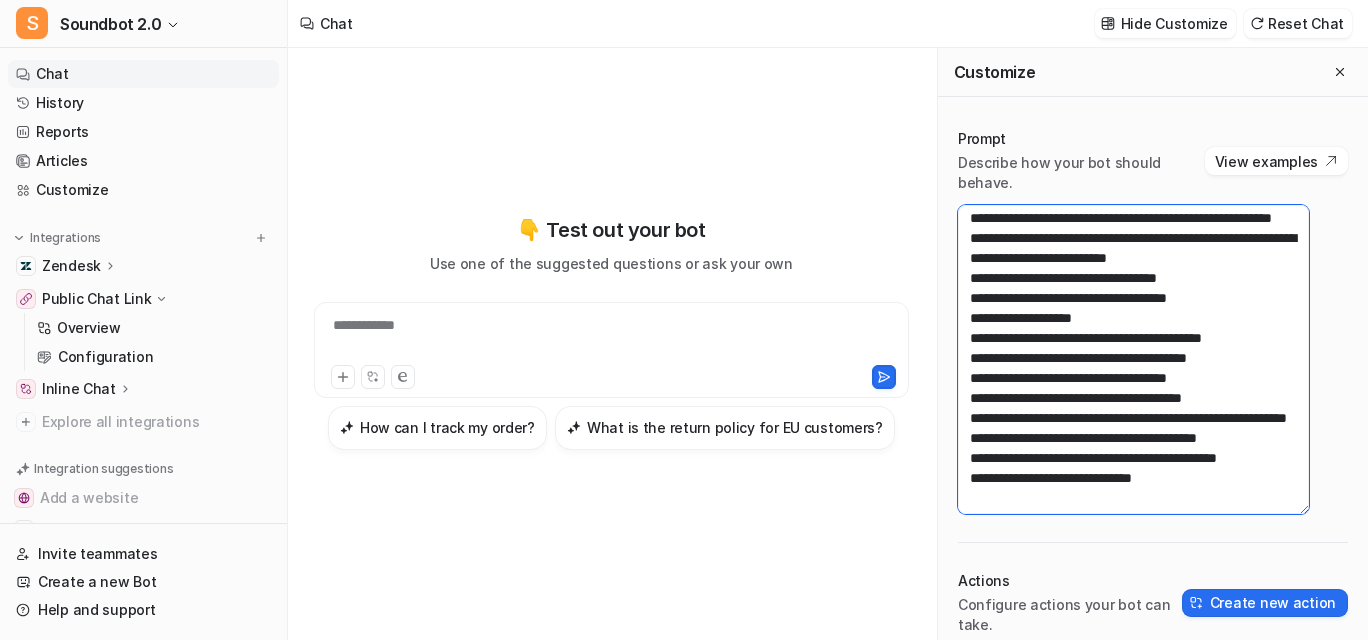 scroll, scrollTop: 3625, scrollLeft: 0, axis: vertical 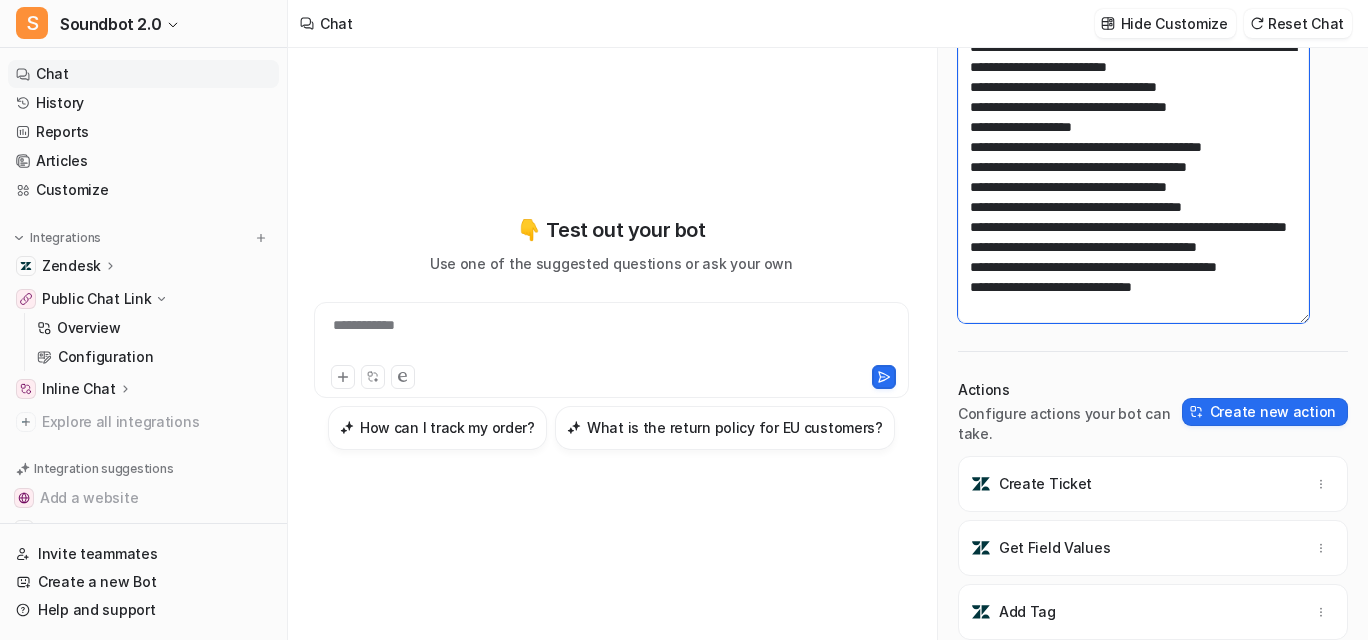 drag, startPoint x: 1011, startPoint y: 256, endPoint x: 992, endPoint y: 734, distance: 478.37747 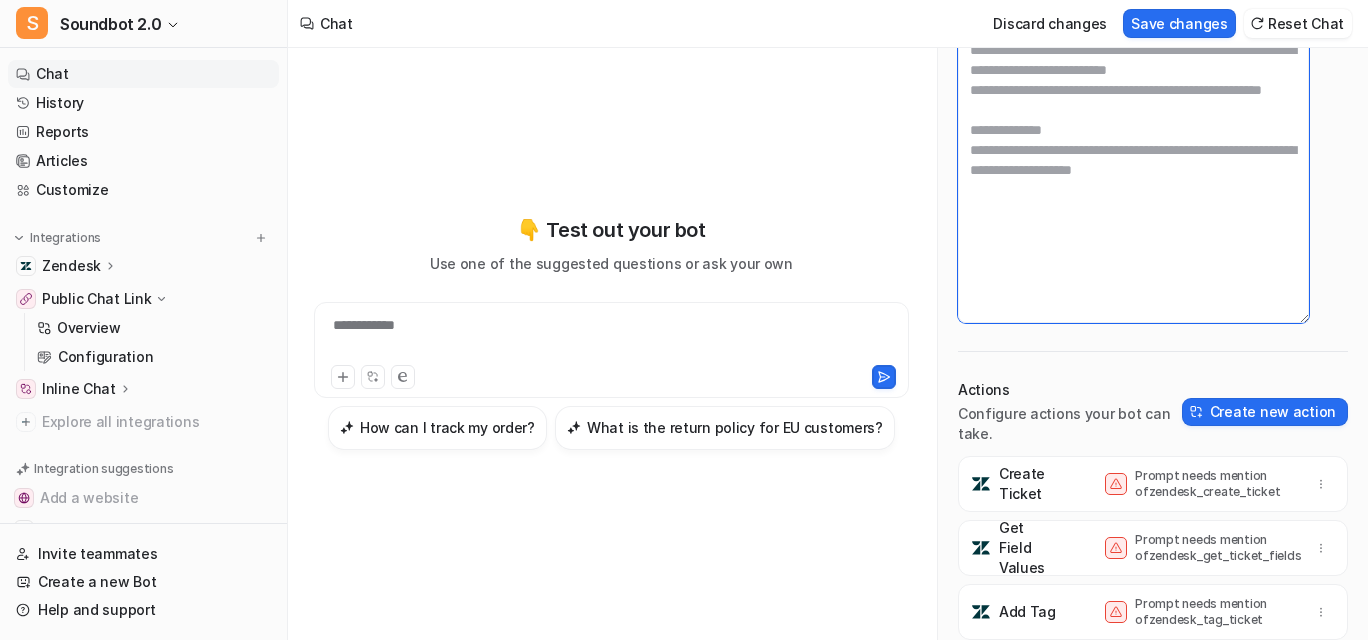 scroll, scrollTop: 188, scrollLeft: 0, axis: vertical 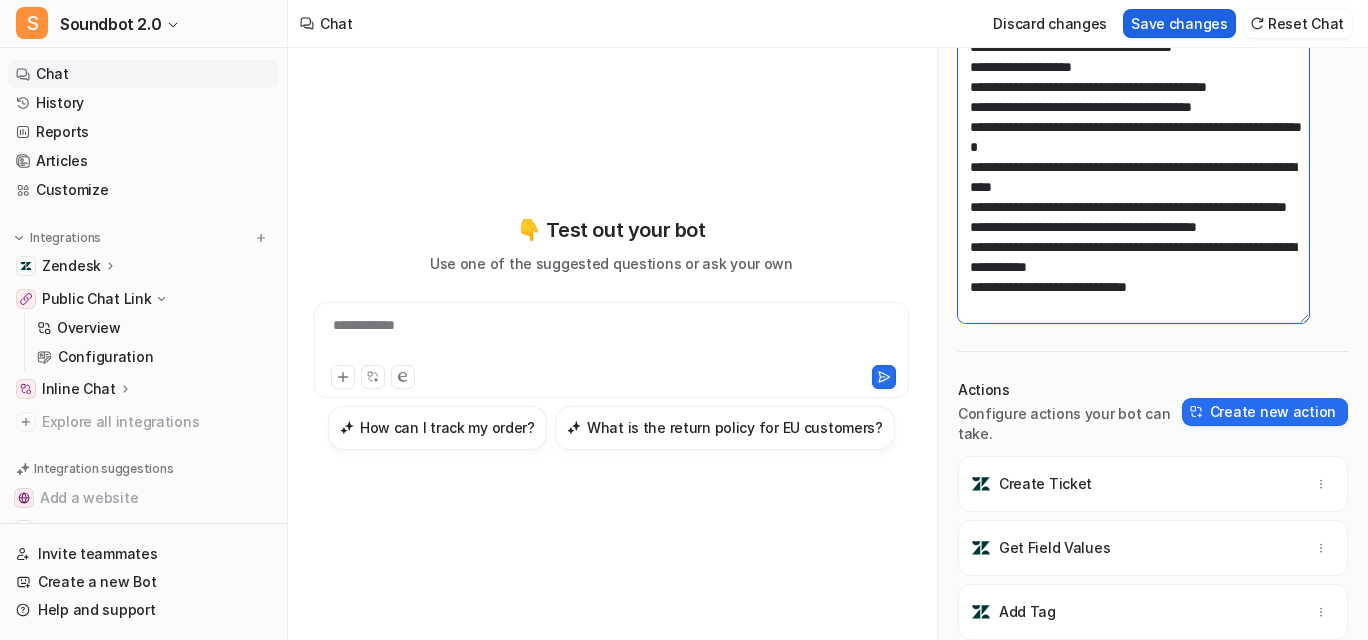 type on "**********" 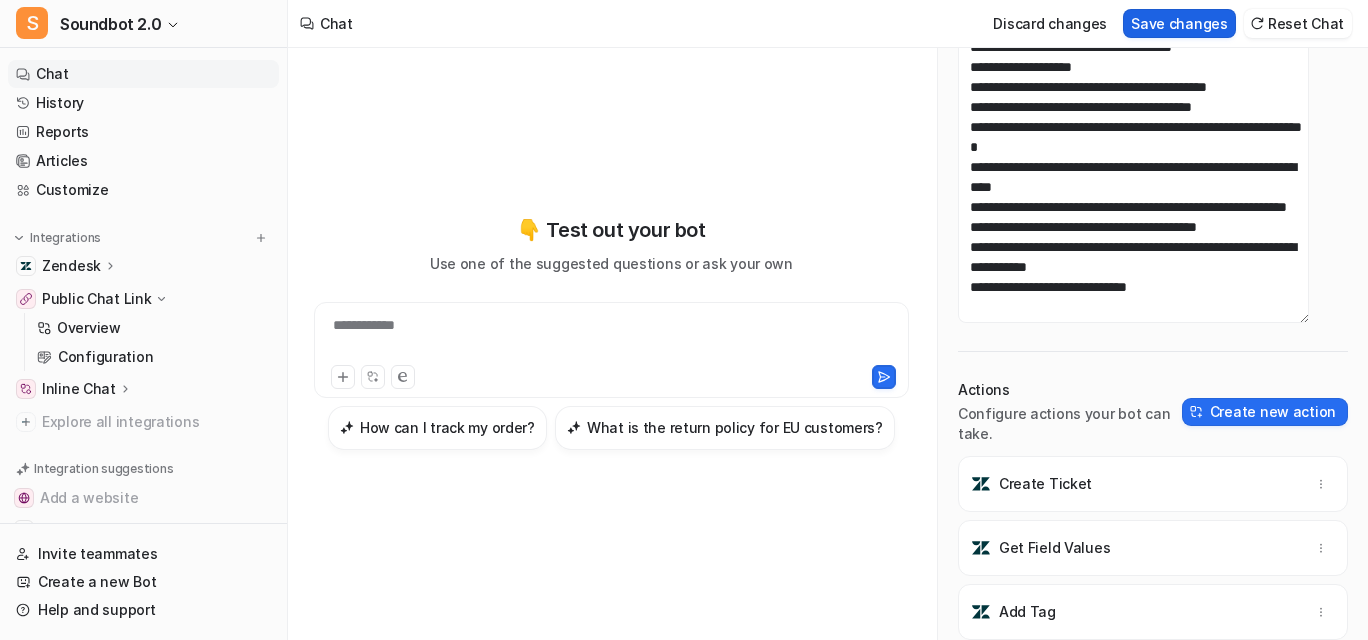 click on "Save changes" at bounding box center [1179, 23] 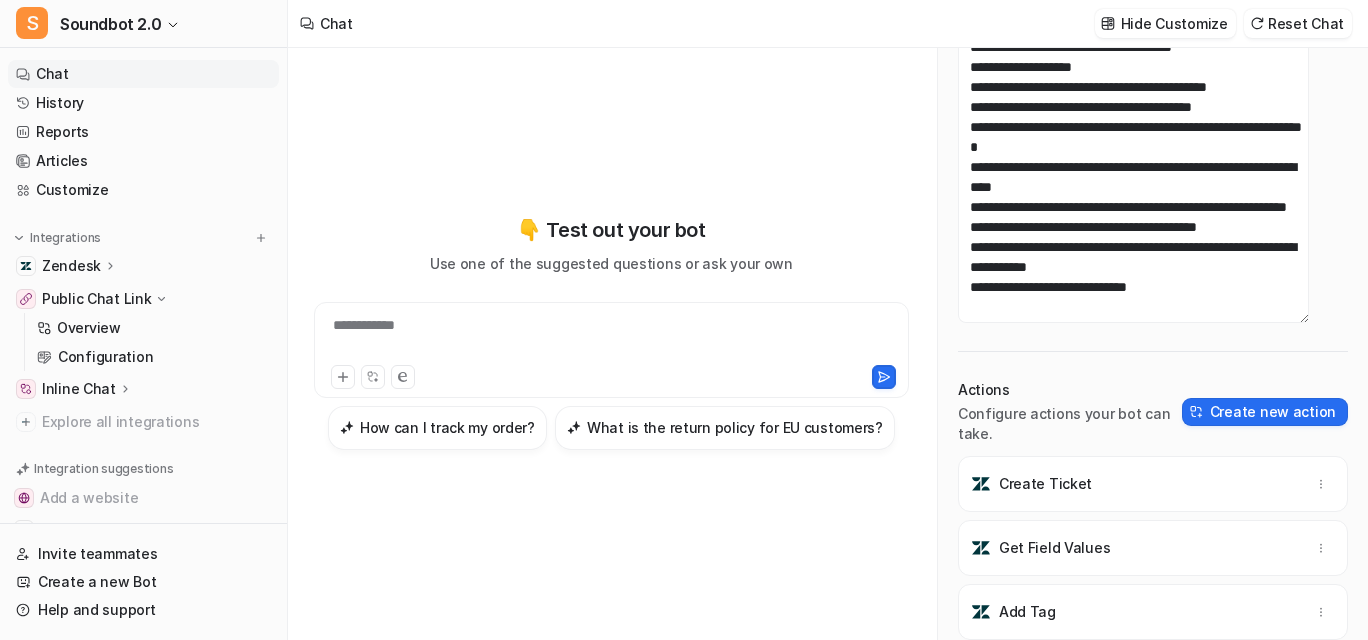 scroll, scrollTop: 290, scrollLeft: 0, axis: vertical 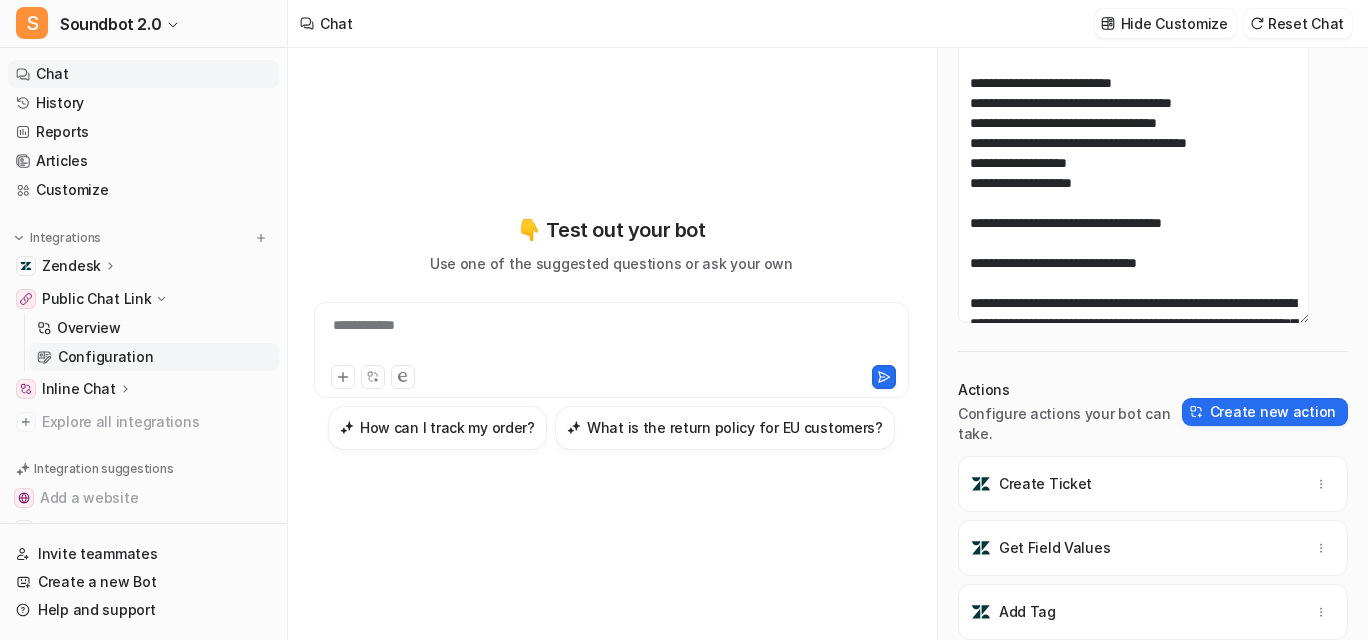 click on "Configuration" at bounding box center [105, 357] 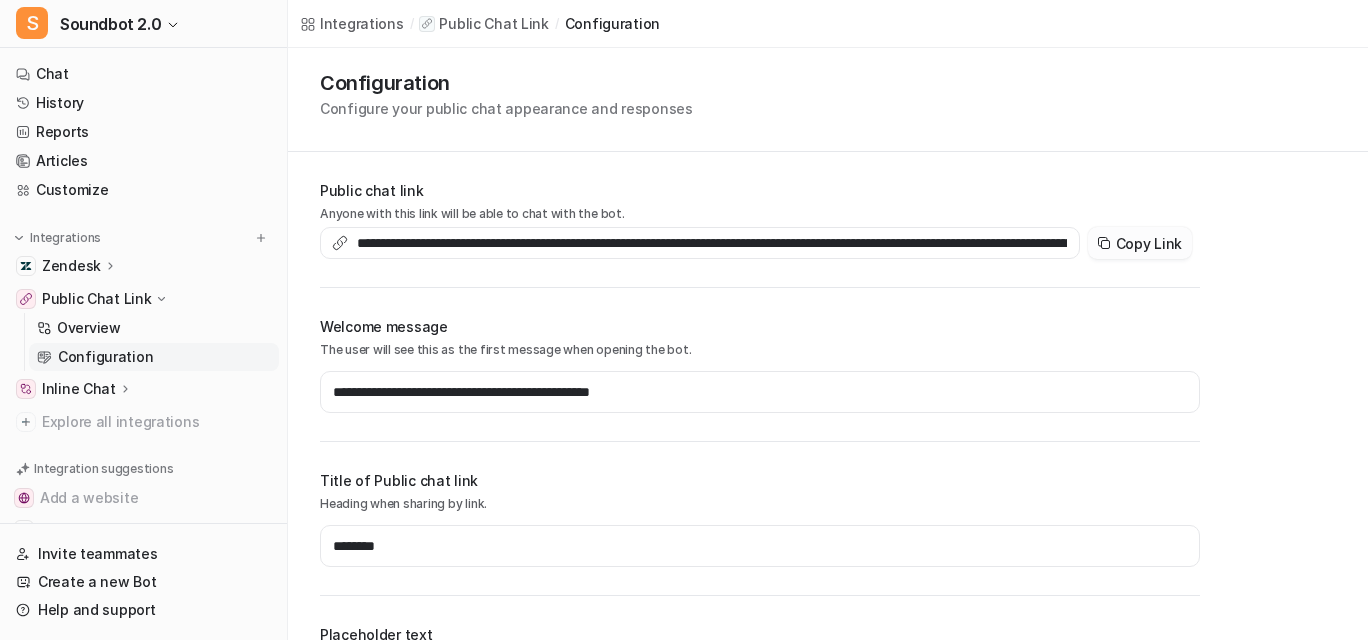click on "Copy Link" at bounding box center [1140, 243] 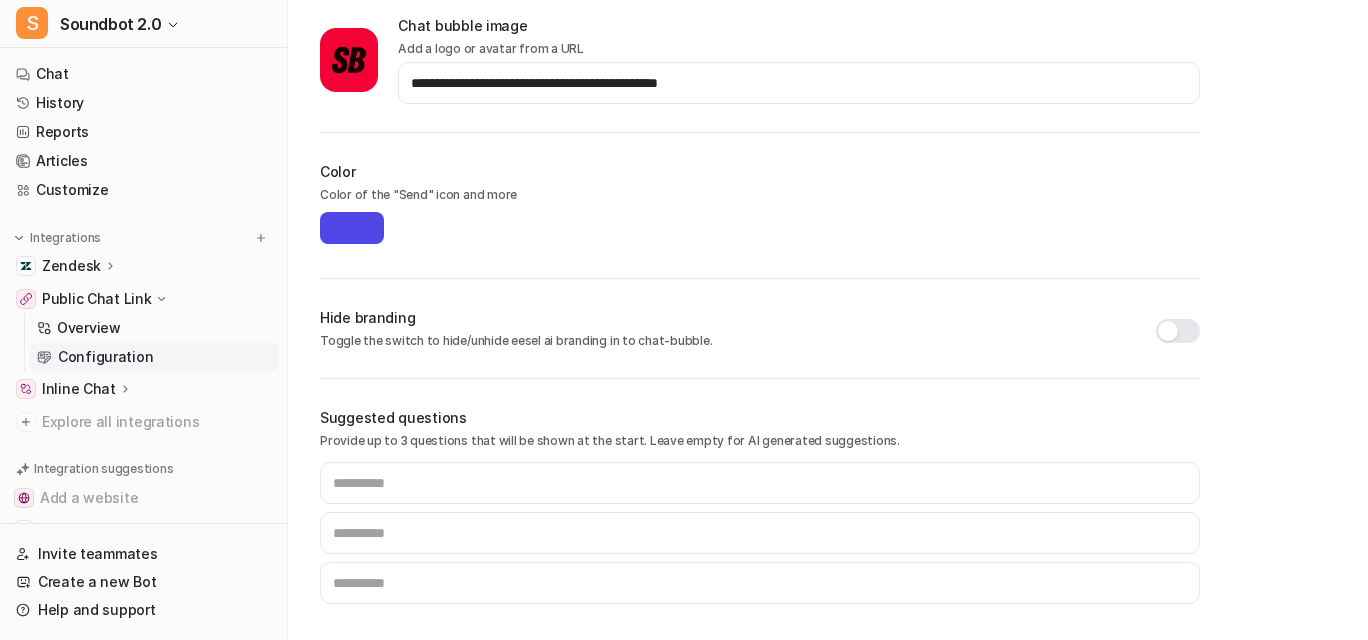 scroll, scrollTop: 1124, scrollLeft: 0, axis: vertical 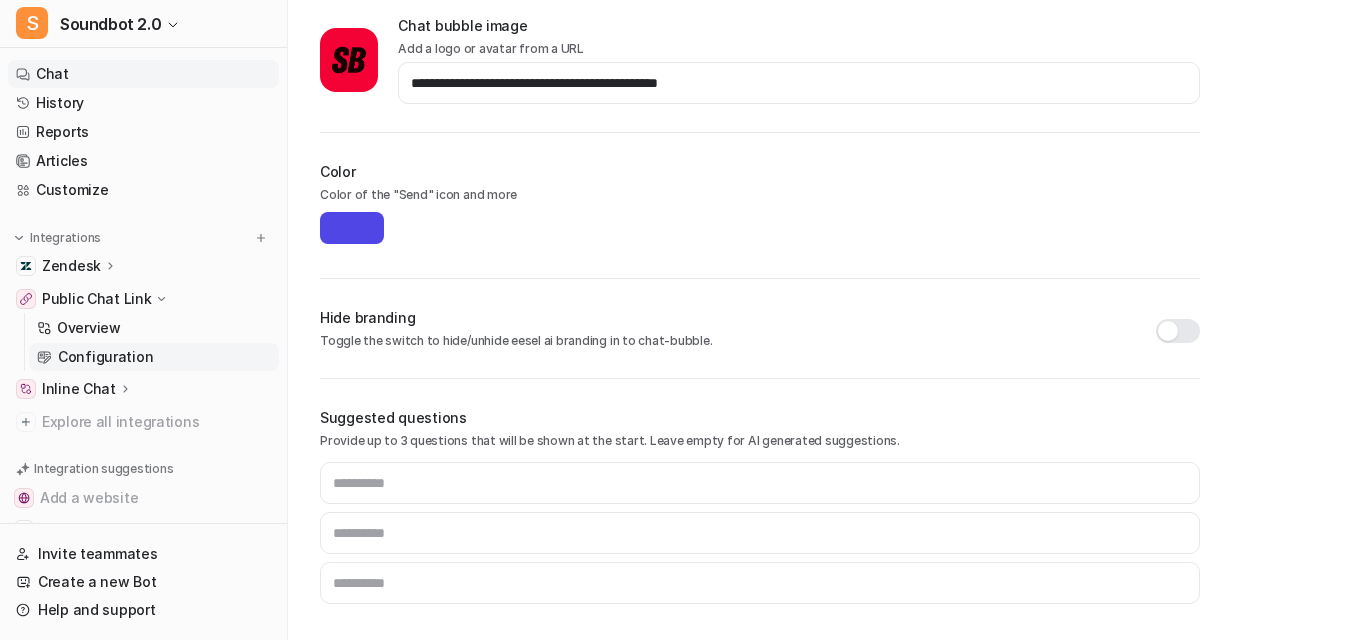 click on "Chat" at bounding box center (143, 74) 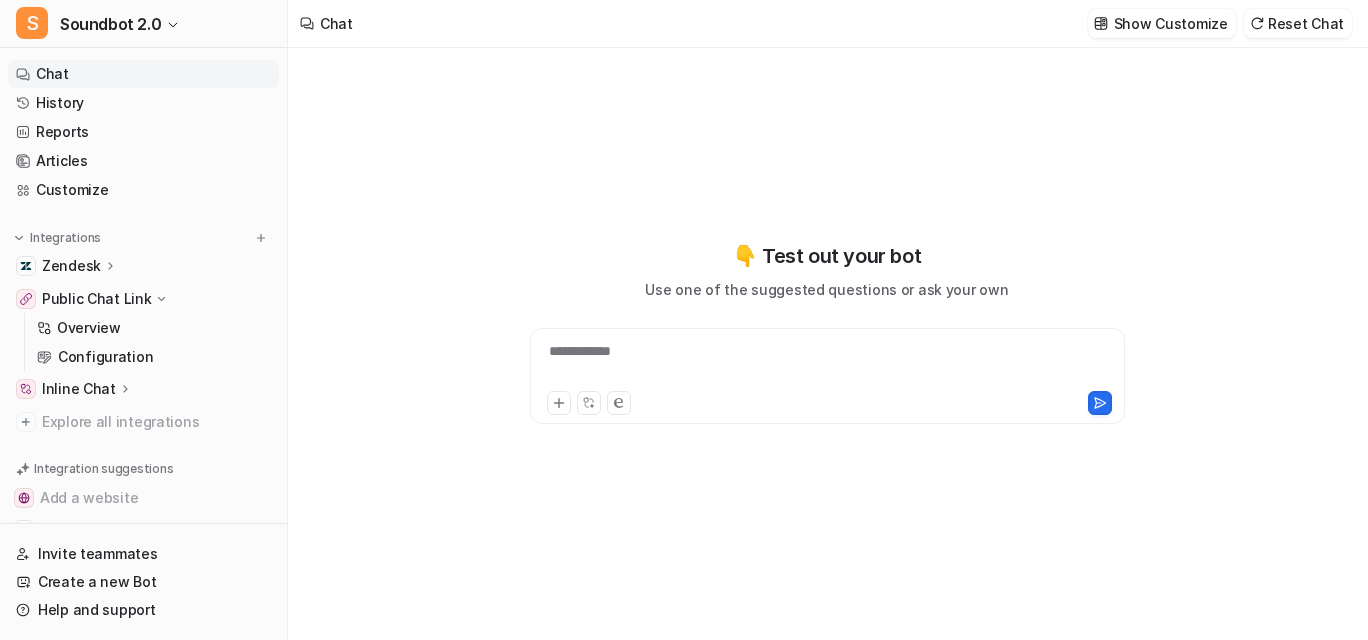 type on "**********" 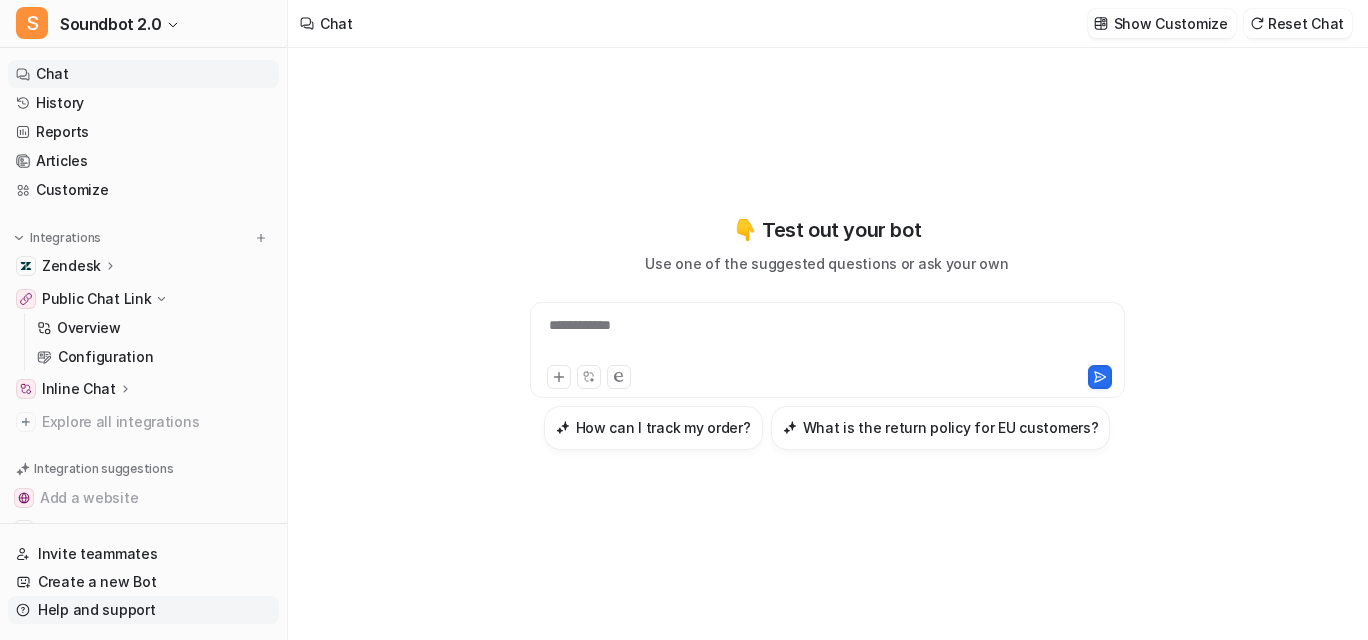 click on "Help and support" at bounding box center [143, 610] 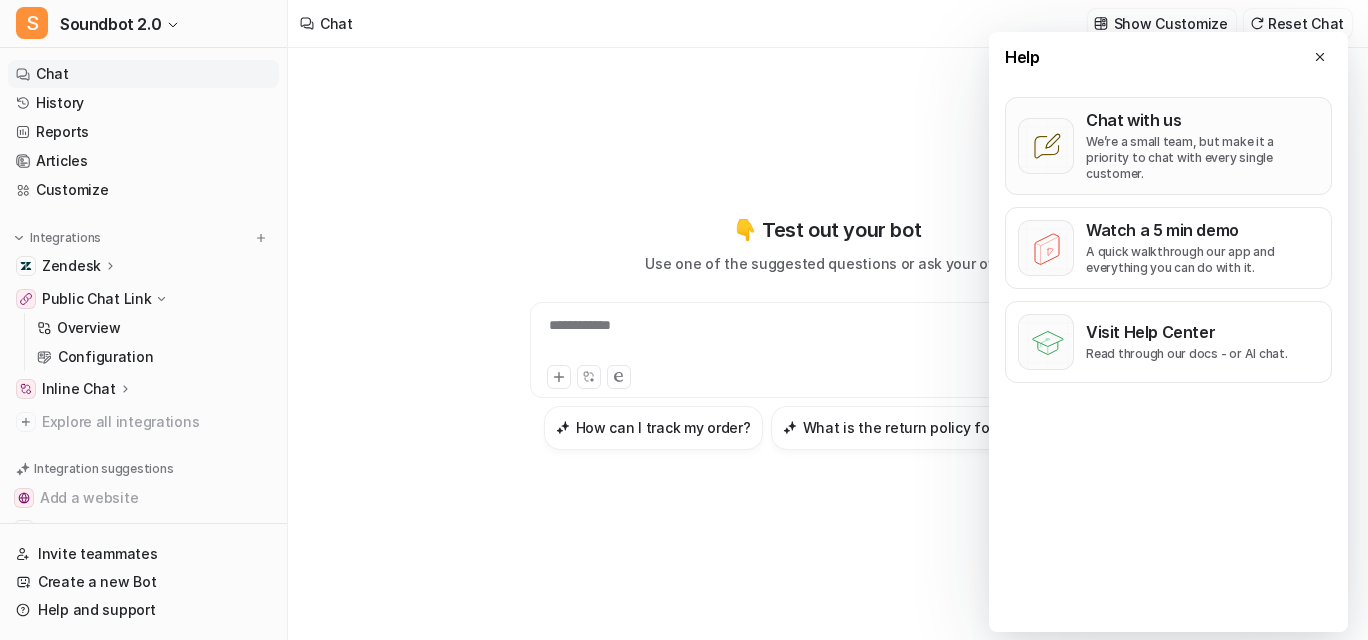 click on "We’re a small team, but make it a priority to chat with every single customer." at bounding box center (1202, 158) 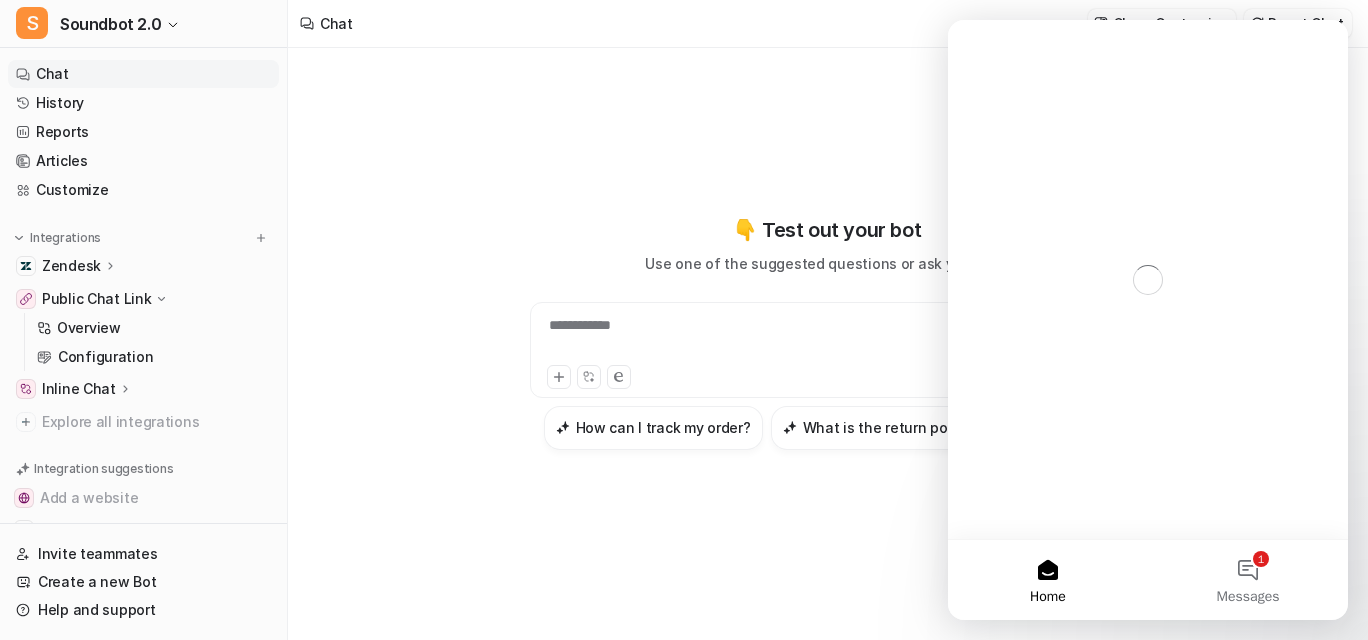 scroll, scrollTop: 0, scrollLeft: 0, axis: both 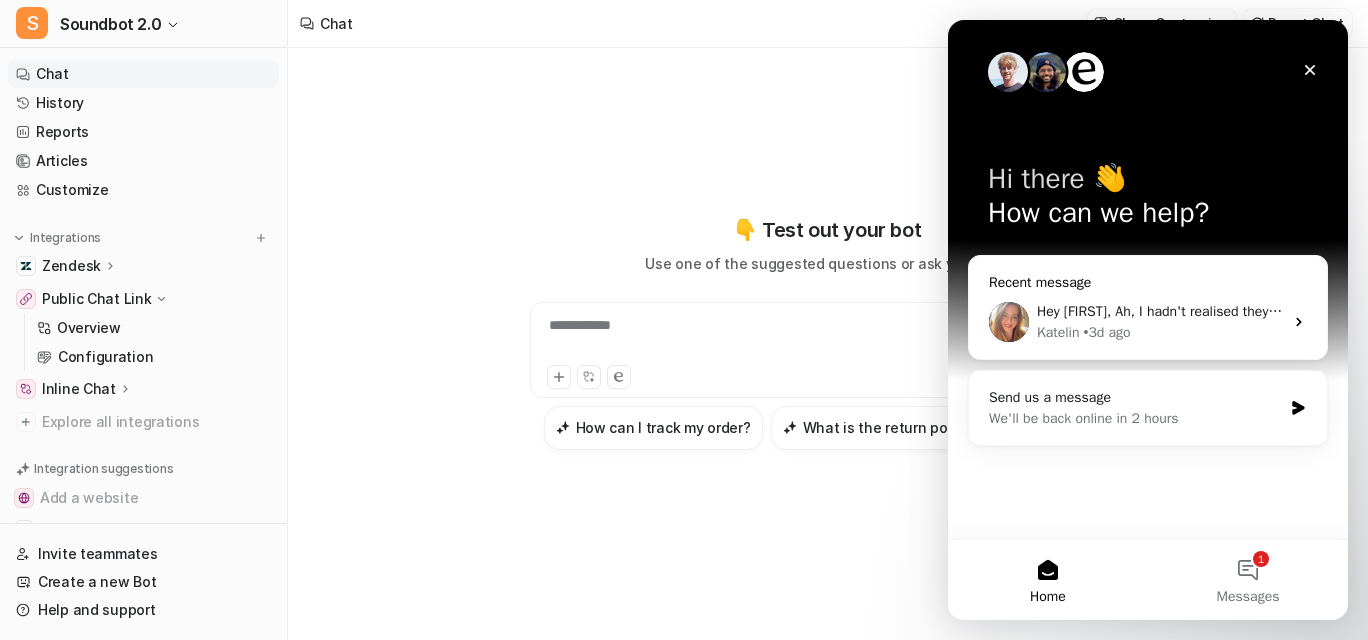 click on "•  3d ago" at bounding box center [1106, 332] 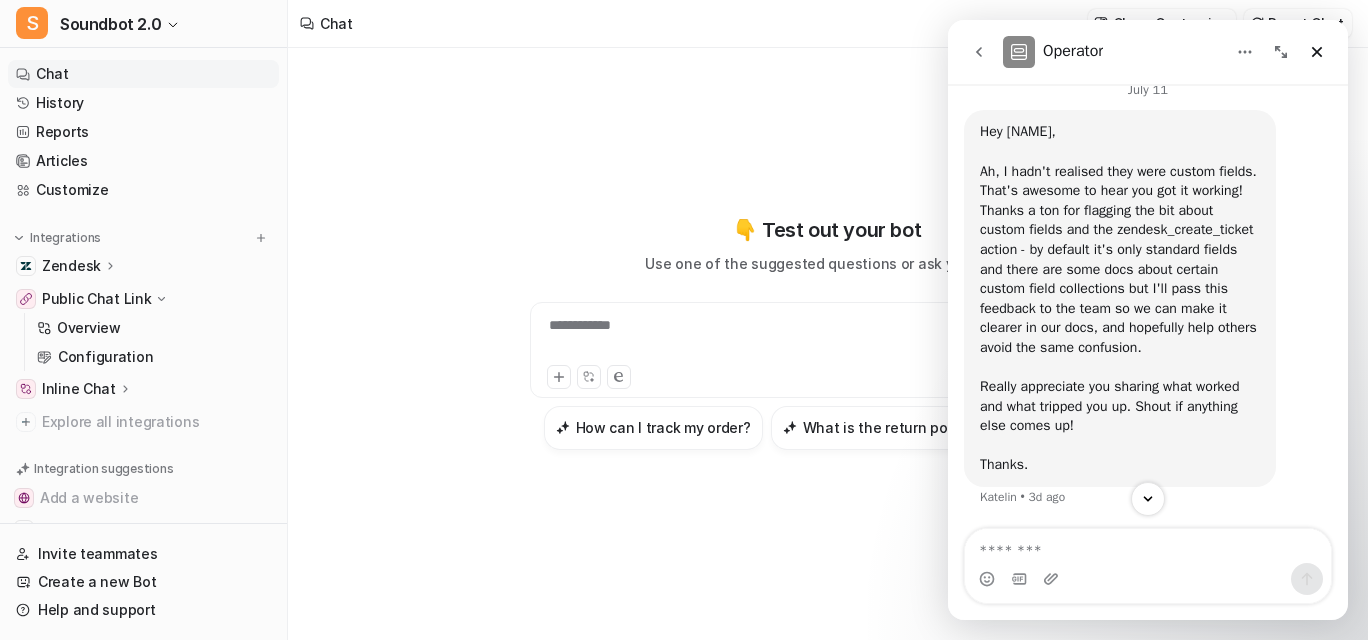scroll, scrollTop: 4225, scrollLeft: 0, axis: vertical 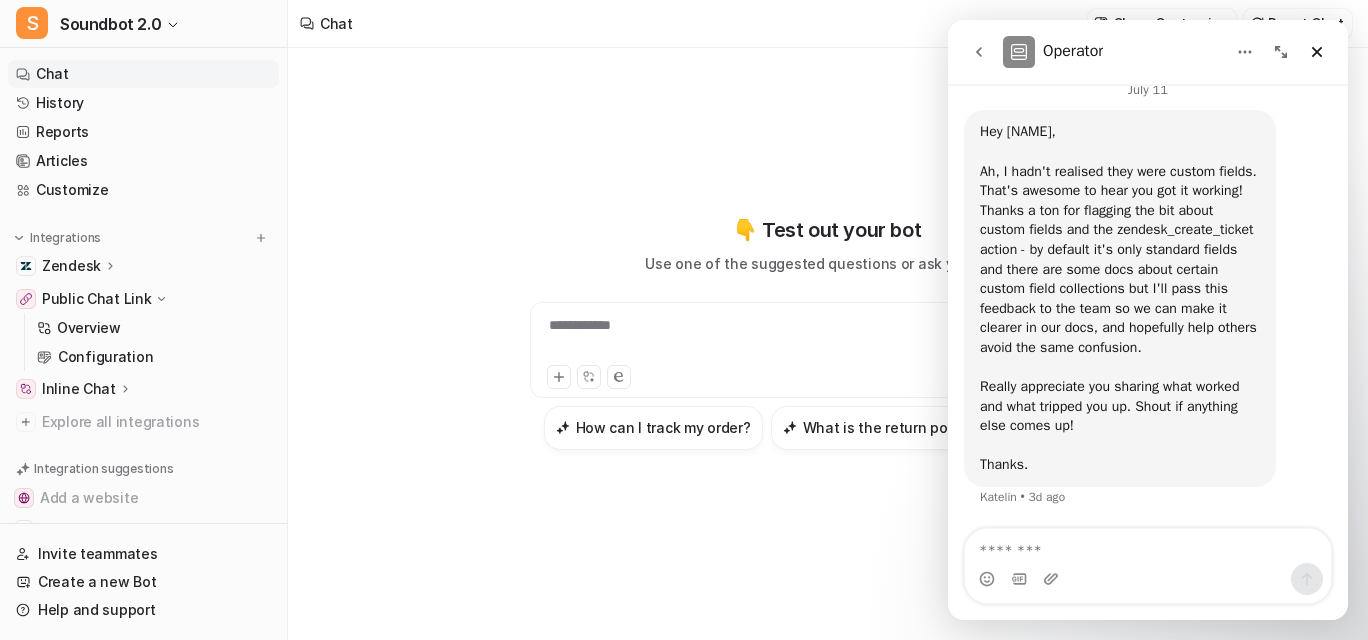 click at bounding box center (1148, 546) 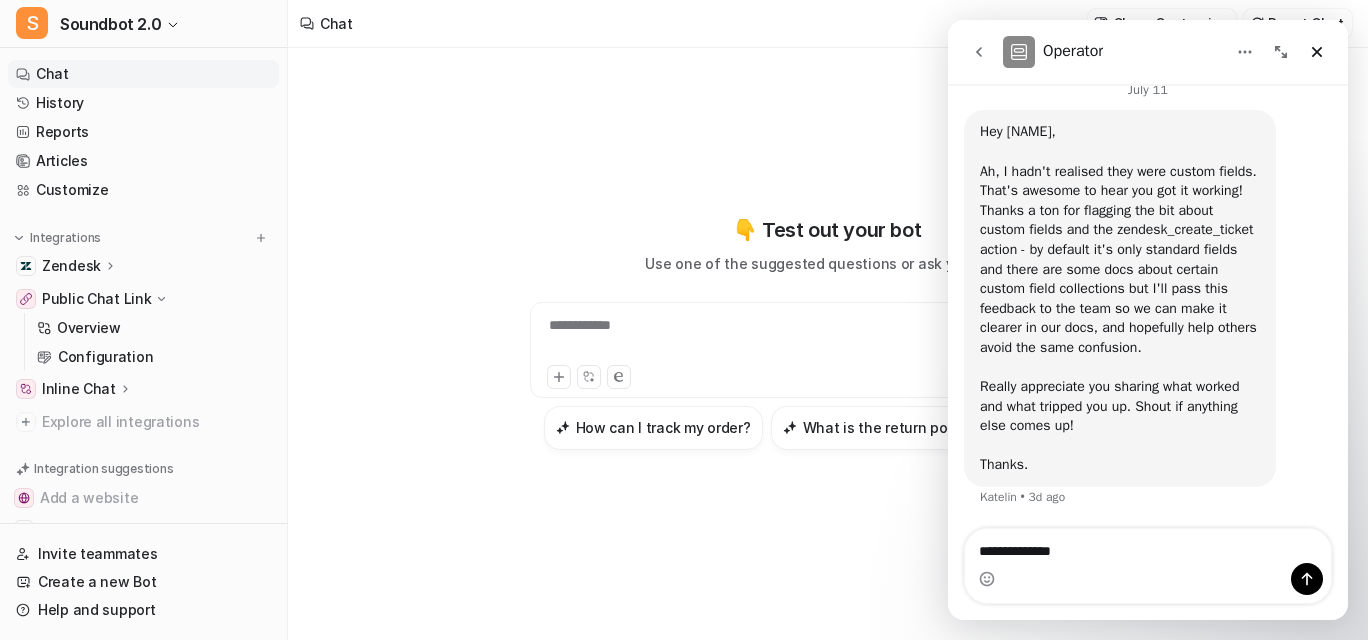 scroll, scrollTop: 4245, scrollLeft: 0, axis: vertical 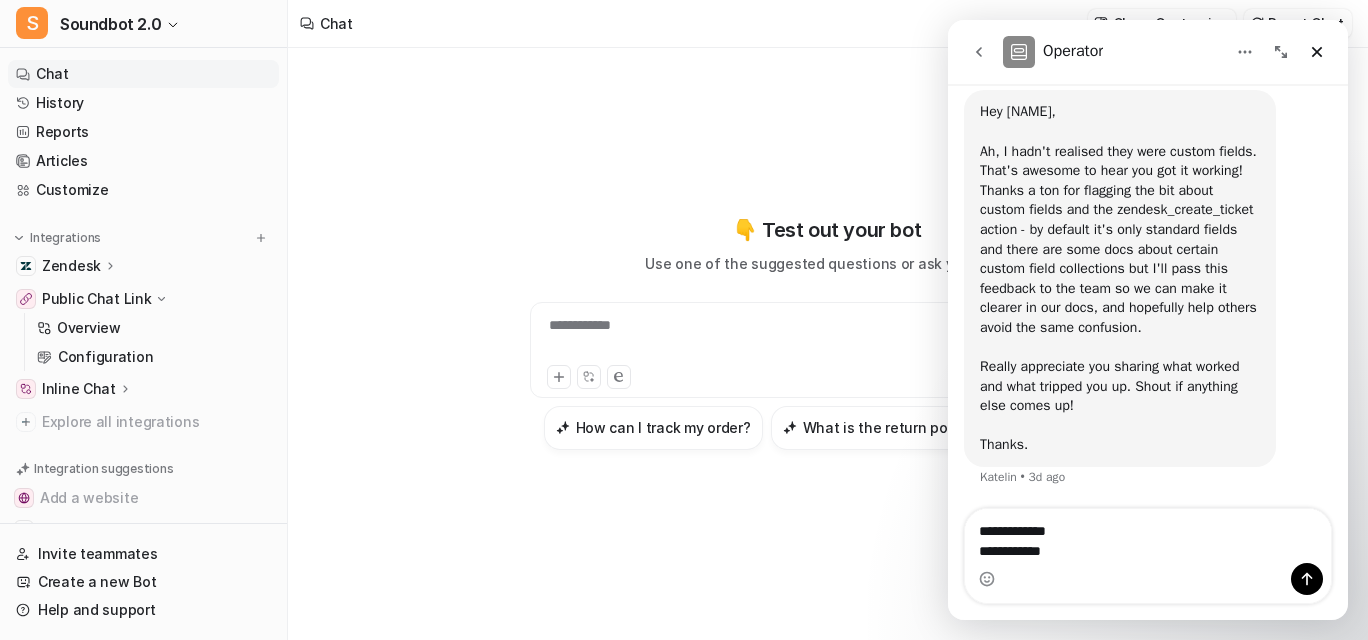 drag, startPoint x: 1068, startPoint y: 550, endPoint x: 927, endPoint y: 550, distance: 141 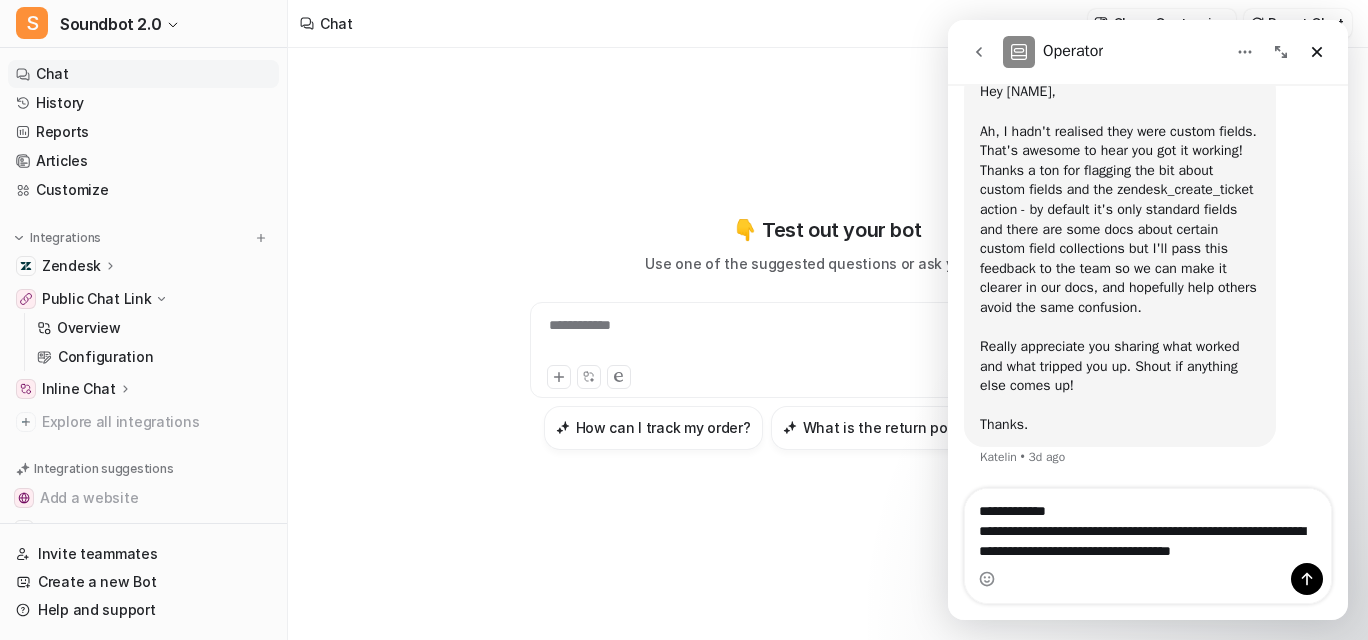 scroll, scrollTop: 4285, scrollLeft: 0, axis: vertical 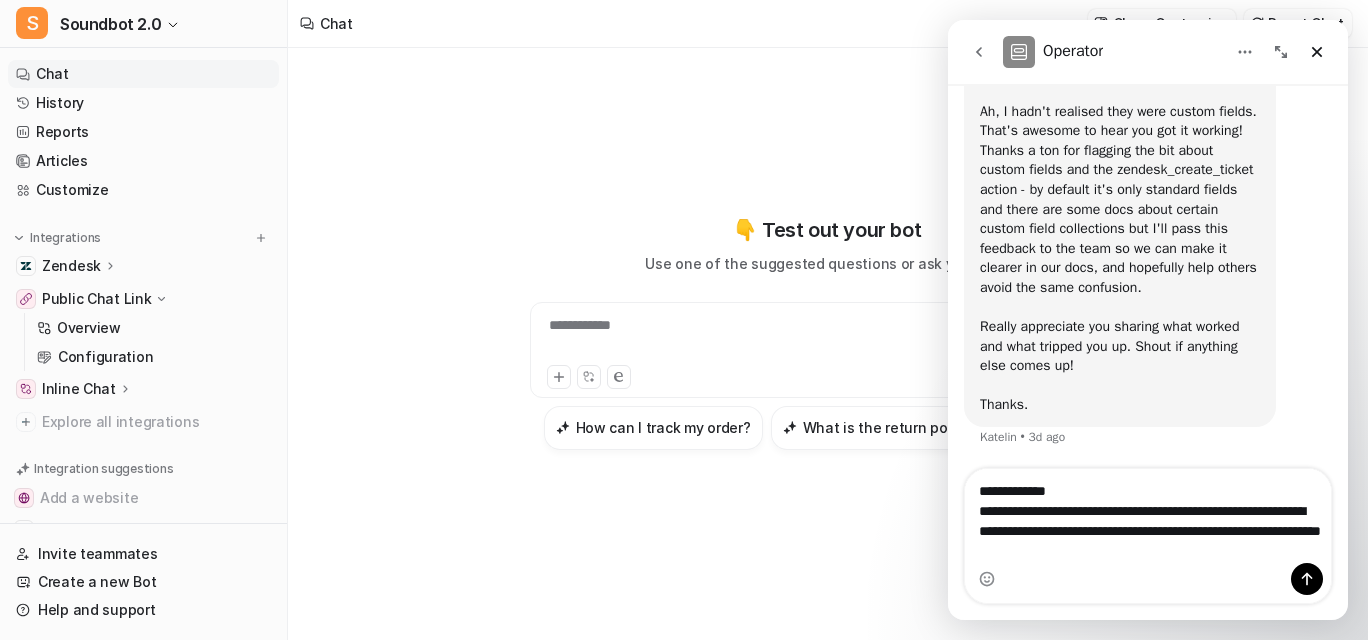 type on "**********" 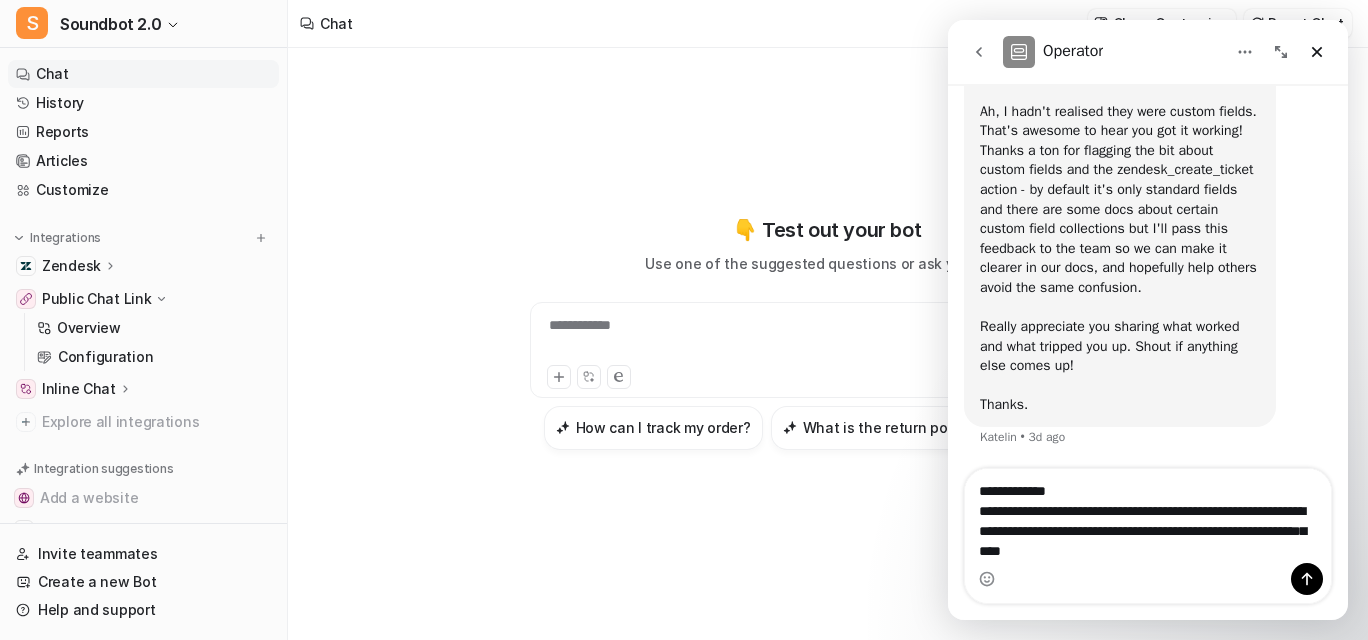 type 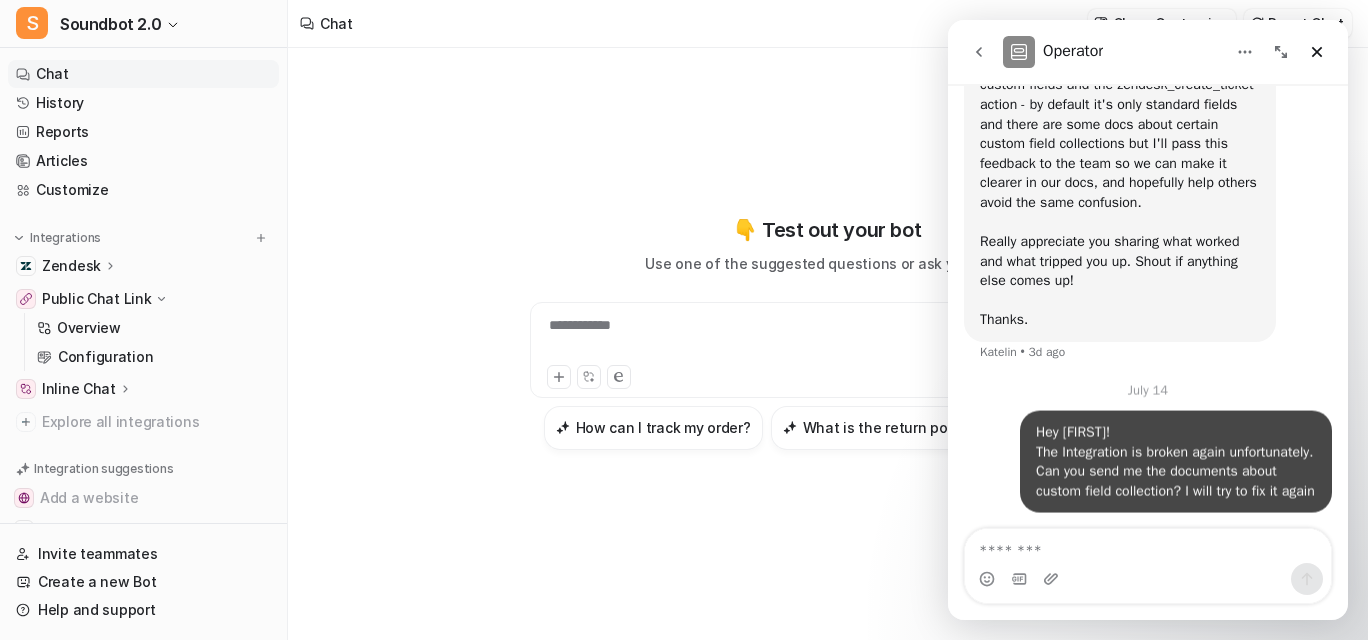 scroll, scrollTop: 4390, scrollLeft: 0, axis: vertical 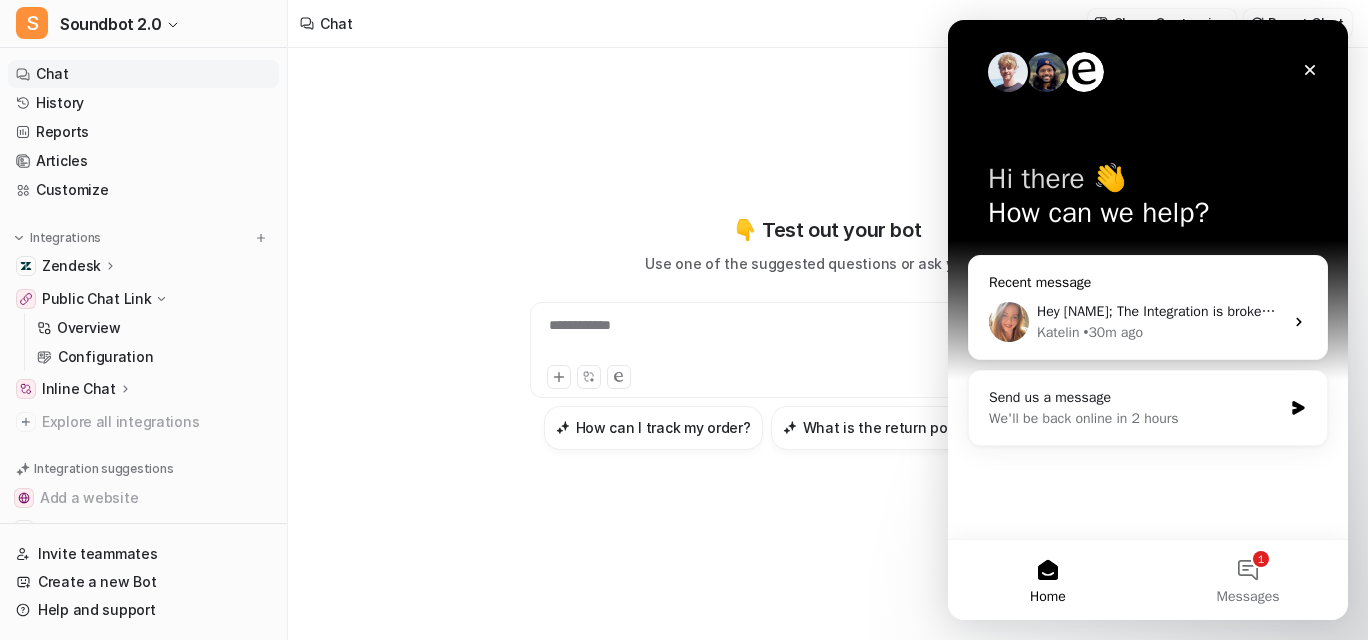 click on "Recent message Hey Katelin;  The Integration is broken again unfortunately. Can you send me the documents about custom field collection? I will try to fix it again Katelin •  30m ago" at bounding box center (1148, 307) 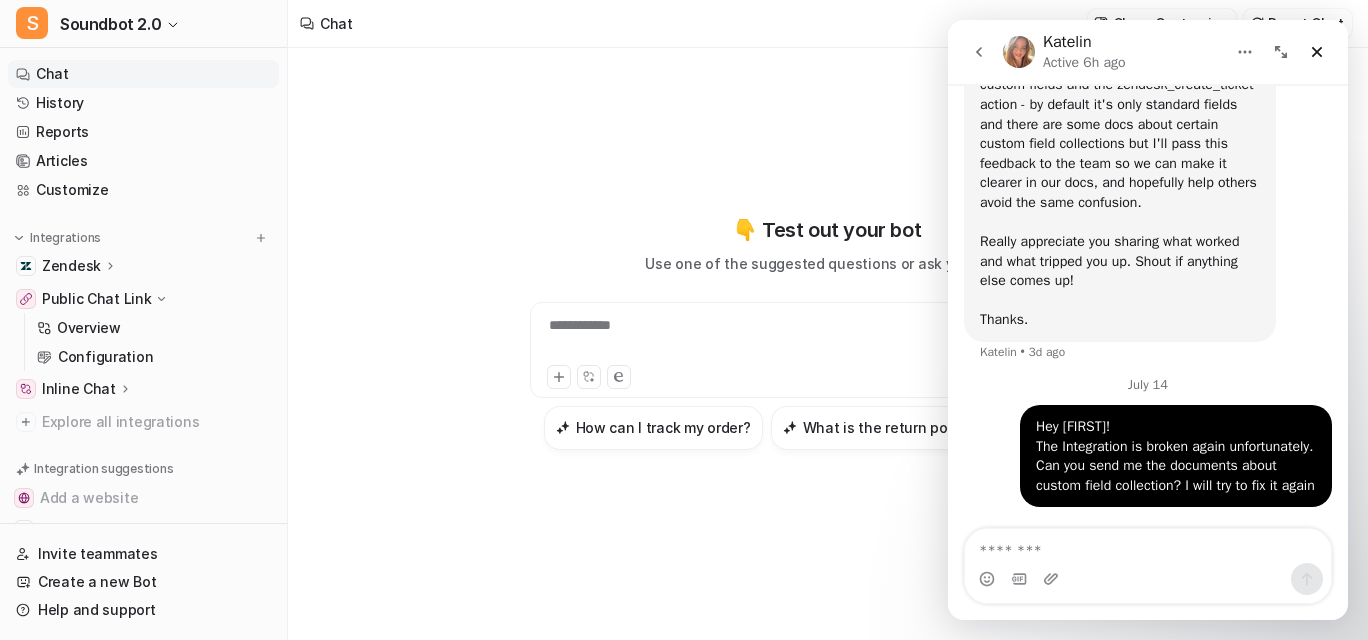 scroll, scrollTop: 4390, scrollLeft: 0, axis: vertical 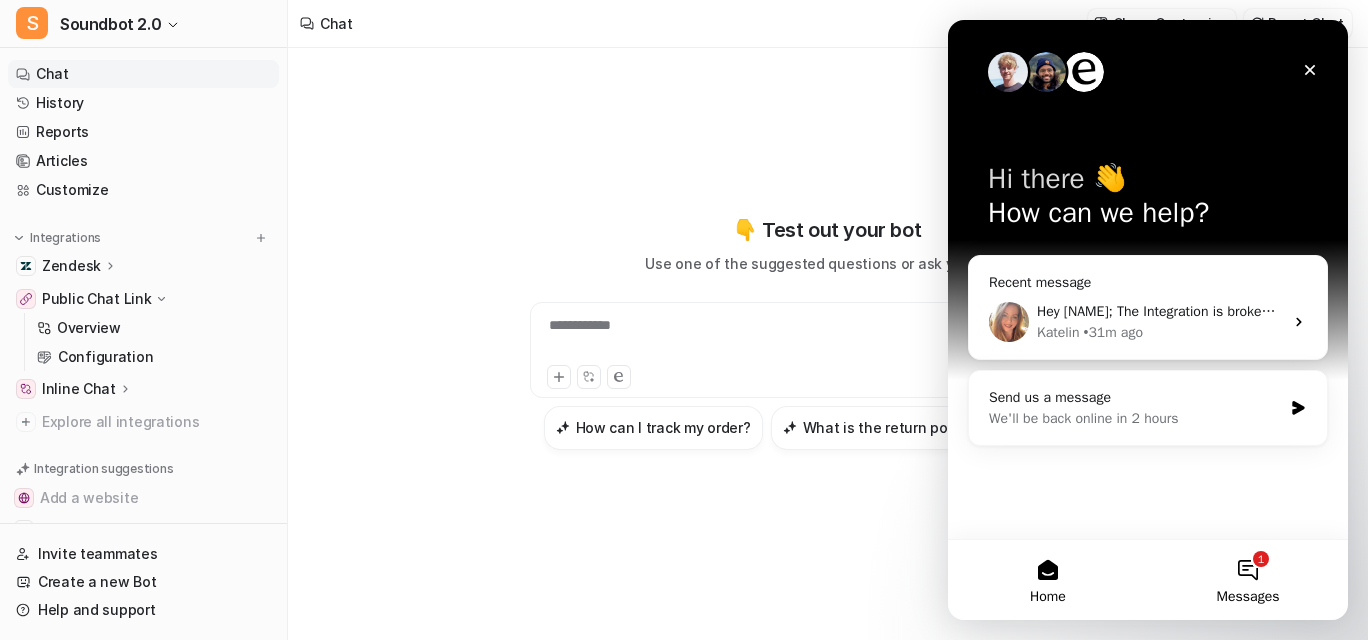 click on "1 Messages" at bounding box center [1248, 580] 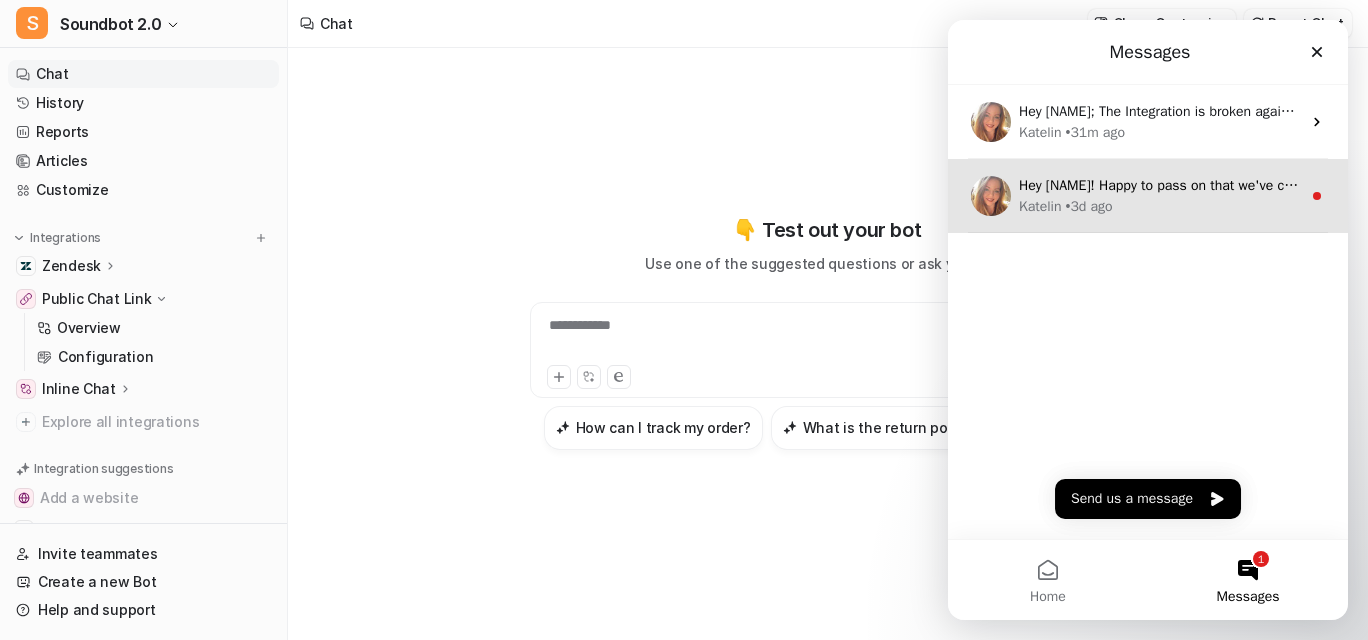 click on "Hey Leonie!  Happy to pass on that we've completed this now, so you should no longer be experiencing this issue.   As a side note, would you be open to leaving a Zendesk marketplace review? We'd pass on a $100 credit to your subscription as a thanks. It should only take a minute and really helps us out :)   Thanks. ​" at bounding box center [1990, 185] 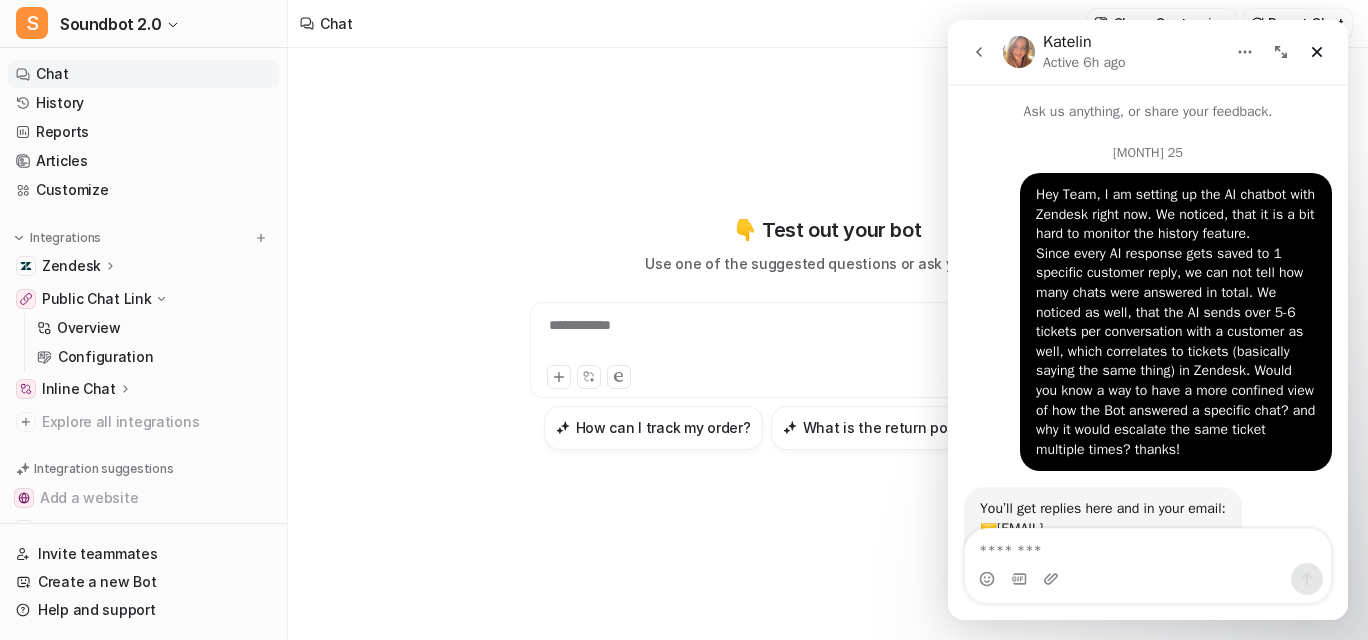 scroll, scrollTop: 3, scrollLeft: 0, axis: vertical 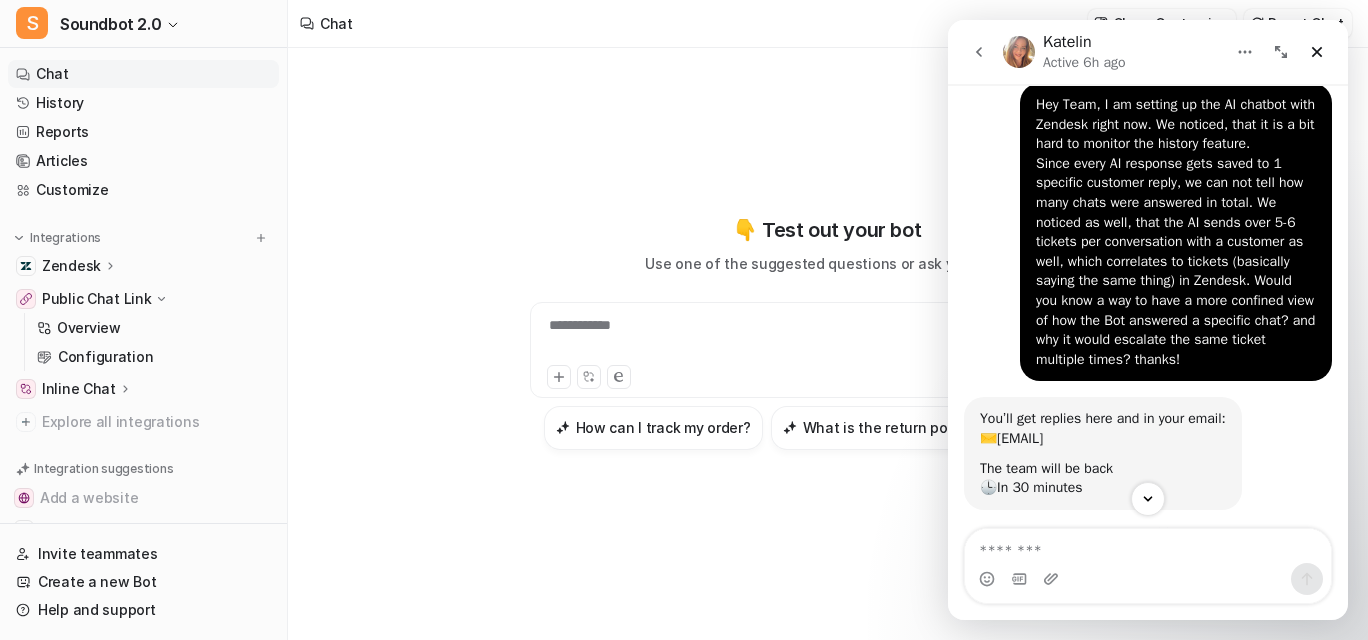 click 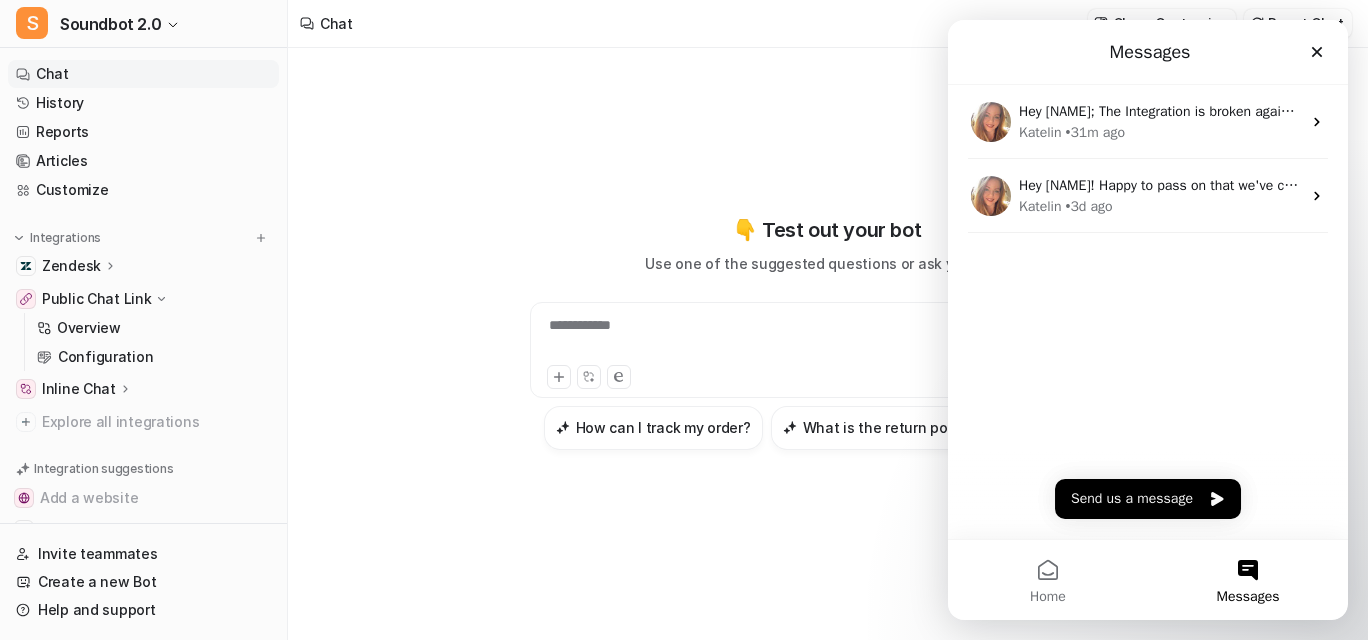 scroll, scrollTop: 0, scrollLeft: 0, axis: both 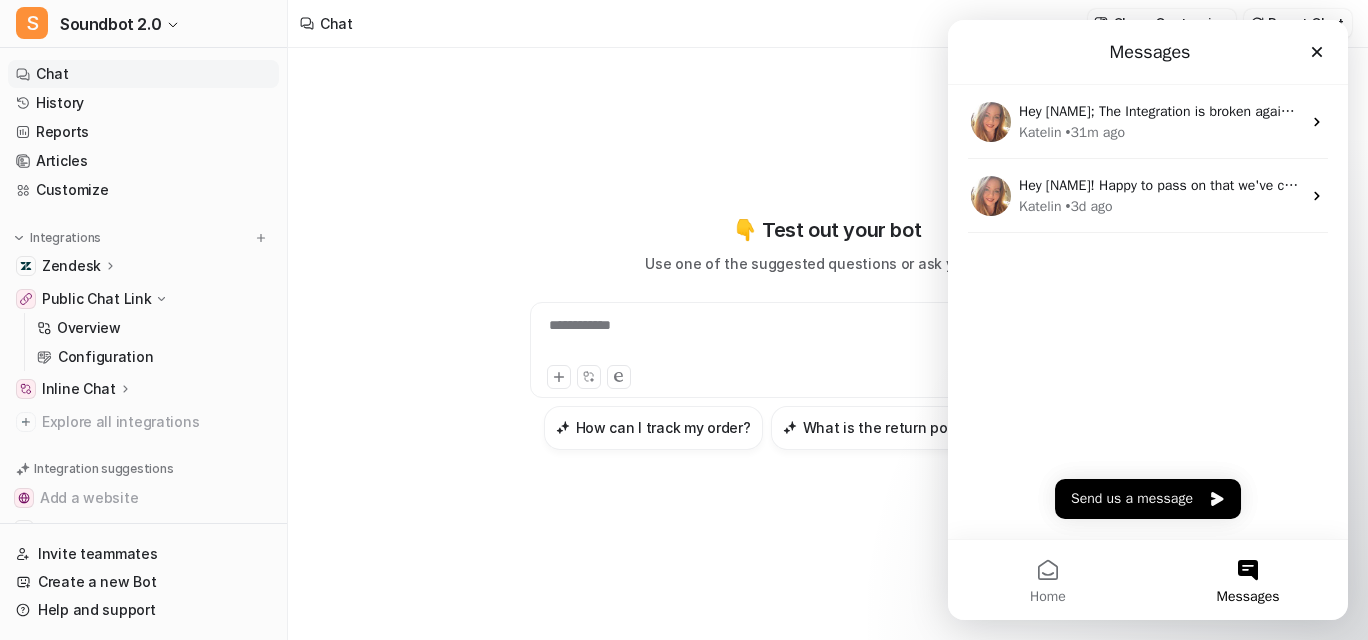 click on "**********" at bounding box center [827, 332] 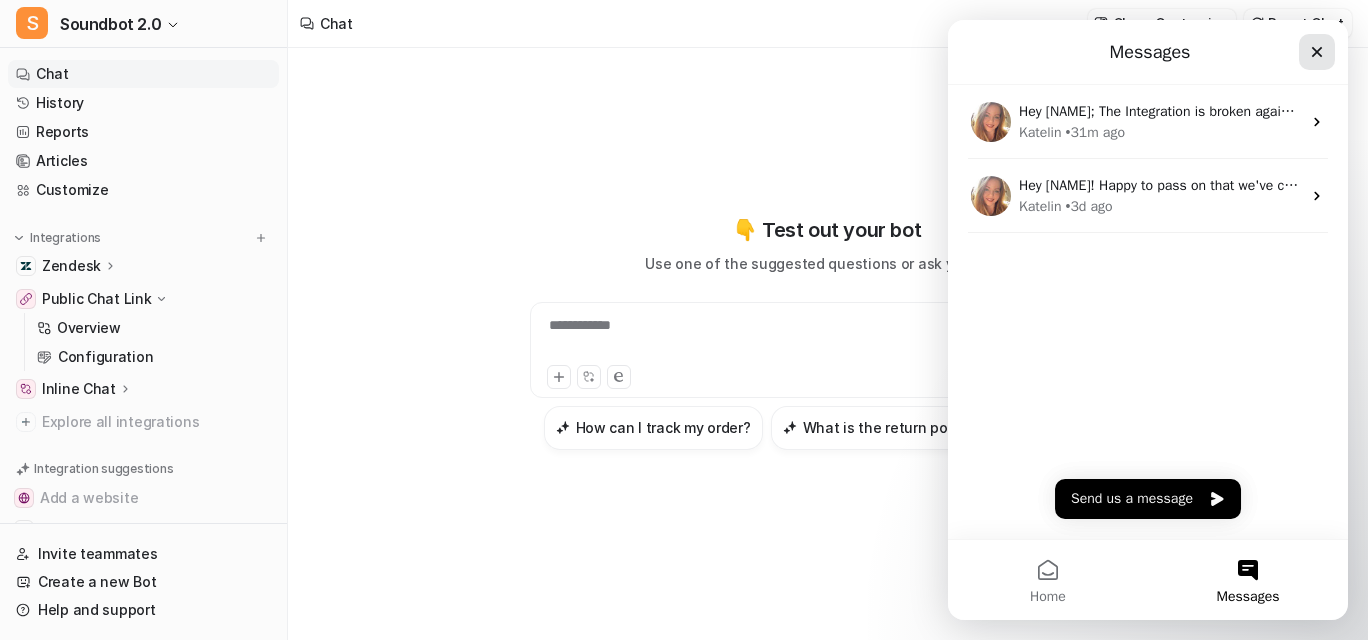 click 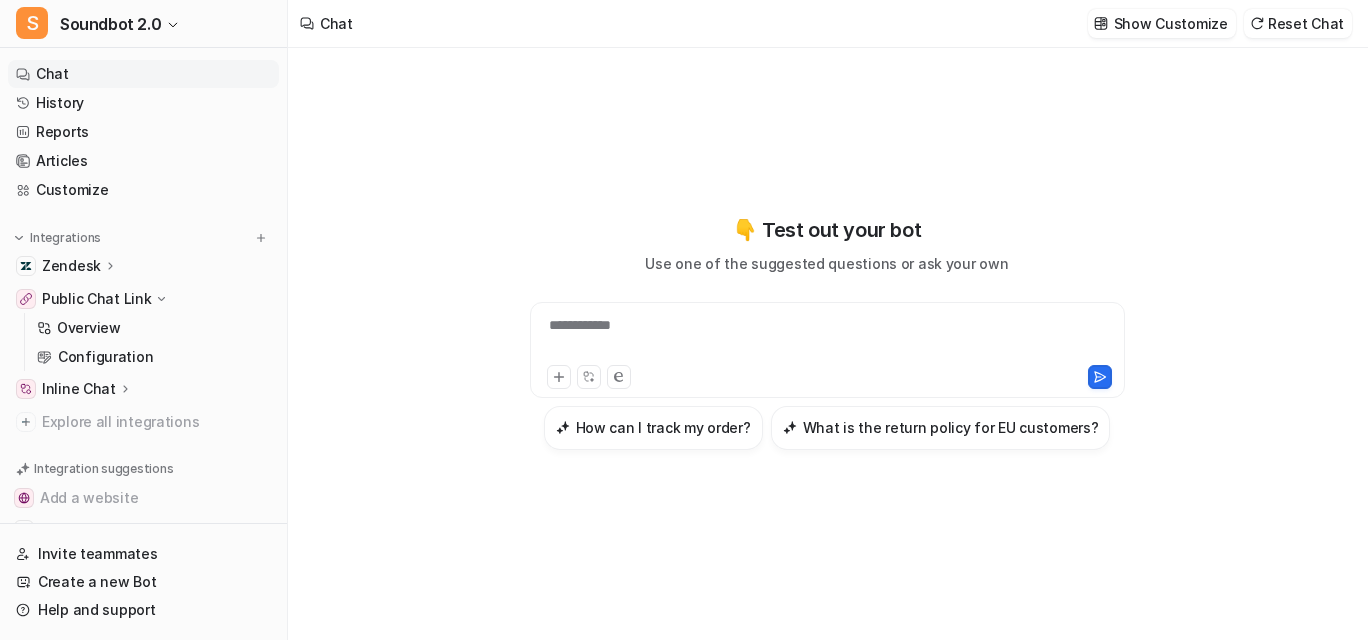 scroll, scrollTop: 0, scrollLeft: 0, axis: both 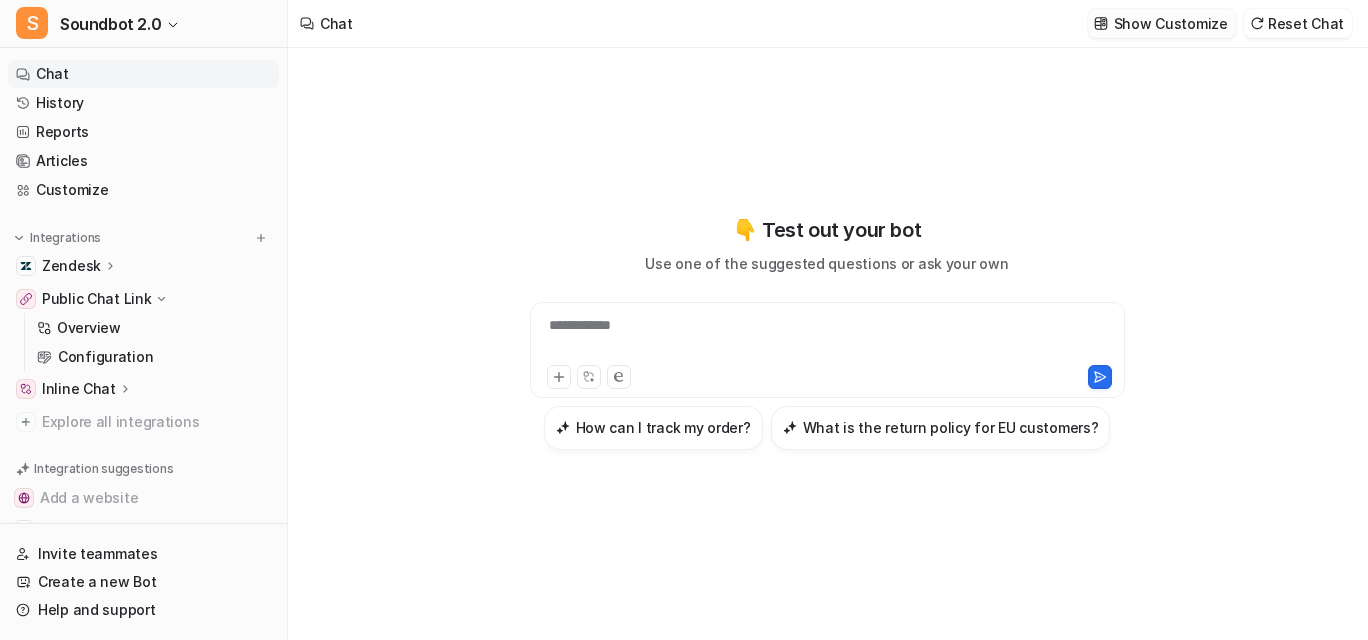click on "Show Customize" at bounding box center (1171, 23) 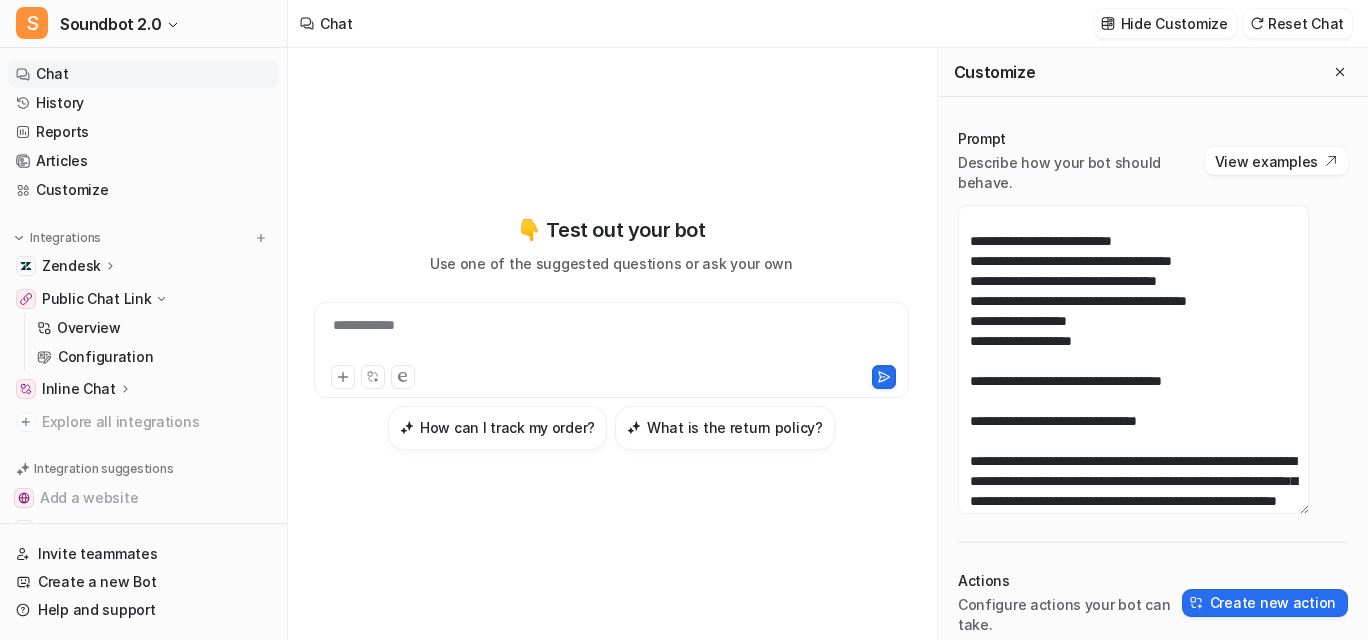 scroll, scrollTop: 547, scrollLeft: 0, axis: vertical 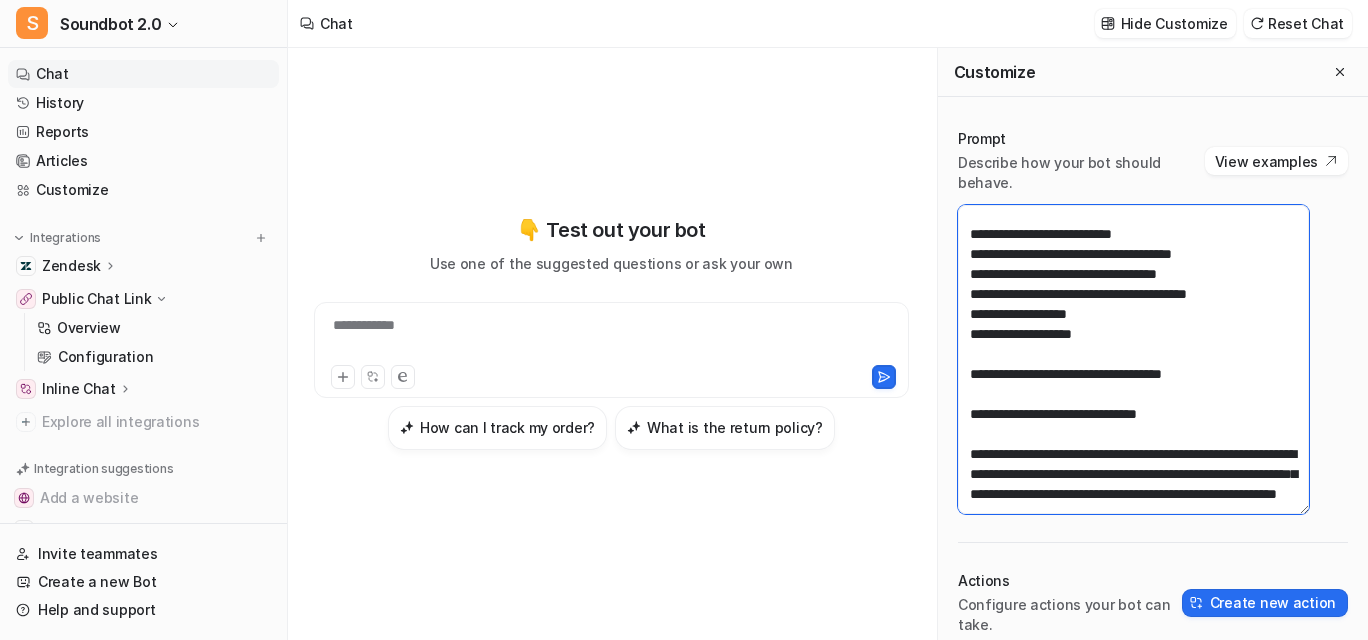 drag, startPoint x: 1006, startPoint y: 339, endPoint x: 1305, endPoint y: 388, distance: 302.98843 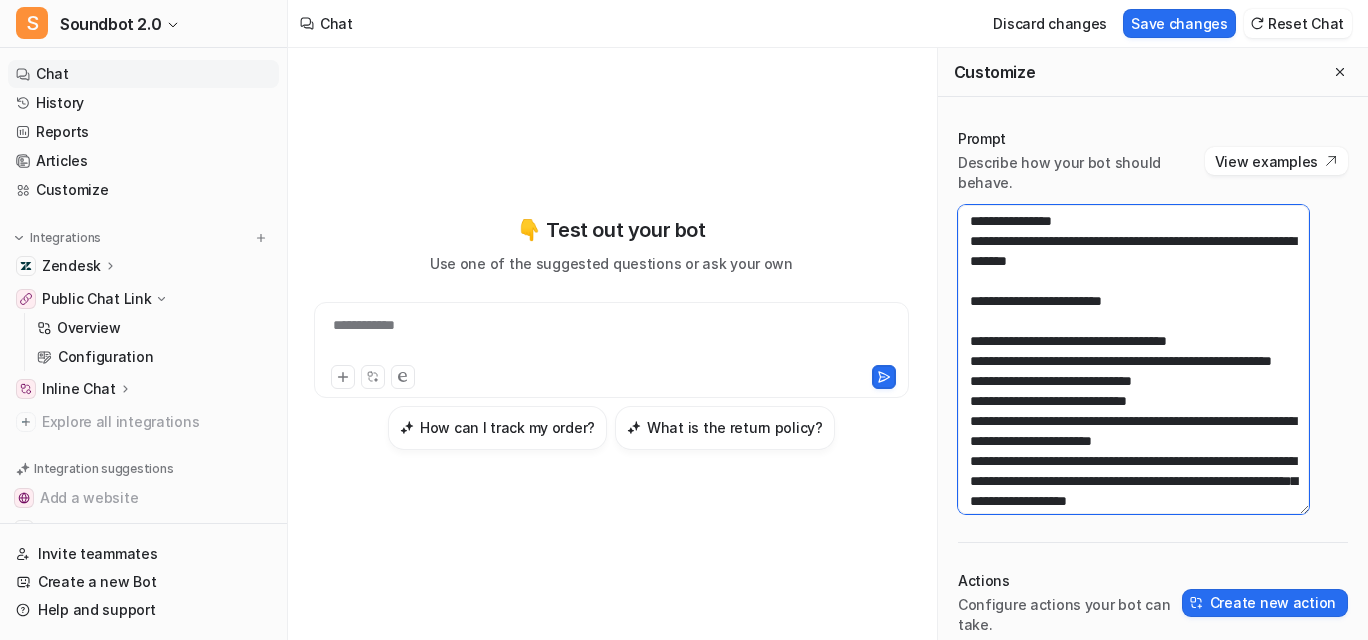 scroll, scrollTop: 915, scrollLeft: 0, axis: vertical 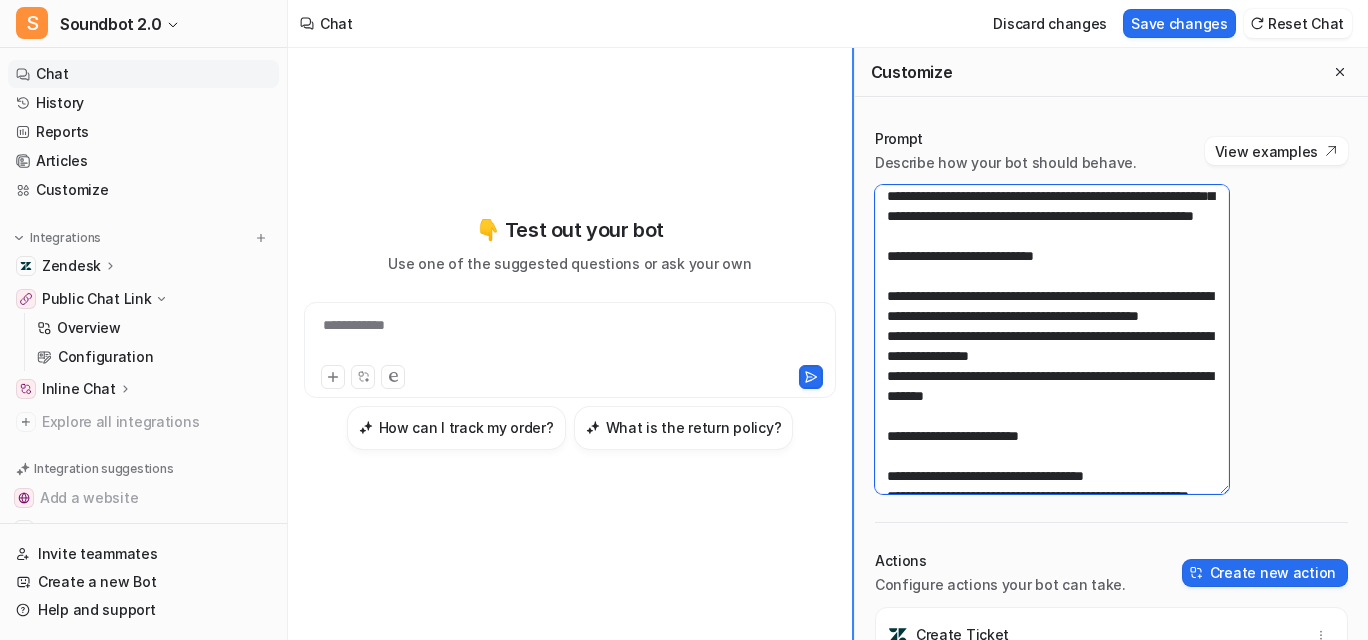 click on "**********" at bounding box center (828, 344) 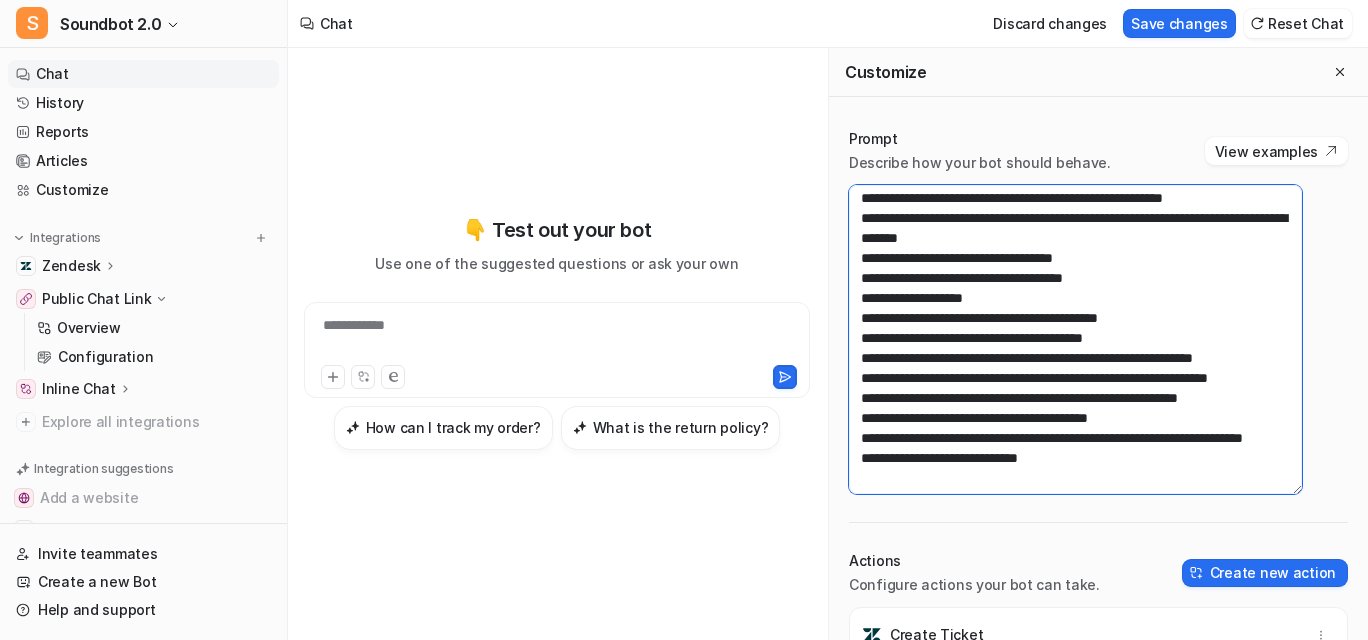 scroll, scrollTop: 2360, scrollLeft: 0, axis: vertical 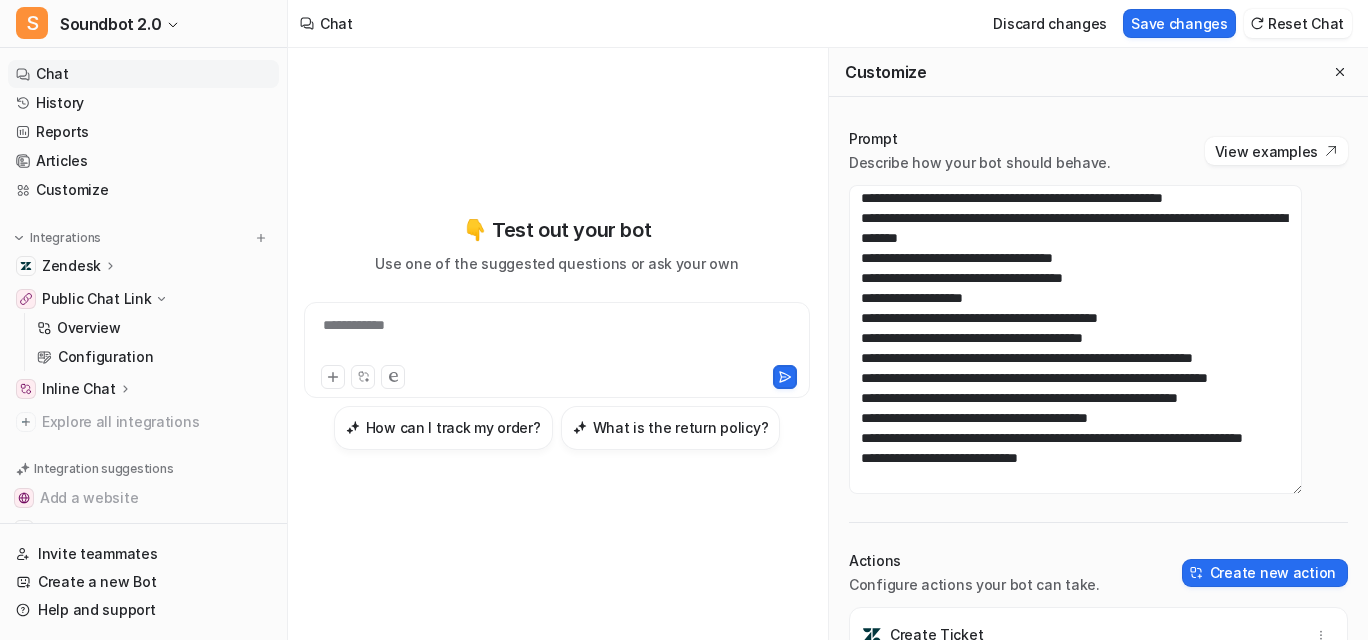 click on "**********" at bounding box center (557, 332) 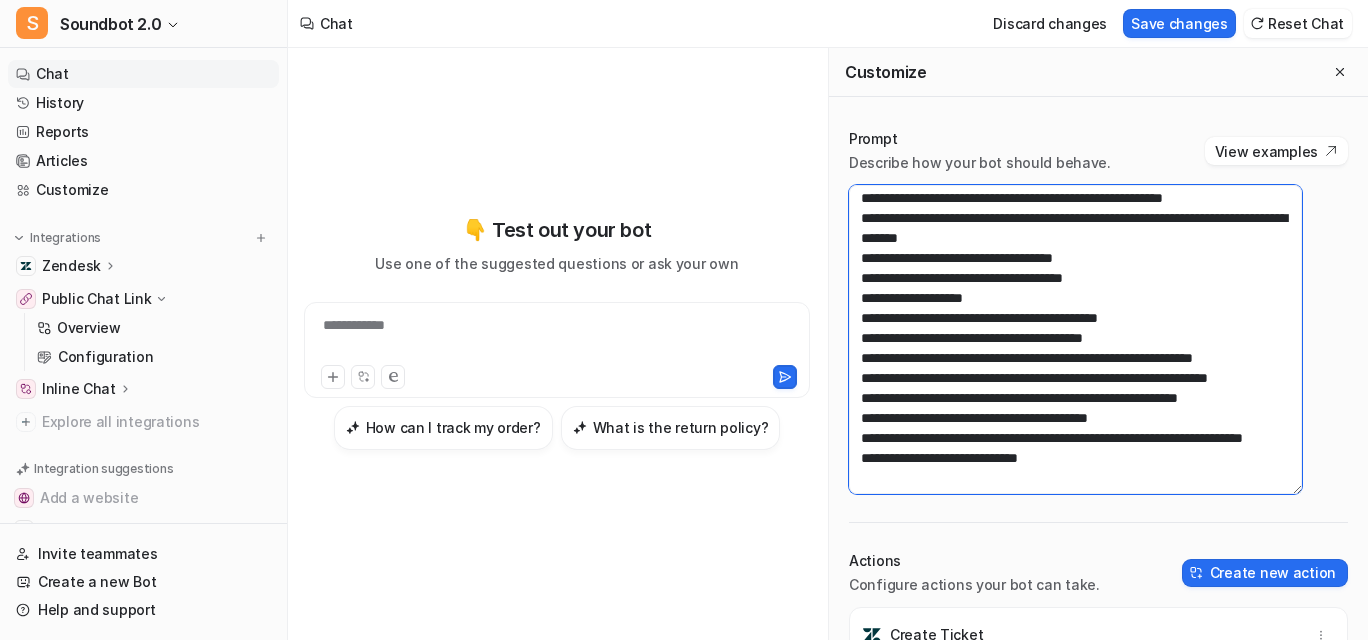 click at bounding box center (1075, 339) 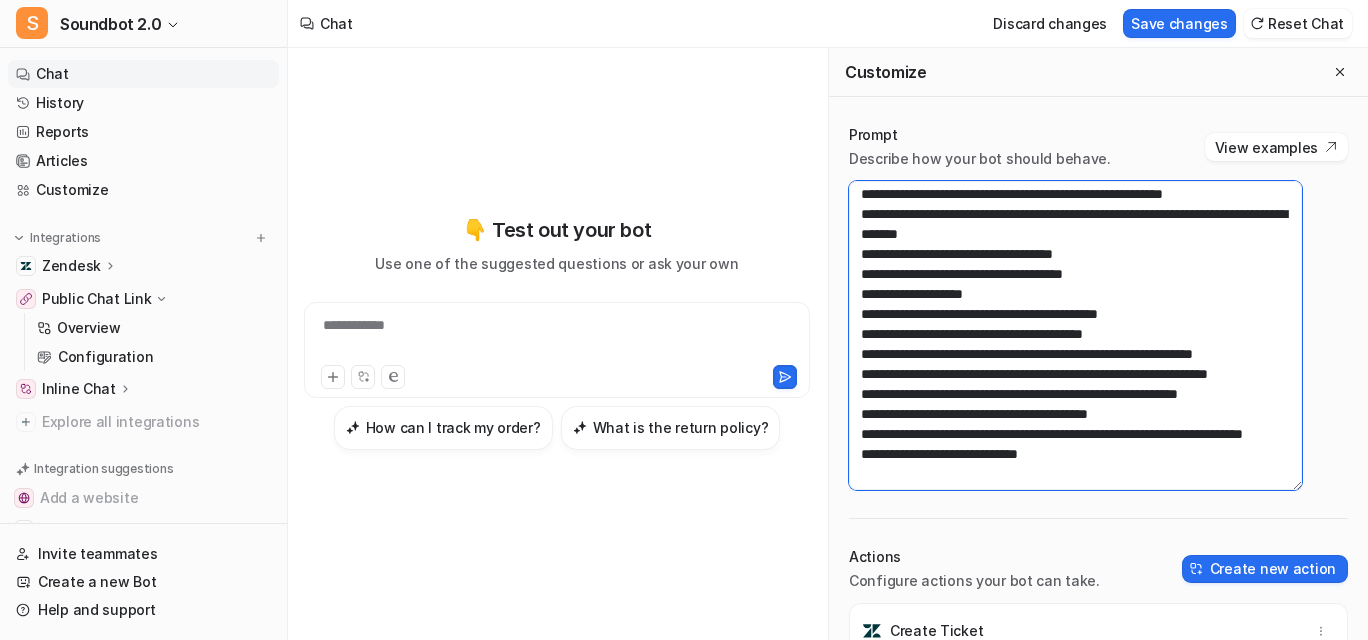 scroll, scrollTop: 2950, scrollLeft: 0, axis: vertical 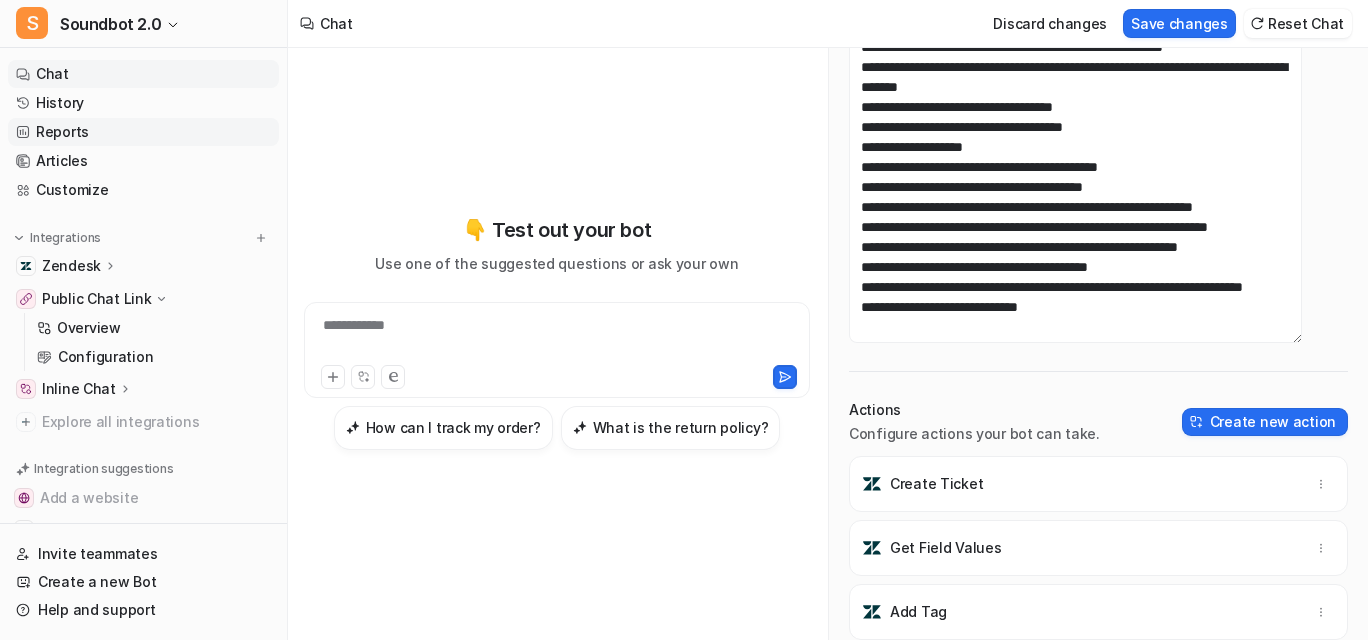 click on "Reports" at bounding box center (143, 132) 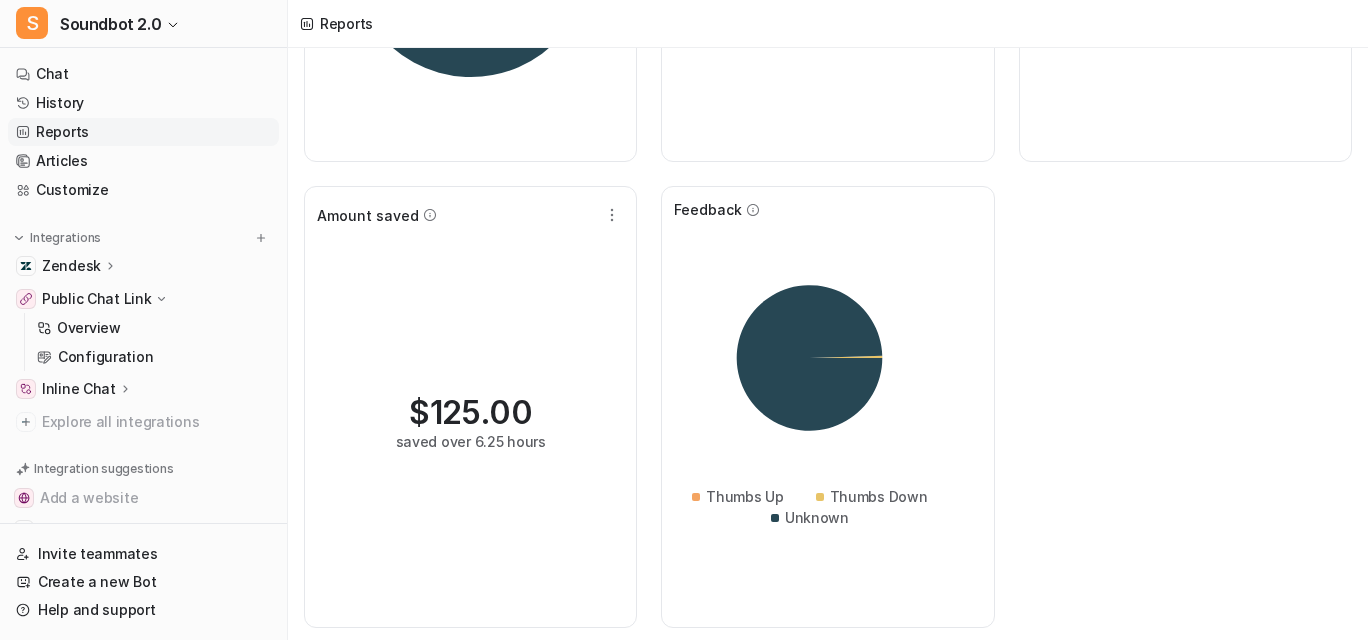 scroll, scrollTop: 626, scrollLeft: 0, axis: vertical 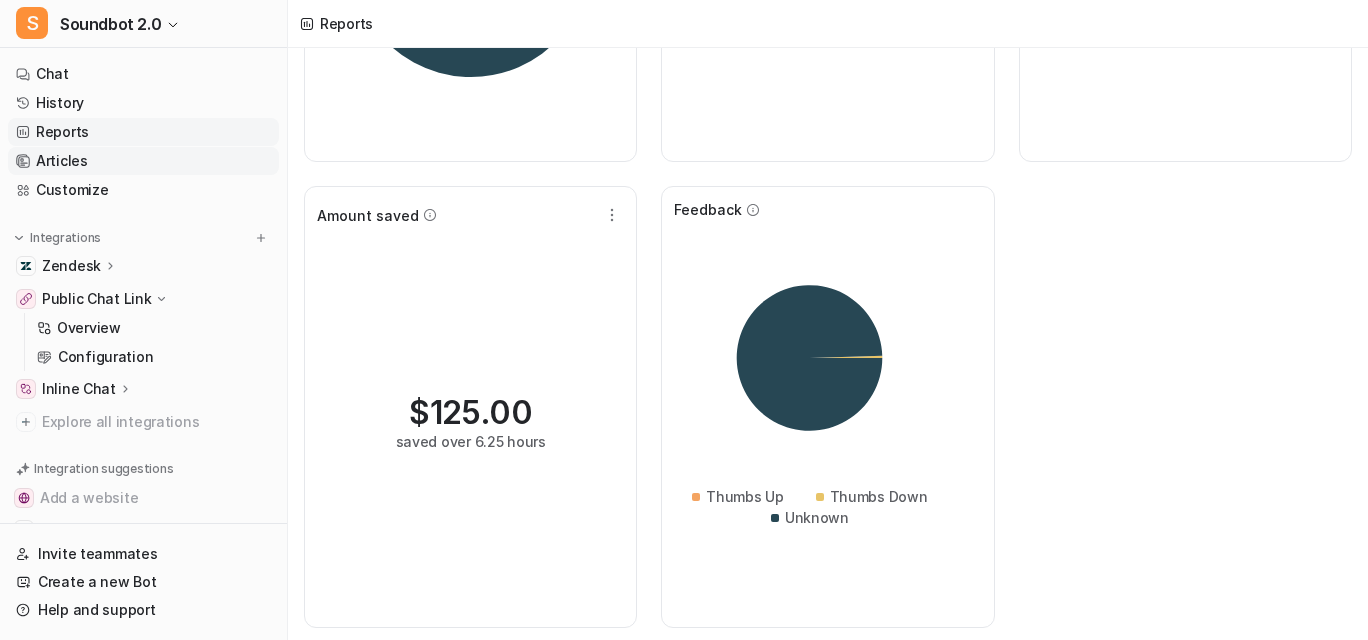 click on "Articles" at bounding box center (143, 161) 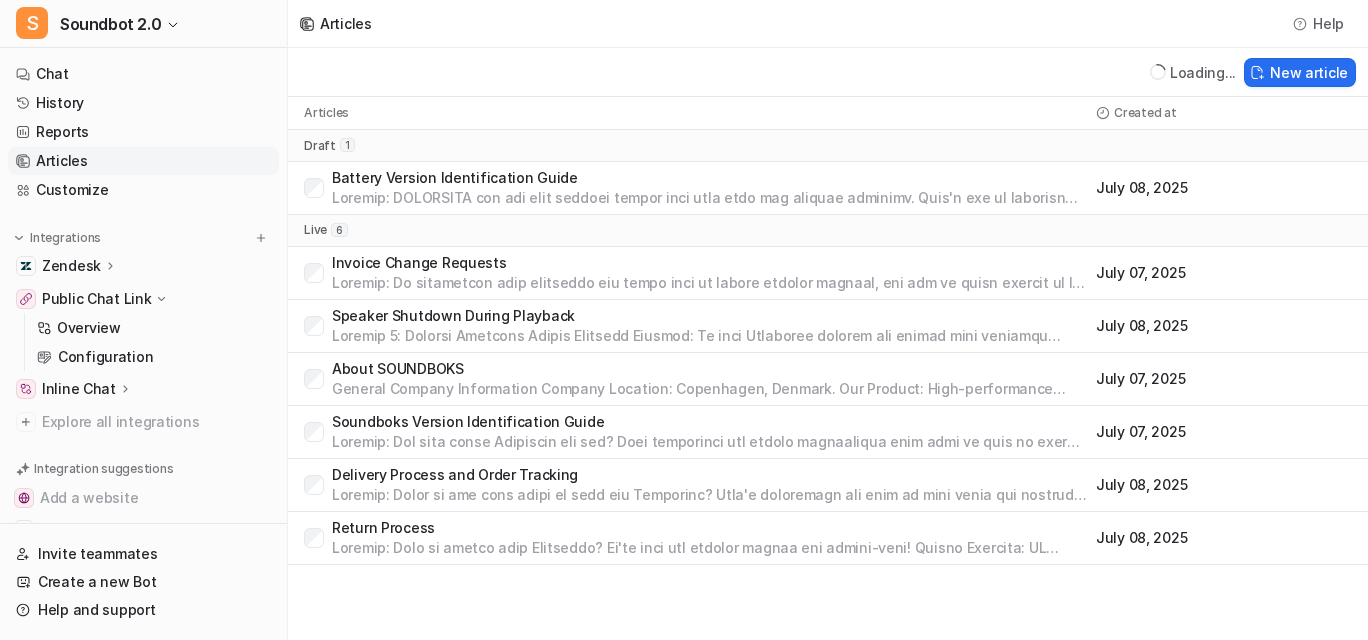 scroll, scrollTop: 52, scrollLeft: 0, axis: vertical 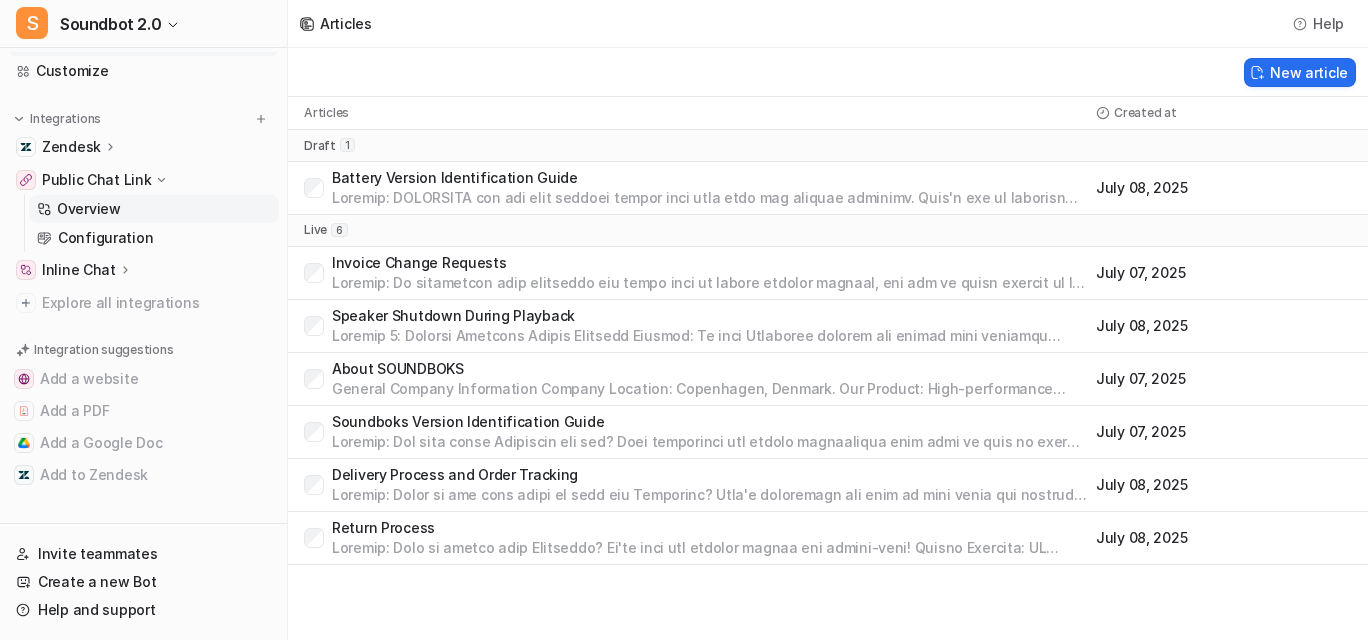 click on "Overview" at bounding box center (154, 209) 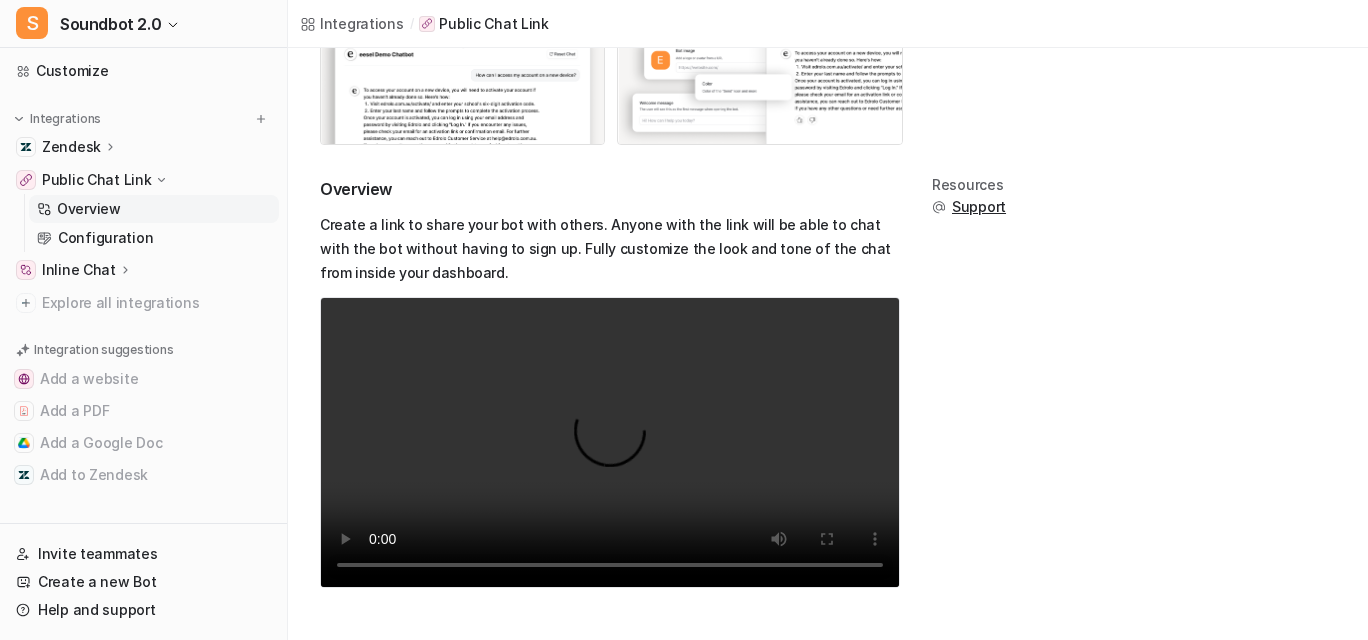 scroll, scrollTop: 418, scrollLeft: 0, axis: vertical 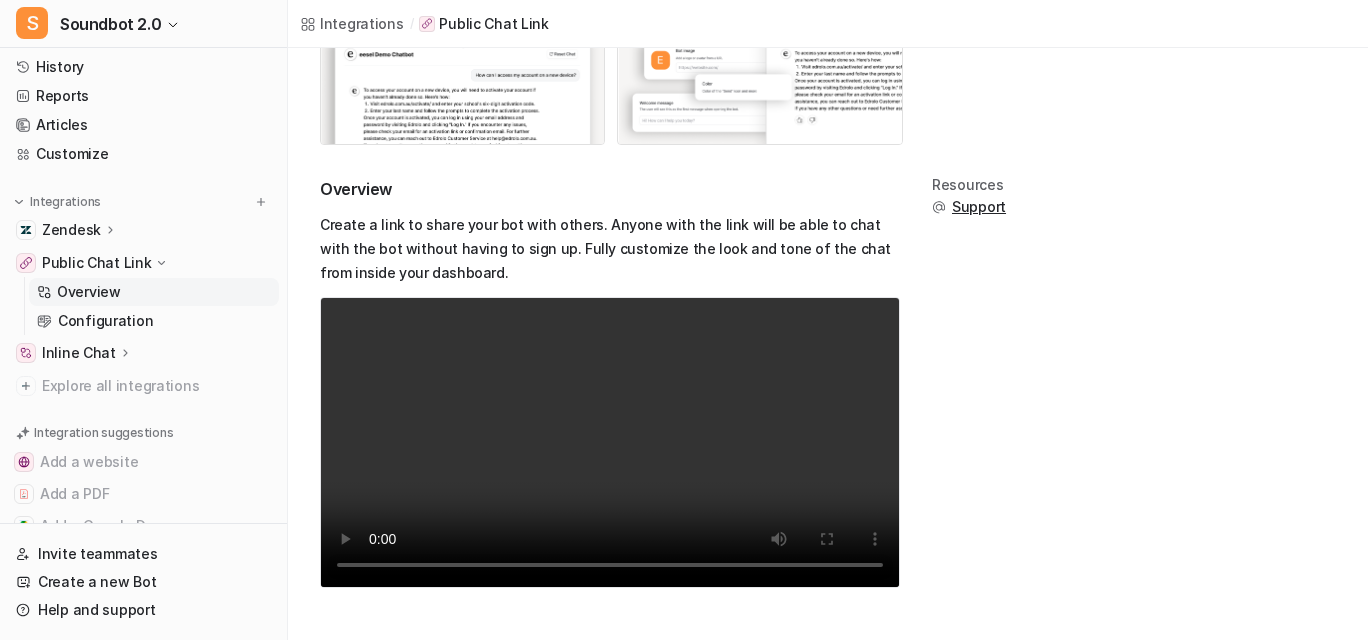 click on "Inline Chat" at bounding box center [79, 353] 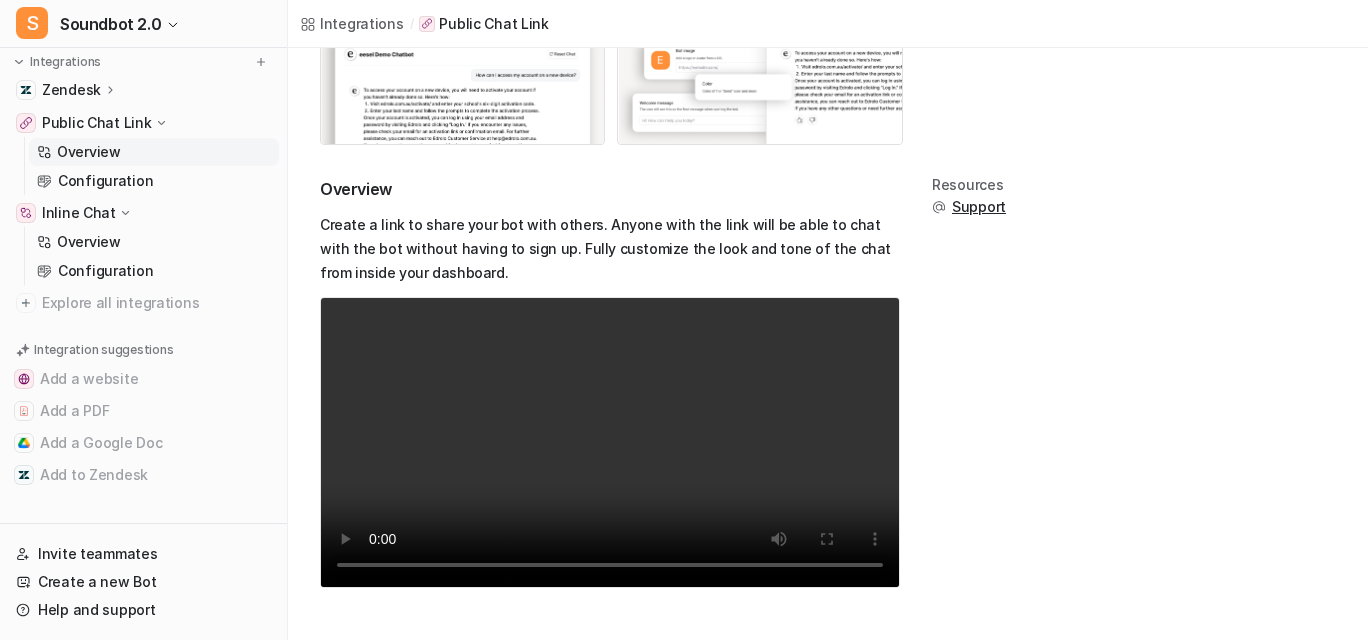 scroll, scrollTop: 255, scrollLeft: 0, axis: vertical 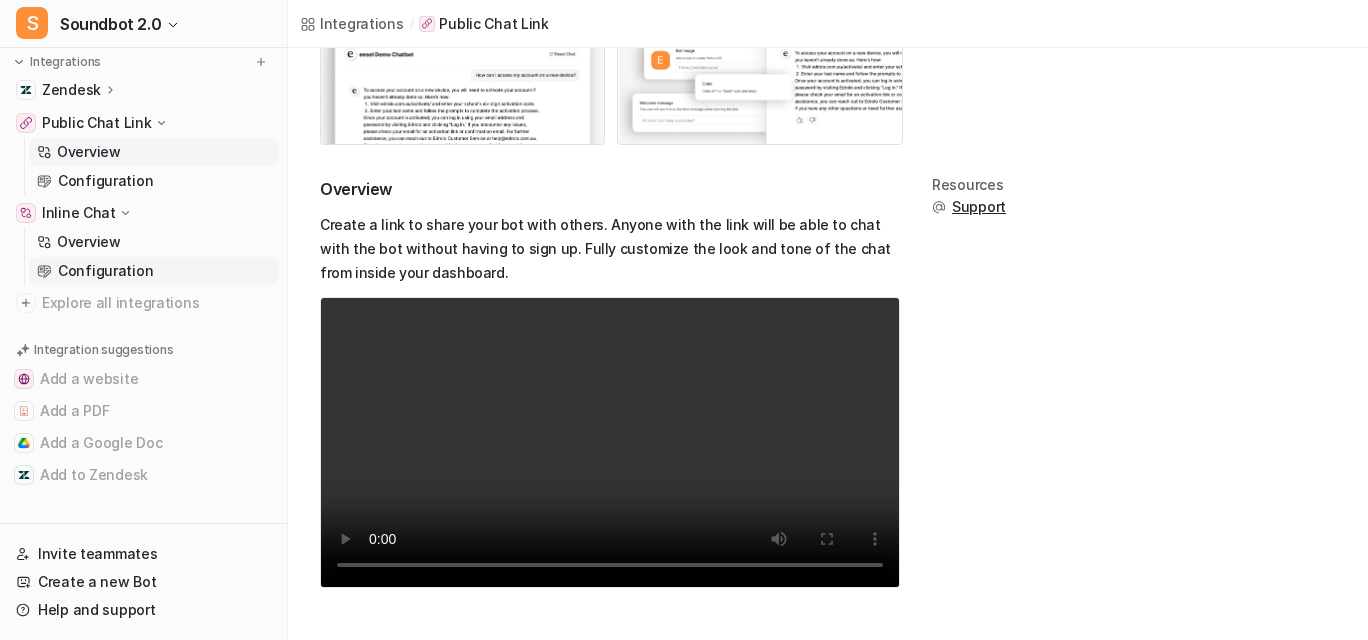 click on "Configuration" at bounding box center [105, 271] 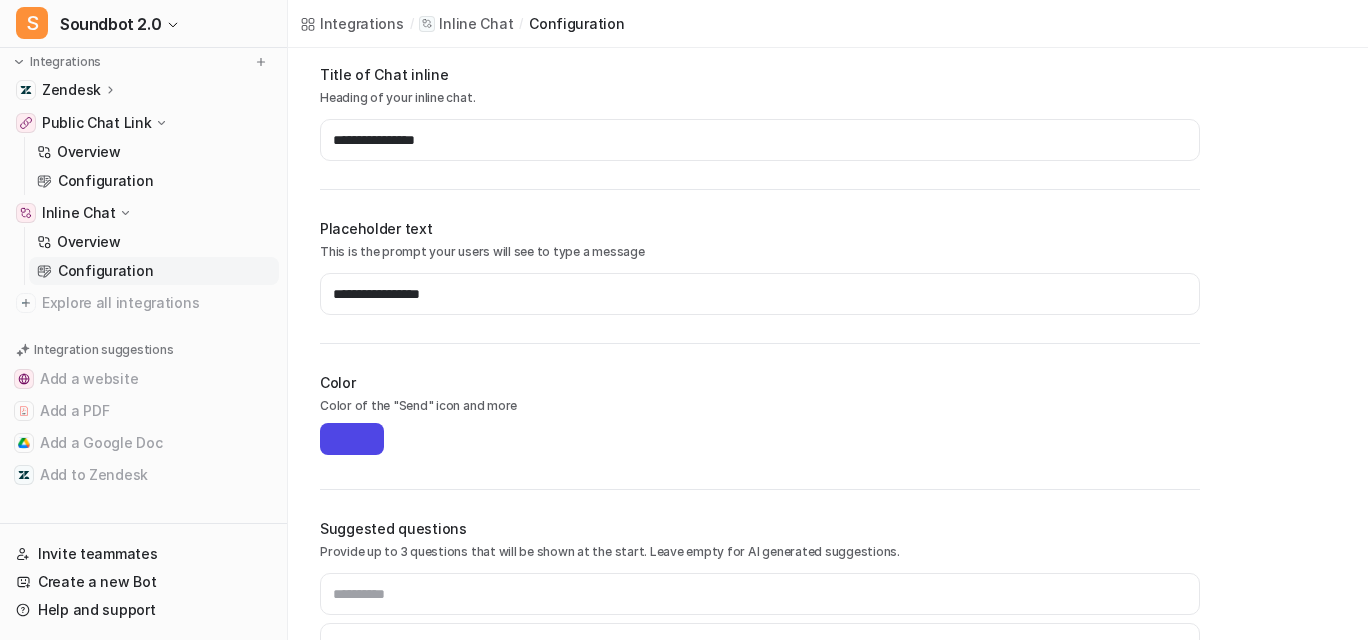 scroll, scrollTop: 0, scrollLeft: 0, axis: both 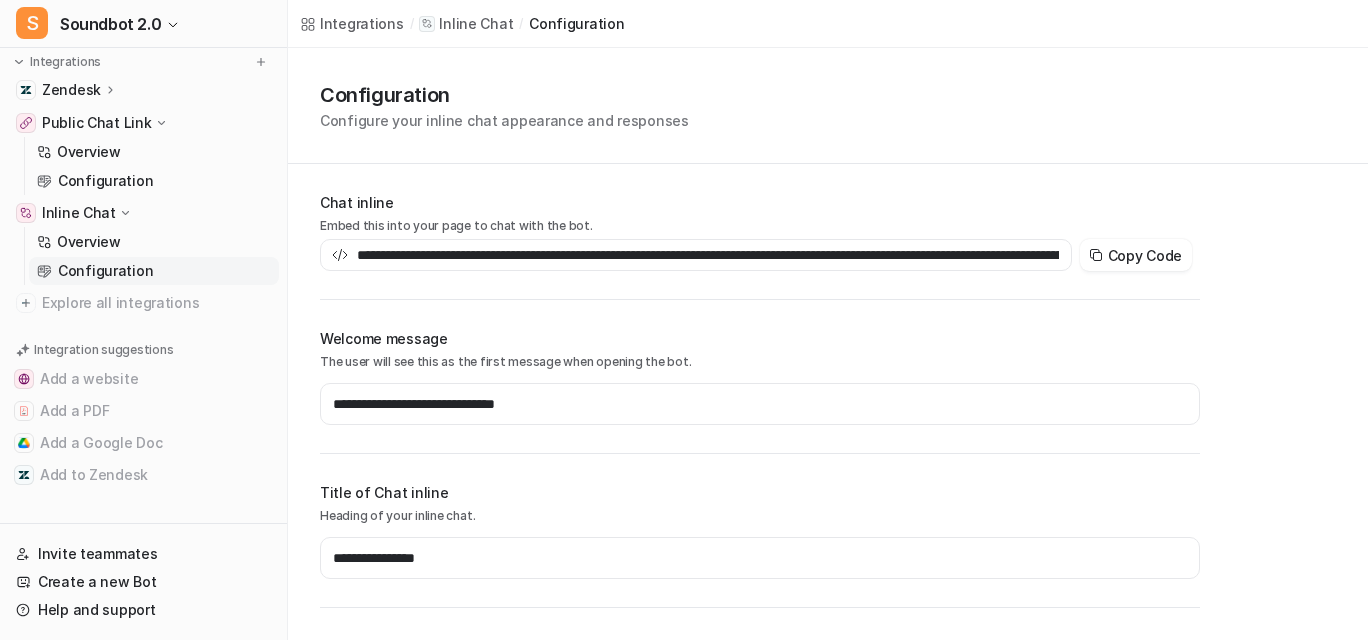 type on "**********" 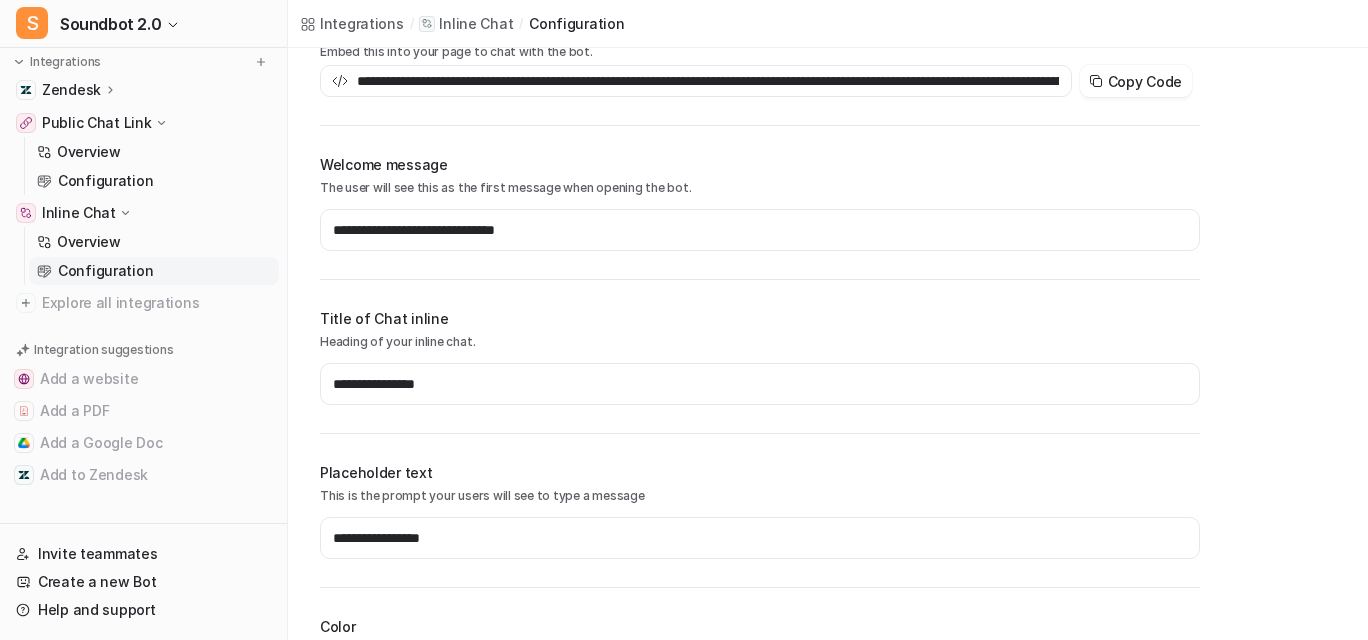 scroll, scrollTop: 0, scrollLeft: 0, axis: both 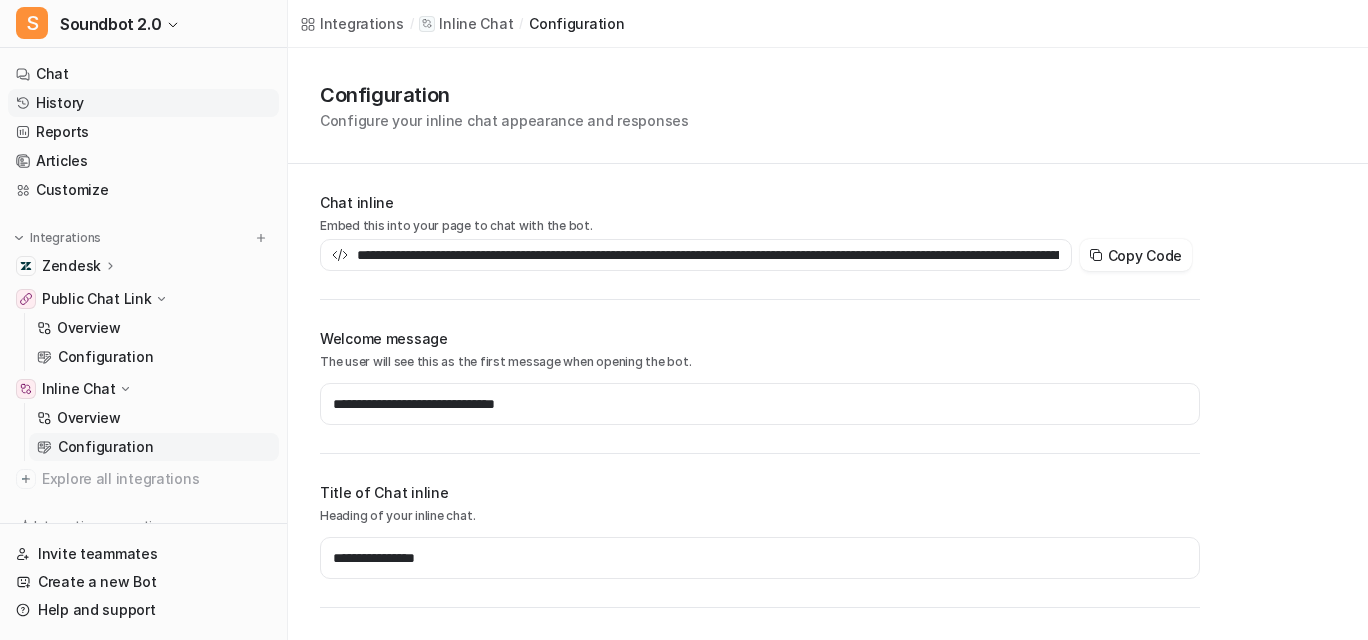 click on "History" at bounding box center [143, 103] 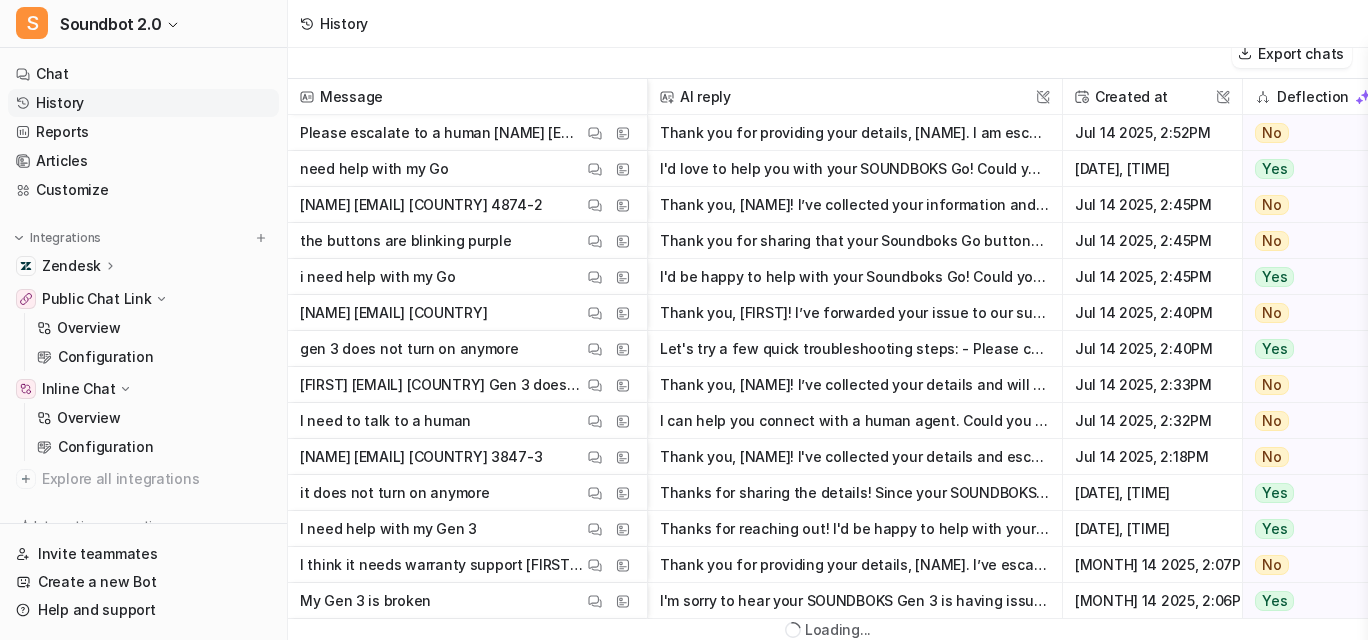 scroll, scrollTop: 48, scrollLeft: 0, axis: vertical 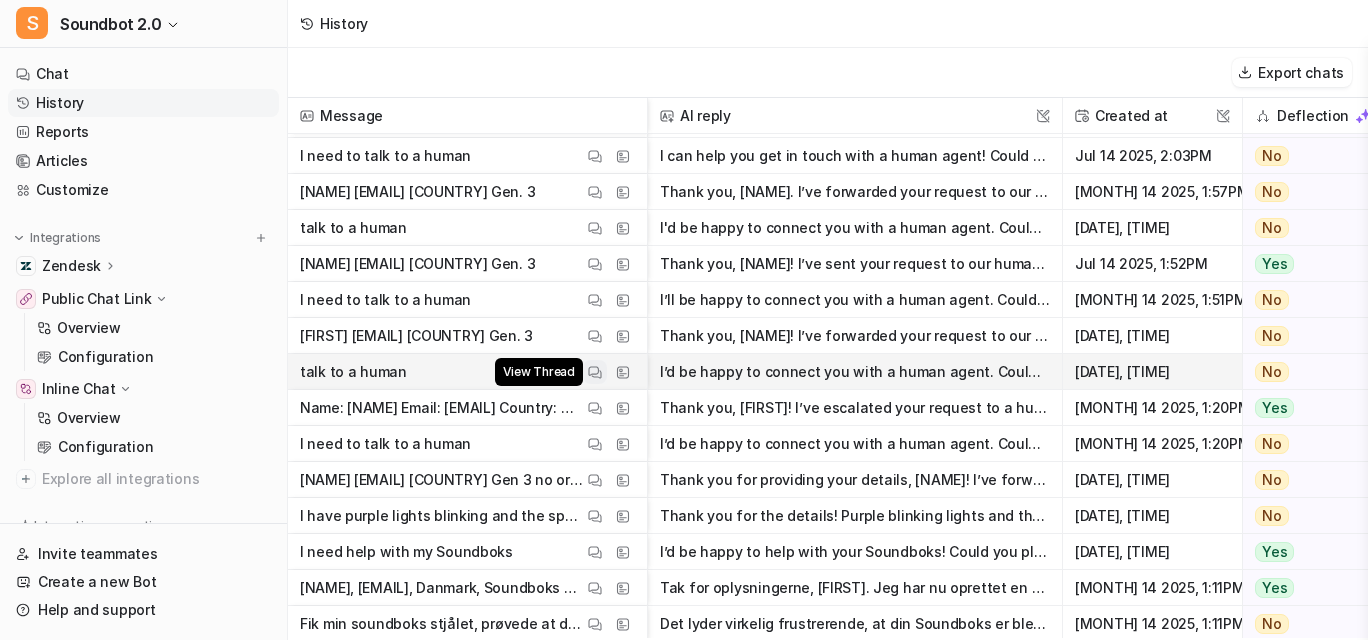click at bounding box center [595, 372] 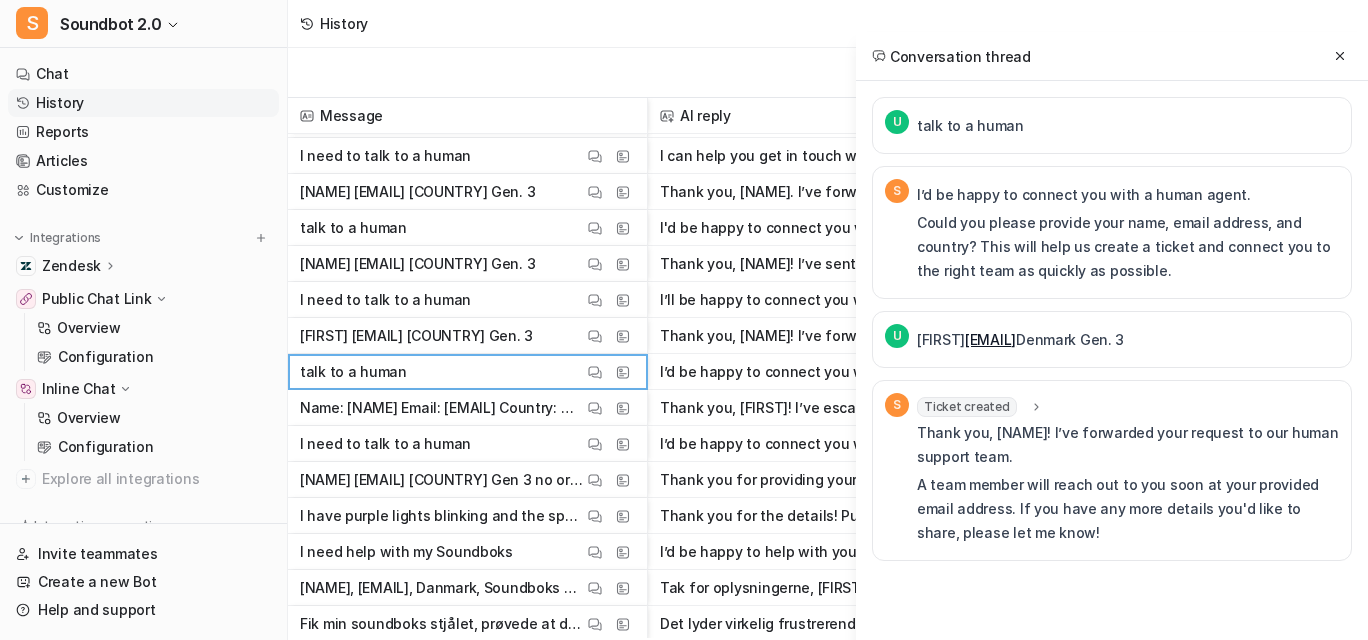 scroll, scrollTop: 78, scrollLeft: 0, axis: vertical 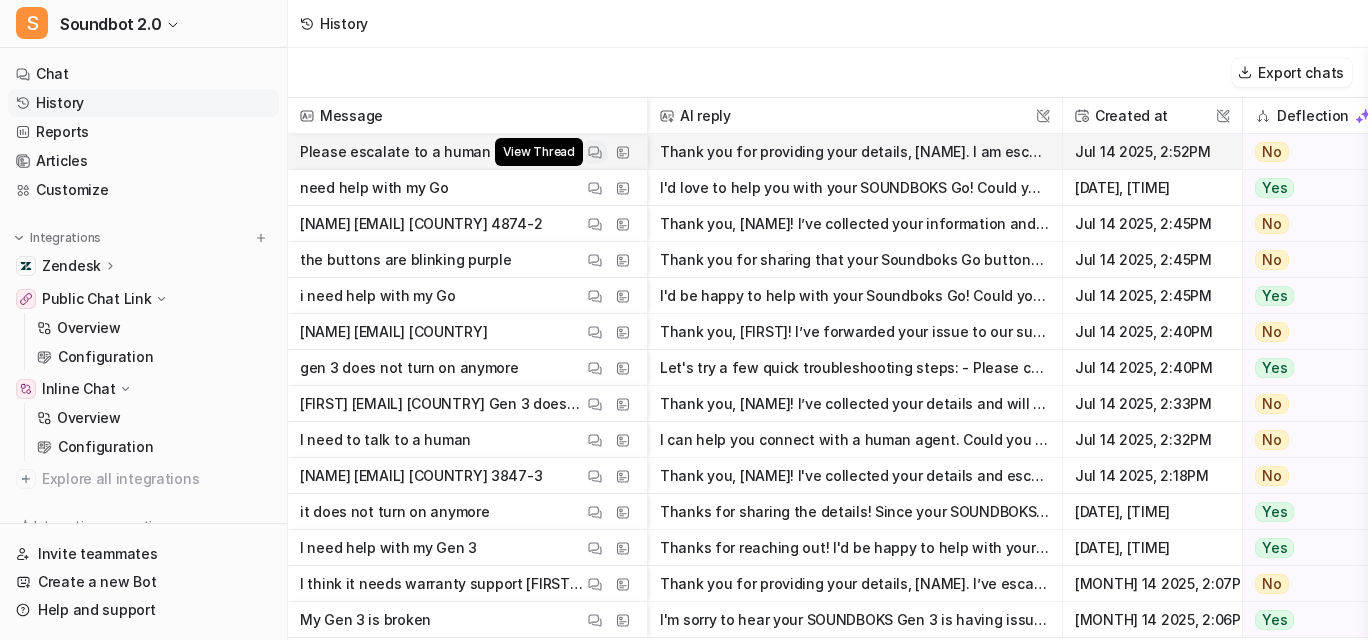 click at bounding box center [595, 152] 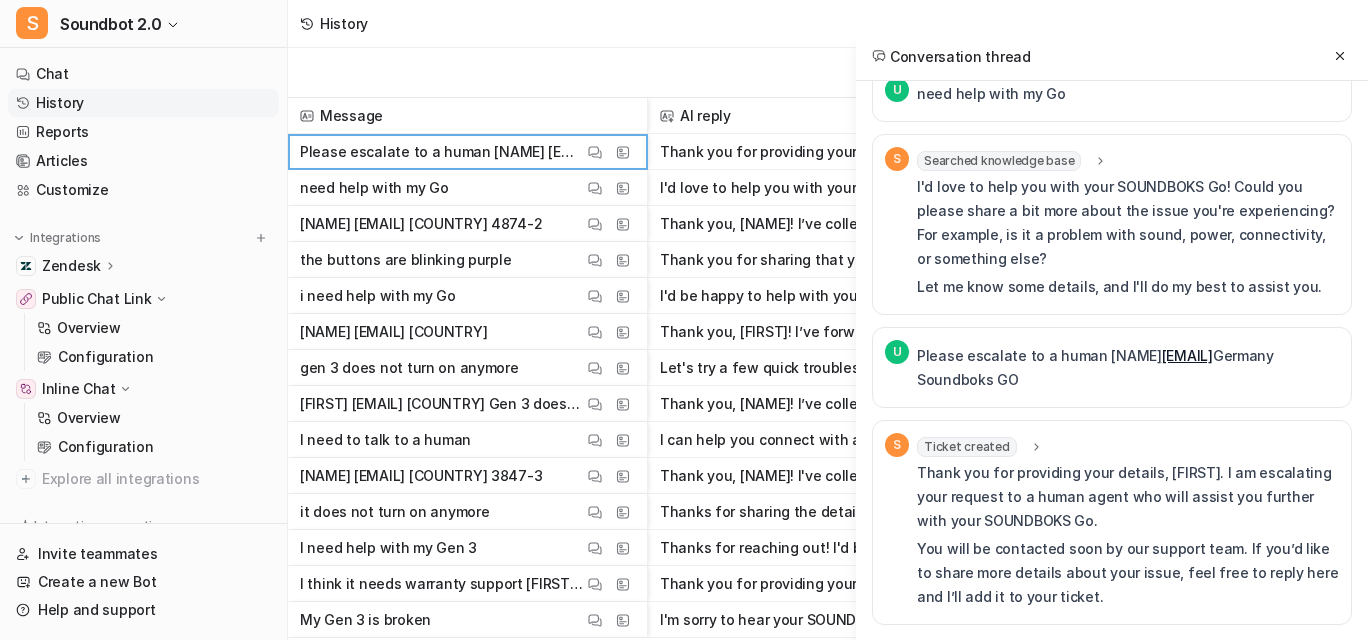 scroll, scrollTop: 198, scrollLeft: 0, axis: vertical 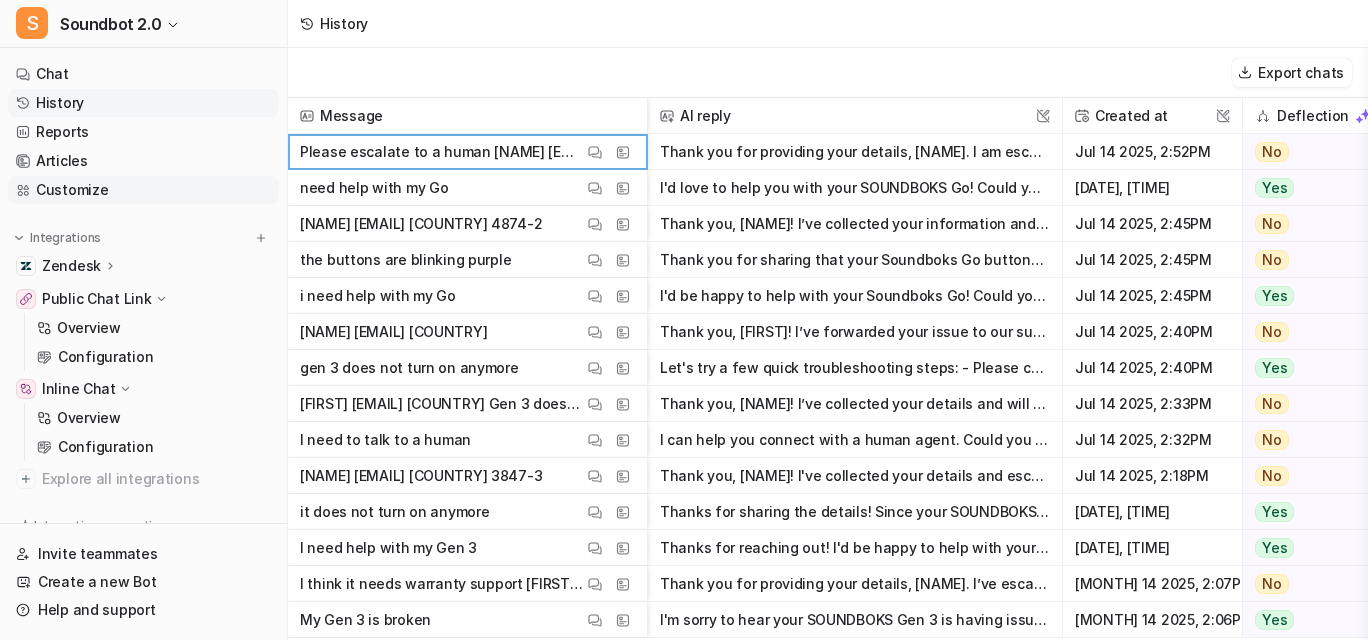 click on "Customize" at bounding box center (143, 190) 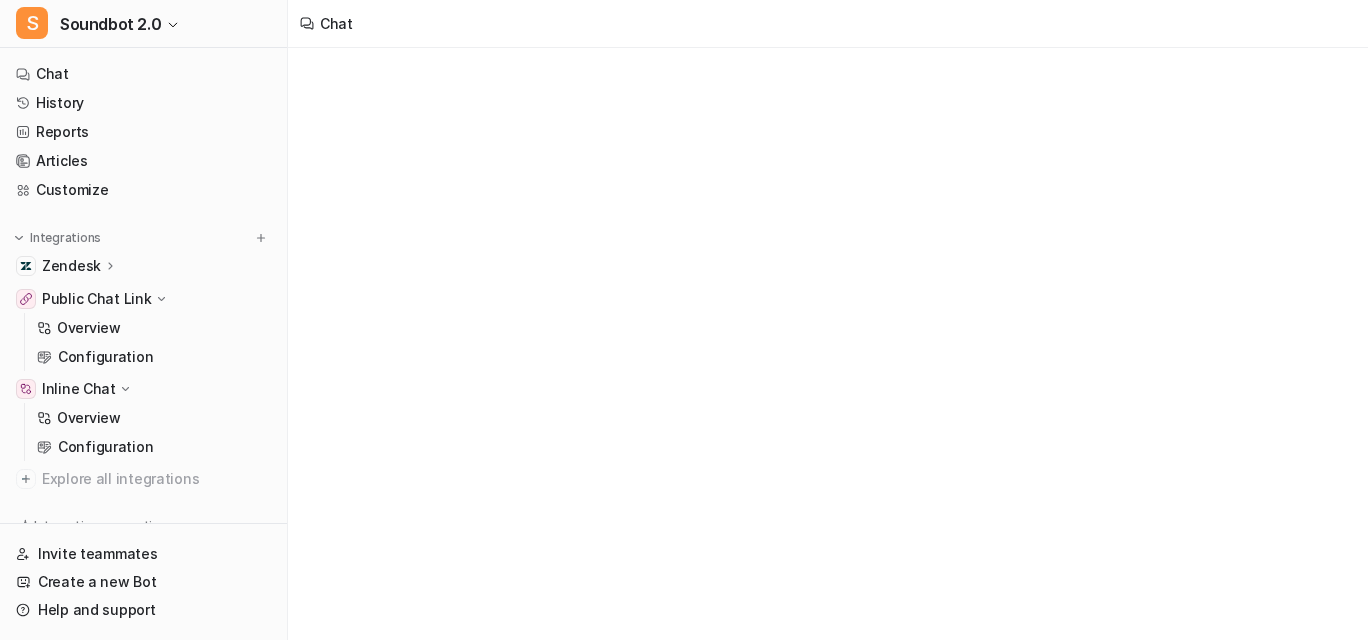 scroll, scrollTop: 0, scrollLeft: 0, axis: both 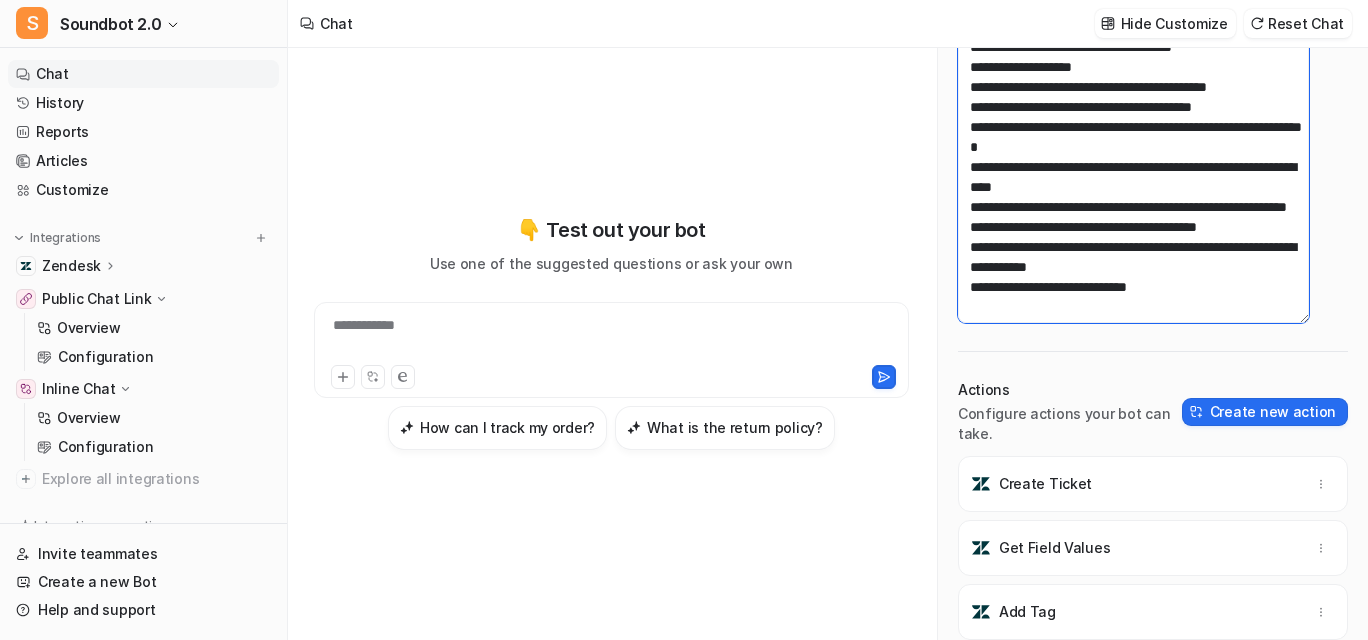 drag, startPoint x: 995, startPoint y: 258, endPoint x: 1112, endPoint y: 389, distance: 175.64168 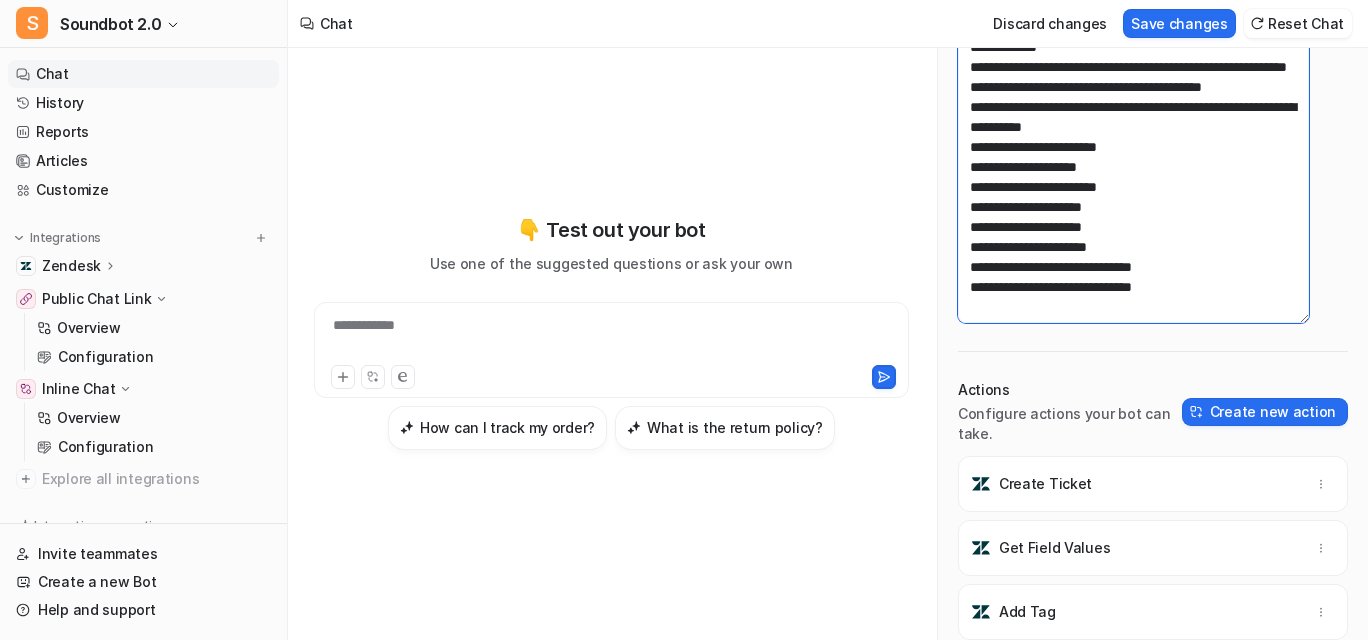 scroll, scrollTop: 4222, scrollLeft: 0, axis: vertical 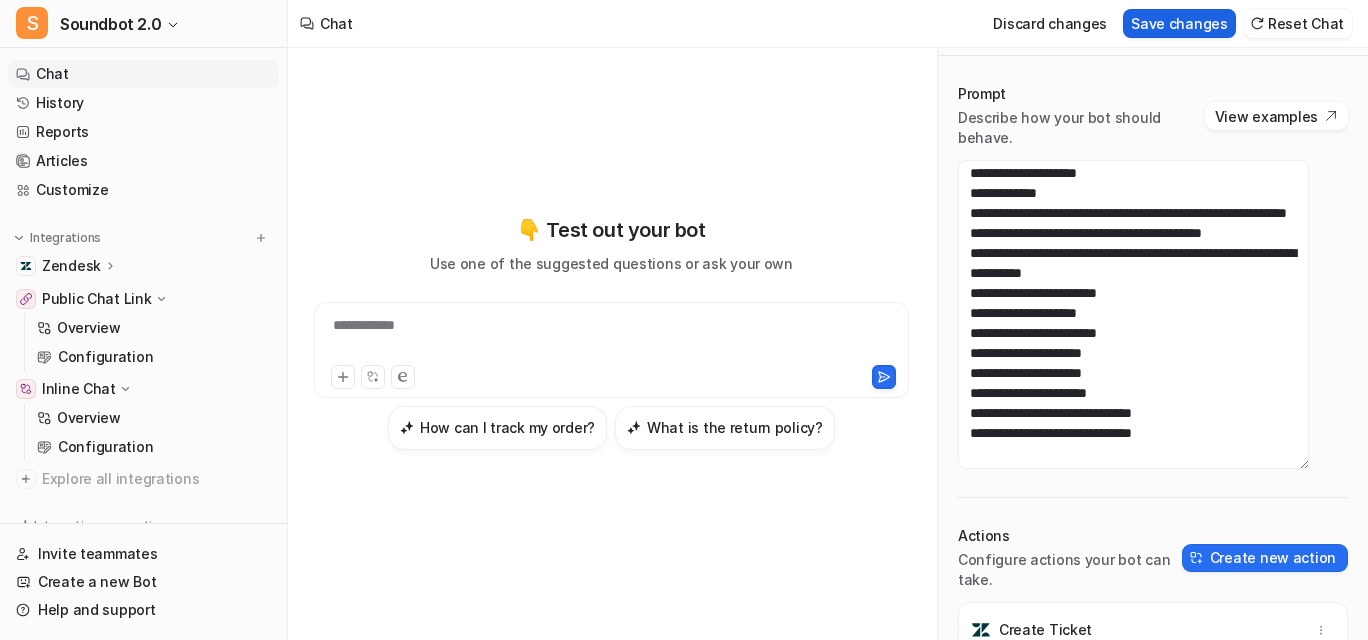 click on "Save changes" at bounding box center (1179, 23) 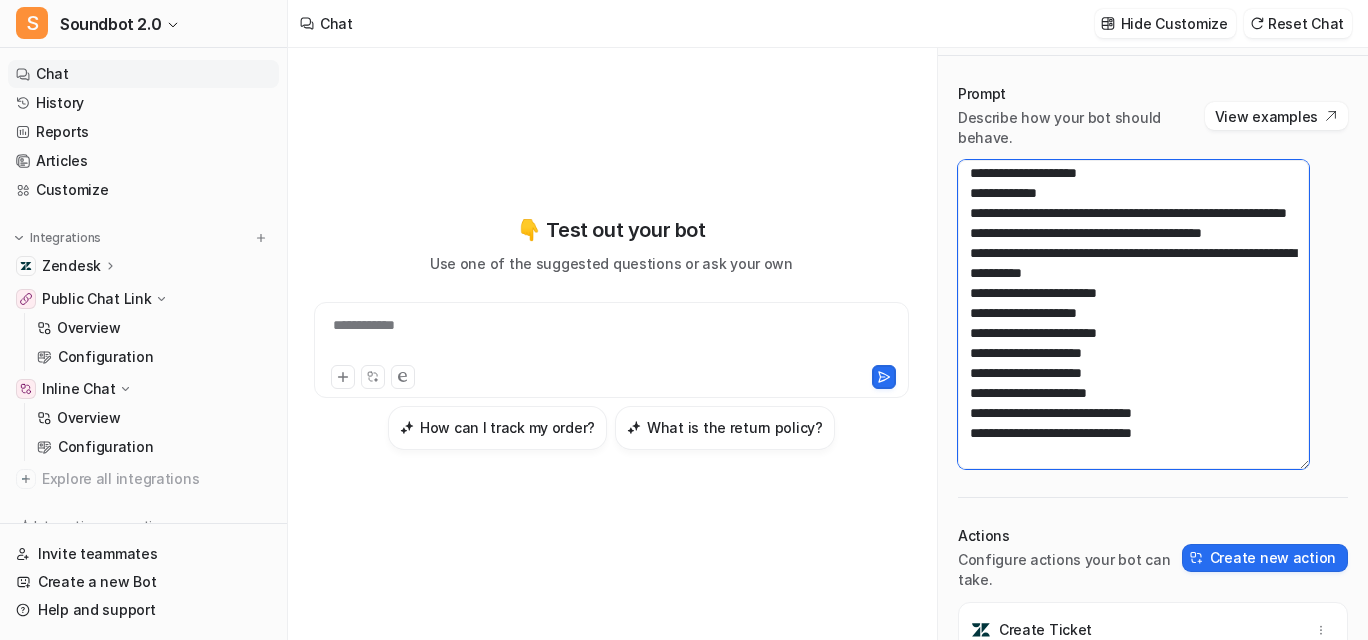 click at bounding box center [1133, 314] 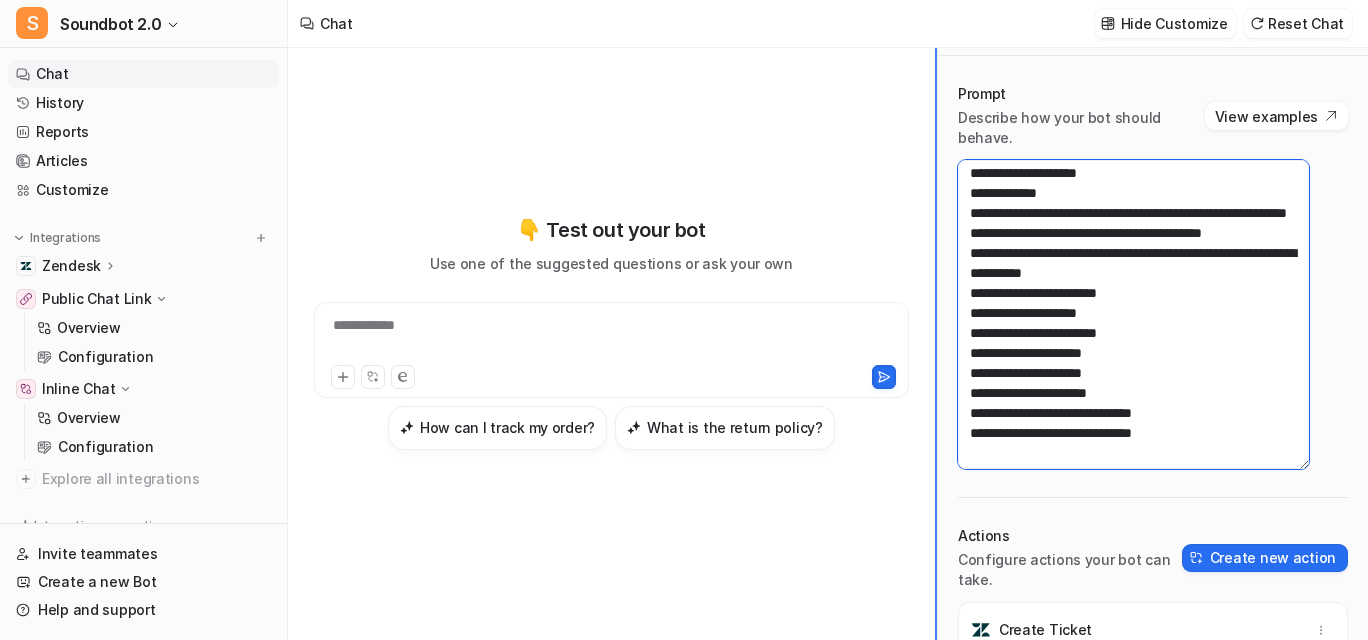drag, startPoint x: 1278, startPoint y: 431, endPoint x: 964, endPoint y: 431, distance: 314 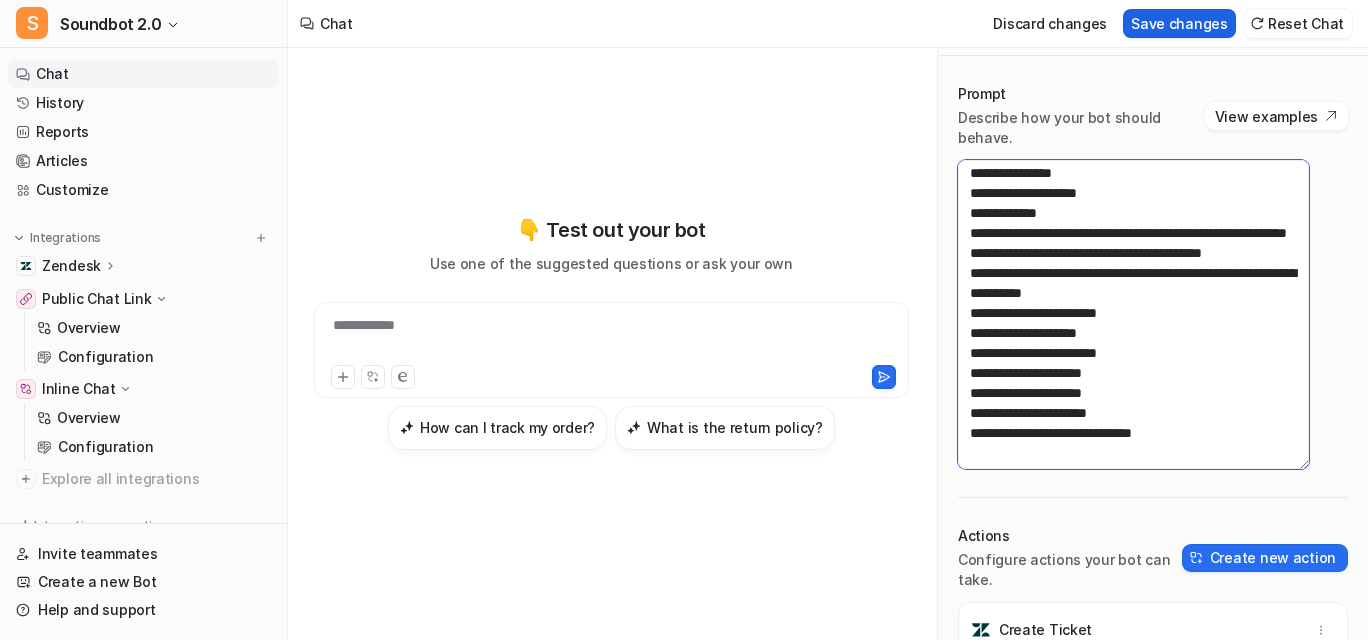 type on "**********" 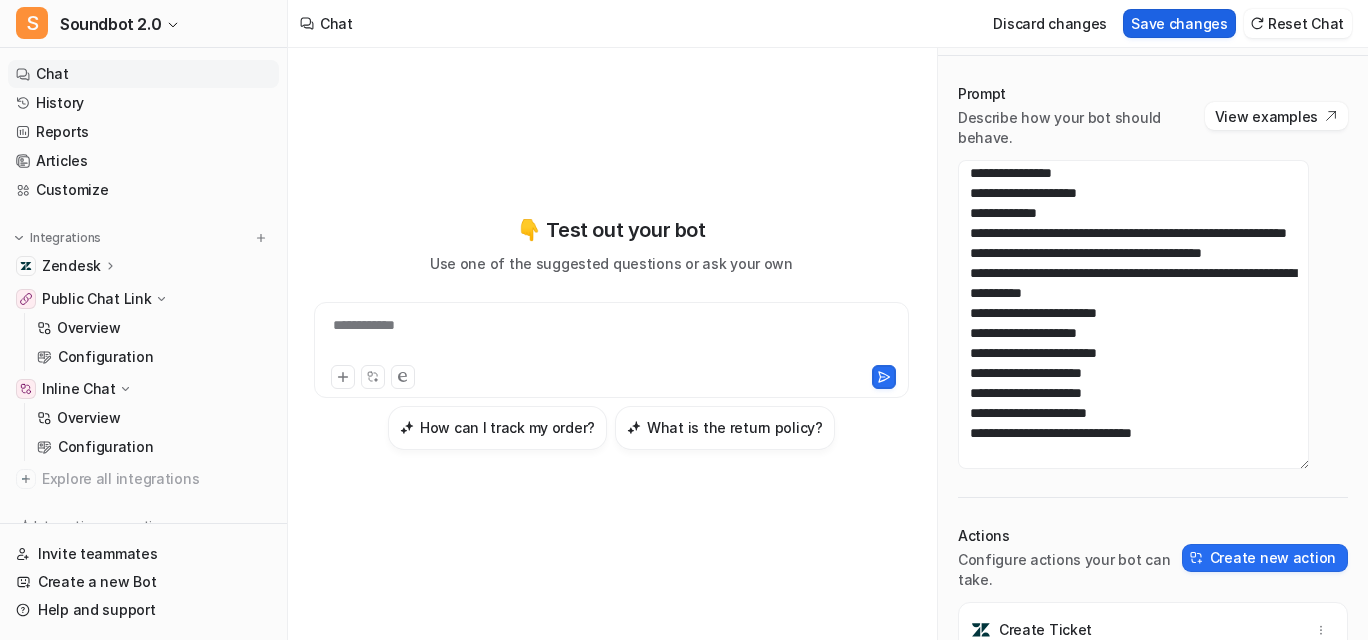 click on "Save changes" at bounding box center [1179, 23] 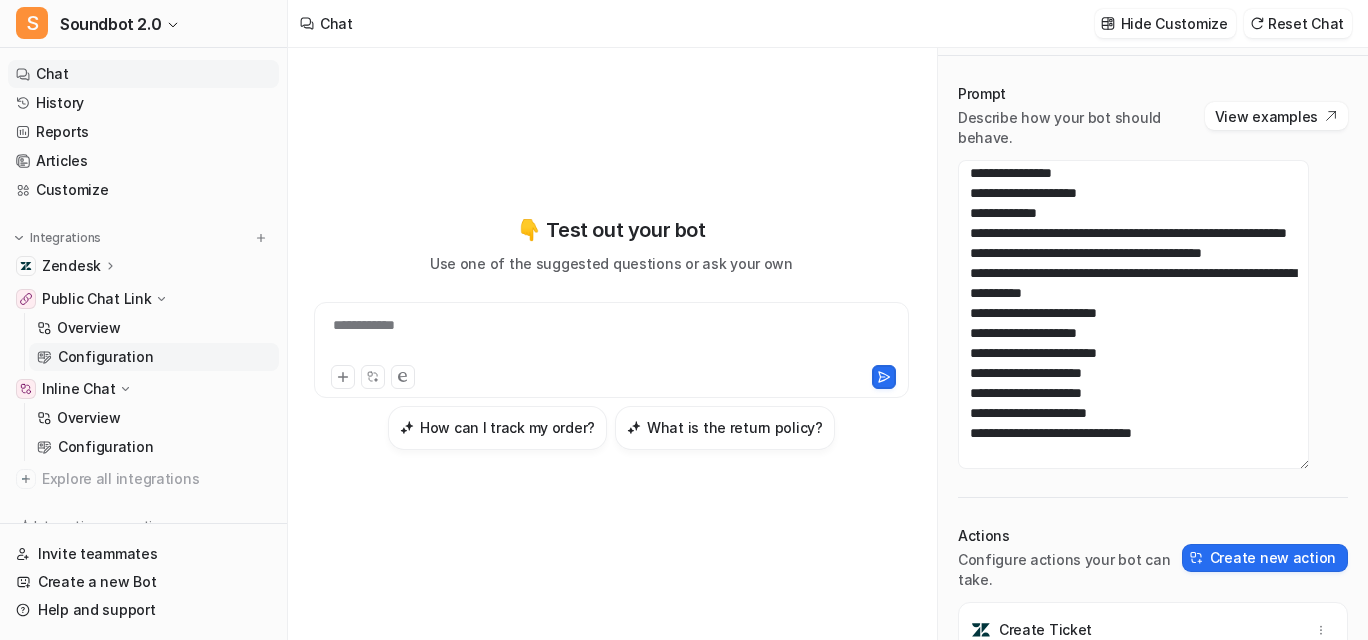 click on "Configuration" at bounding box center (105, 357) 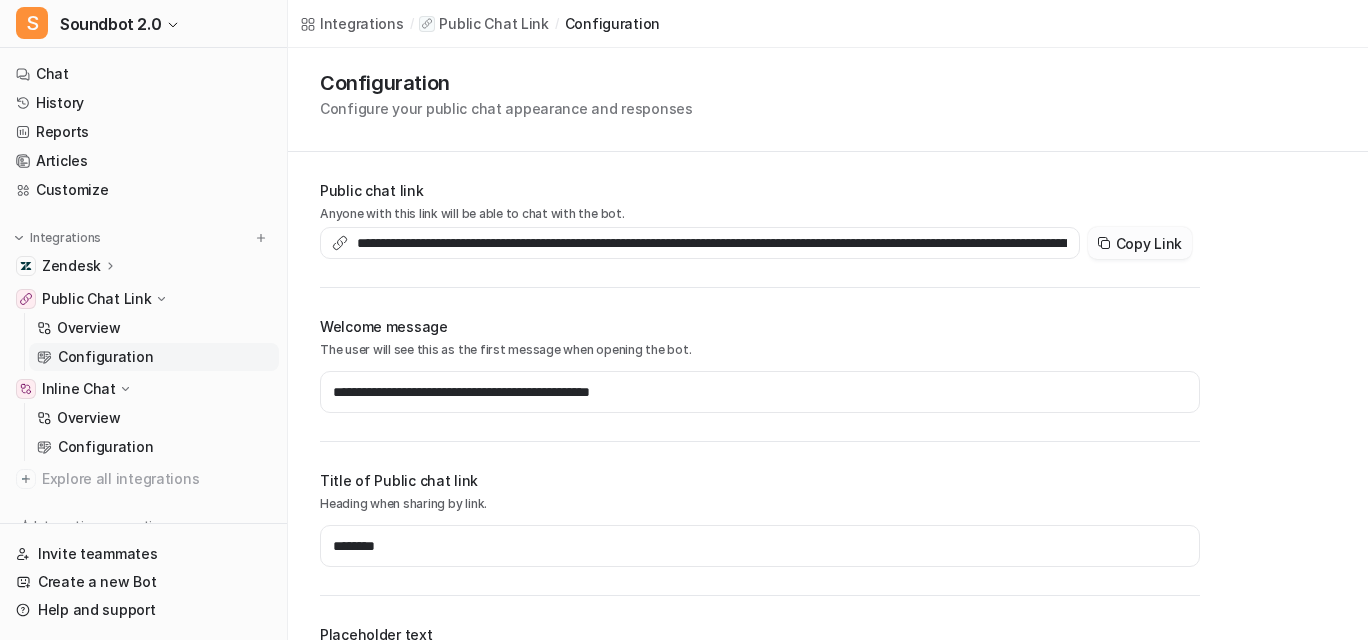 click on "Copy Link" at bounding box center [1140, 243] 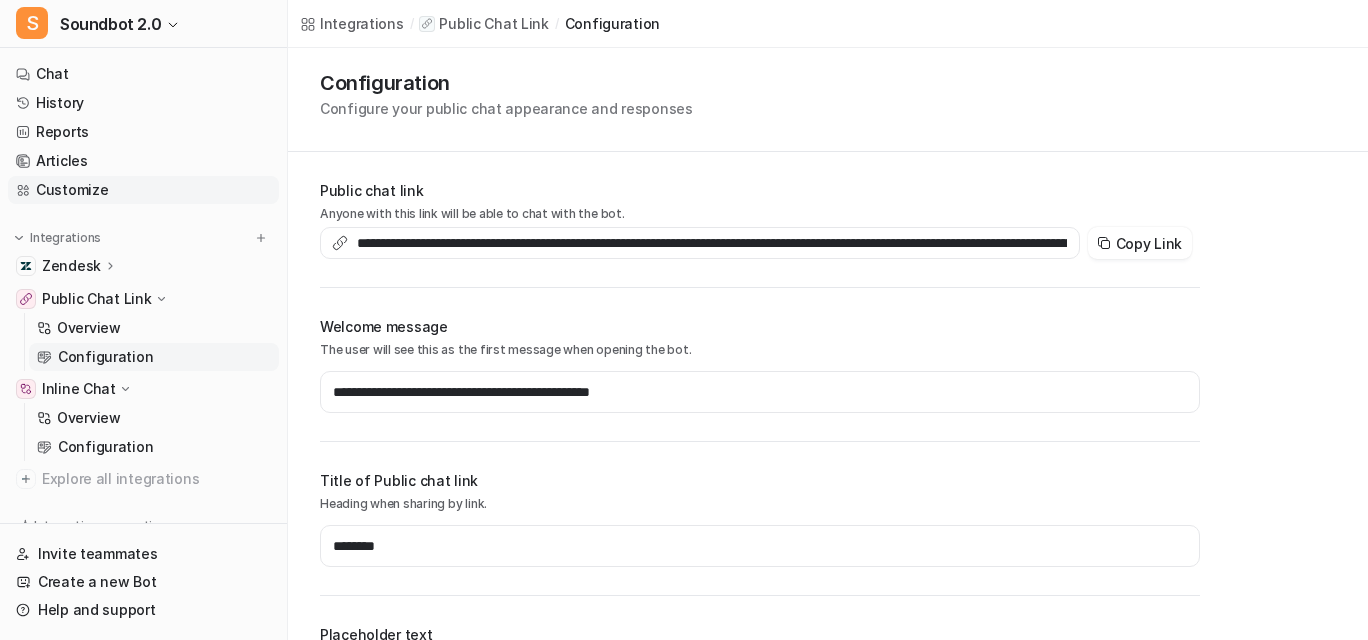 click on "Customize" at bounding box center (143, 190) 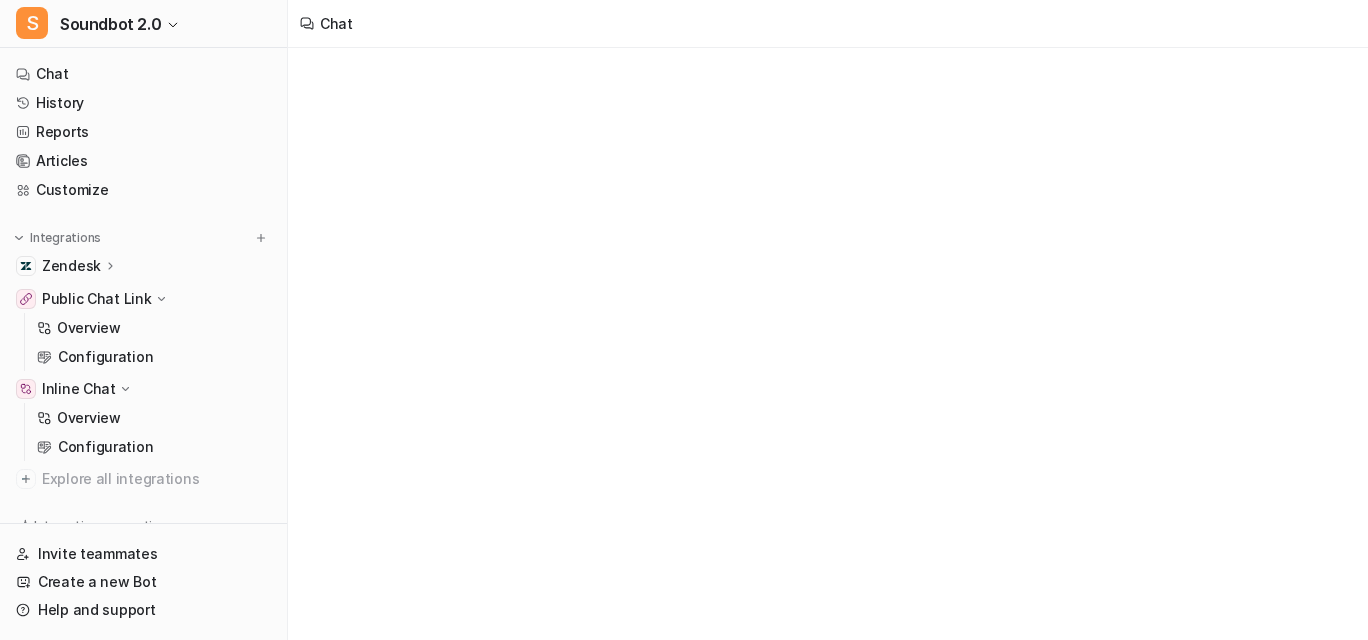 scroll, scrollTop: 0, scrollLeft: 0, axis: both 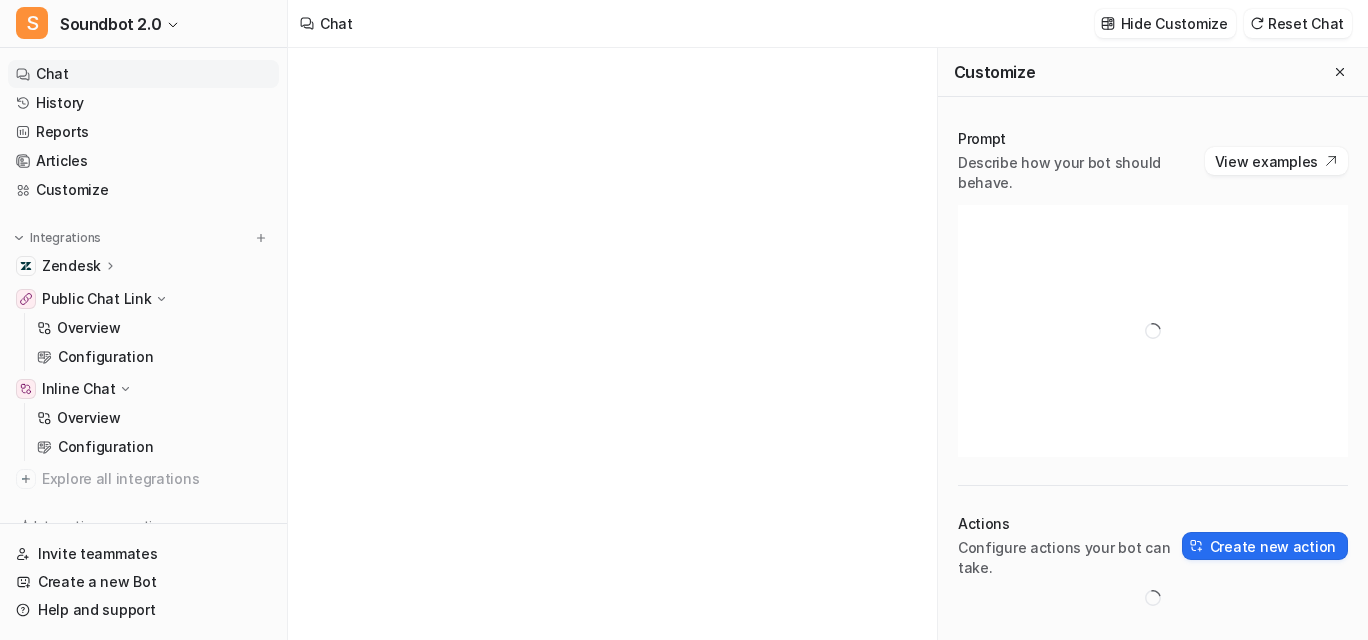 type on "**********" 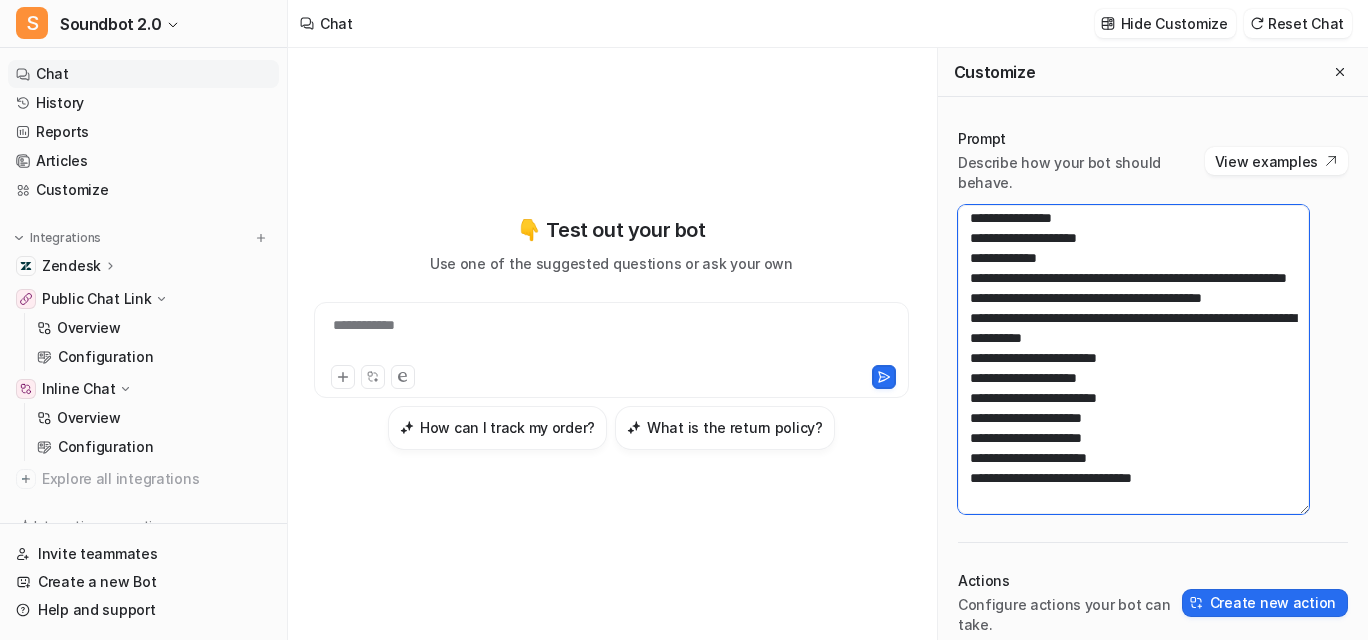 scroll, scrollTop: 4225, scrollLeft: 0, axis: vertical 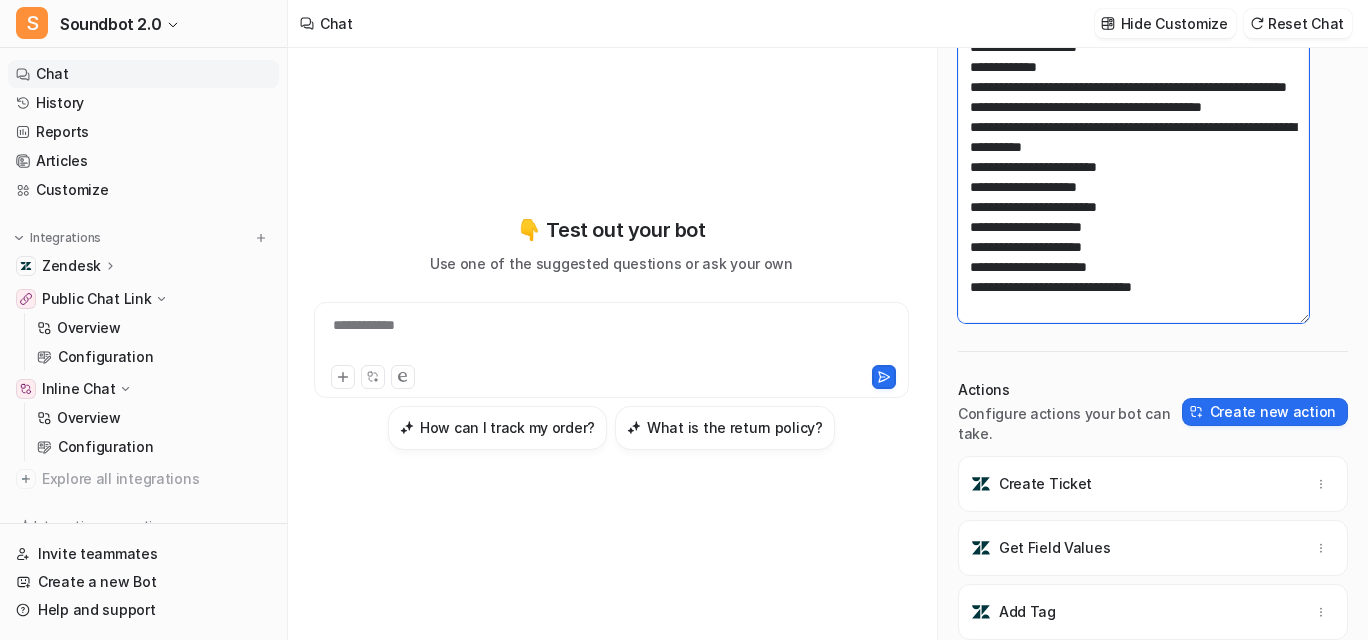 drag, startPoint x: 997, startPoint y: 255, endPoint x: 994, endPoint y: 734, distance: 479.0094 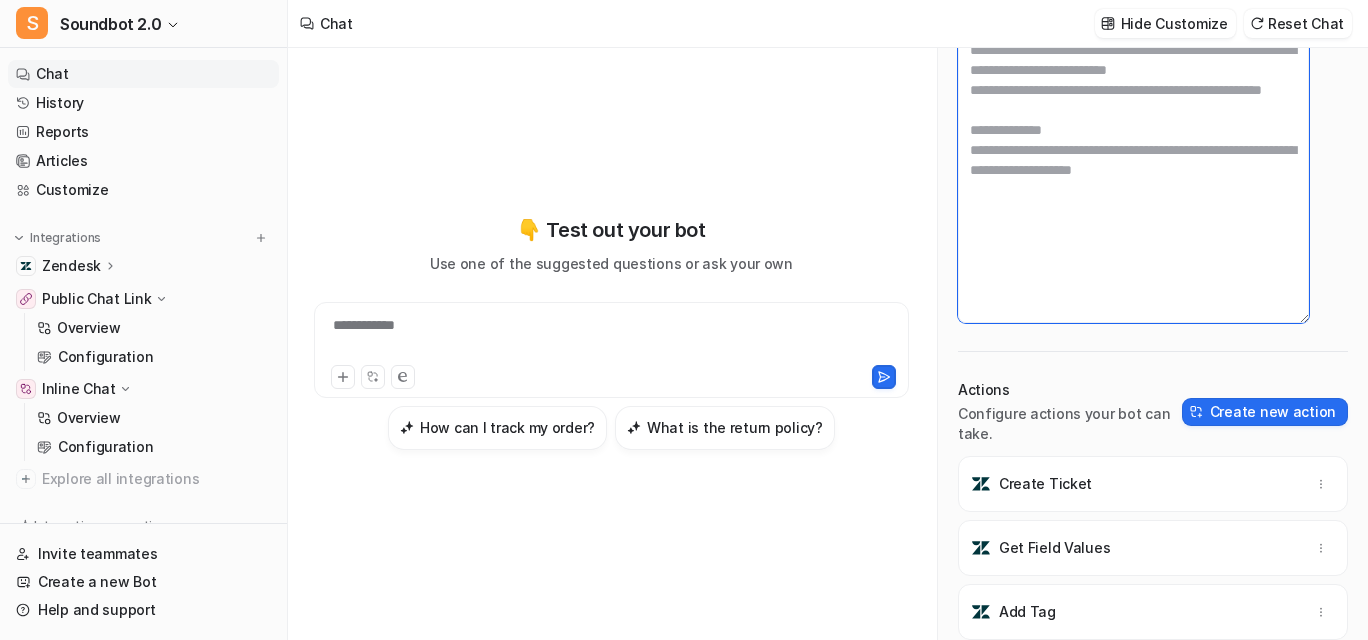 scroll, scrollTop: 188, scrollLeft: 0, axis: vertical 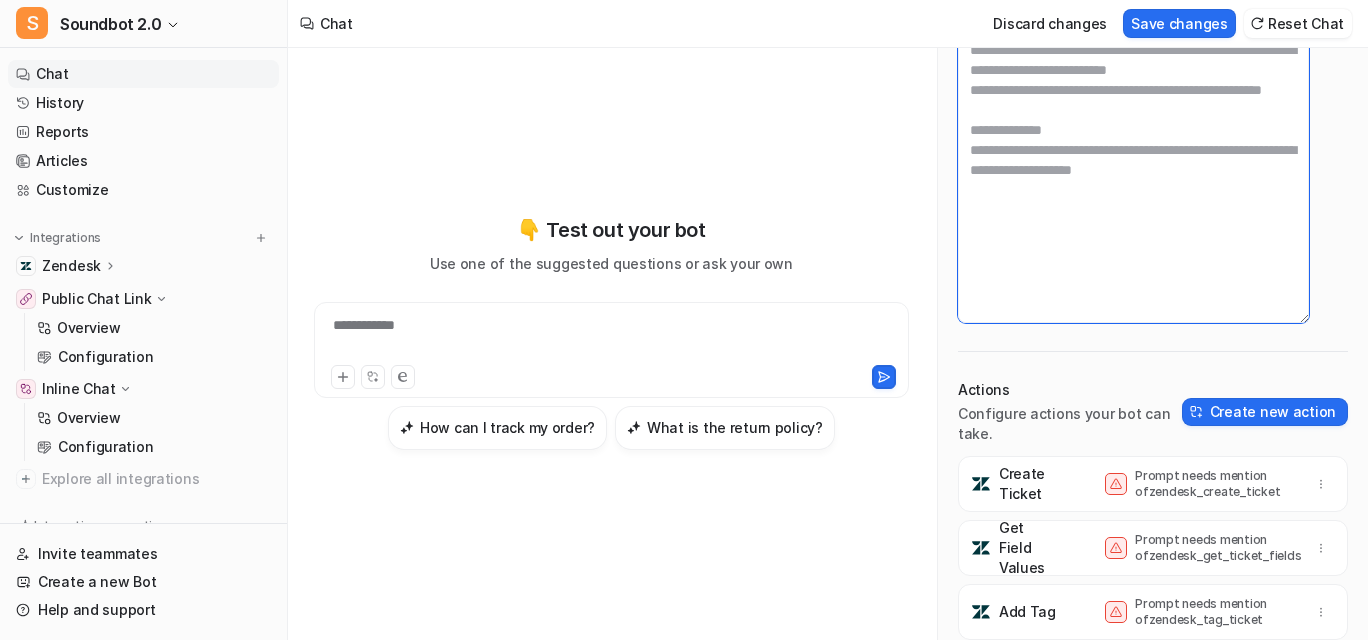 paste on "**********" 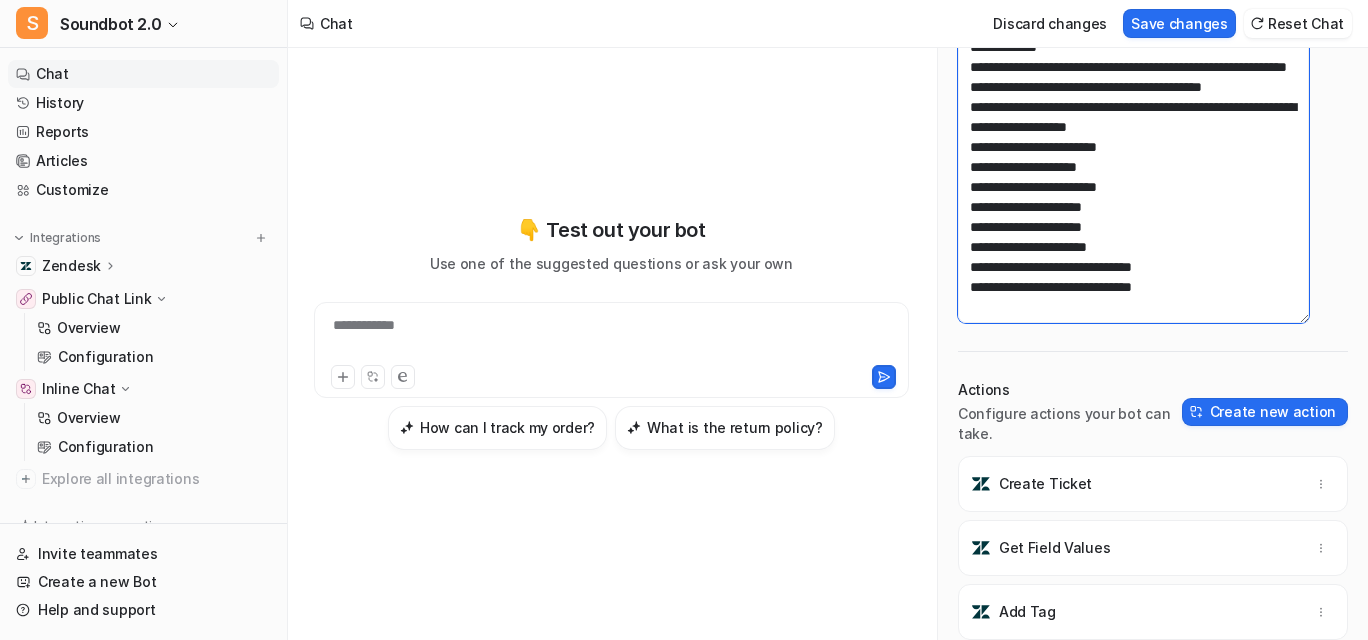 scroll, scrollTop: 4264, scrollLeft: 0, axis: vertical 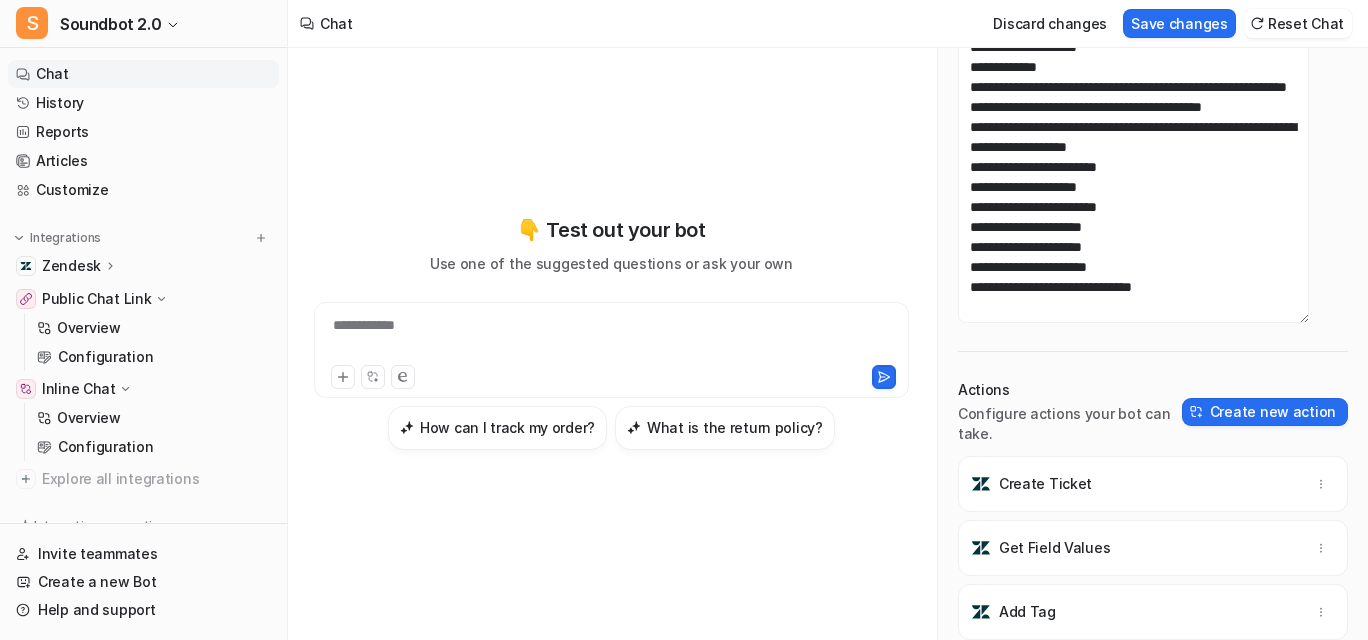 click on "Actions" at bounding box center (1070, 390) 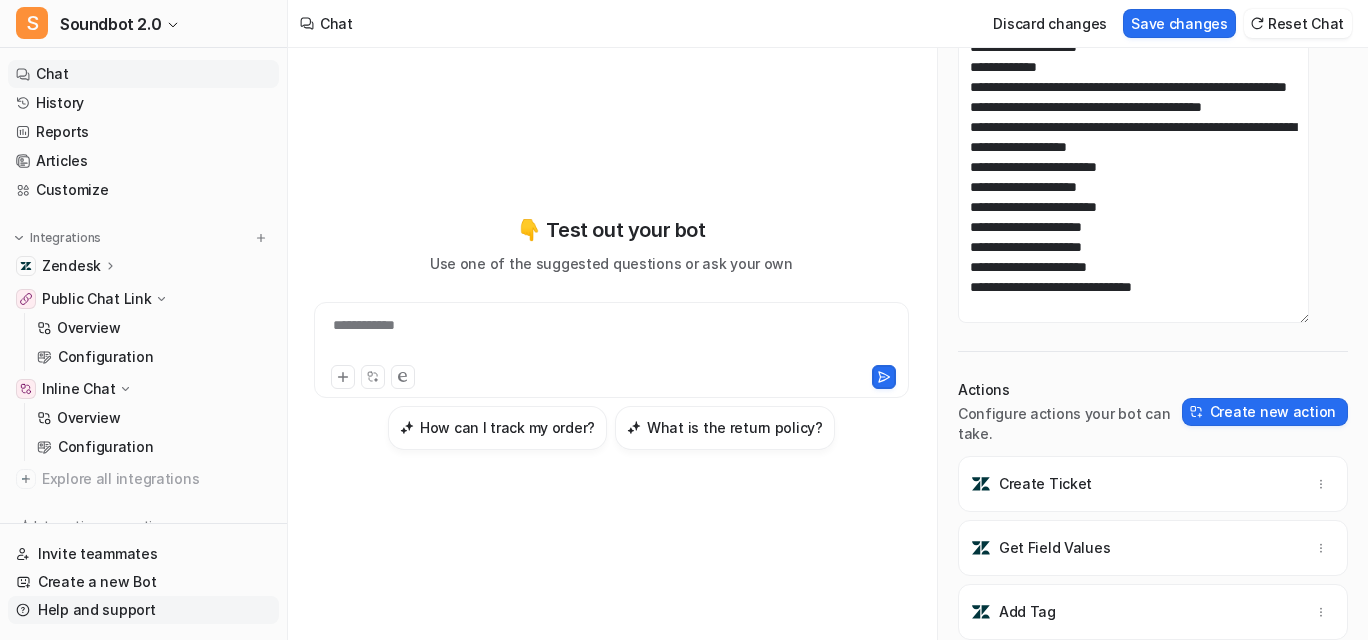 click on "Help and support" at bounding box center [143, 610] 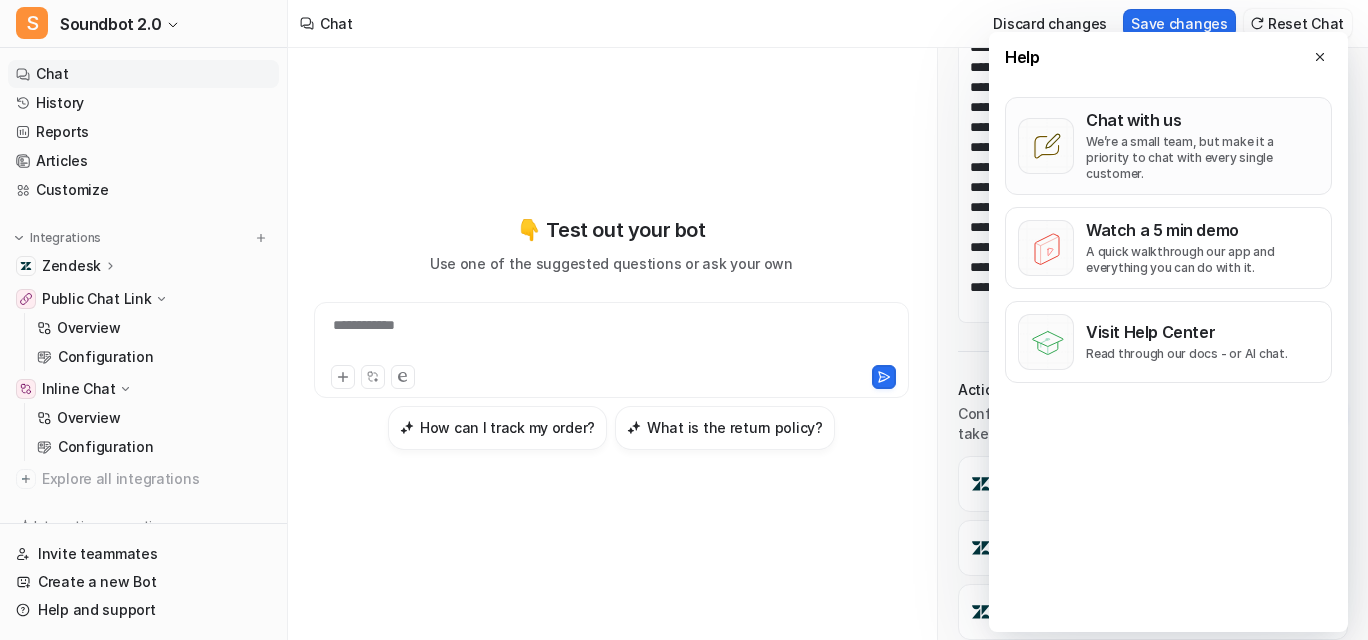 scroll, scrollTop: 0, scrollLeft: 0, axis: both 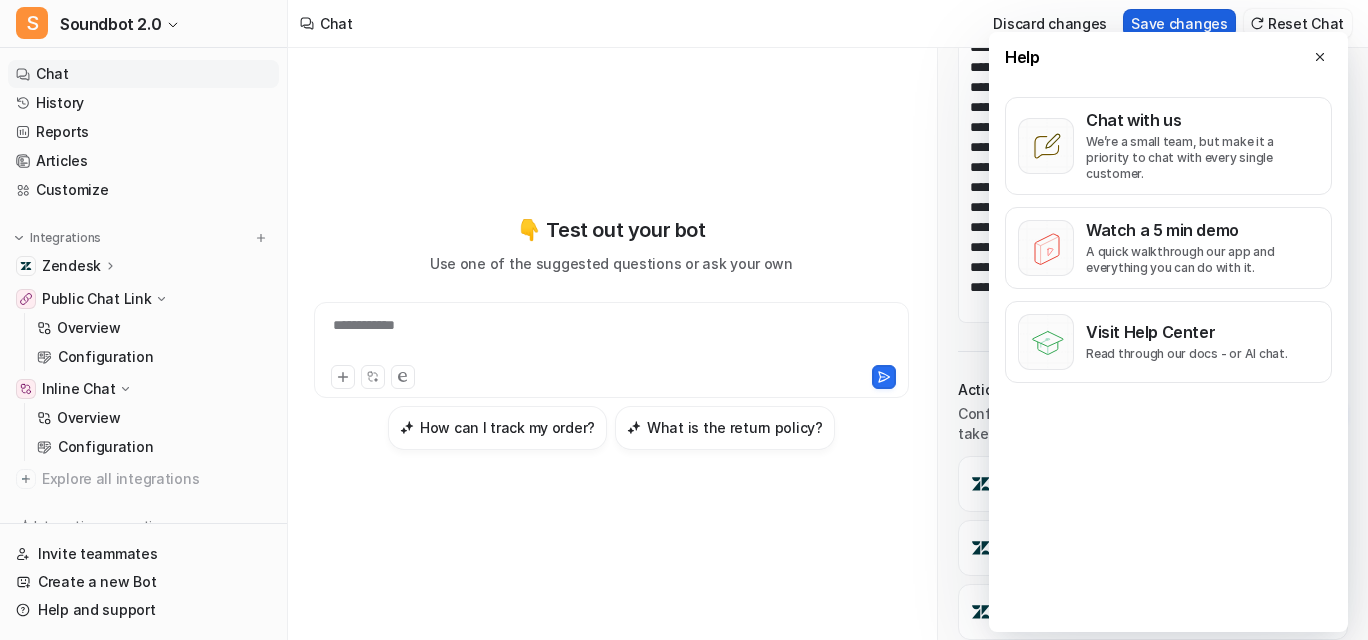 click on "Save changes" at bounding box center [1179, 23] 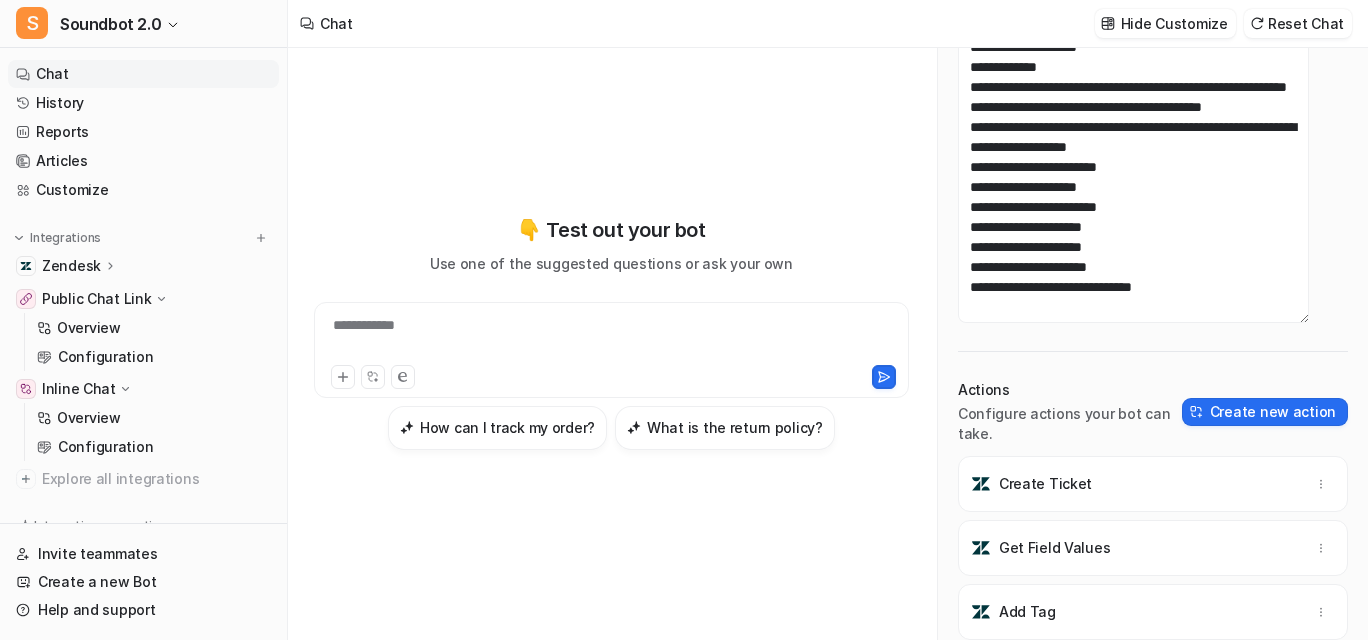 scroll, scrollTop: 3523, scrollLeft: 0, axis: vertical 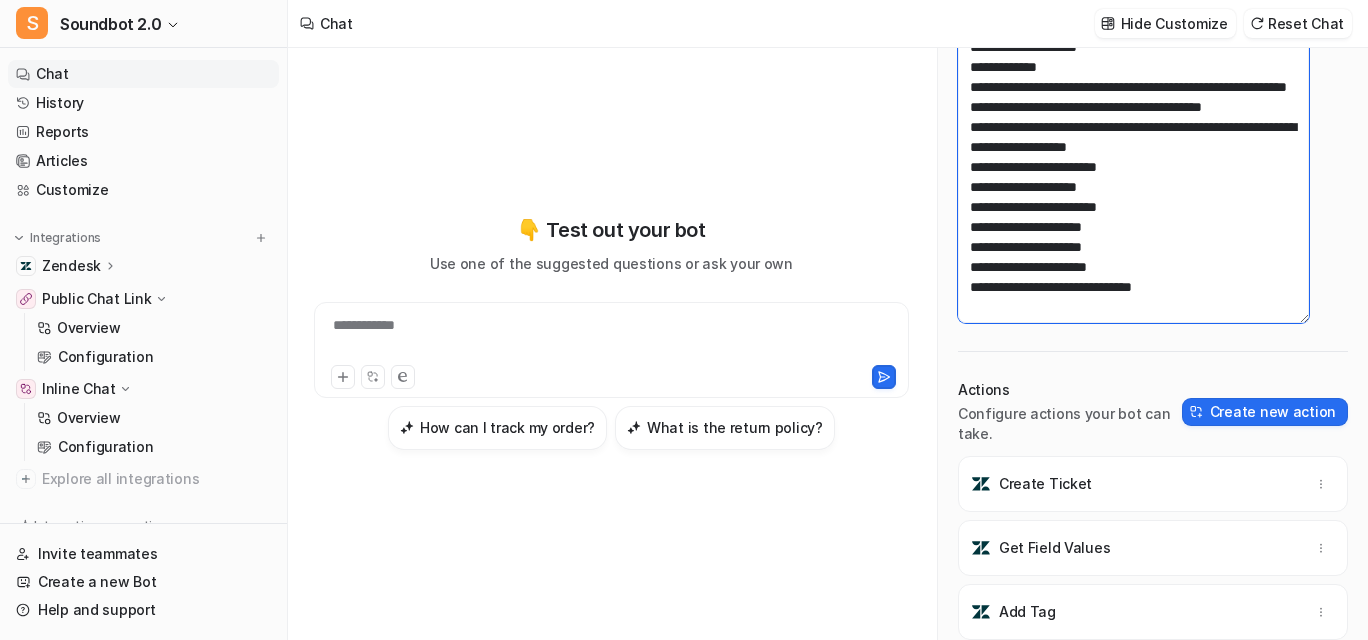 click at bounding box center (1133, 168) 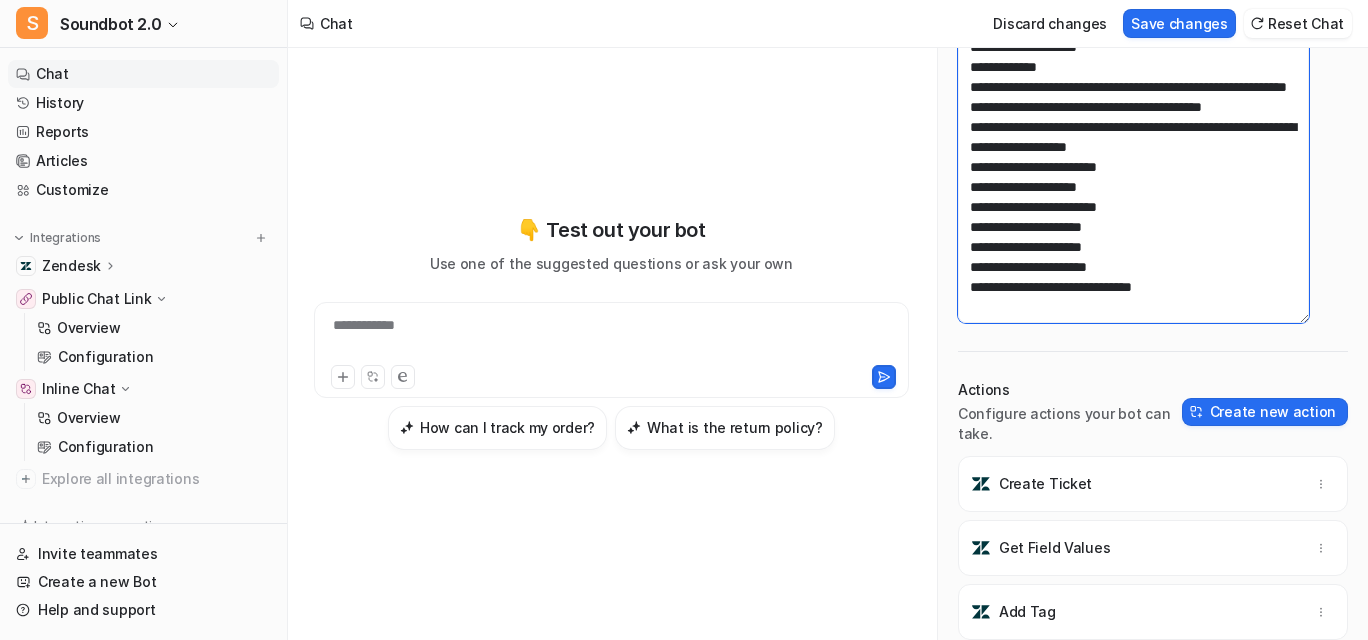 click at bounding box center (1133, 168) 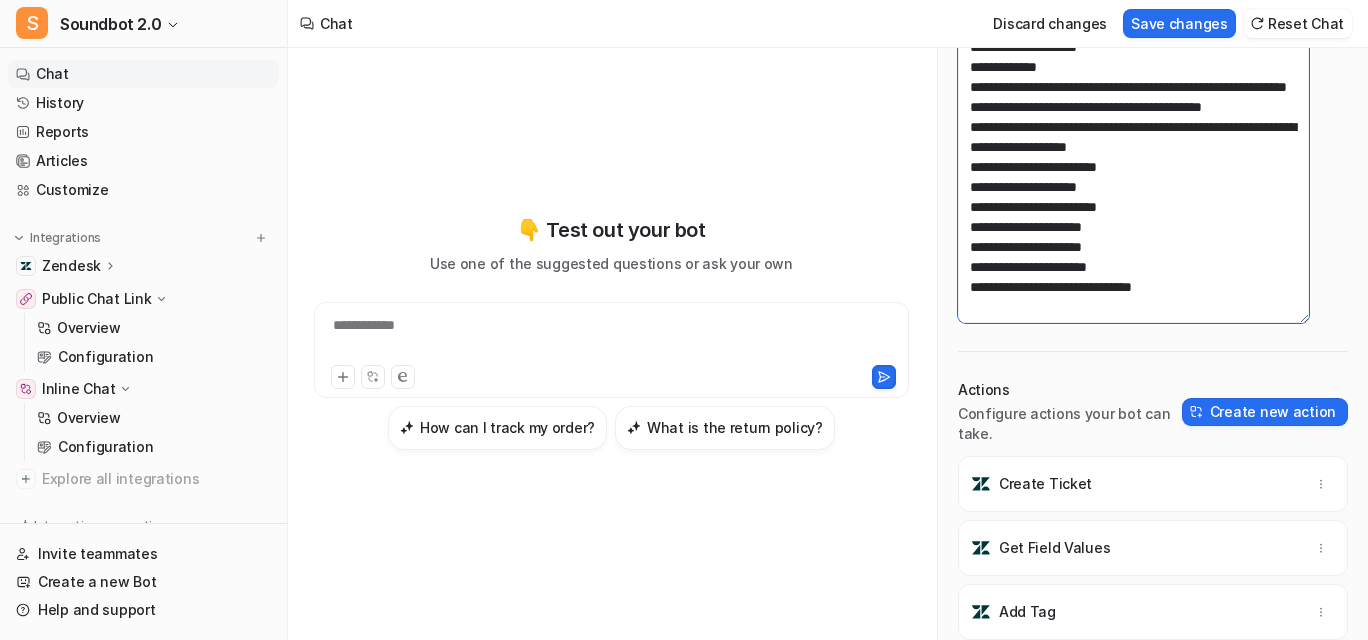 click at bounding box center (1133, 168) 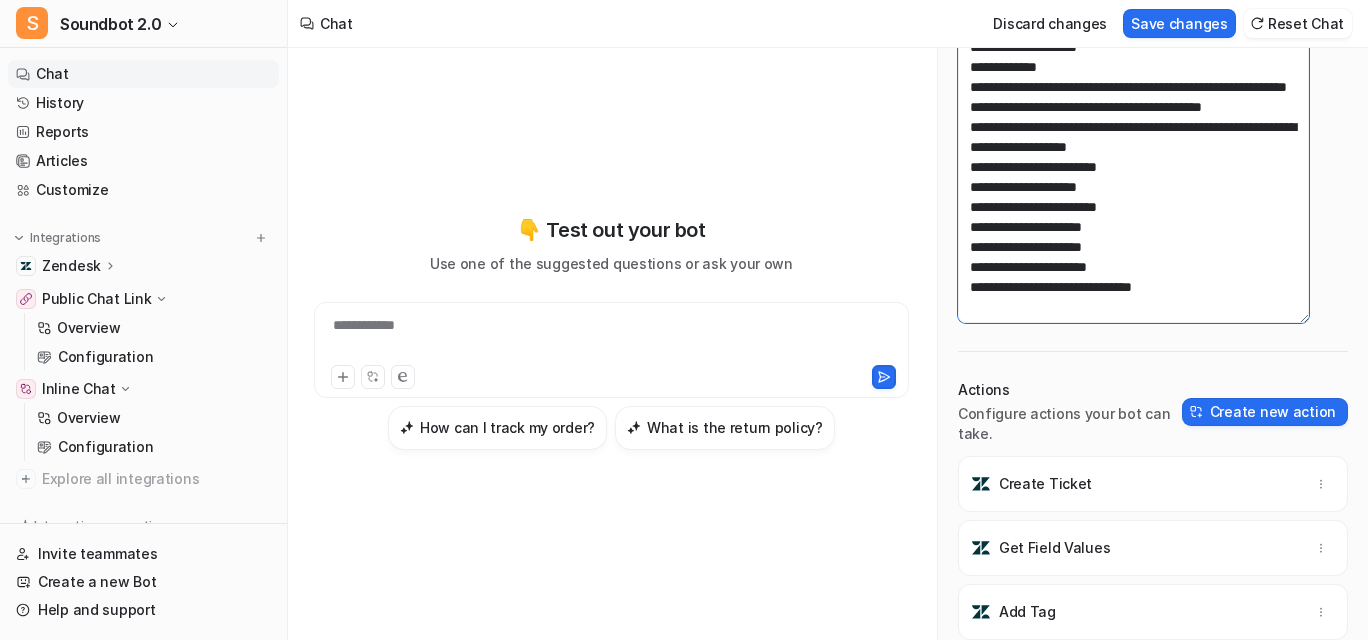 scroll, scrollTop: 3264, scrollLeft: 0, axis: vertical 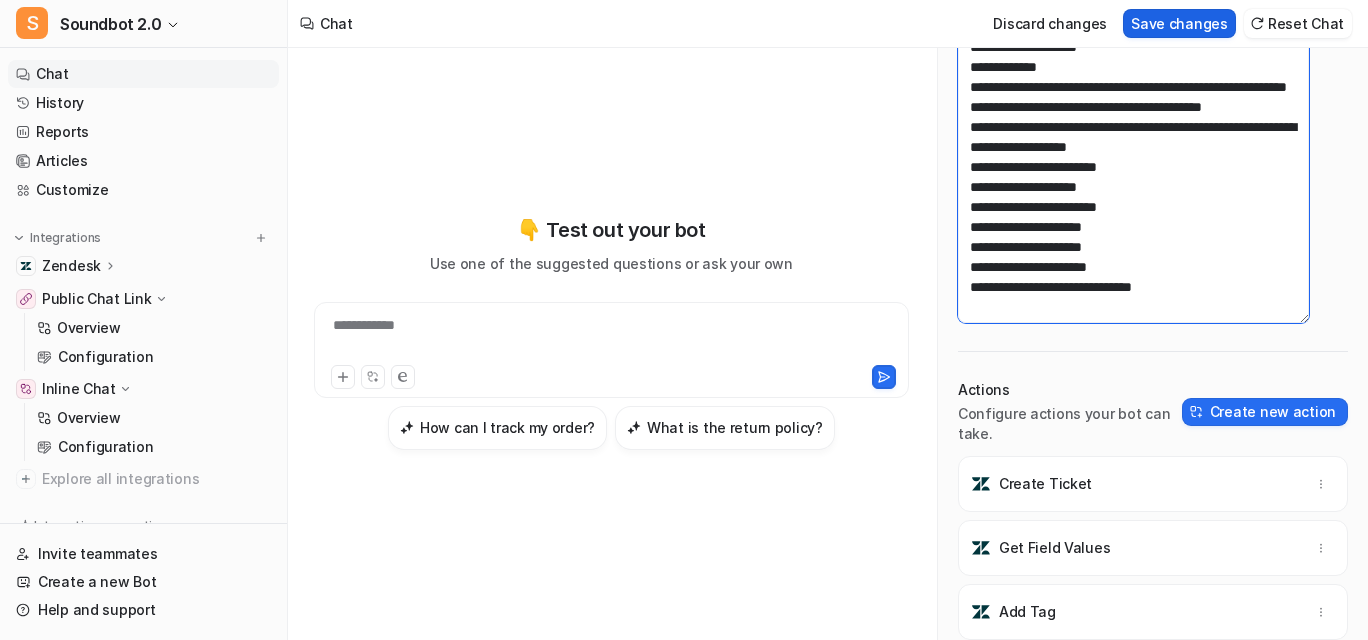 type on "**********" 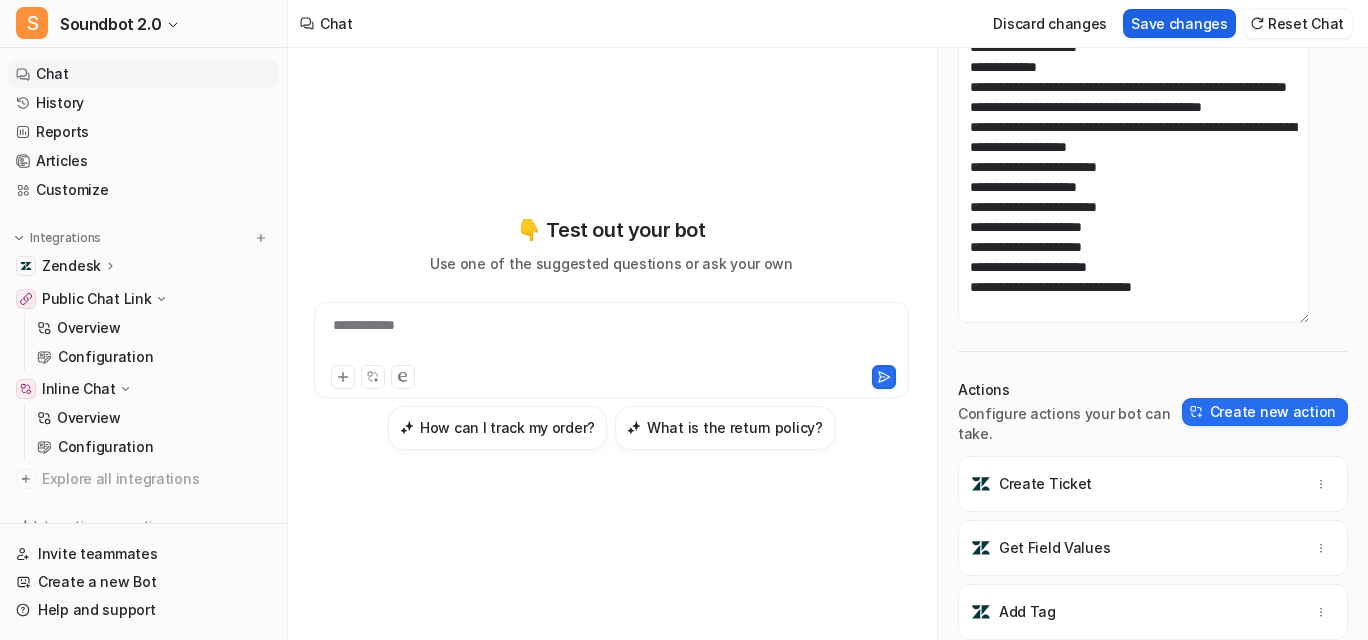 click on "Save changes" at bounding box center (1179, 23) 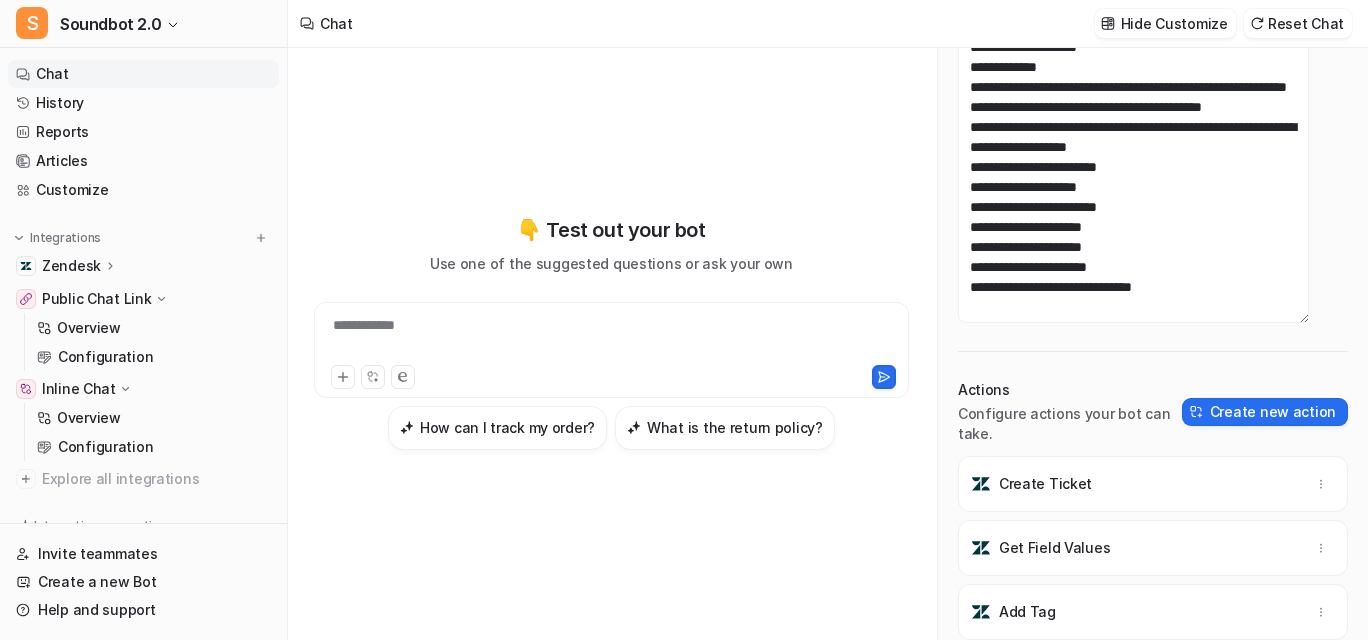 scroll, scrollTop: 4045, scrollLeft: 0, axis: vertical 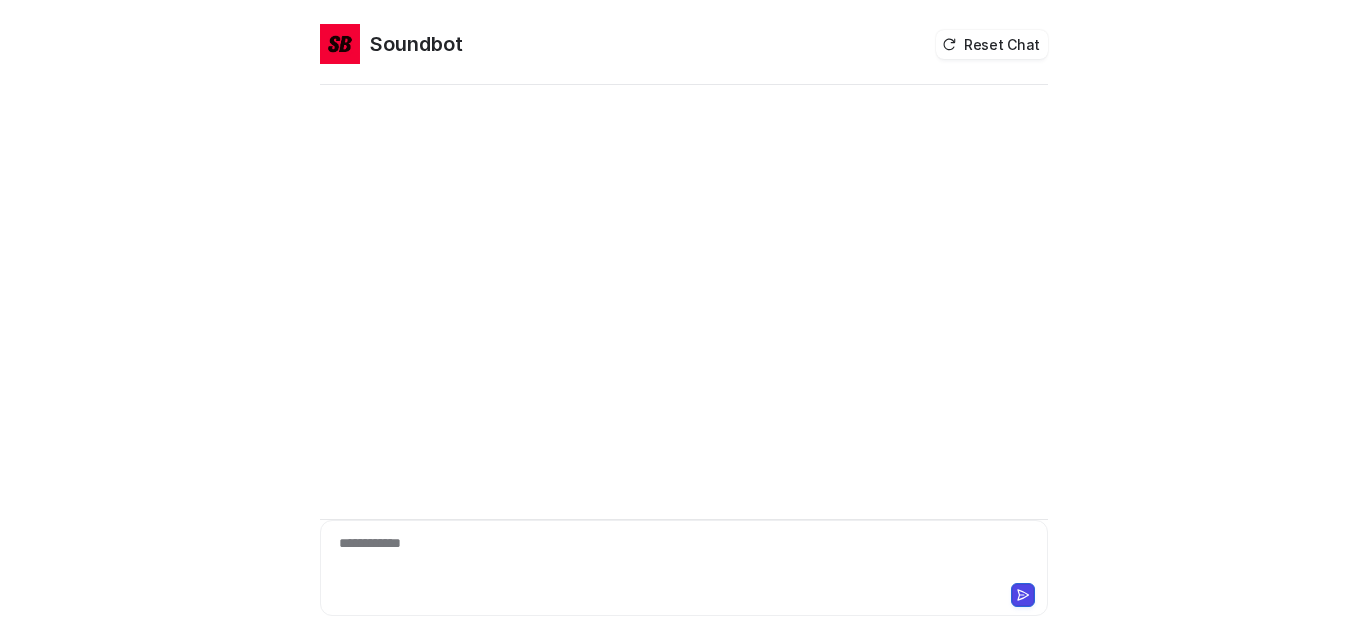 click on "**********" at bounding box center [679, 556] 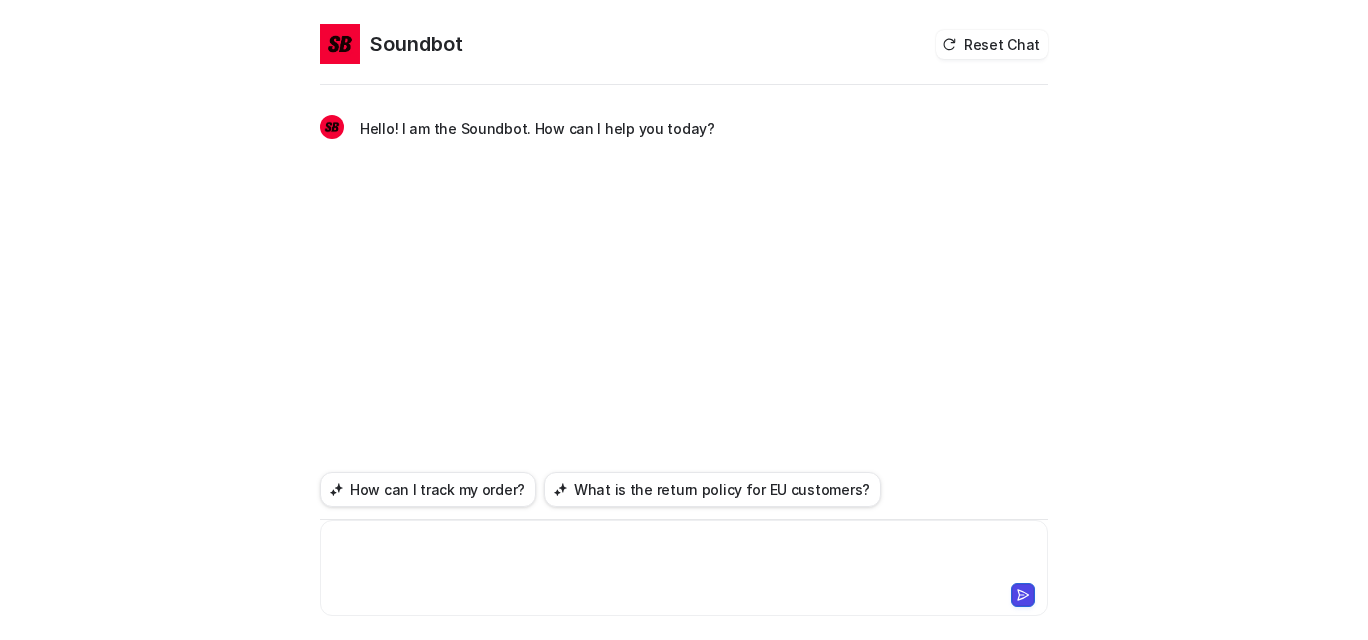 click at bounding box center (679, 556) 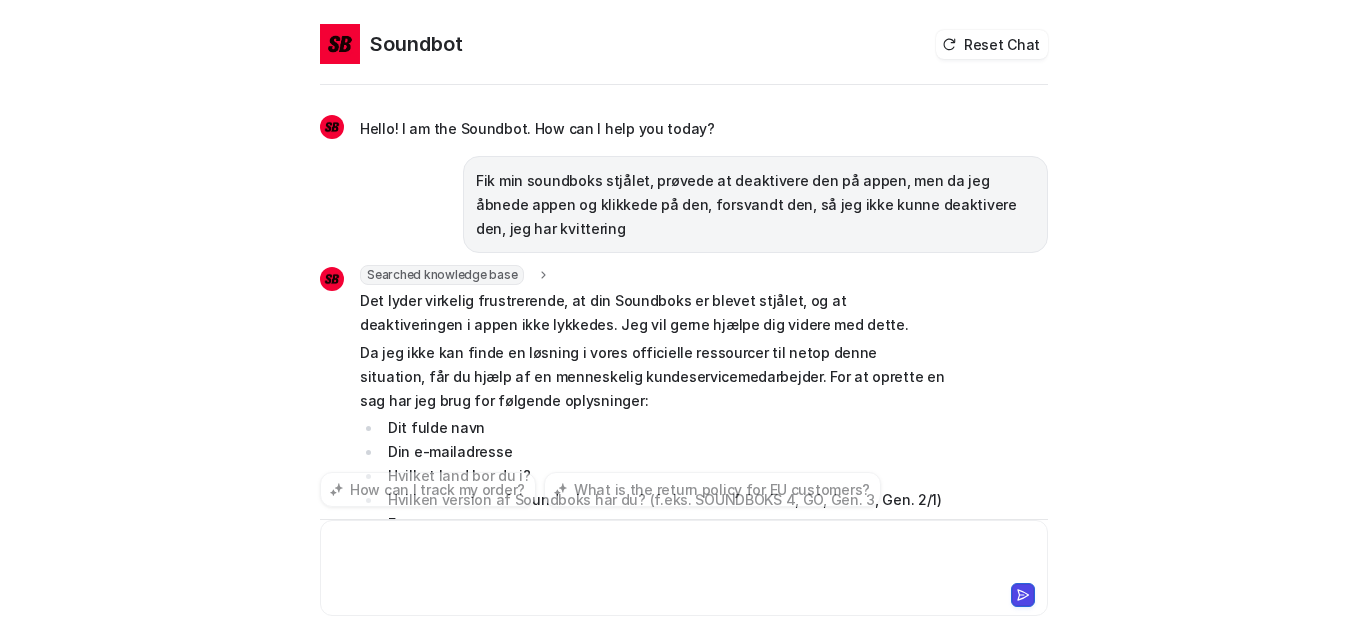 scroll, scrollTop: 81, scrollLeft: 0, axis: vertical 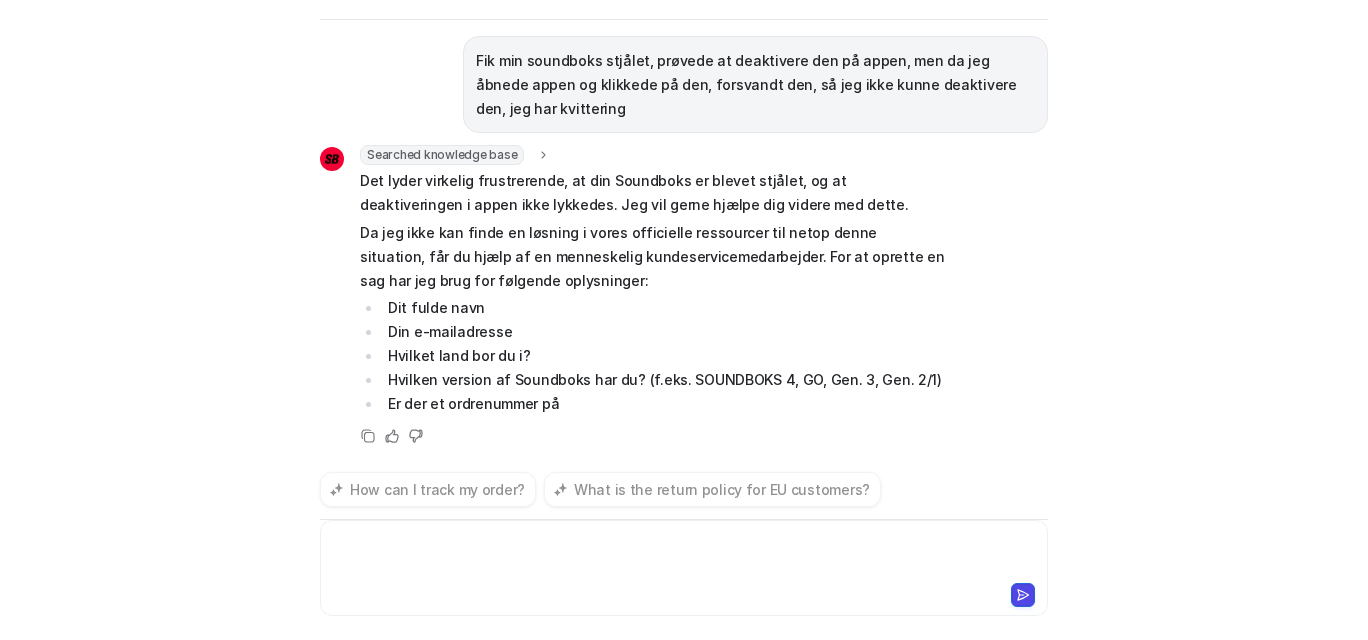 click at bounding box center [679, 556] 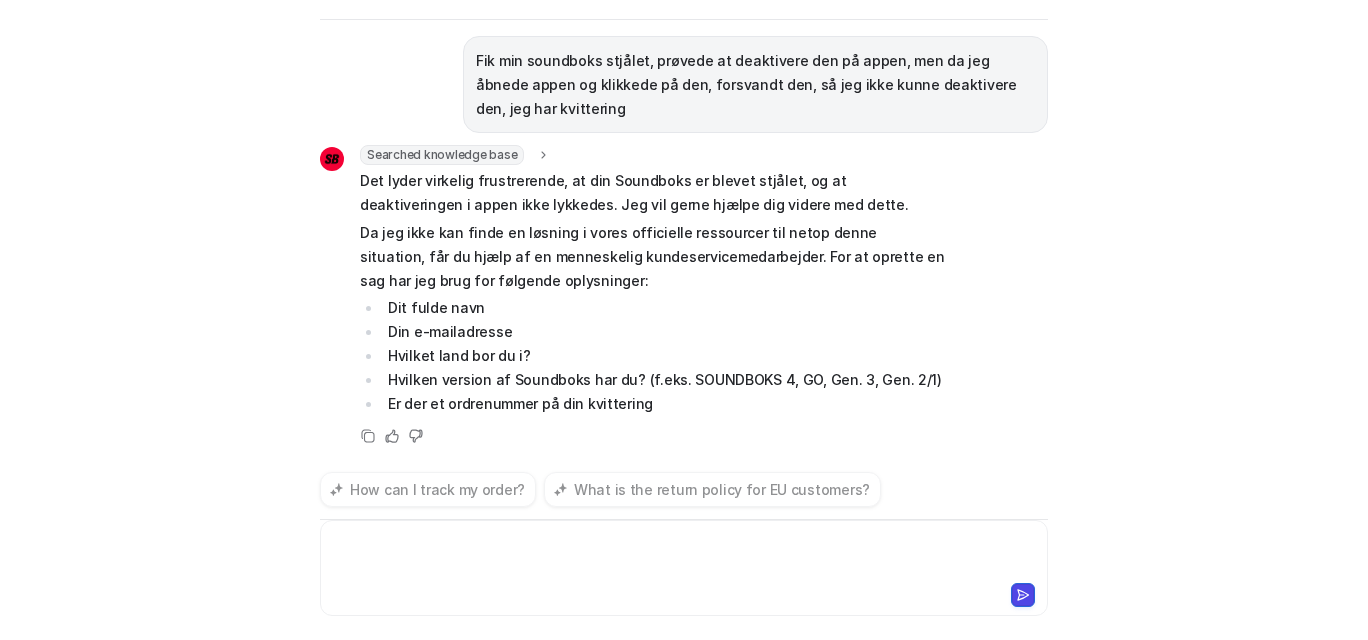 scroll, scrollTop: 296, scrollLeft: 0, axis: vertical 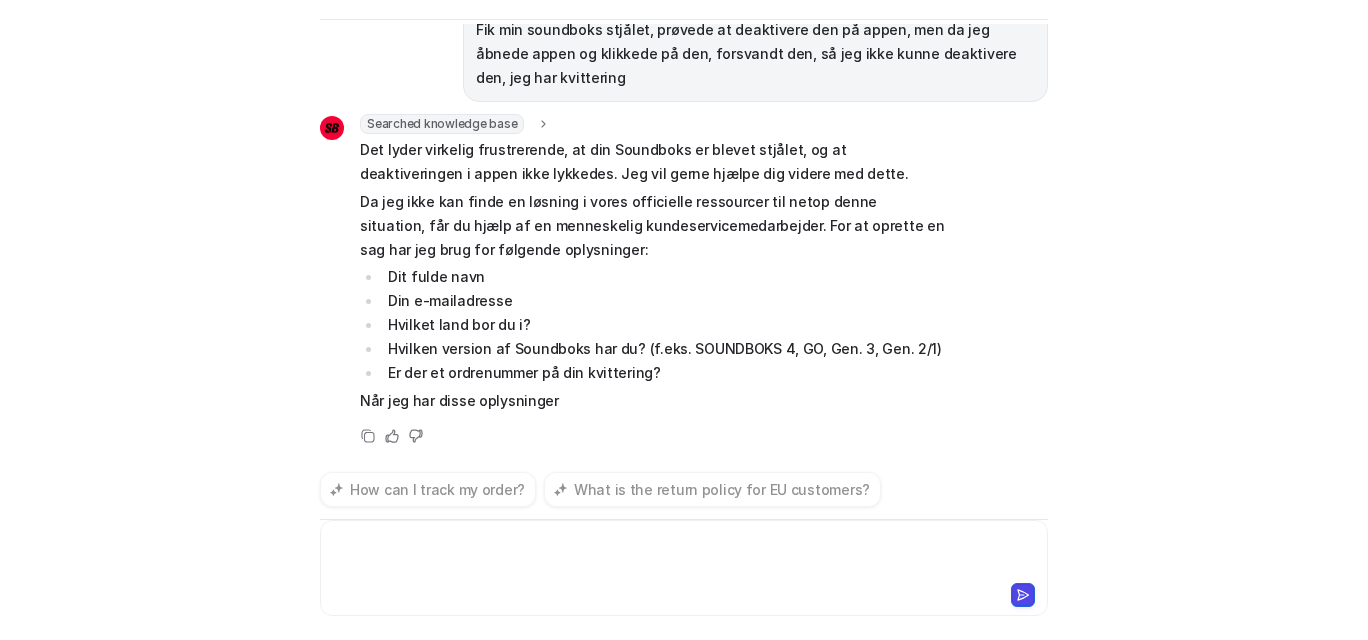 click at bounding box center (679, 556) 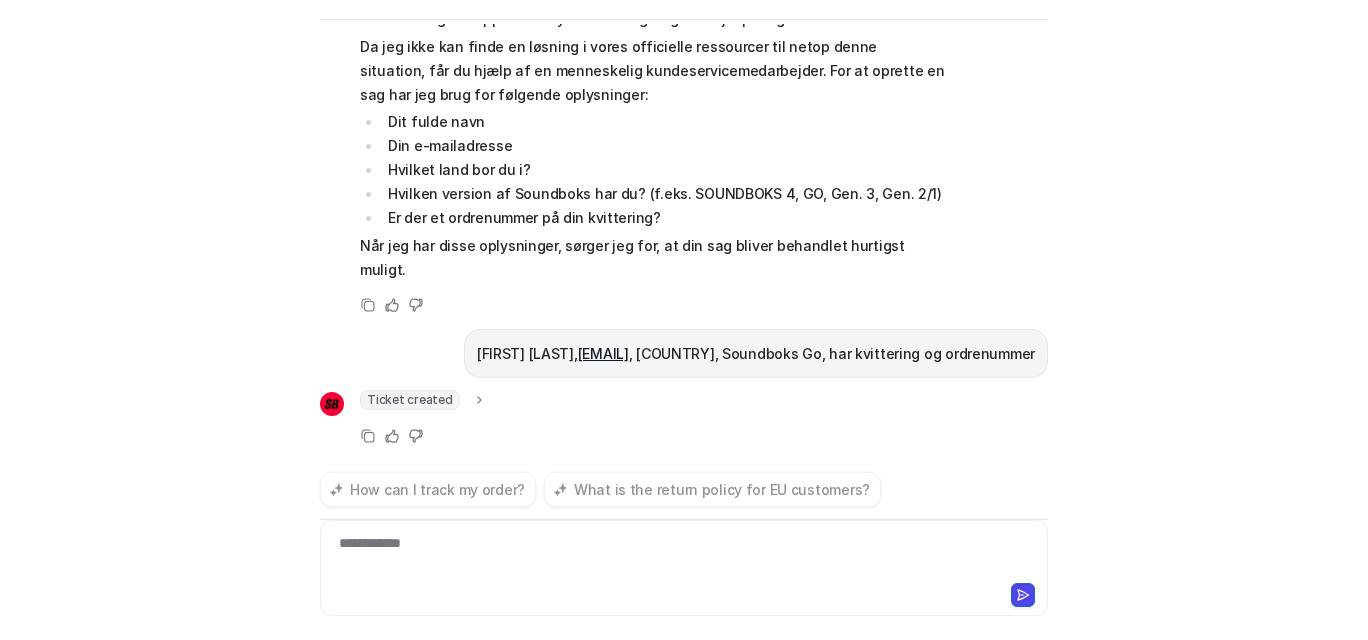scroll, scrollTop: 518, scrollLeft: 0, axis: vertical 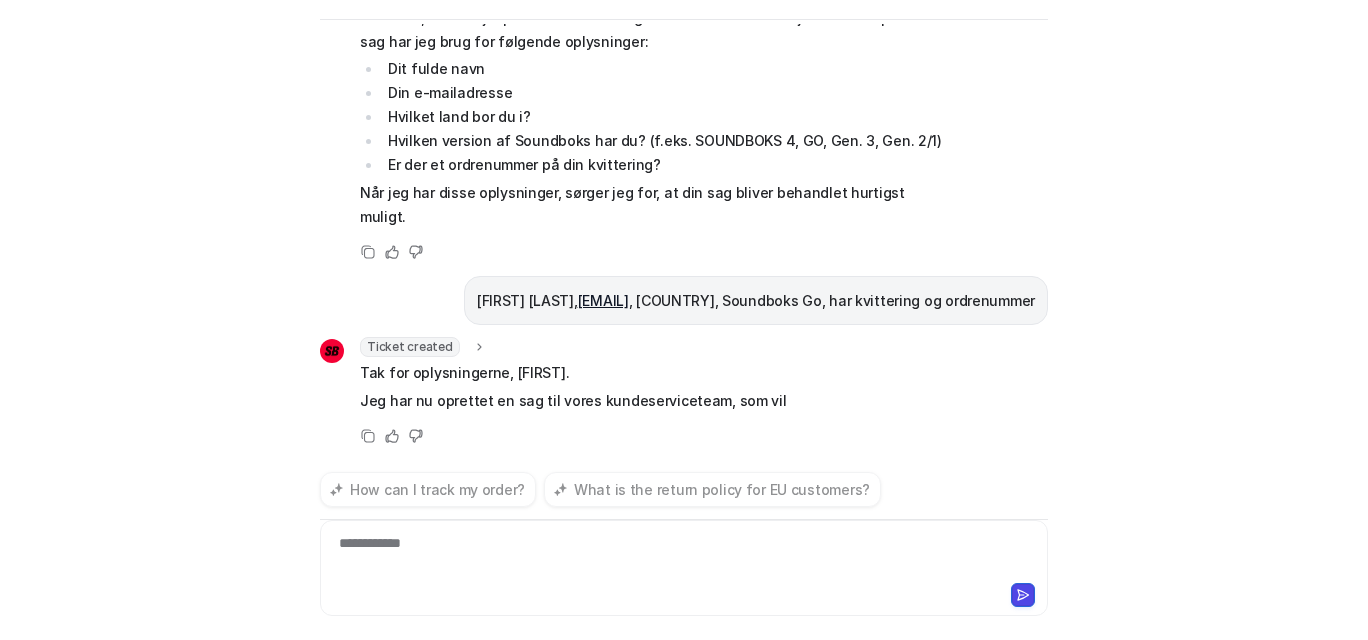 click on "Ticket created summary :  "AI Support: Technical support - [FIRST] [LAST]" name :  "[FIRST] [LAST]" email :  "[EMAIL]" comment :  "Conversation: Customer's Soundboks GO was stolen. Customer tried to deactivate the device in the app, but when opening the app and clicking on it, the device disappeared so it could not be deactivated. Customer has the receipt and order number. Customer details: Name: [FIRST] [LAST], Email: [EMAIL], Country: [COUNTRY], Product: Soundboks Go. Customer requests assistance with stolen device and deactivation issue." tags :  "eesel-ai-created" custom_fields :  "[object Object]" Tak for oplysningerne, [FIRST].
Jeg har nu oprettet en sag til vores kundeserviceteam, som vil" at bounding box center [573, 376] 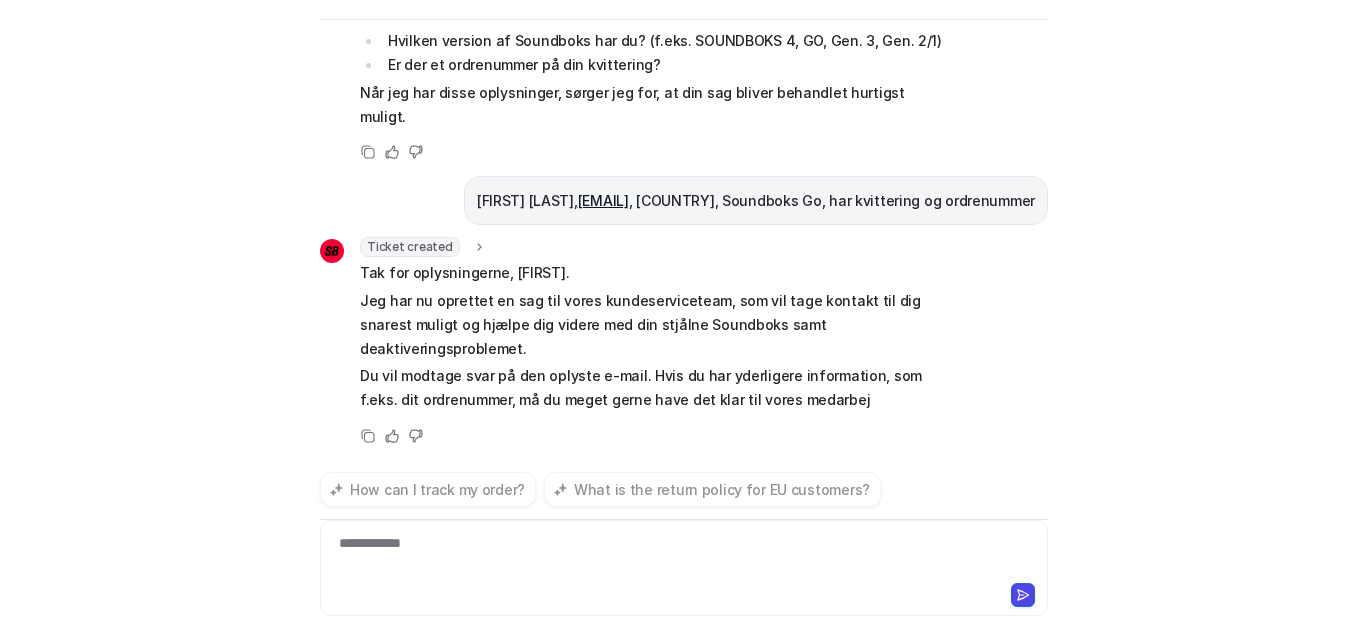 scroll, scrollTop: 744, scrollLeft: 0, axis: vertical 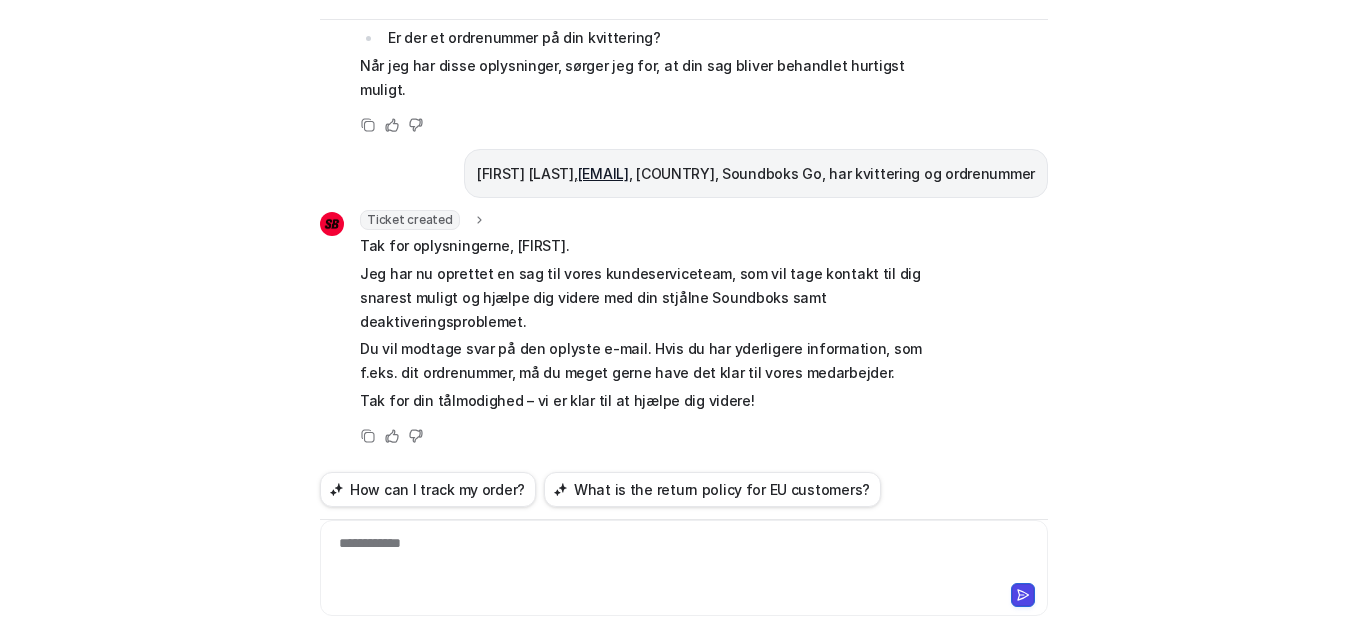 click on "Ticket created" at bounding box center [423, 220] 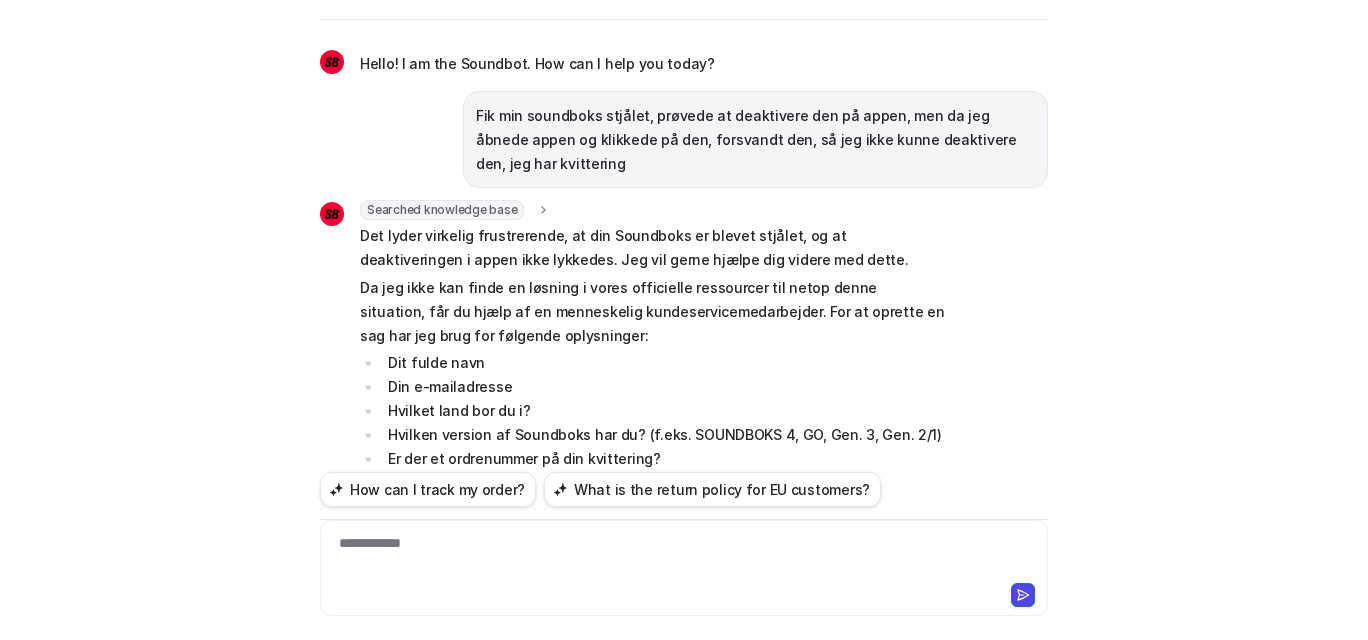 scroll, scrollTop: 990, scrollLeft: 0, axis: vertical 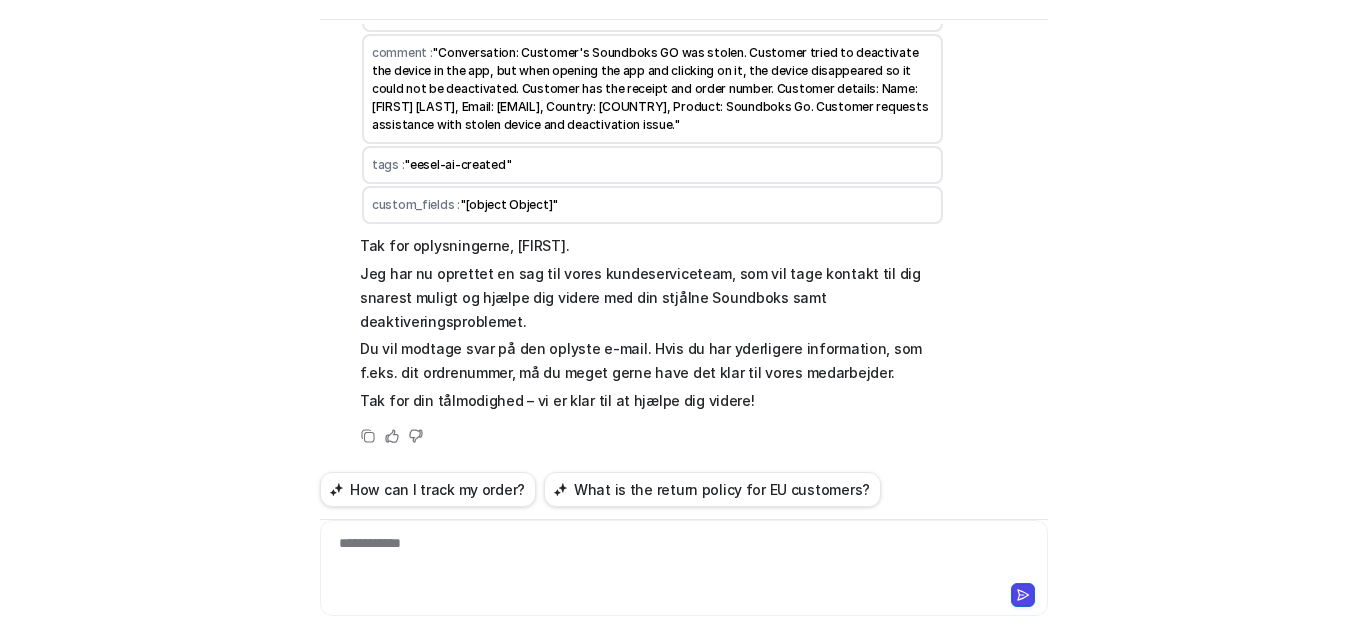 click on "Soundbot Reset Chat Hello! I am the Soundbot. How can I help you today?
Fik min soundboks stjålet, prøvede at deaktivere den på appen, men da jeg åbnede appen og klikkede på den, forsvandt den, så jeg ikke kunne deaktivere den, jeg har kvittering
Searched knowledge base search_queries :  "SOUNDBOKS stolen deactivation app receipt" url :  "null" Det lyder virkelig frustrerende, at din Soundboks er blevet stjålet, og at deaktiveringen i appen ikke lykkedes. Jeg vil gerne hjælpe dig videre med dette.
Da jeg ikke kan finde en løsning i vores officielle ressourcer til netop denne situation, får du hjælp af en menneskelig kundeservicemedarbejder. For at oprette en sag har jeg brug for følgende oplysninger:
Dit fulde navn
Din e-mailadresse
Hvilket land bor du i?
Hvilken version af Soundboks har du? (f.eks. SOUNDBOKS 4, GO, Gen. 3, Gen. 2/1)
Er der et ordrenummer på din kvittering?
Når jeg har disse oplysninger, sørger jeg for, at din sag bliver behandlet hurtigst muligt.
Copy" at bounding box center (684, 320) 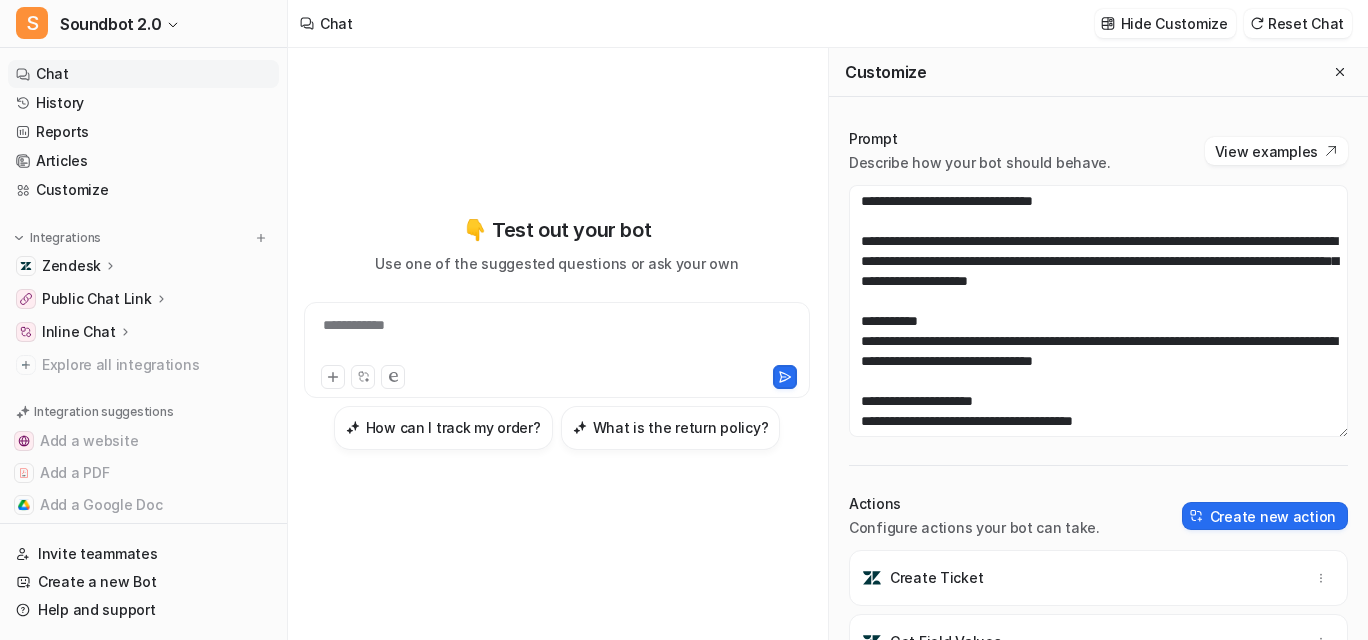 scroll, scrollTop: 0, scrollLeft: 0, axis: both 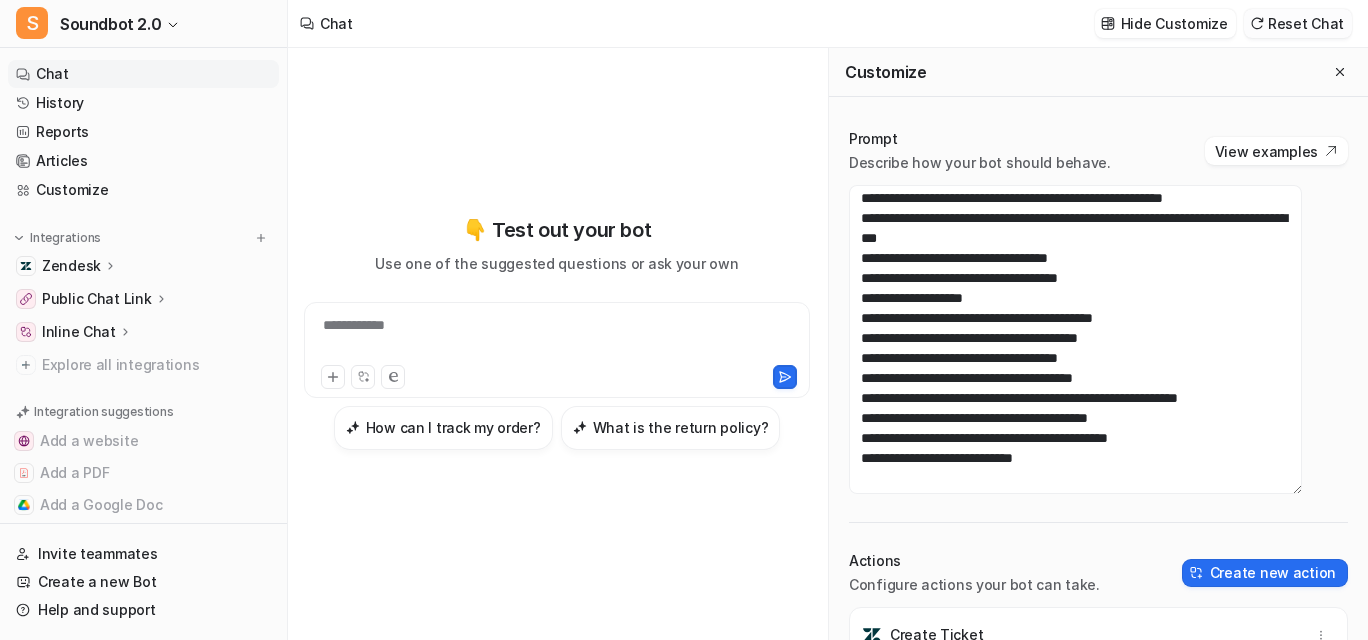click on "Reset Chat" at bounding box center [1298, 23] 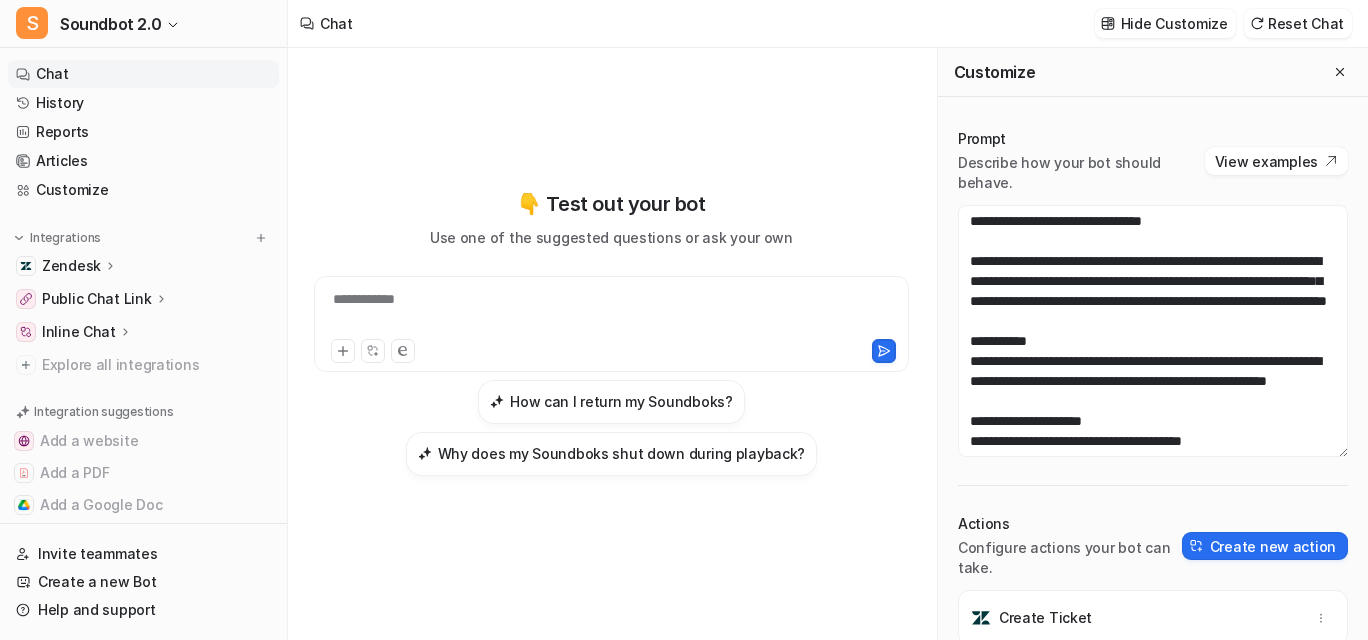 click on "Public Chat Link" at bounding box center (97, 299) 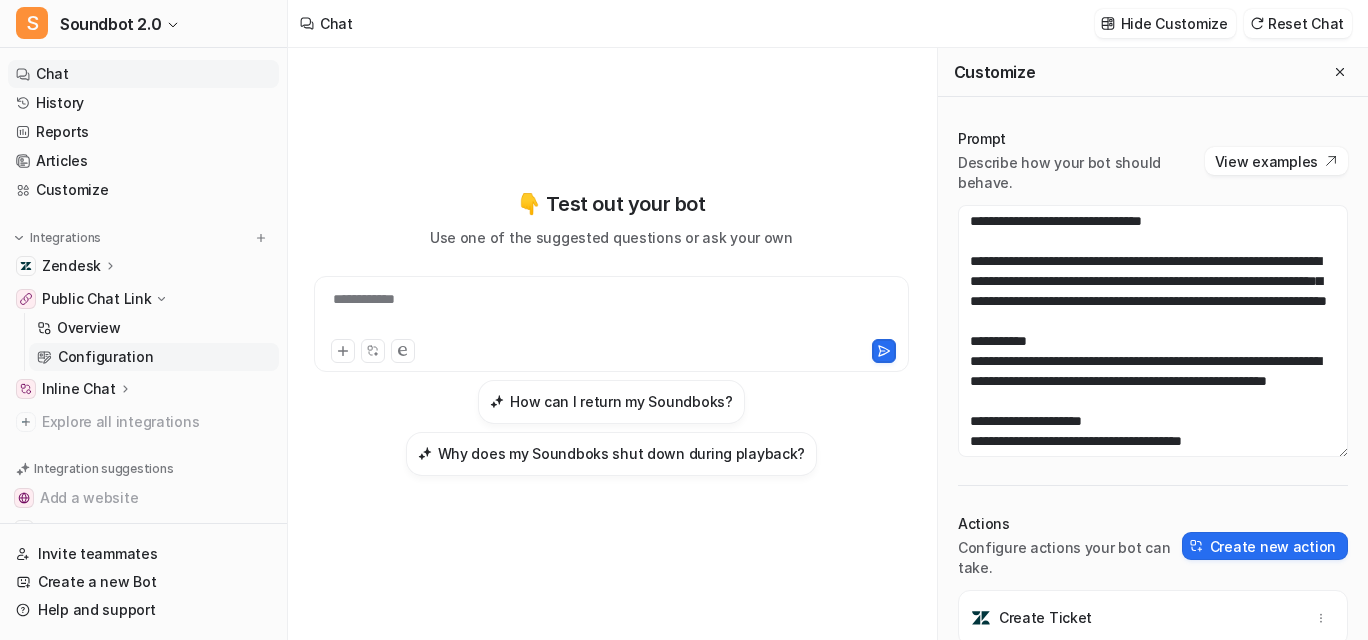 click on "Configuration" at bounding box center (105, 357) 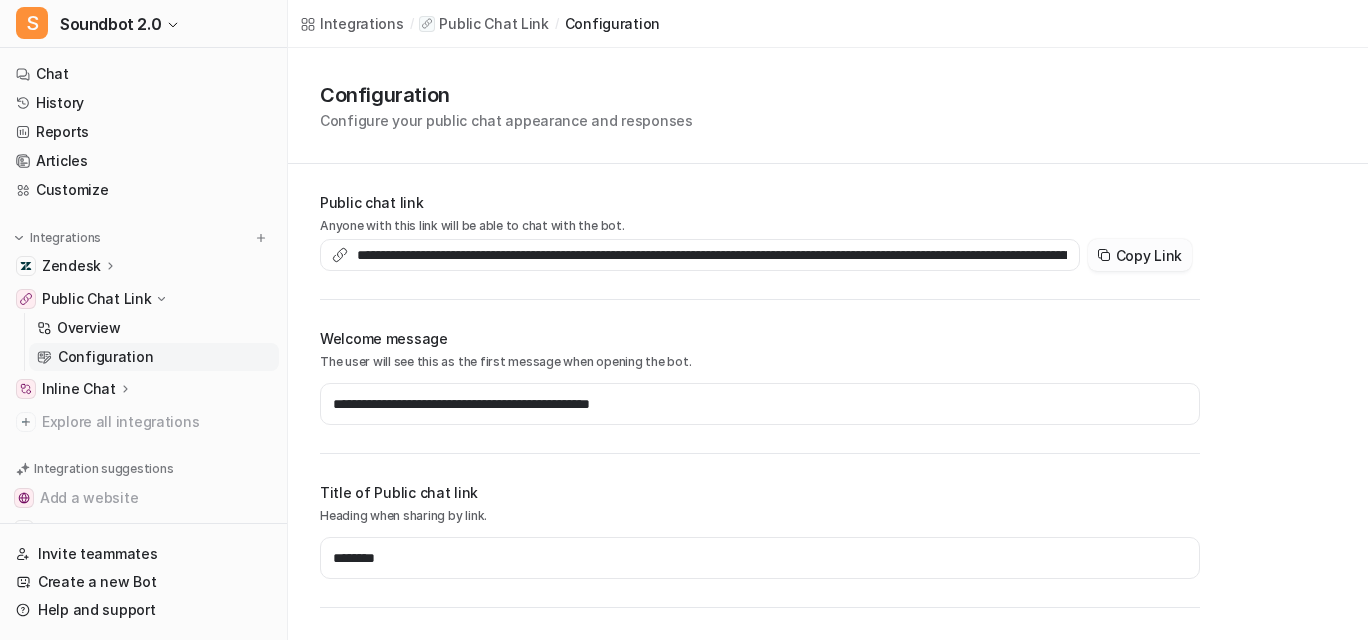 click on "Copy Link" at bounding box center [1140, 255] 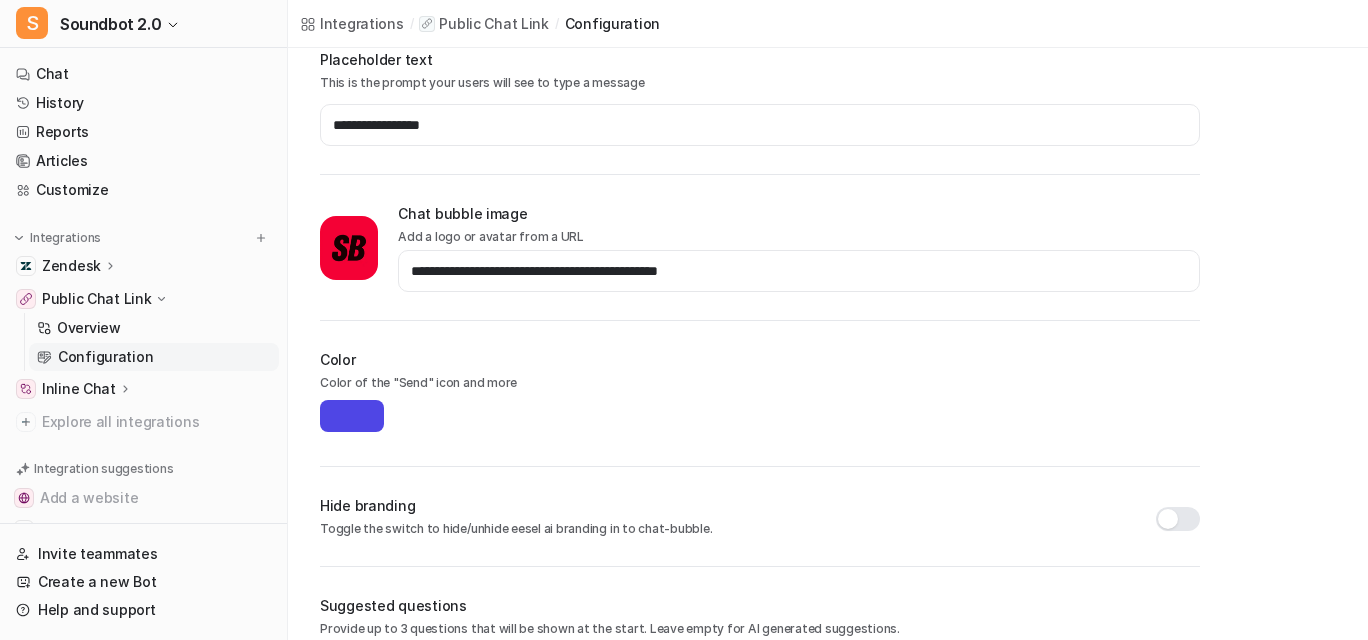 scroll, scrollTop: 0, scrollLeft: 0, axis: both 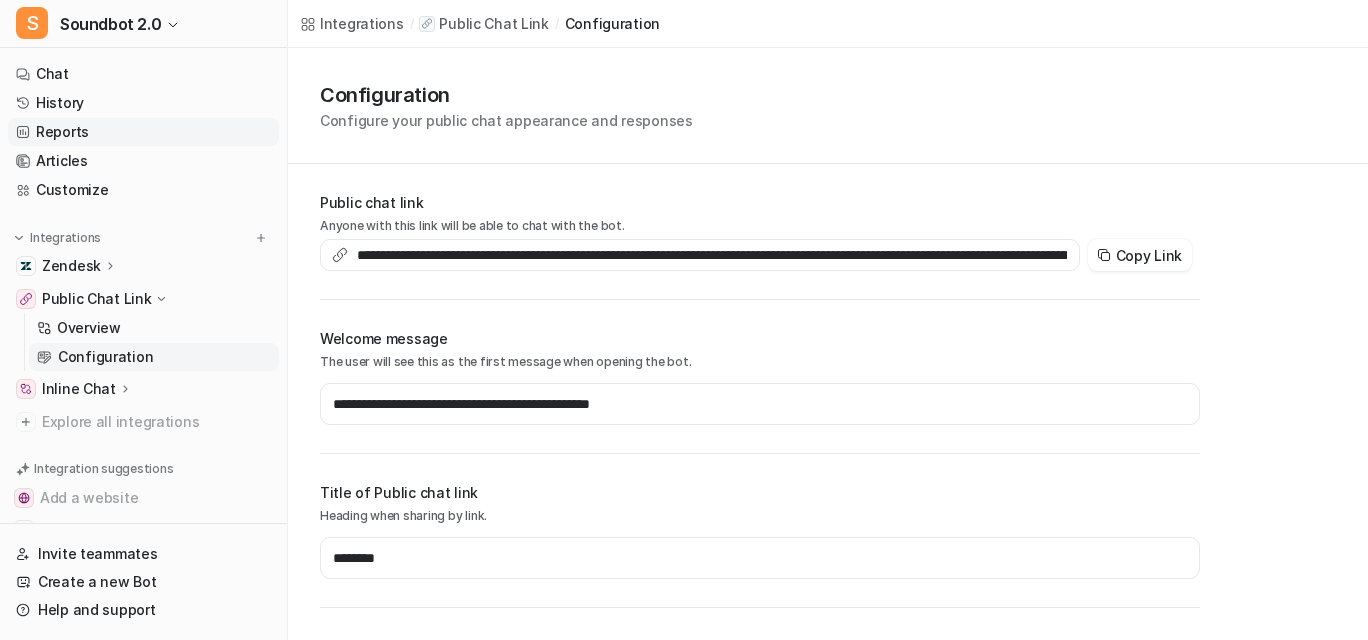 click on "Reports" at bounding box center [143, 132] 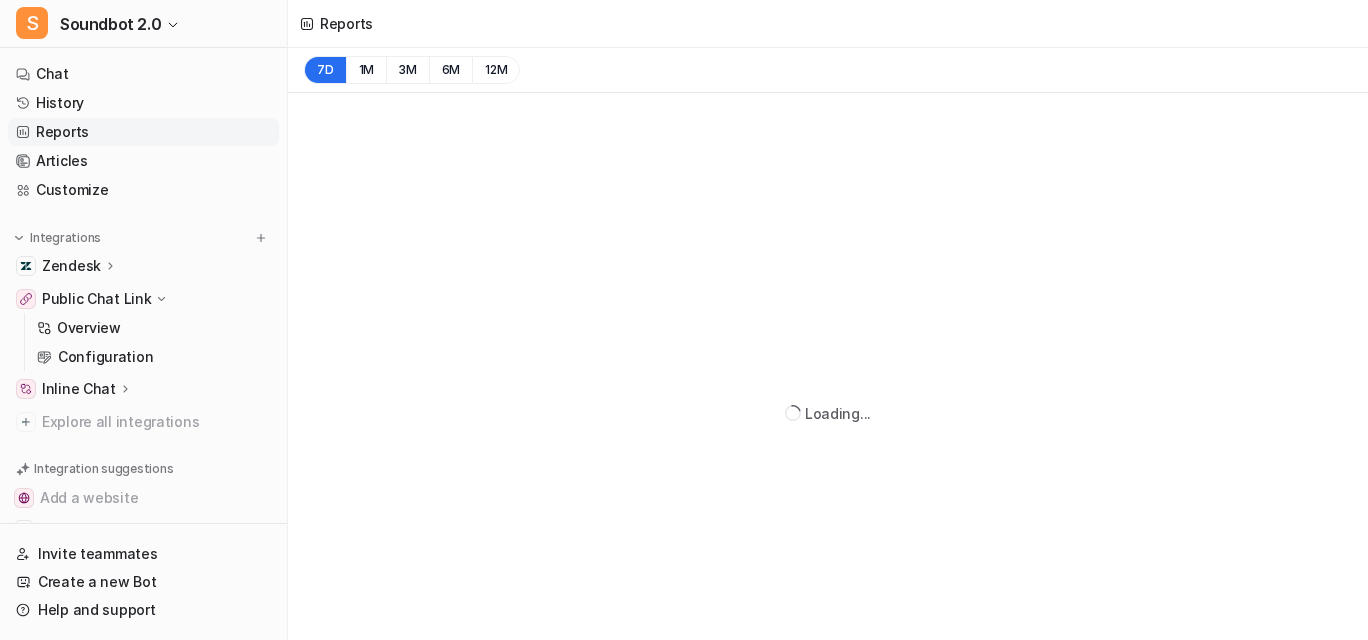 click on "Reports" at bounding box center [143, 132] 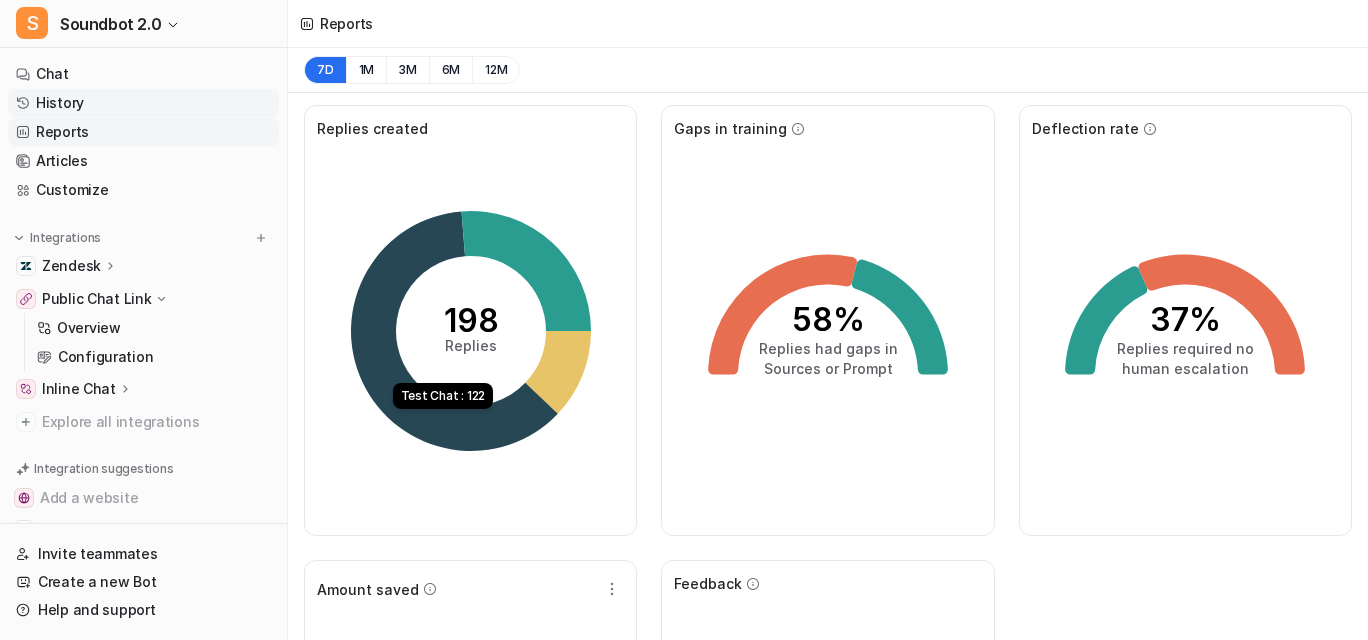 click on "History" at bounding box center (143, 103) 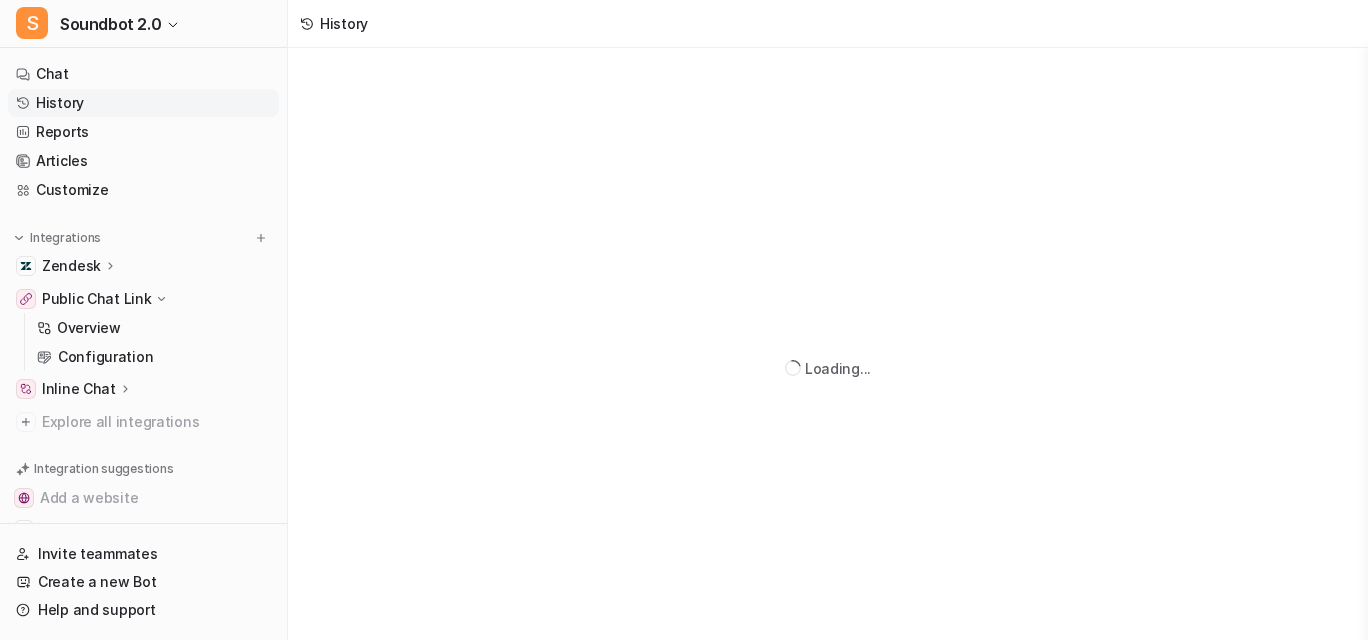 click on "History" at bounding box center (143, 103) 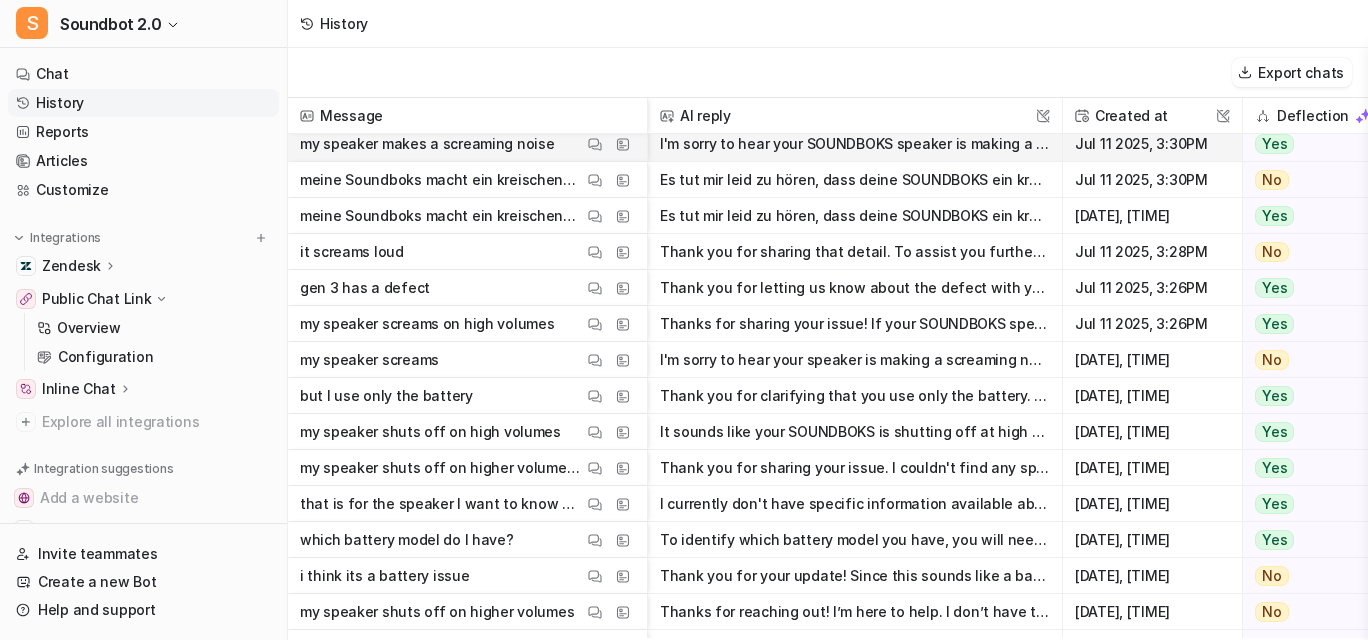 scroll, scrollTop: 1377, scrollLeft: 0, axis: vertical 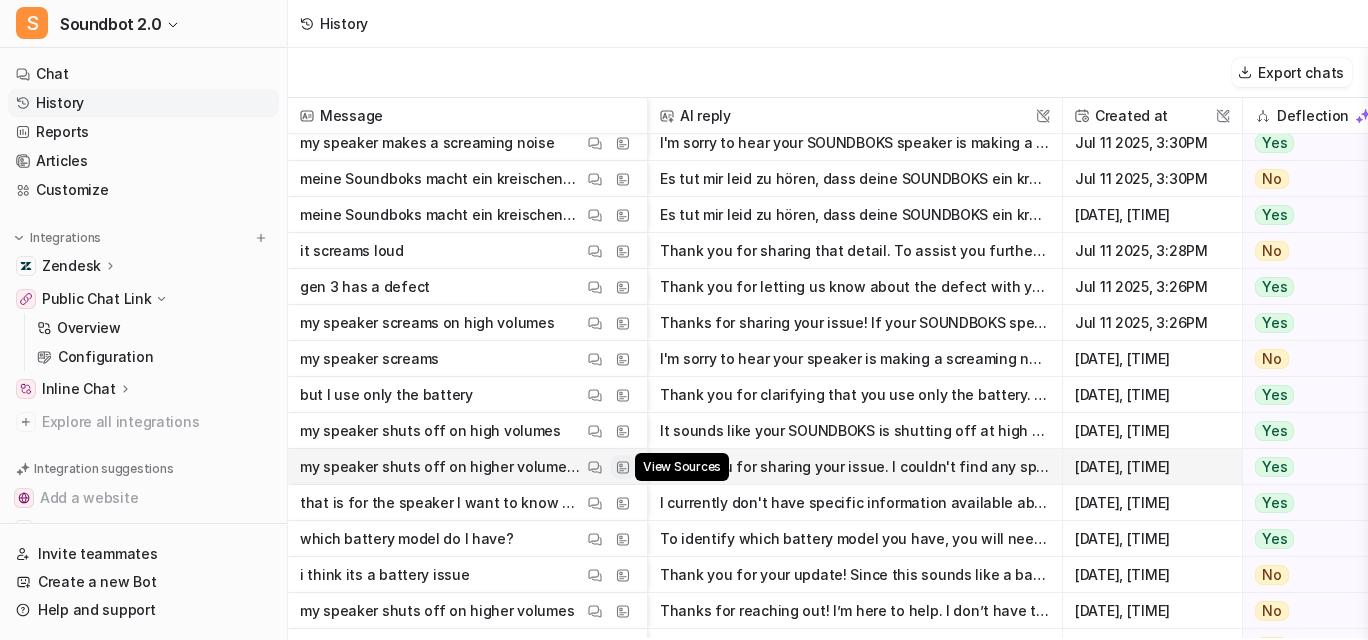 click at bounding box center [623, 467] 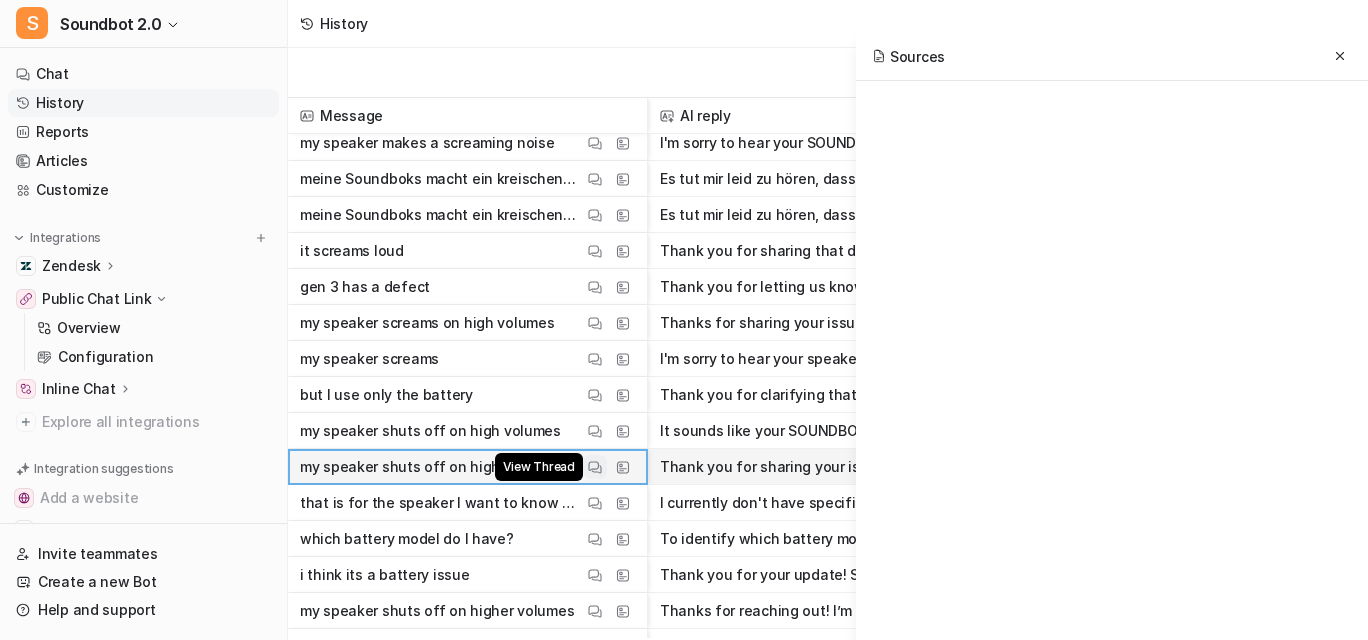 click on "View Thread" at bounding box center (595, 467) 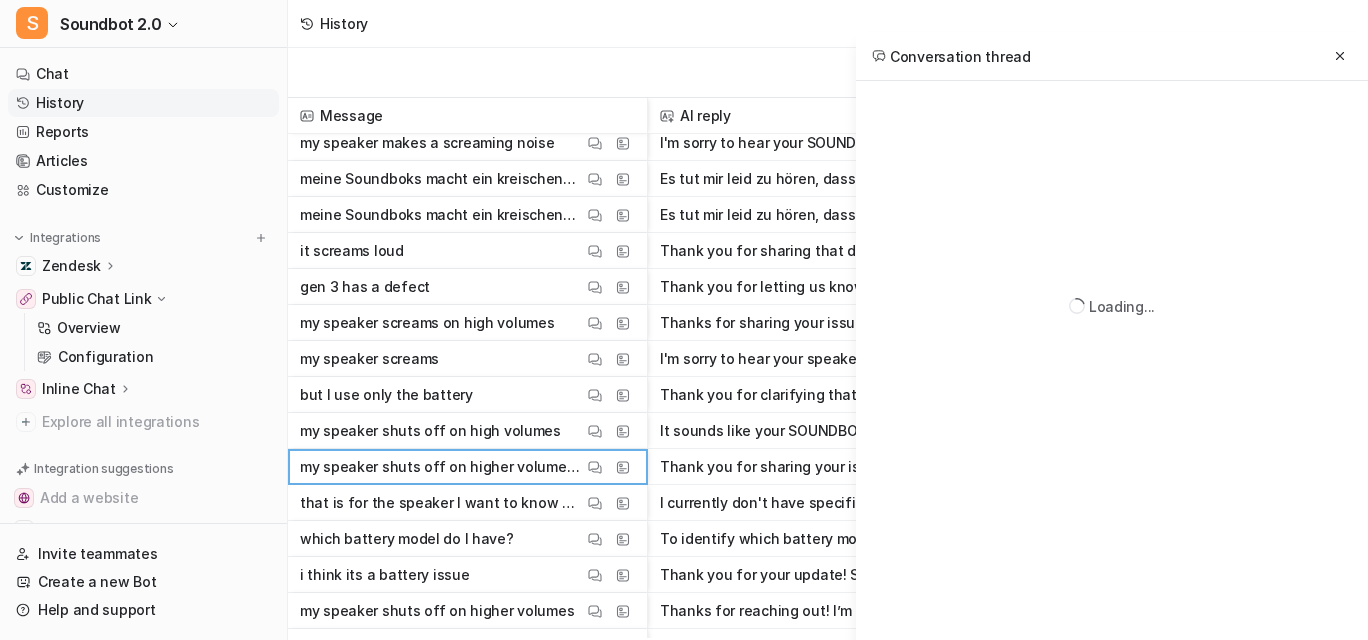 scroll, scrollTop: 140, scrollLeft: 0, axis: vertical 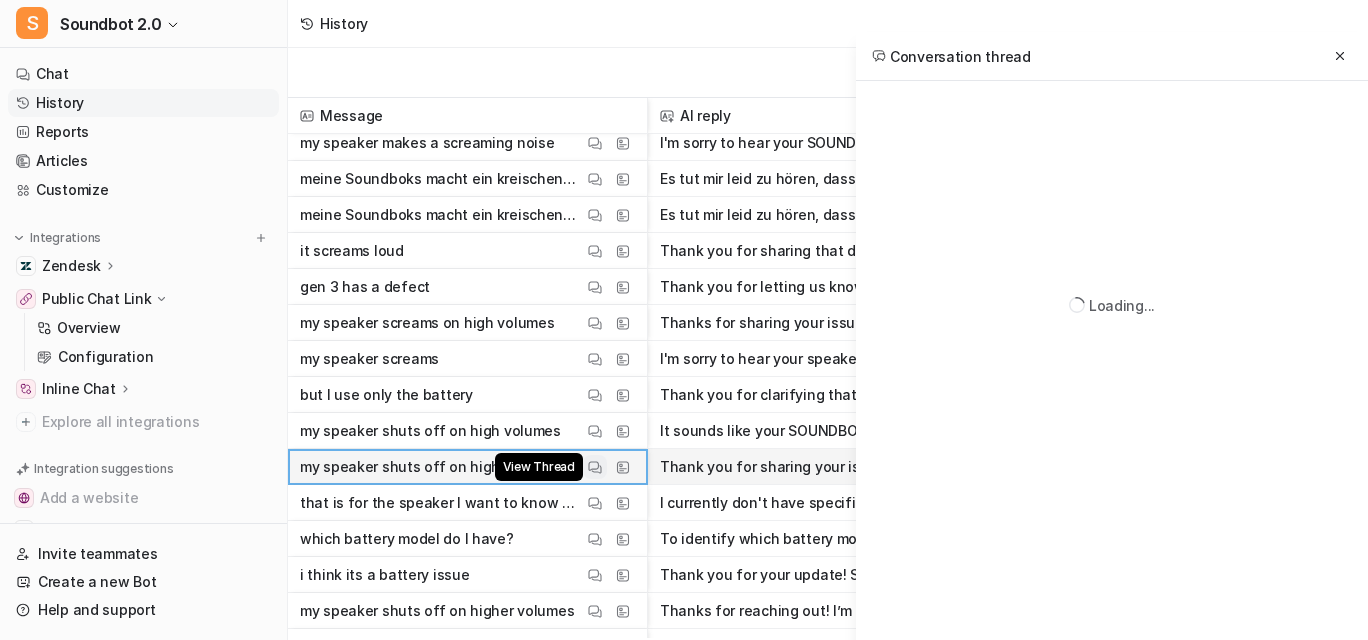 click at bounding box center (595, 467) 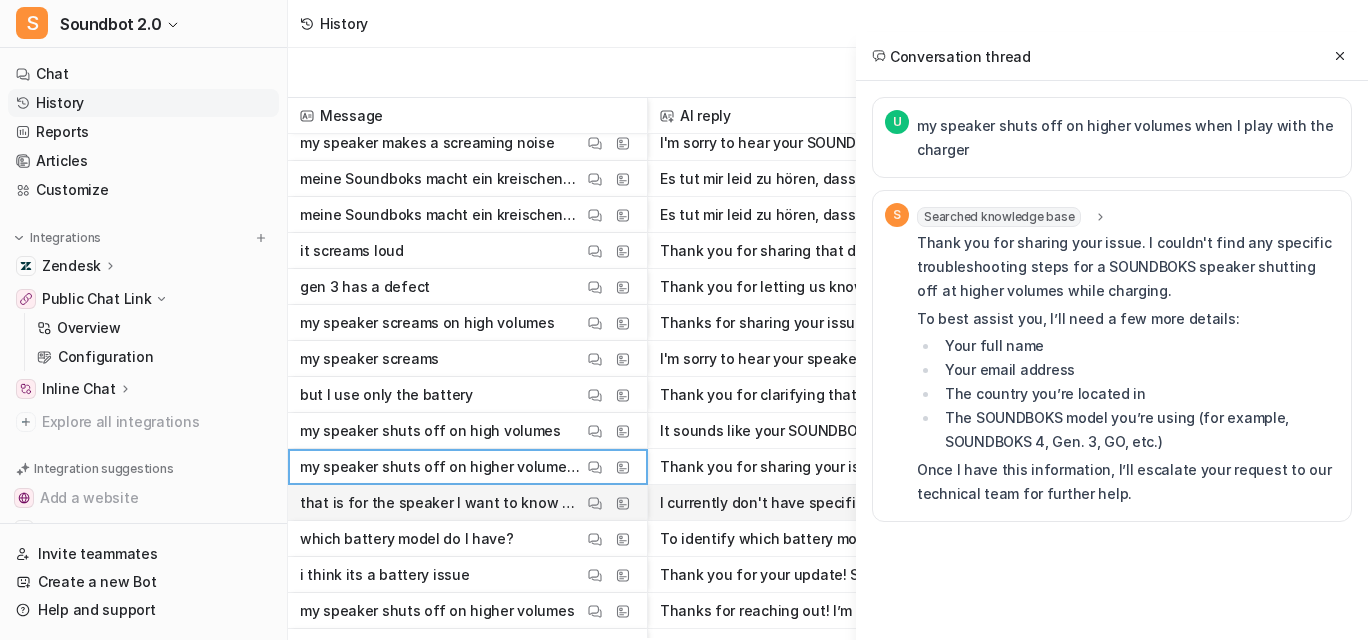 scroll, scrollTop: 30, scrollLeft: 0, axis: vertical 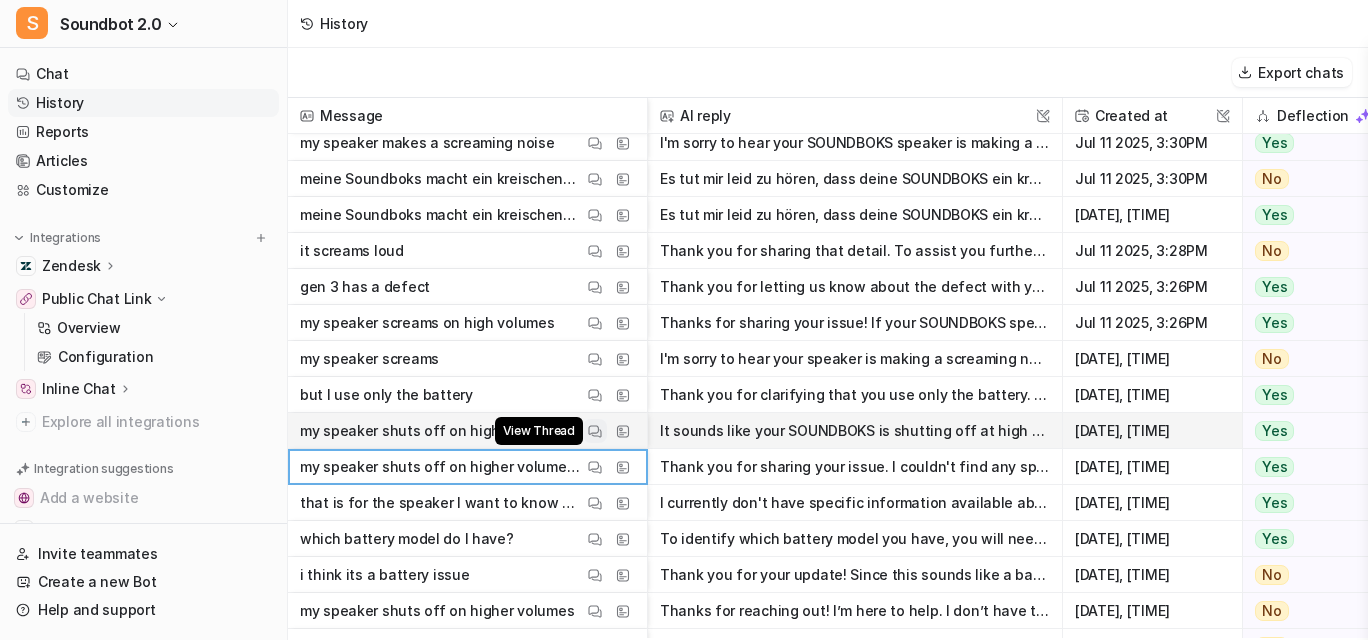 click at bounding box center [595, 431] 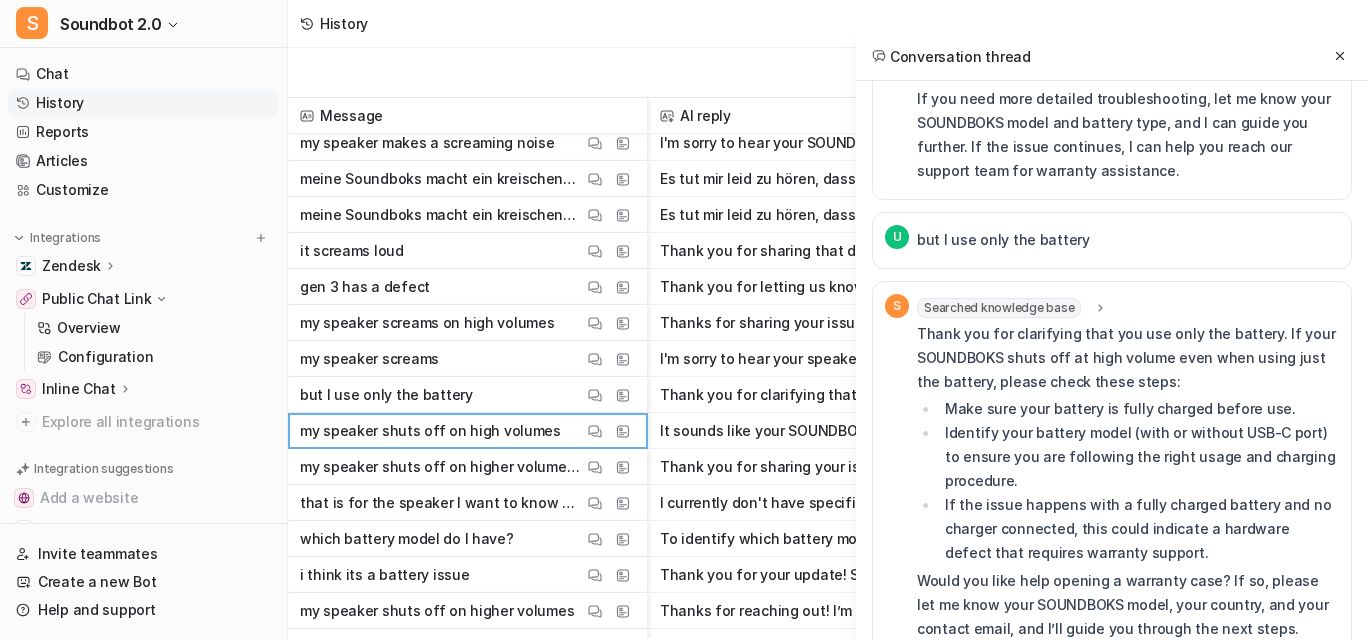 scroll, scrollTop: 0, scrollLeft: 0, axis: both 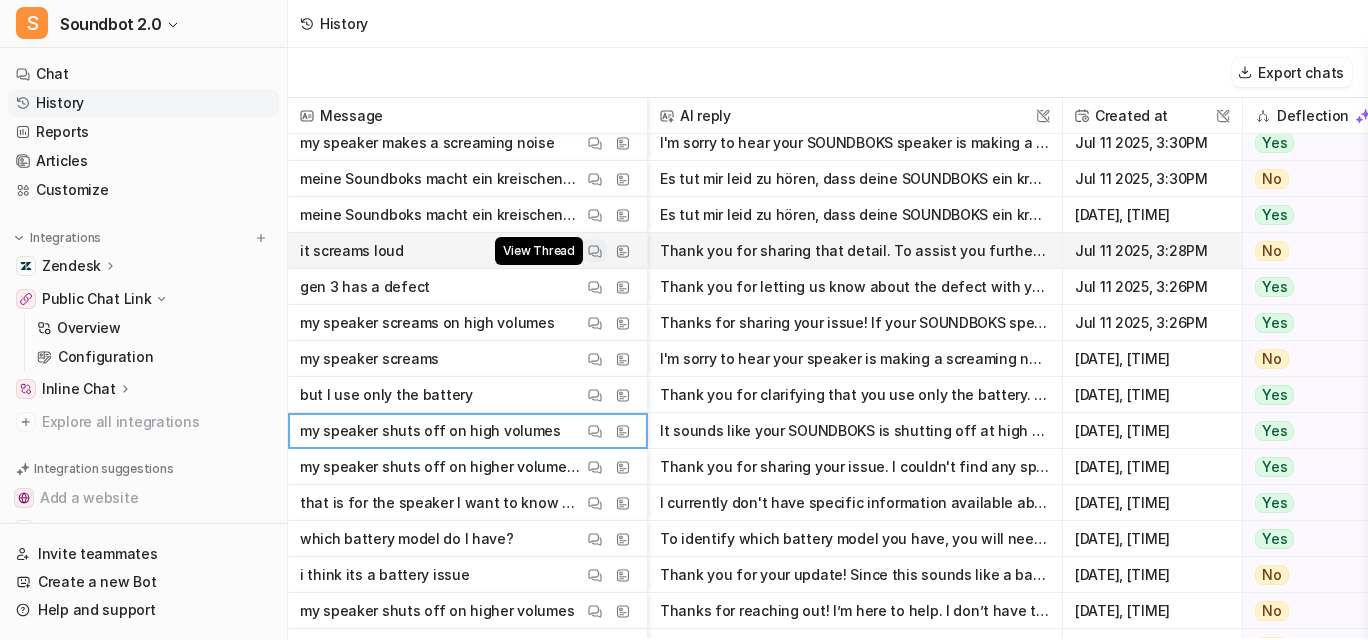 click at bounding box center (595, 251) 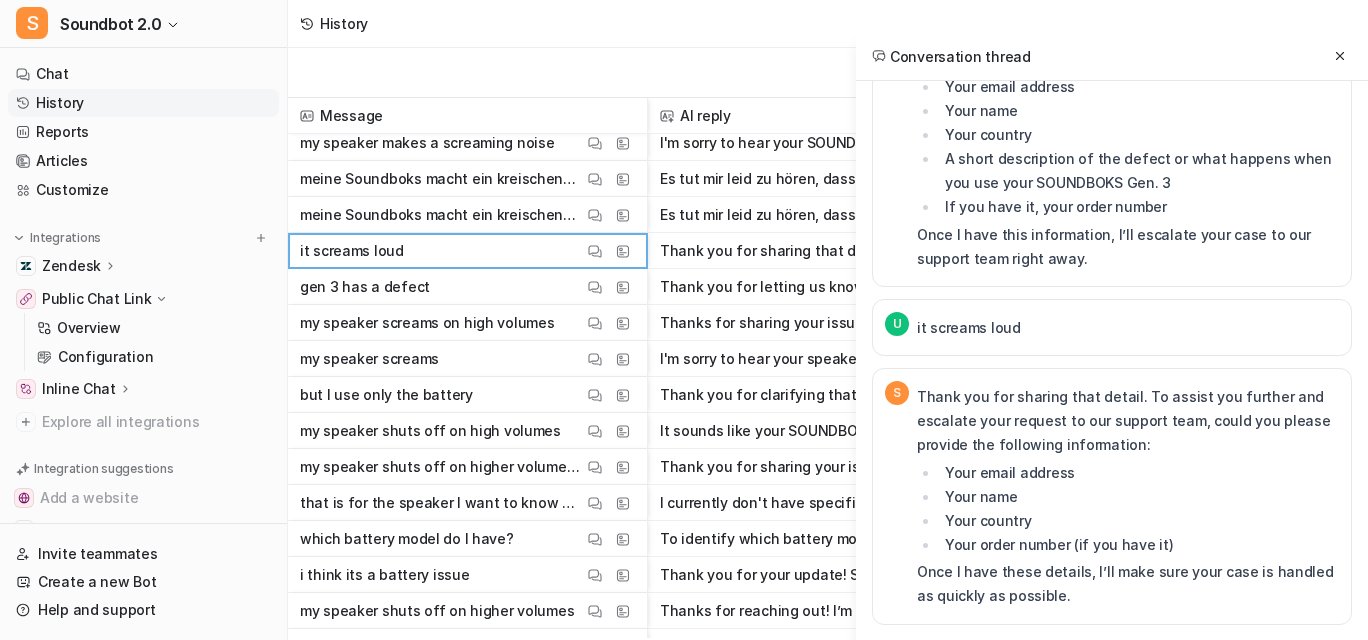 scroll, scrollTop: 451, scrollLeft: 0, axis: vertical 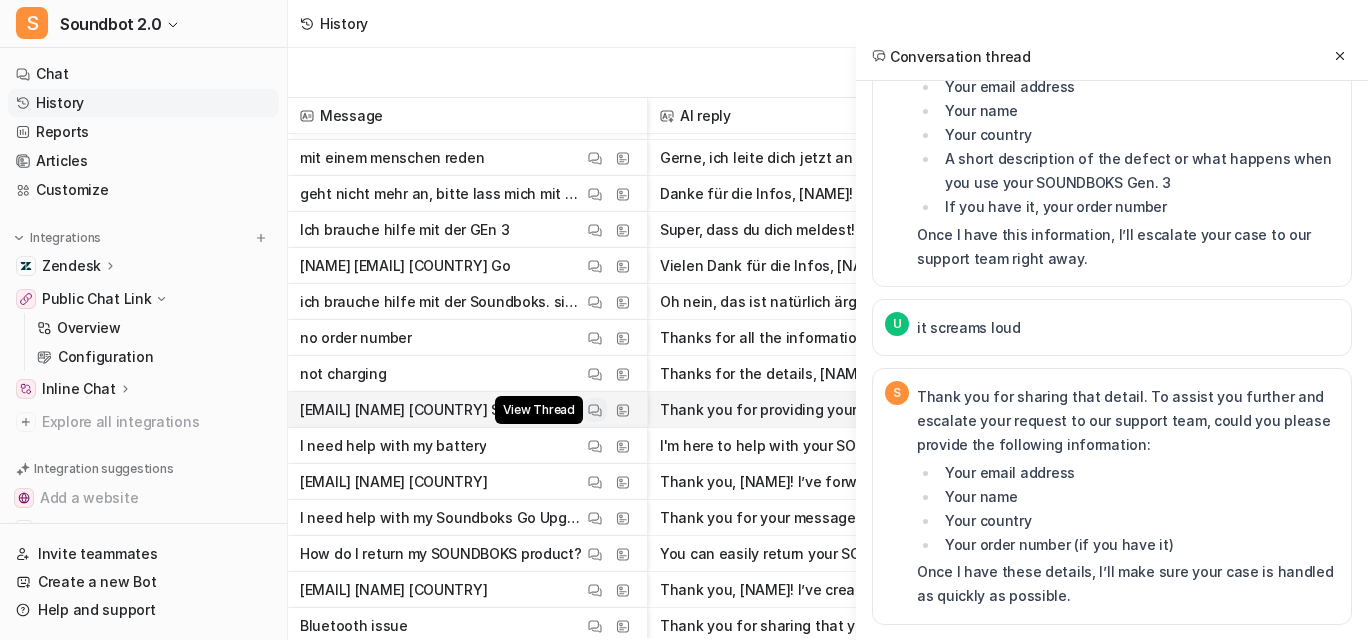 click at bounding box center (595, 410) 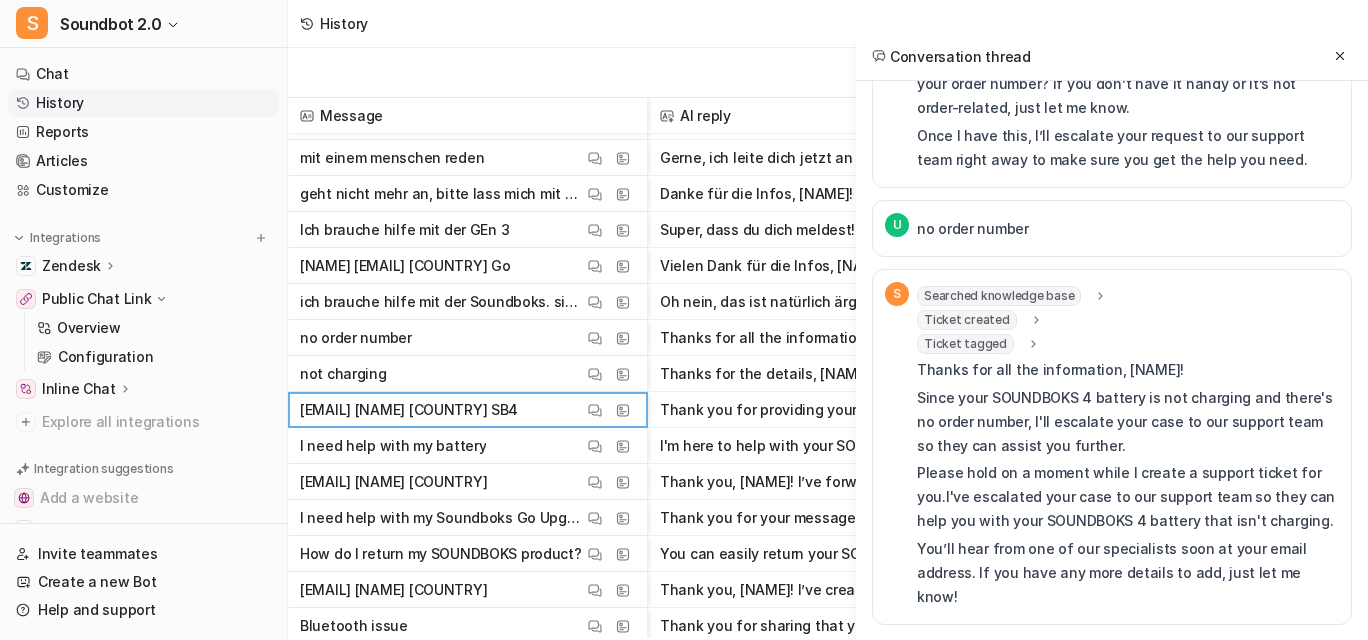 scroll, scrollTop: 1240, scrollLeft: 0, axis: vertical 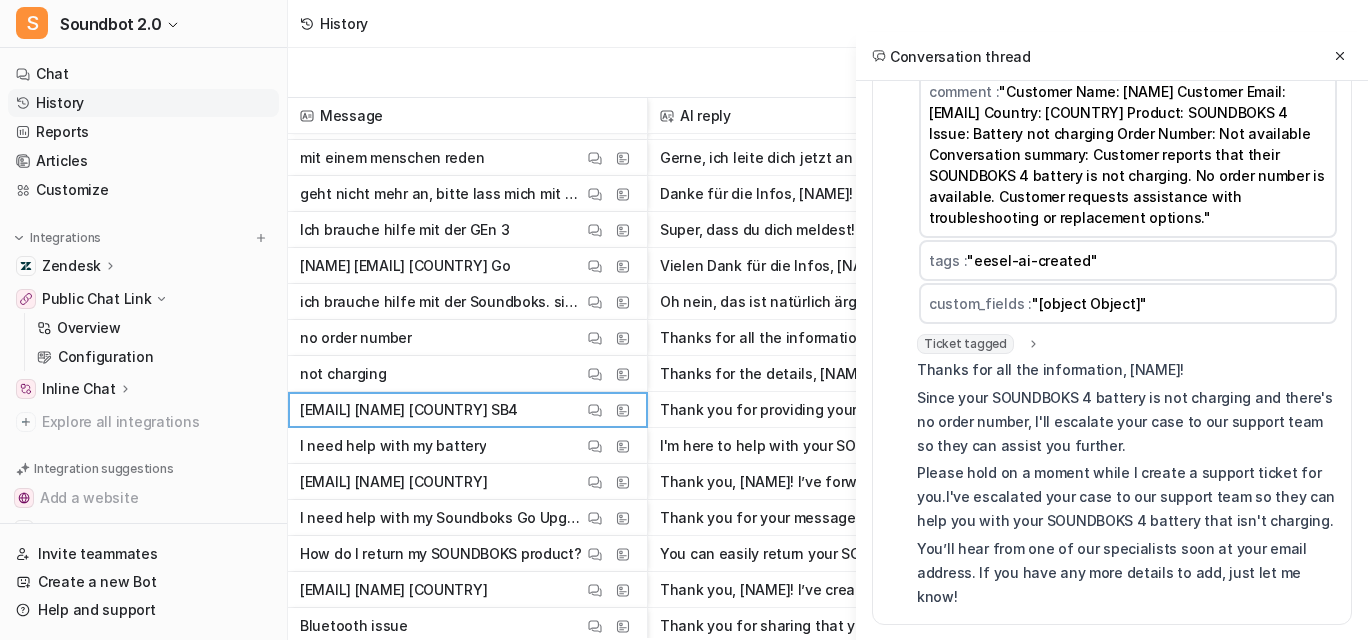 click on "Searched knowledge base search_queries :  "SOUNDBOKS 4 battery not charging troubleshooting" url :  "null" Ticket created summary :  "AI Support: Technical support - Leo" name :  "Leo" email :  "leoniebrockhaus@gmail.com" comment :  "Customer Name: Leo
Customer Email: leoniebrockhaus@gmail.com
Country: Germany
Product: SOUNDBOKS 4
Issue: Battery not charging
Order Number: Not available
Conversation summary: Customer reports that their SOUNDBOKS 4 battery is not charging. No order number is available. Customer requests assistance with troubleshooting or replacement options." tags :  "eesel-ai-created" custom_fields :  "[object Object]" Ticket tagged tag :  "eesel-ai-created"" at bounding box center (1128, 120) 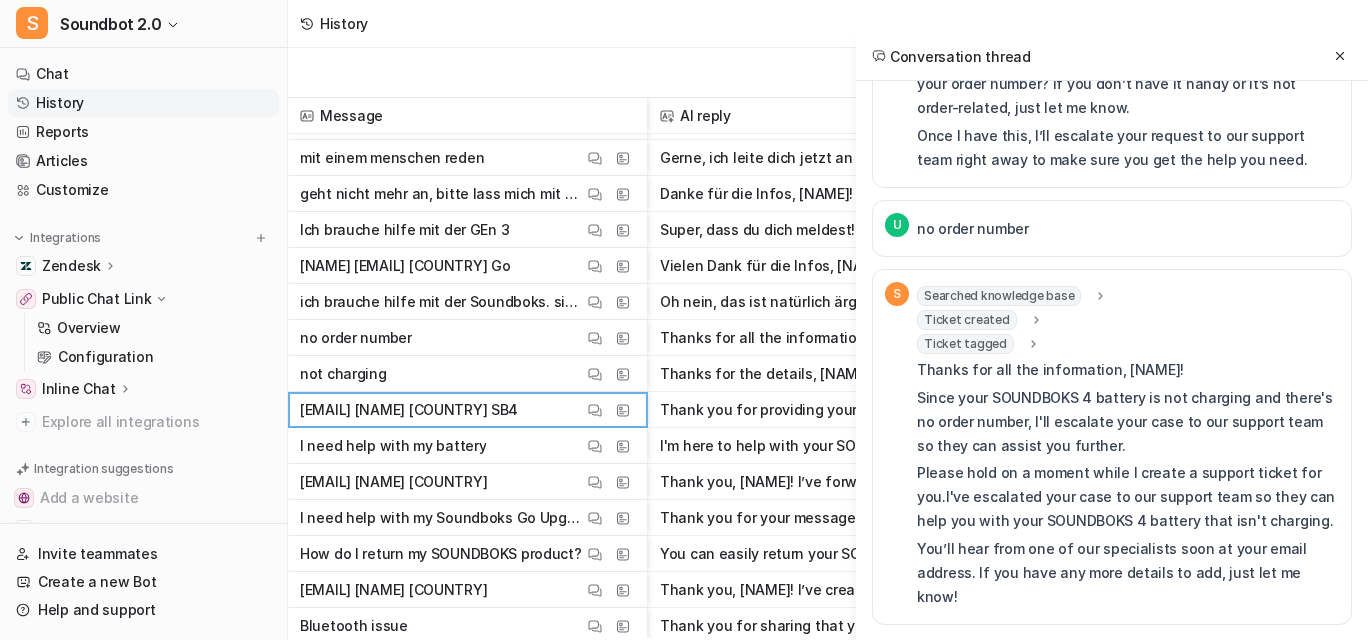 click on "Ticket created" at bounding box center [967, 320] 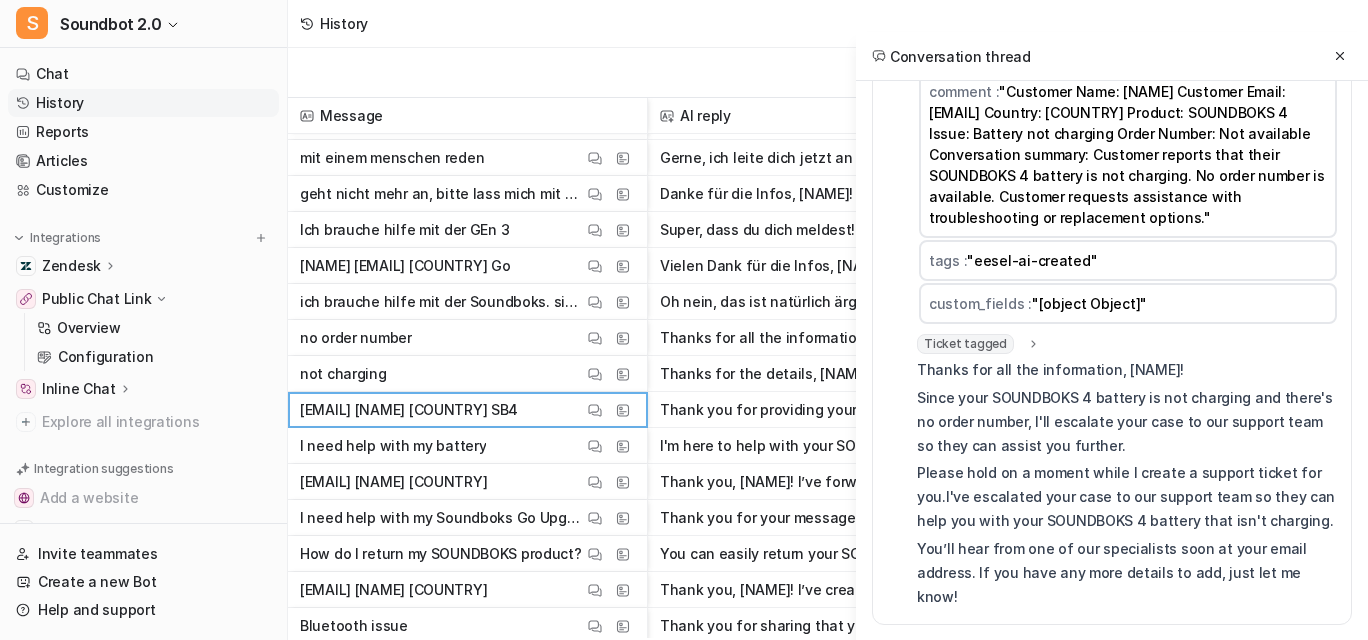 scroll, scrollTop: 1565, scrollLeft: 0, axis: vertical 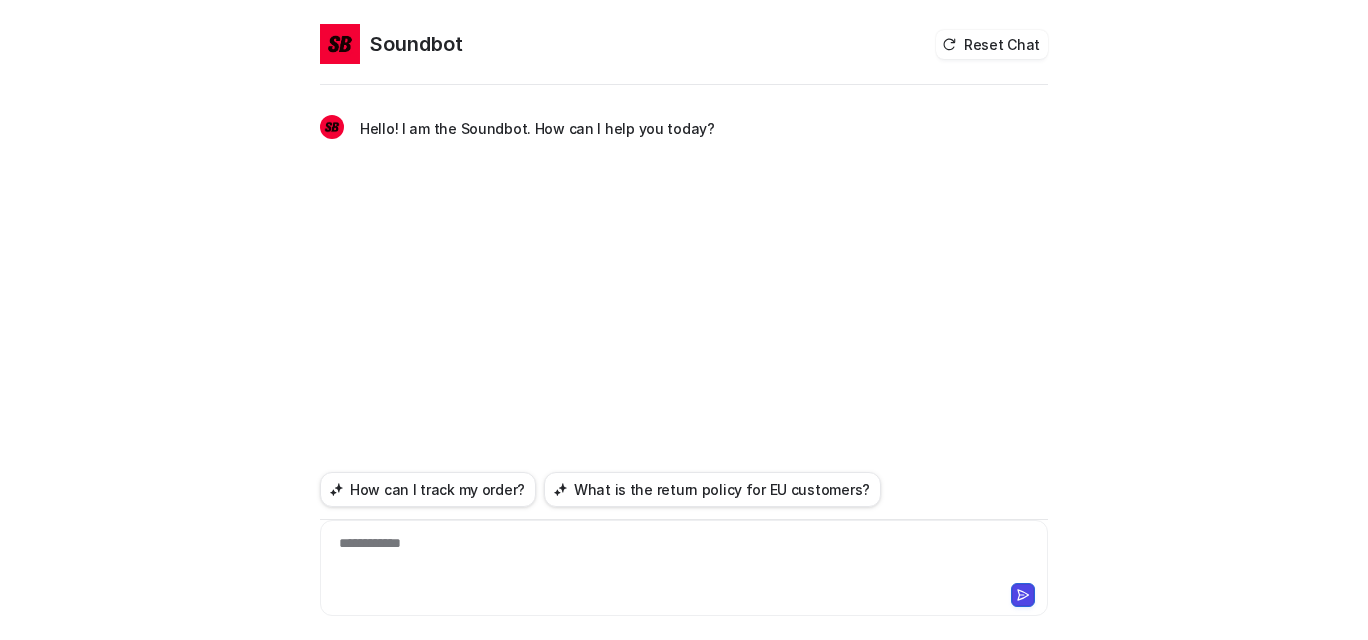 click on "**********" at bounding box center (679, 556) 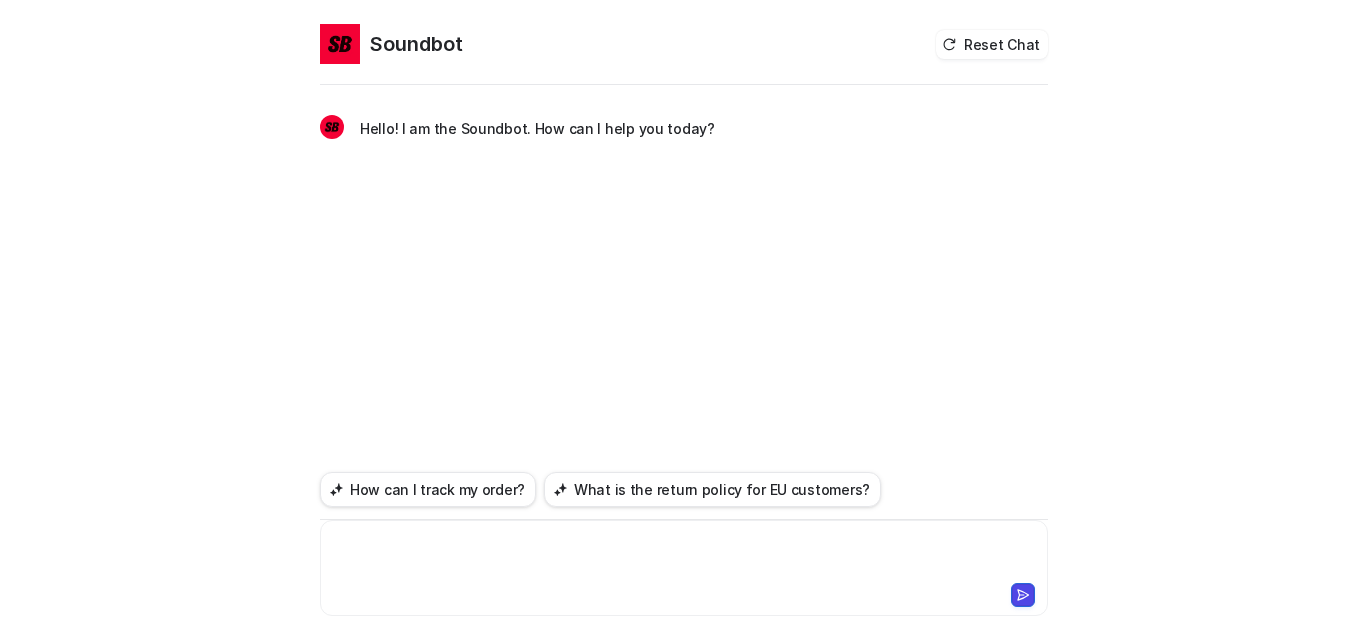 type 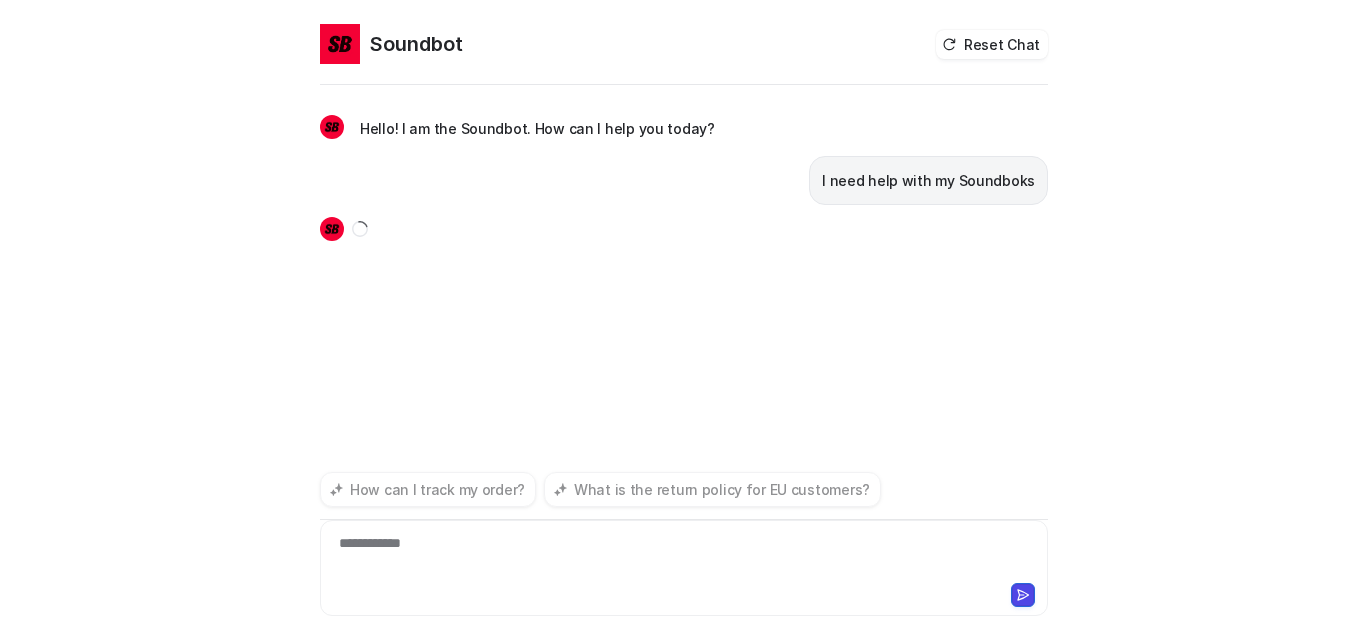 click on "**********" at bounding box center (679, 556) 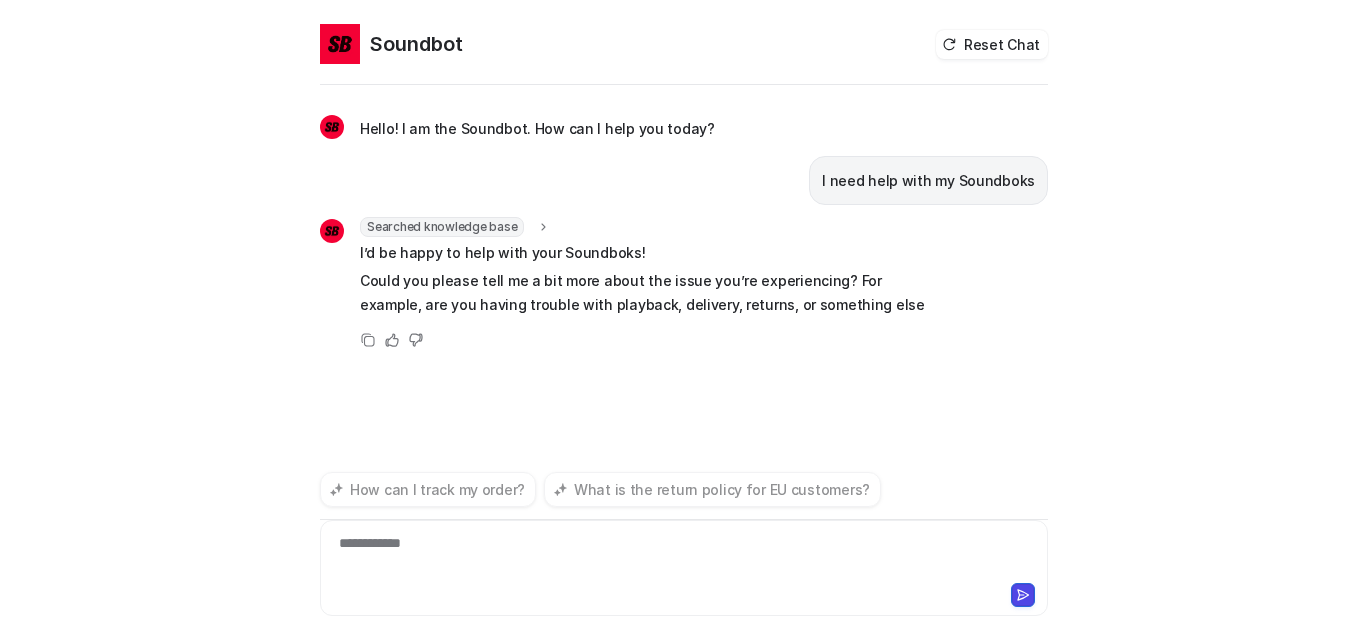 scroll, scrollTop: 68, scrollLeft: 0, axis: vertical 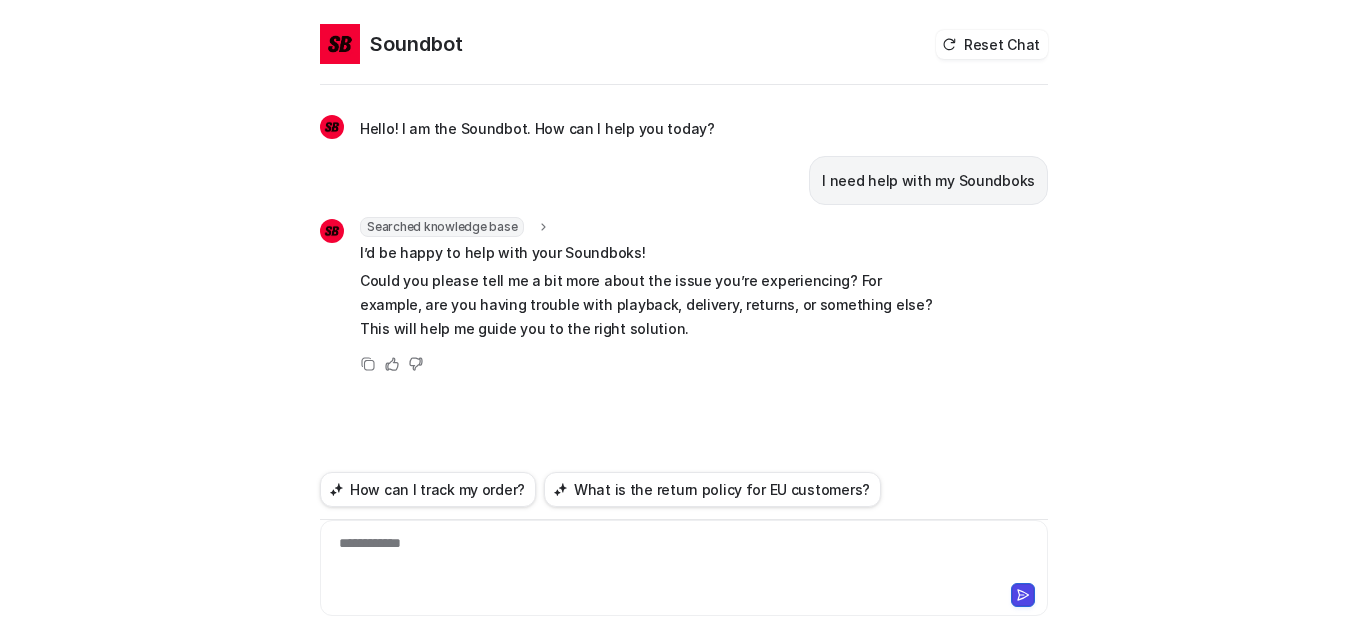 click on "**********" at bounding box center (679, 556) 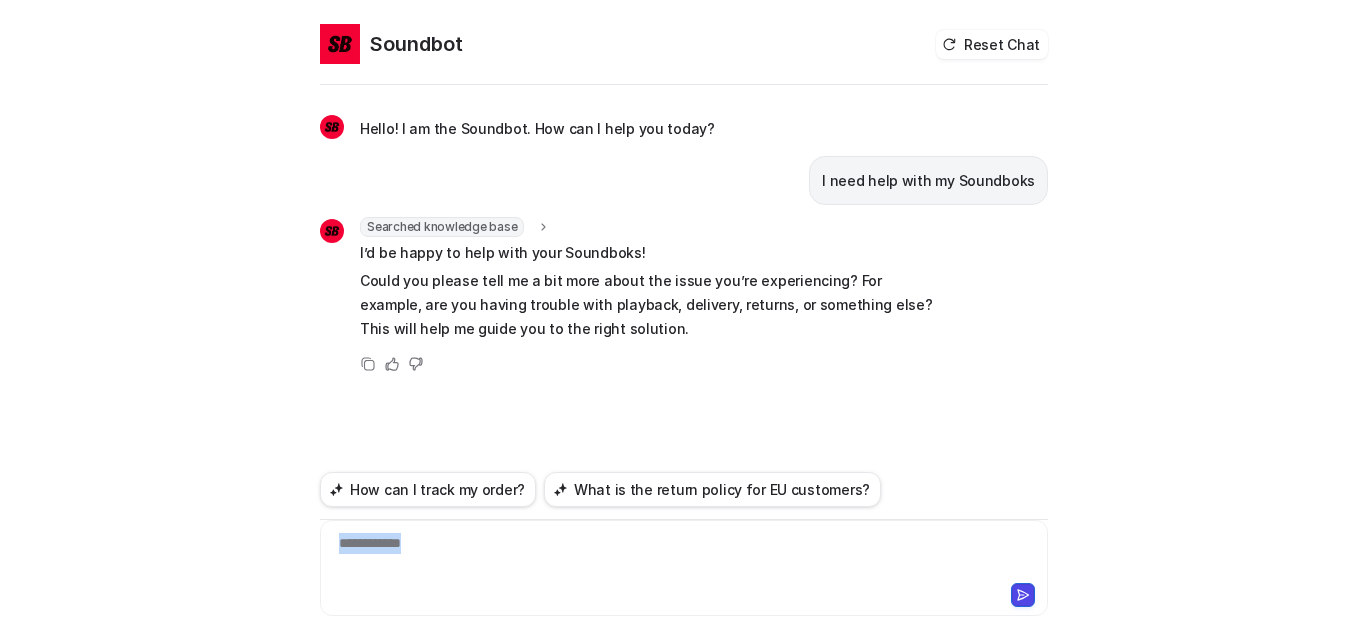 drag, startPoint x: 467, startPoint y: 523, endPoint x: 287, endPoint y: 523, distance: 180 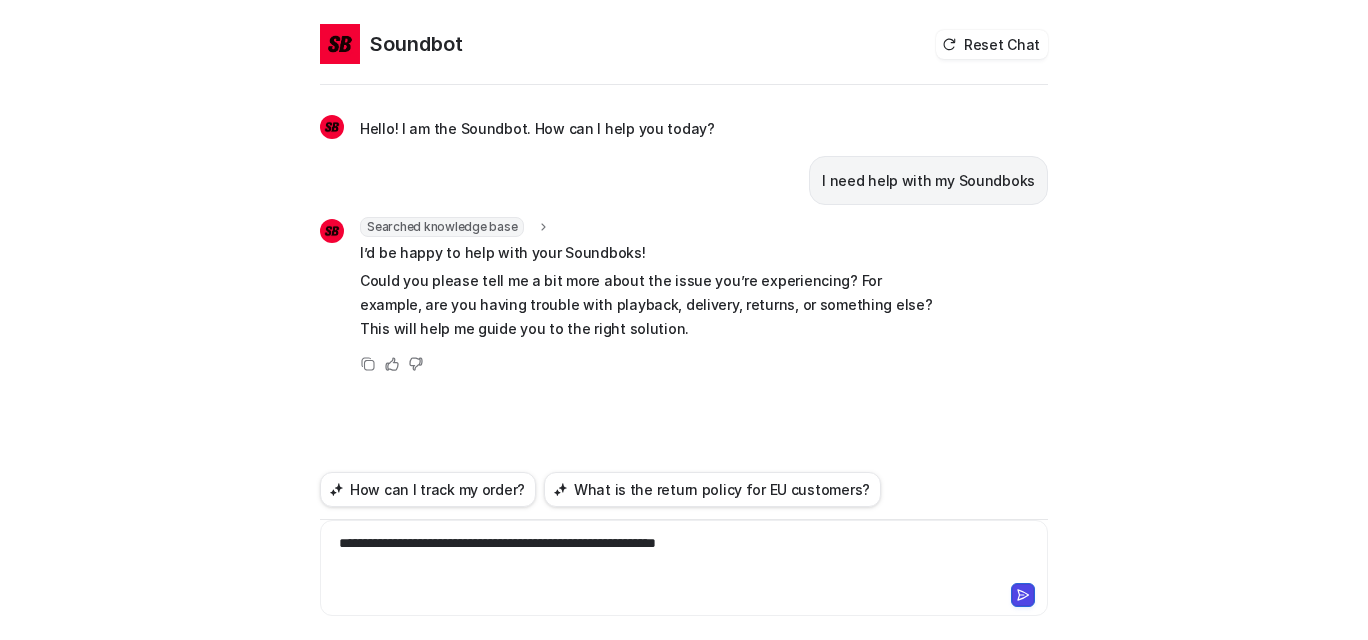 scroll, scrollTop: 81, scrollLeft: 0, axis: vertical 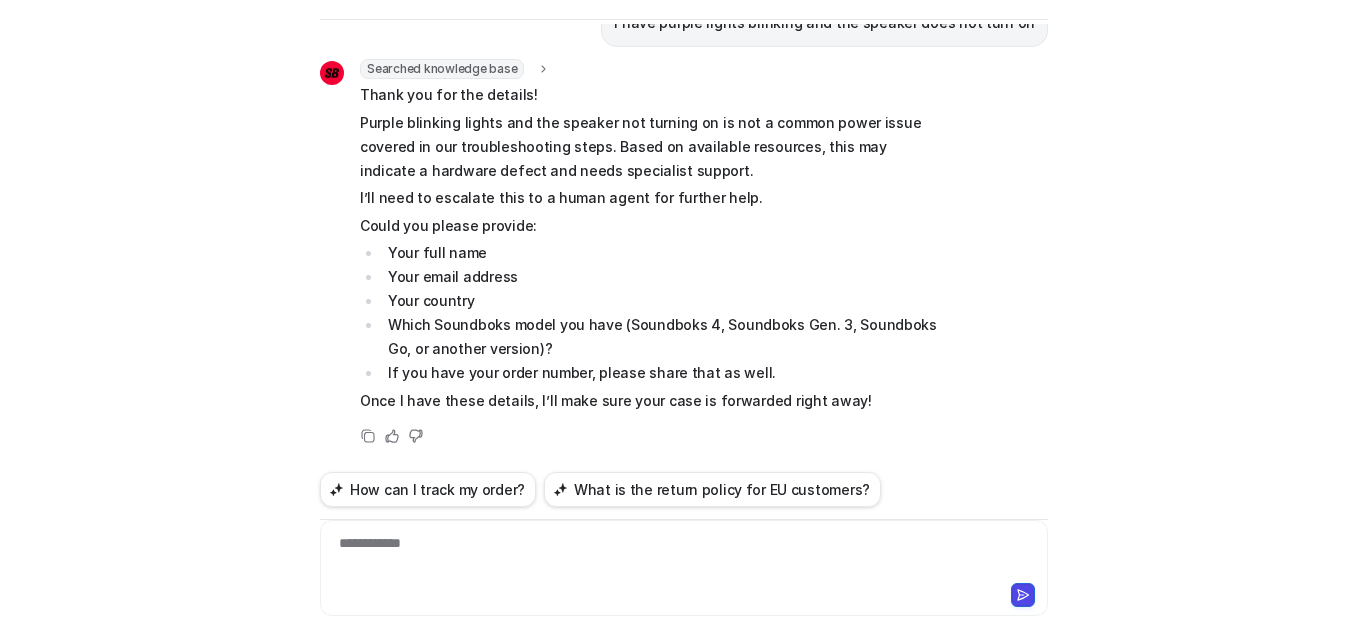 click on "**********" at bounding box center [679, 556] 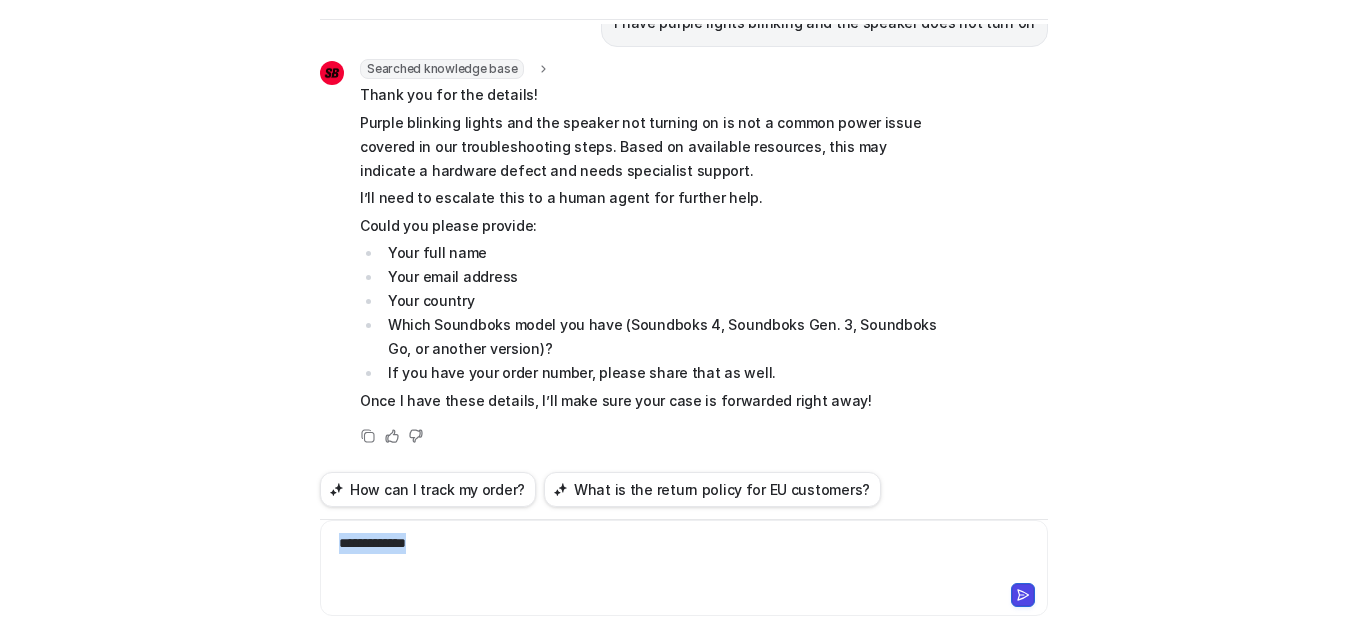 drag, startPoint x: 476, startPoint y: 517, endPoint x: 280, endPoint y: 516, distance: 196.00255 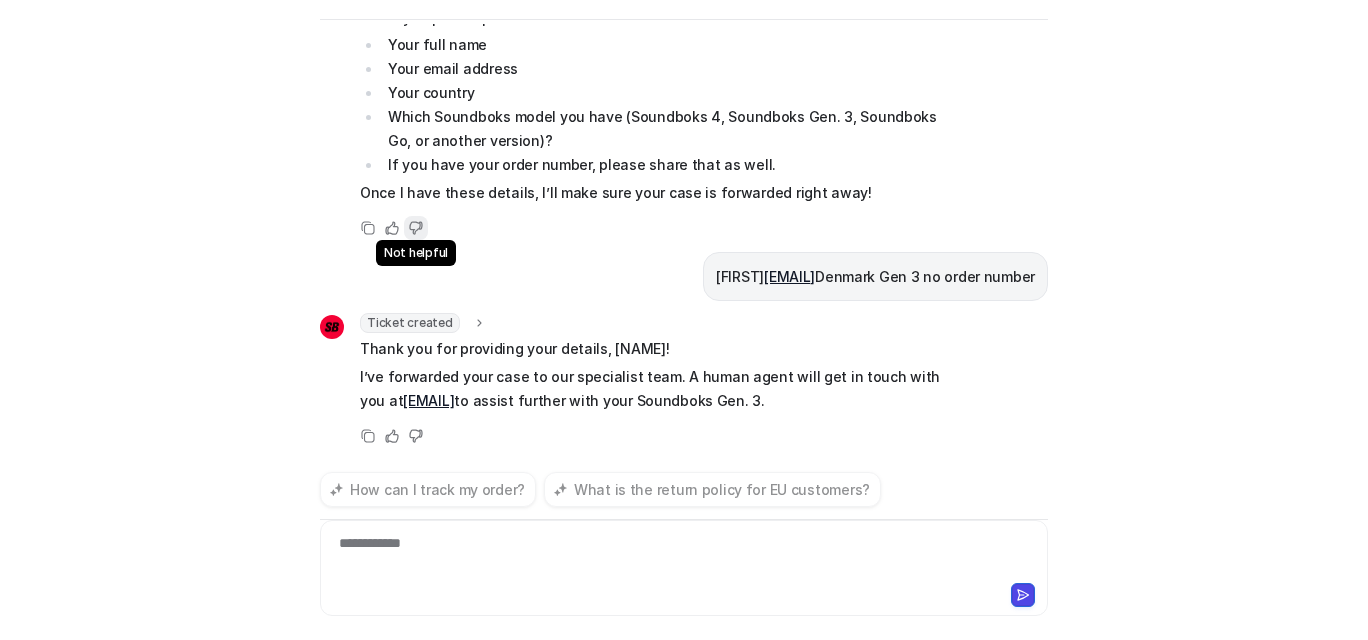 scroll, scrollTop: 888, scrollLeft: 0, axis: vertical 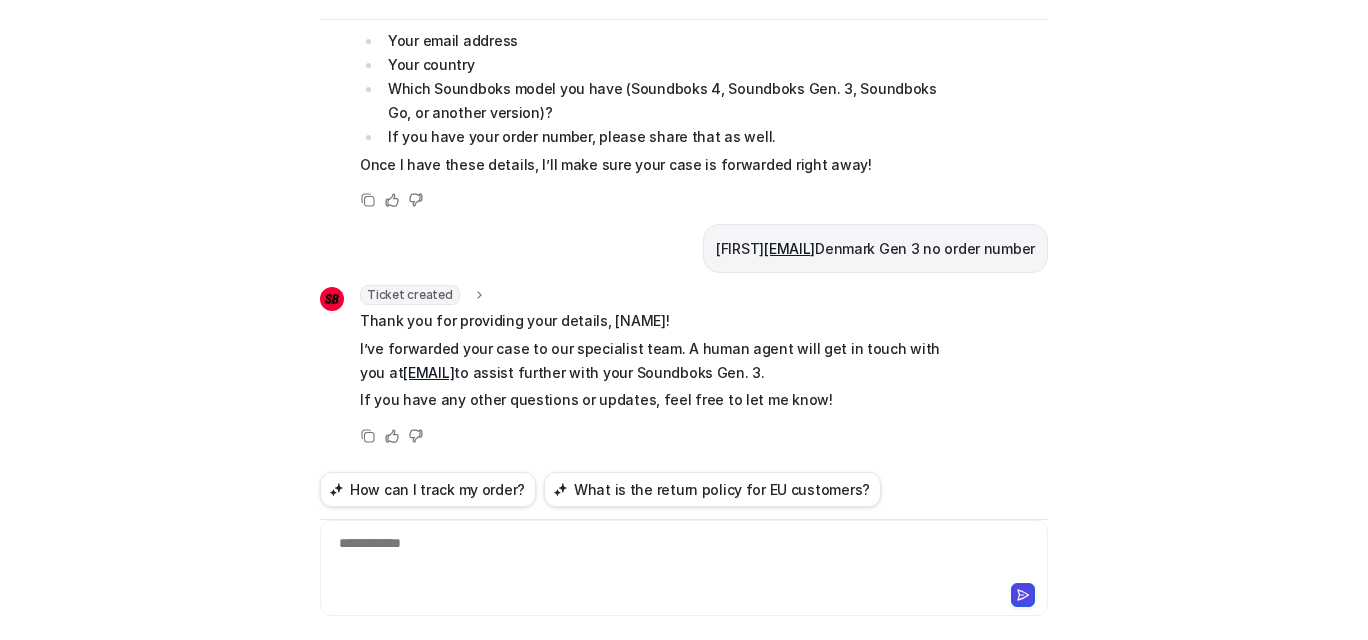 click on "Hello! I am the Soundbot. How can I help you today?
I need help with my Soundboks
Searched knowledge base search_queries :  "help with Soundboks" url :  "null" I’d be happy to help with your Soundboks!
Could you please tell me a bit more about the issue you’re experiencing? For example, are you having trouble with playback, delivery, returns, or something else? This will help me guide you to the right solution.
Copy Helpful Not helpful I have purple lights blinking and the speaker does not turn on
Searched knowledge base search_queries :  "purple lights blinking speaker does not turn on,Speaker Shutdown During Playback troubleshooting" Thank you for the details!
Purple blinking lights and the speaker not turning on is not a common power issue covered in our troubleshooting steps. Based on available resources, this may indicate a hardware defect and needs specialist support.
I’ll need to escalate this to a human agent for further help.
Could you please provide:
Your full name" at bounding box center (684, 248) 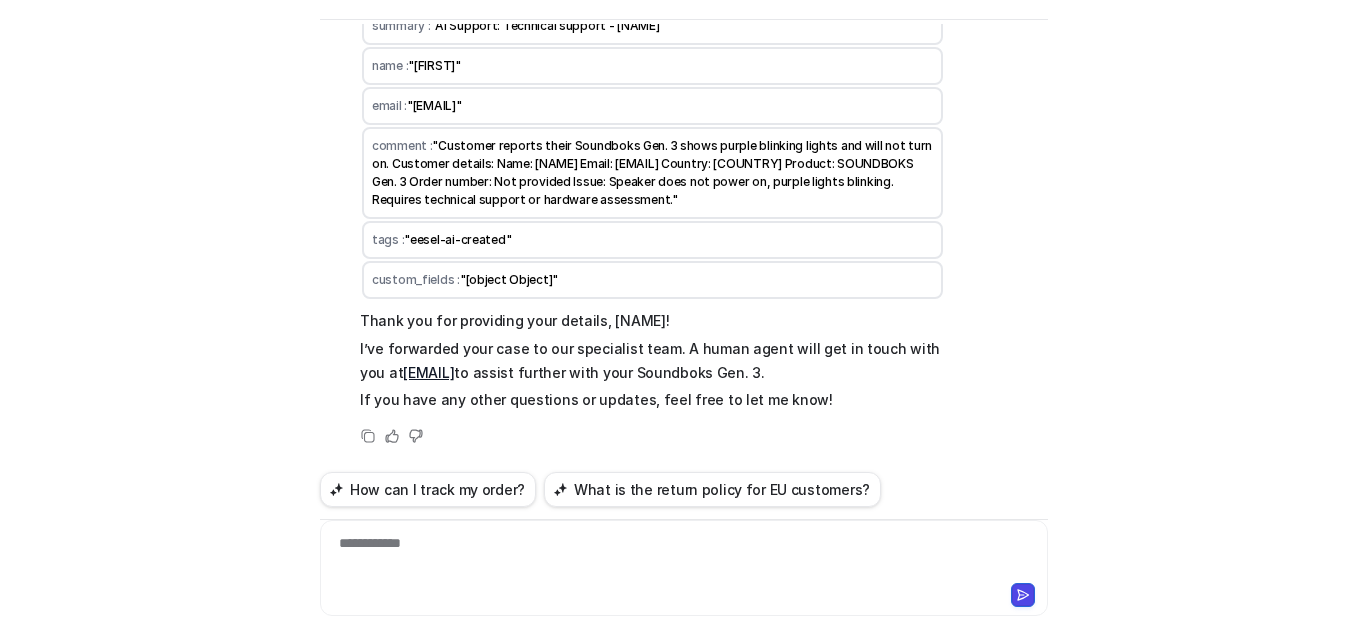 scroll, scrollTop: 1011, scrollLeft: 0, axis: vertical 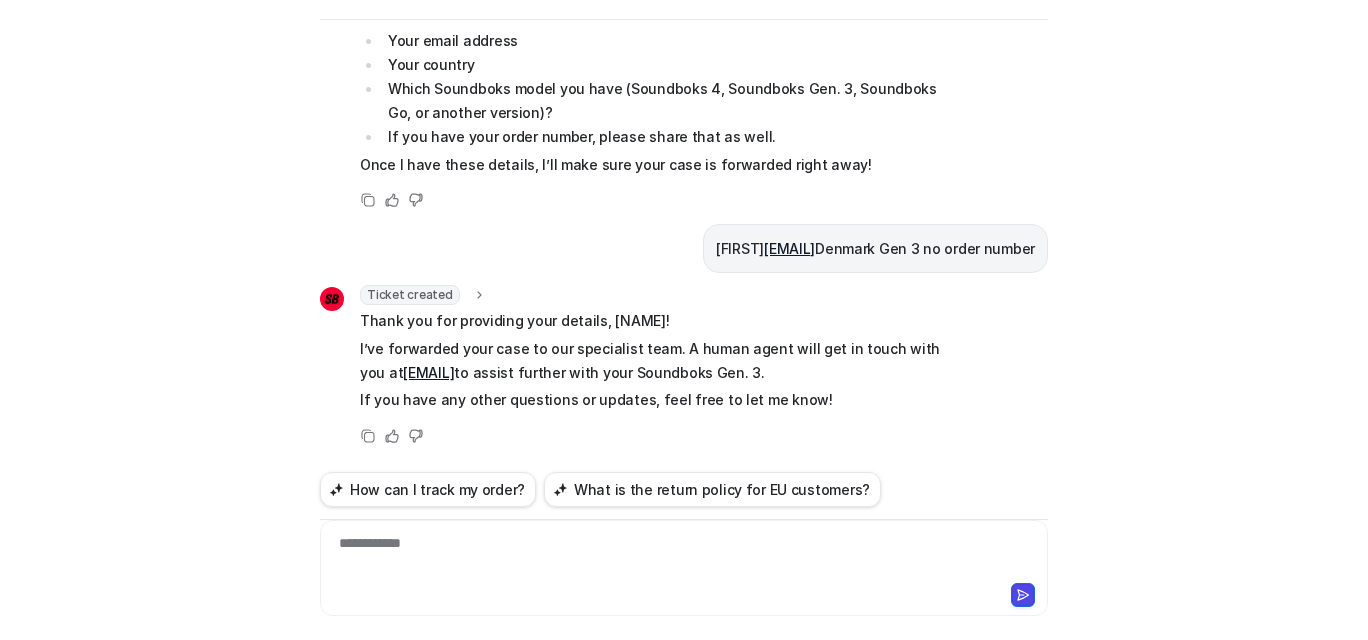 click on "Ticket created" at bounding box center (410, 295) 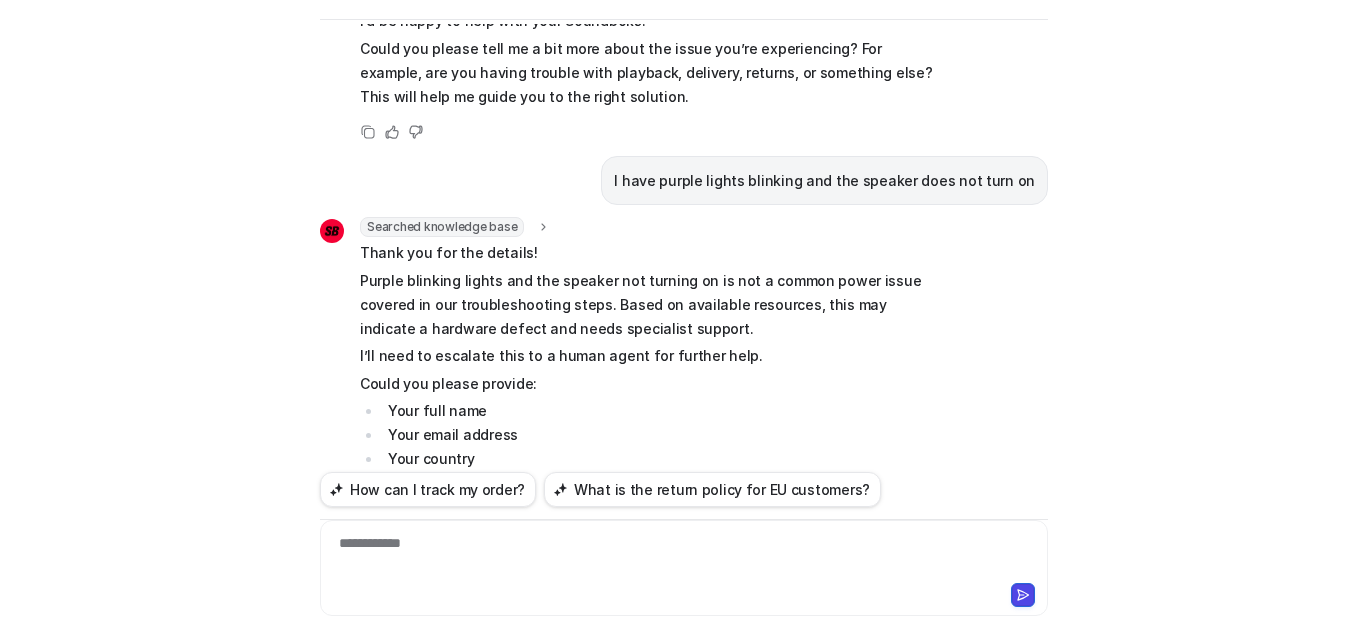 scroll, scrollTop: 0, scrollLeft: 0, axis: both 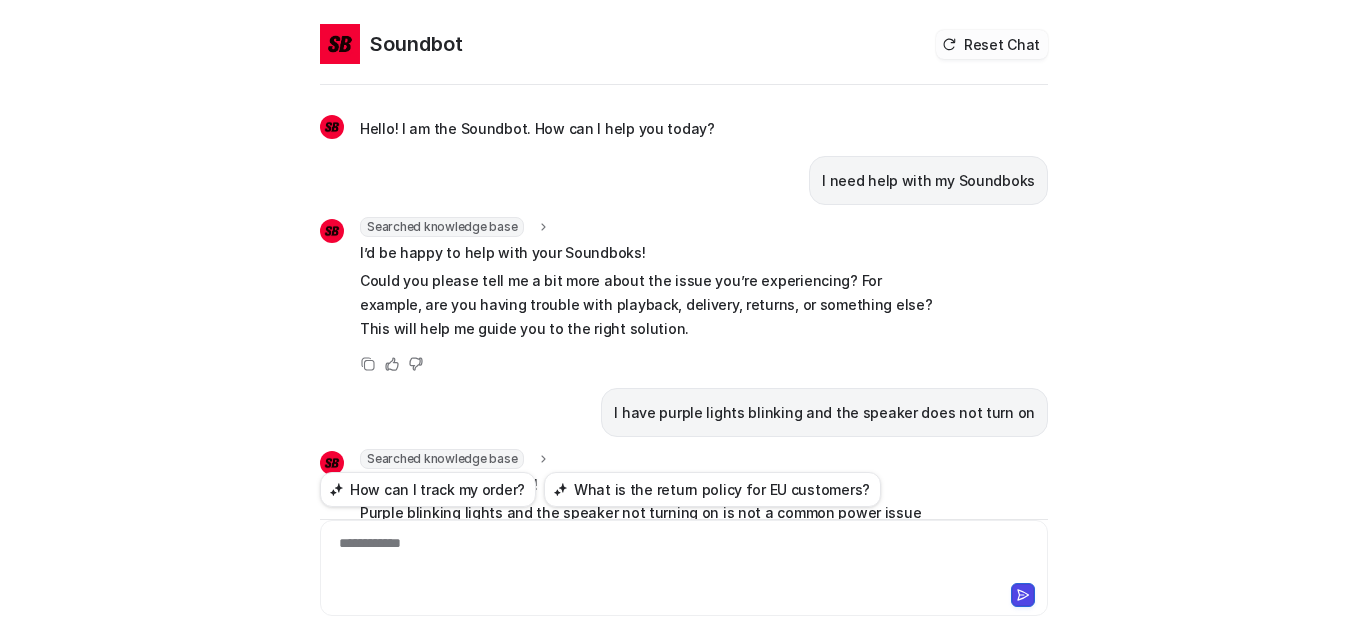 click on "Reset Chat" at bounding box center (992, 44) 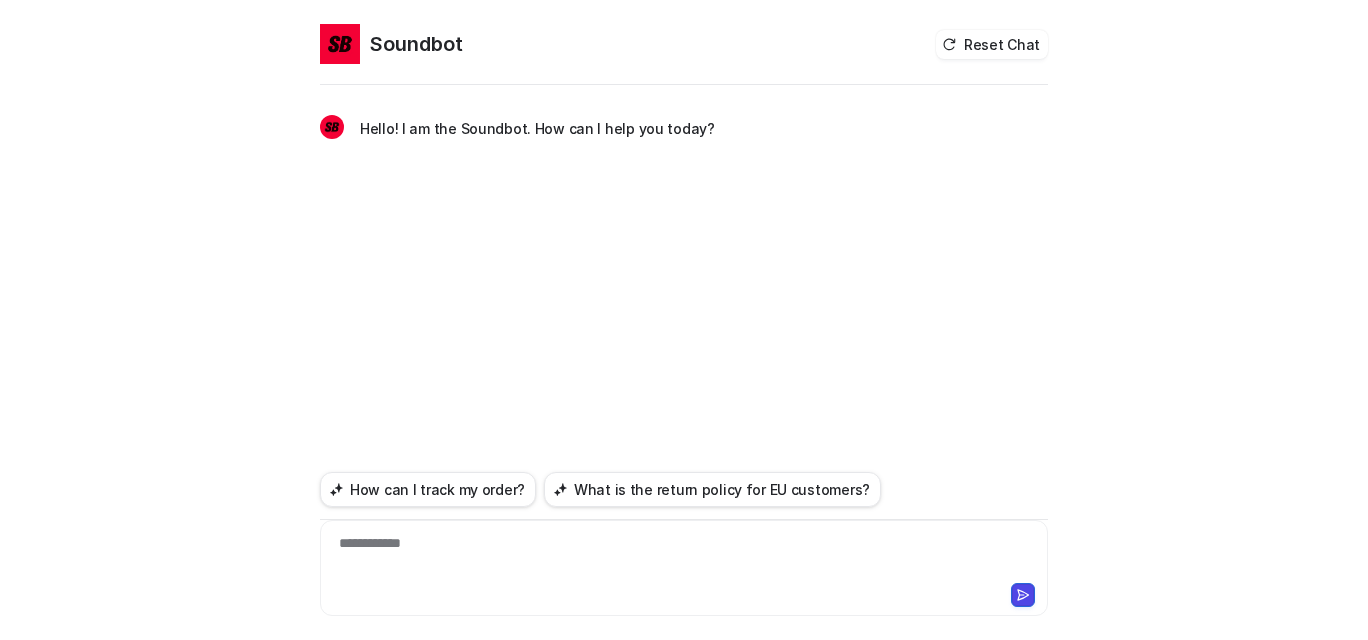 click on "**********" at bounding box center (679, 556) 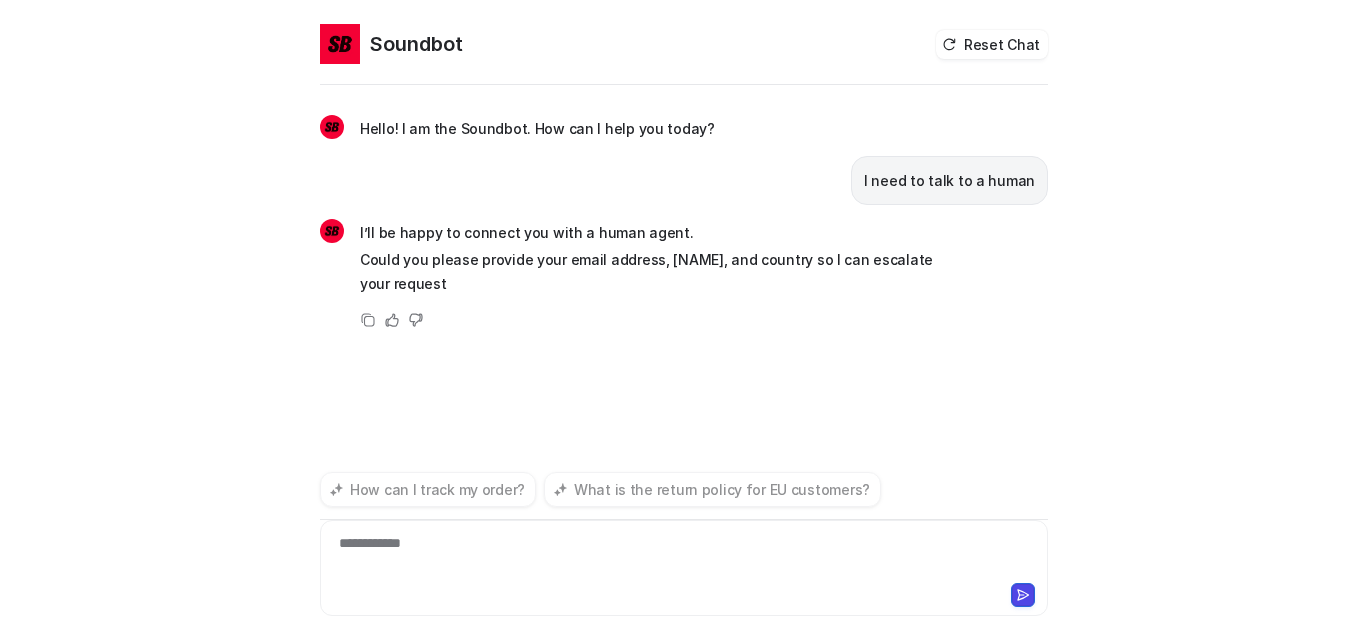 scroll, scrollTop: 13, scrollLeft: 0, axis: vertical 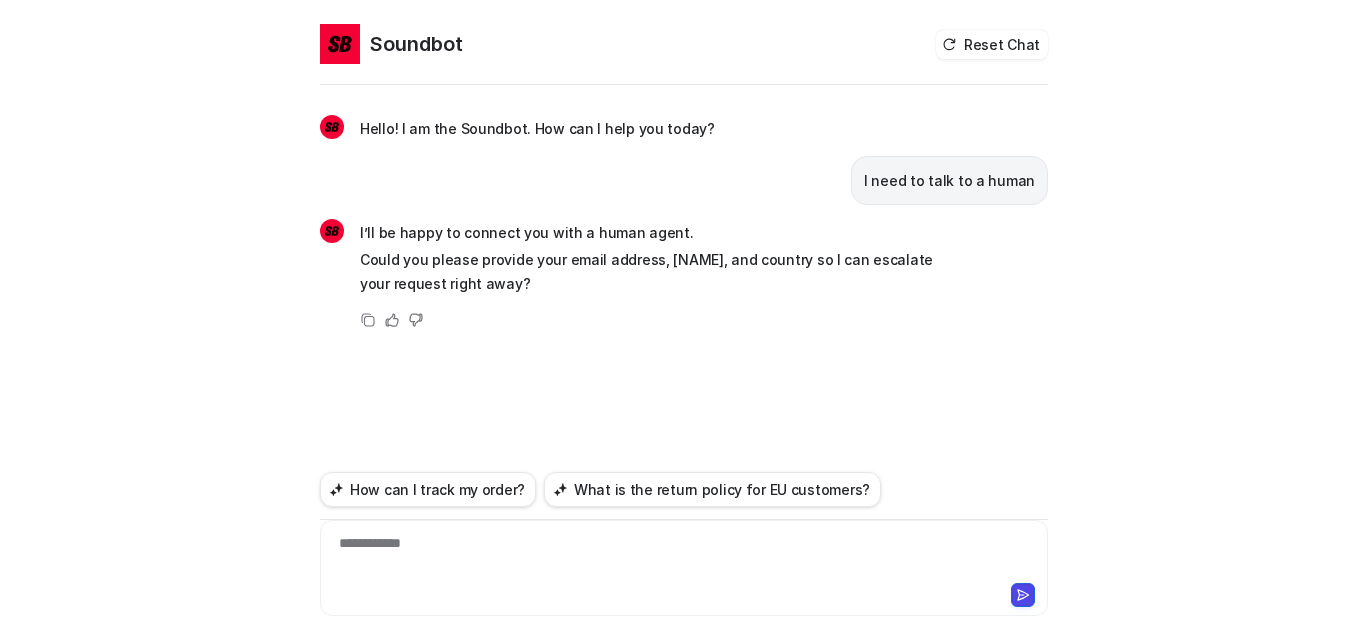 click on "**********" at bounding box center (679, 556) 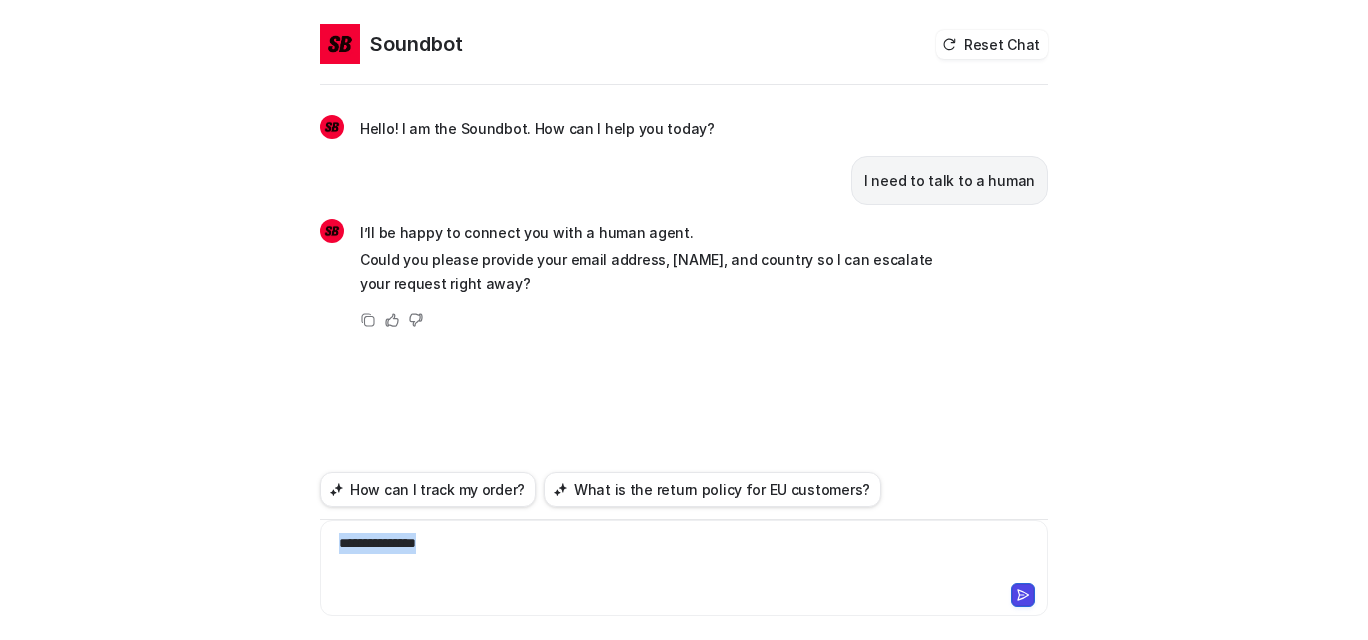 drag, startPoint x: 508, startPoint y: 524, endPoint x: 303, endPoint y: 523, distance: 205.00244 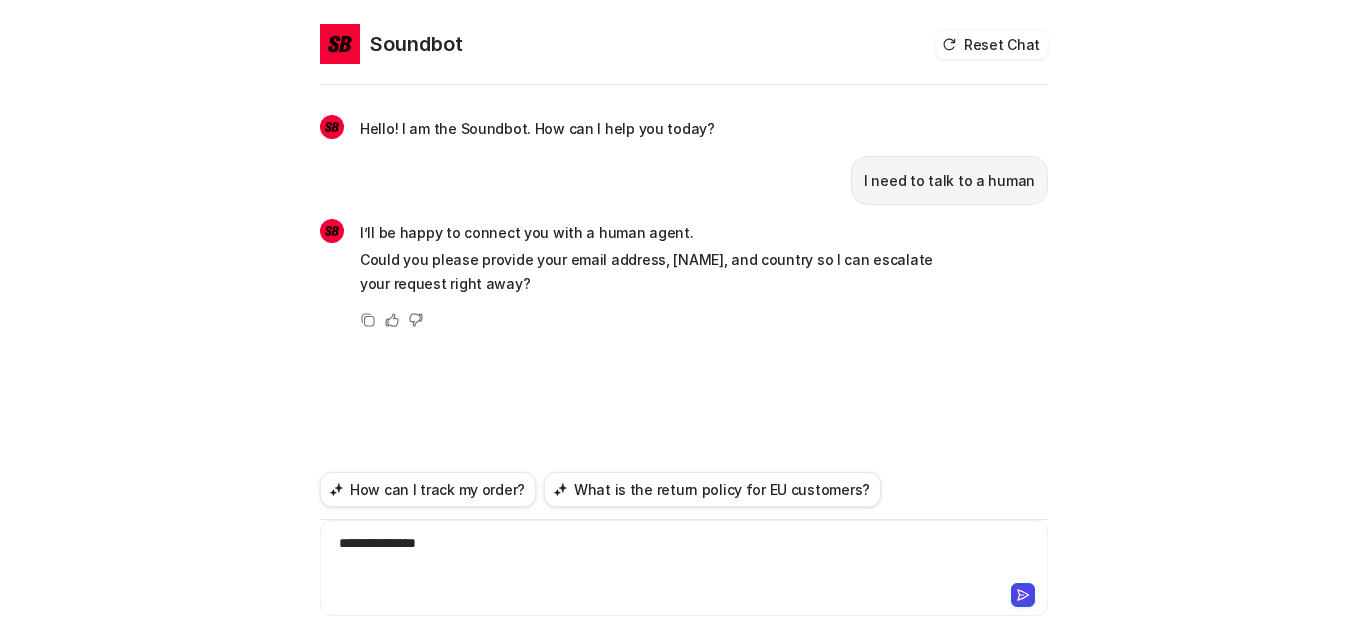 click on "**********" at bounding box center [684, 568] 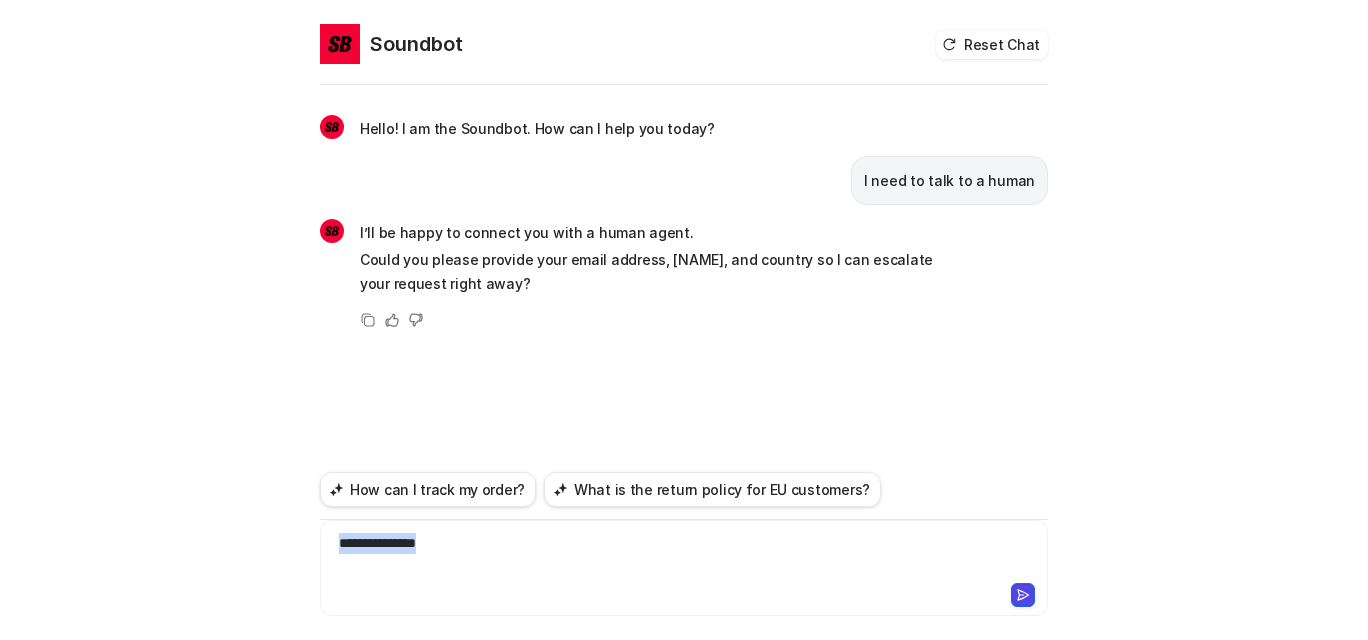 drag, startPoint x: 748, startPoint y: 503, endPoint x: 461, endPoint y: 542, distance: 289.6377 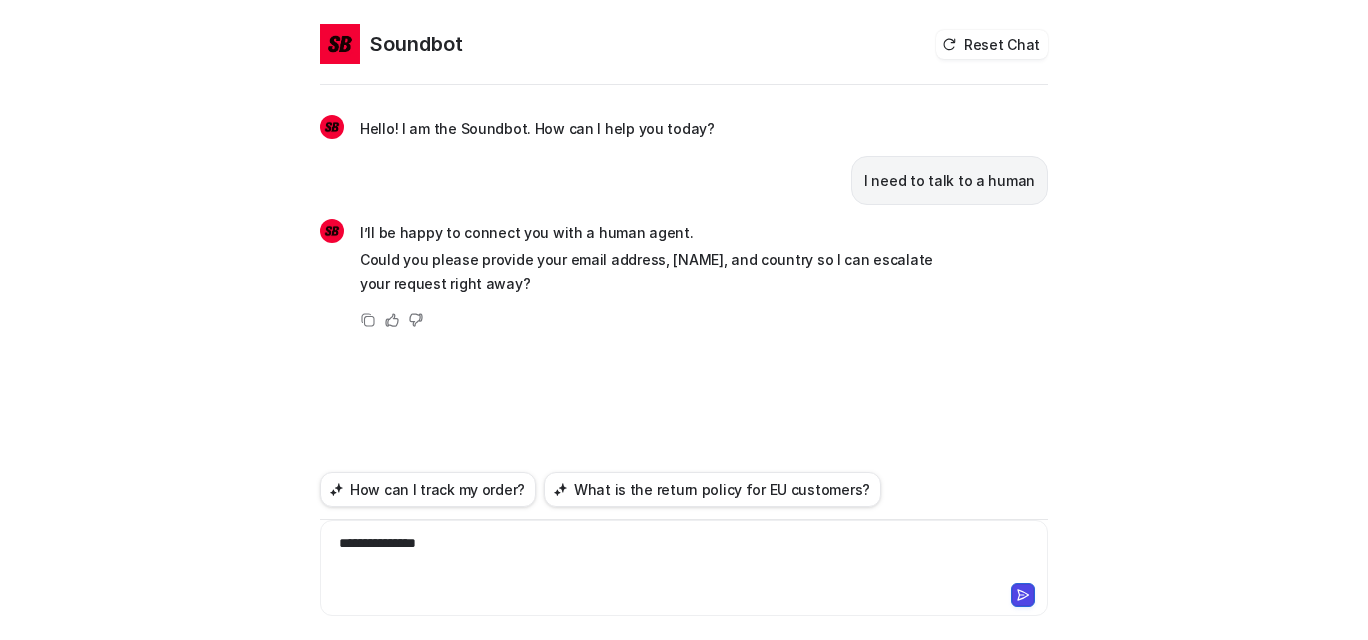 drag, startPoint x: 502, startPoint y: 522, endPoint x: 297, endPoint y: 513, distance: 205.19746 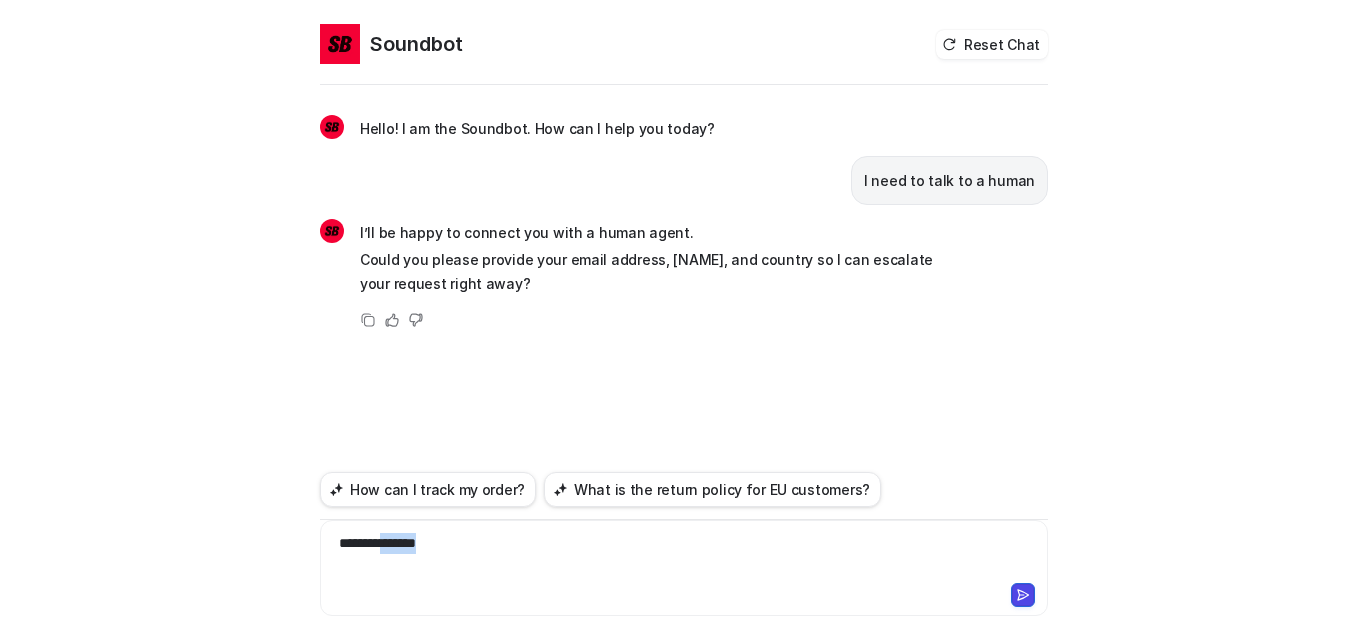 drag, startPoint x: 491, startPoint y: 517, endPoint x: 420, endPoint y: 517, distance: 71 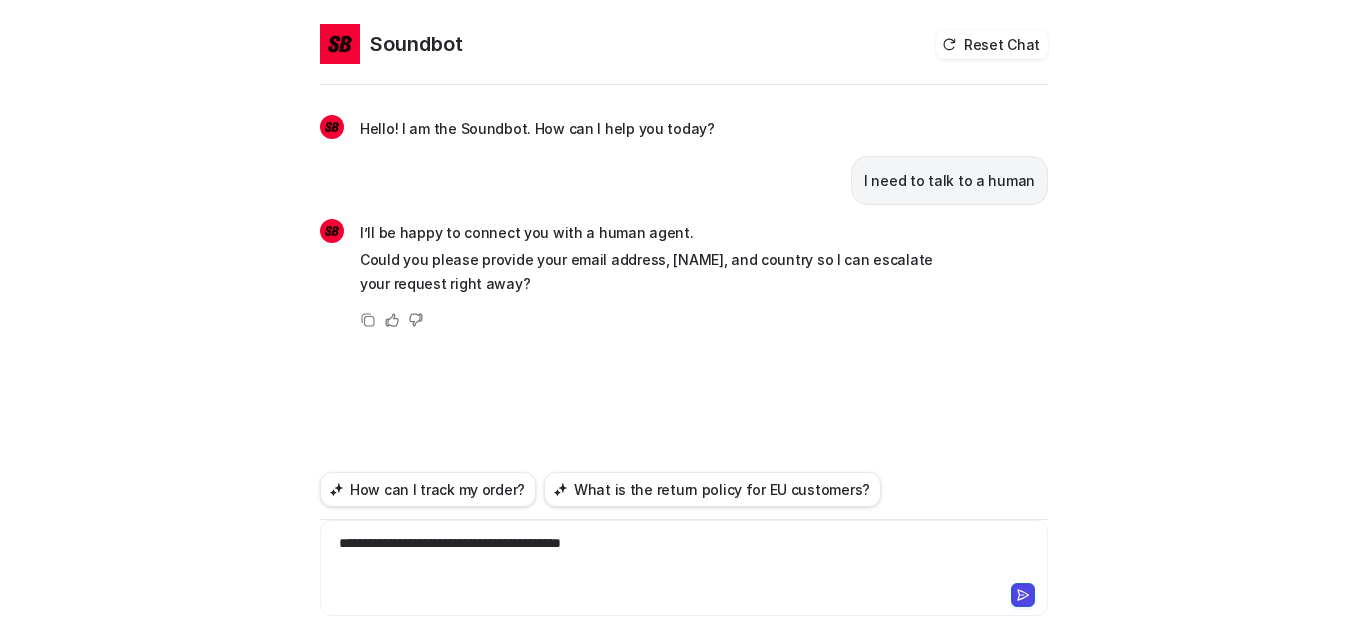 click on "**********" at bounding box center [679, 556] 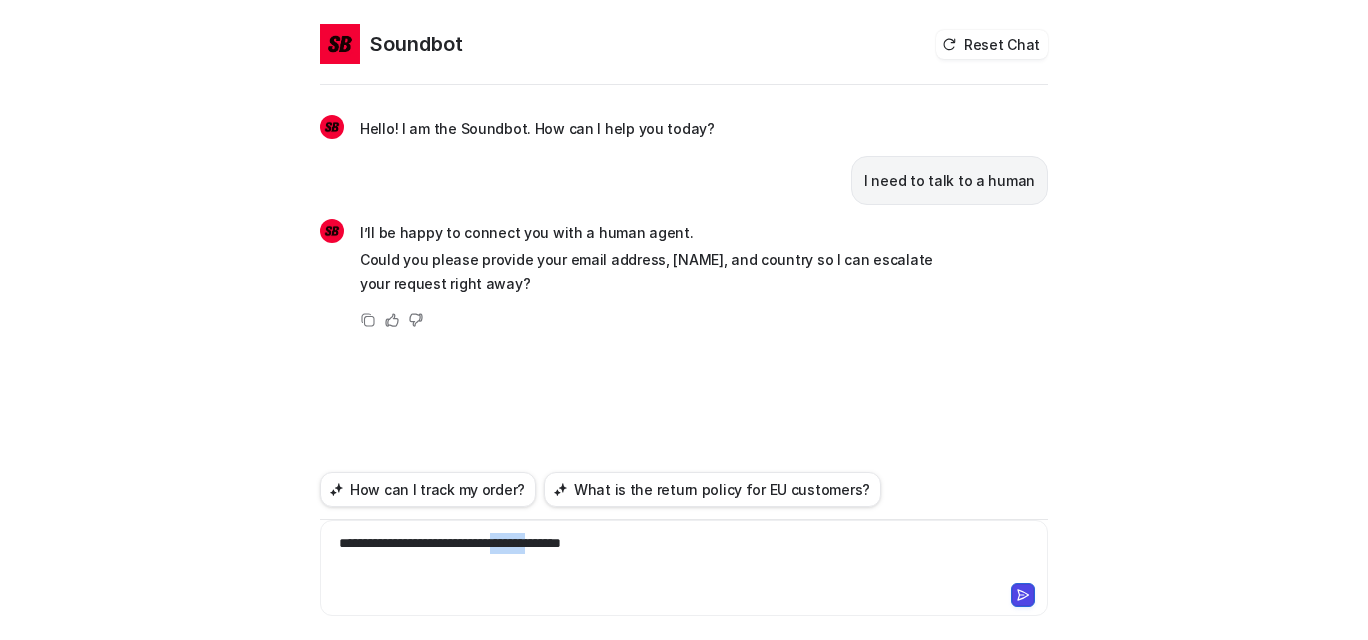 click on "**********" at bounding box center [679, 556] 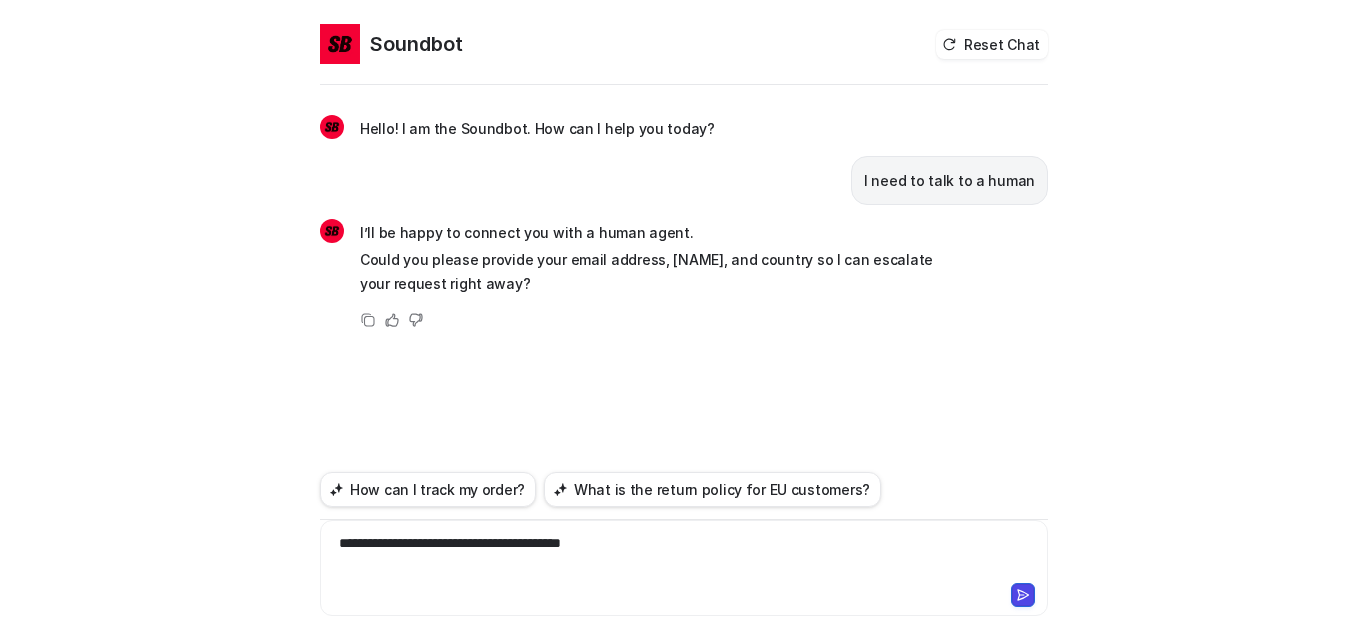 scroll, scrollTop: 81, scrollLeft: 0, axis: vertical 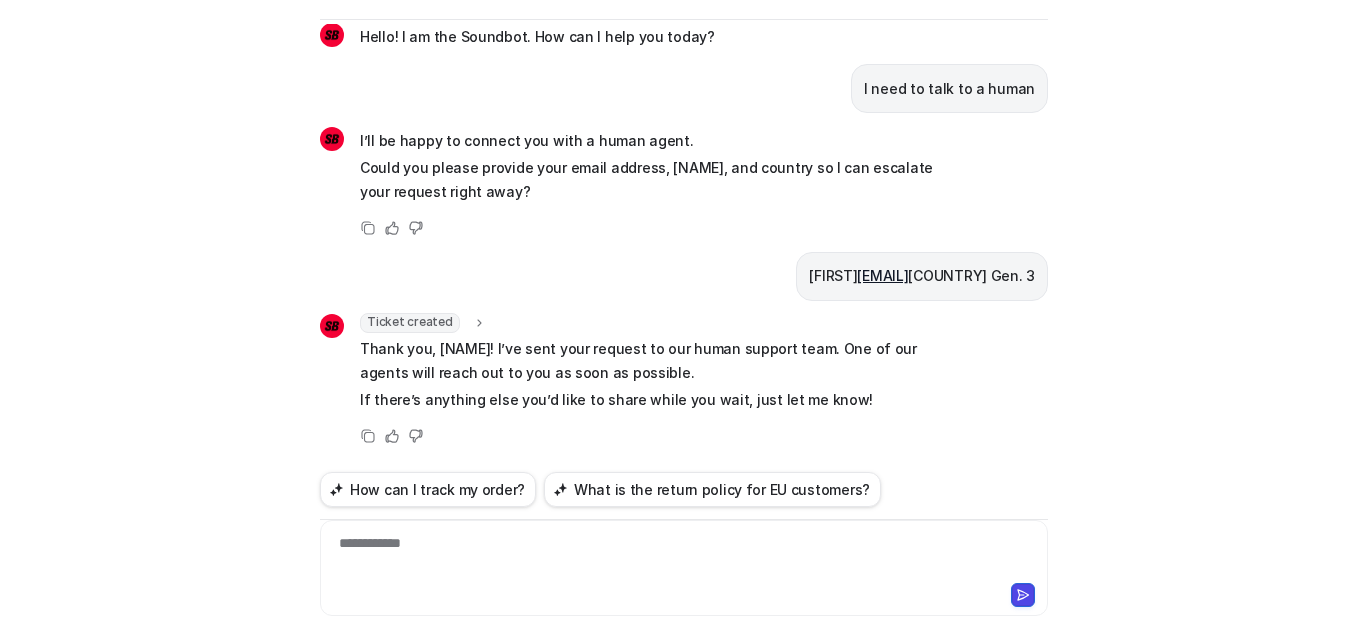 click on "Ticket created" at bounding box center [410, 323] 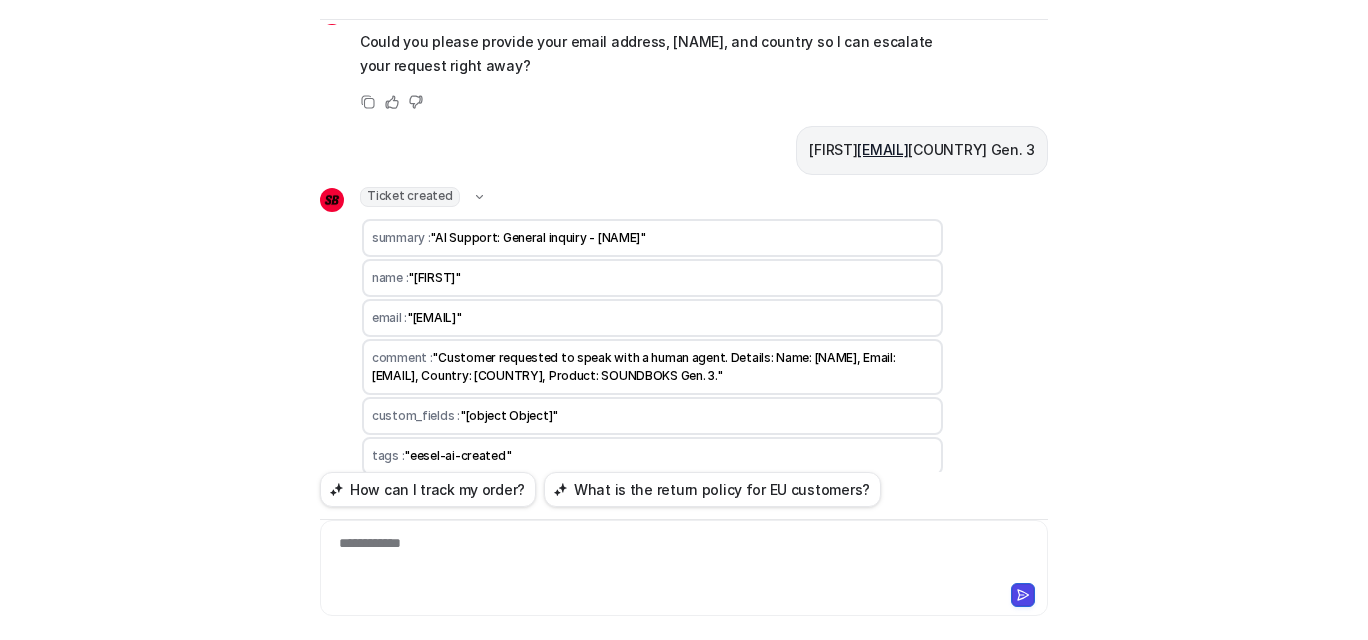 scroll, scrollTop: 126, scrollLeft: 0, axis: vertical 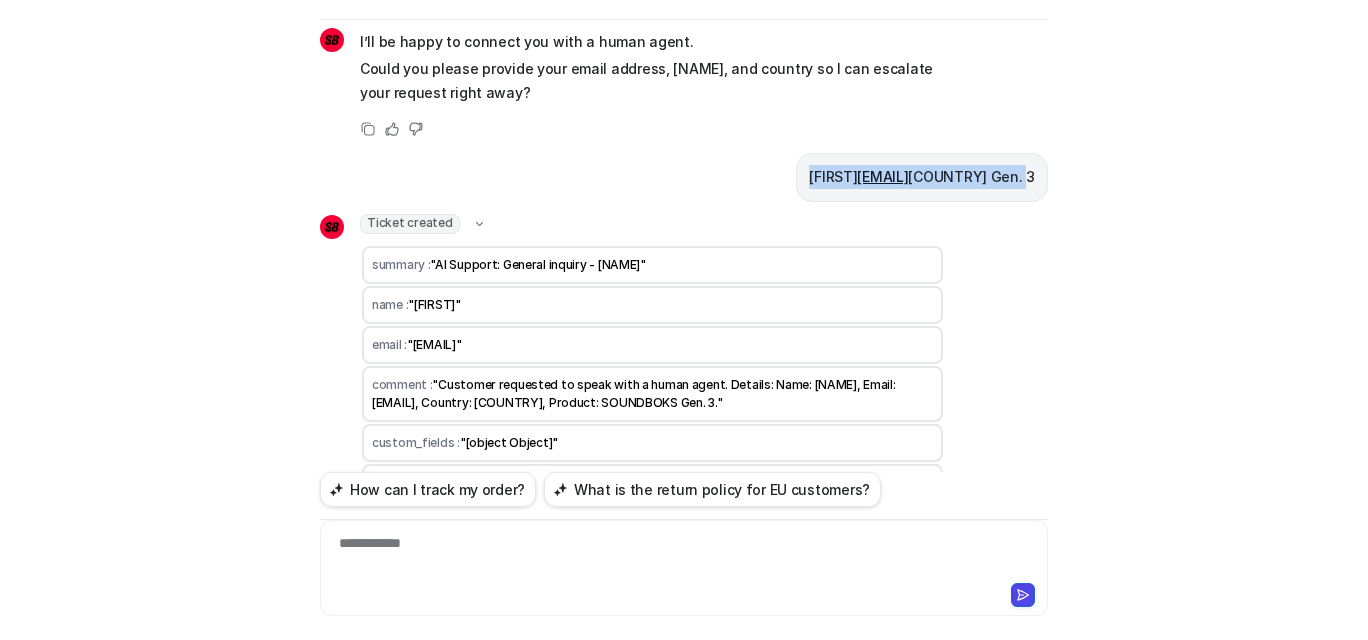 drag, startPoint x: 616, startPoint y: 243, endPoint x: 1030, endPoint y: 239, distance: 414.01932 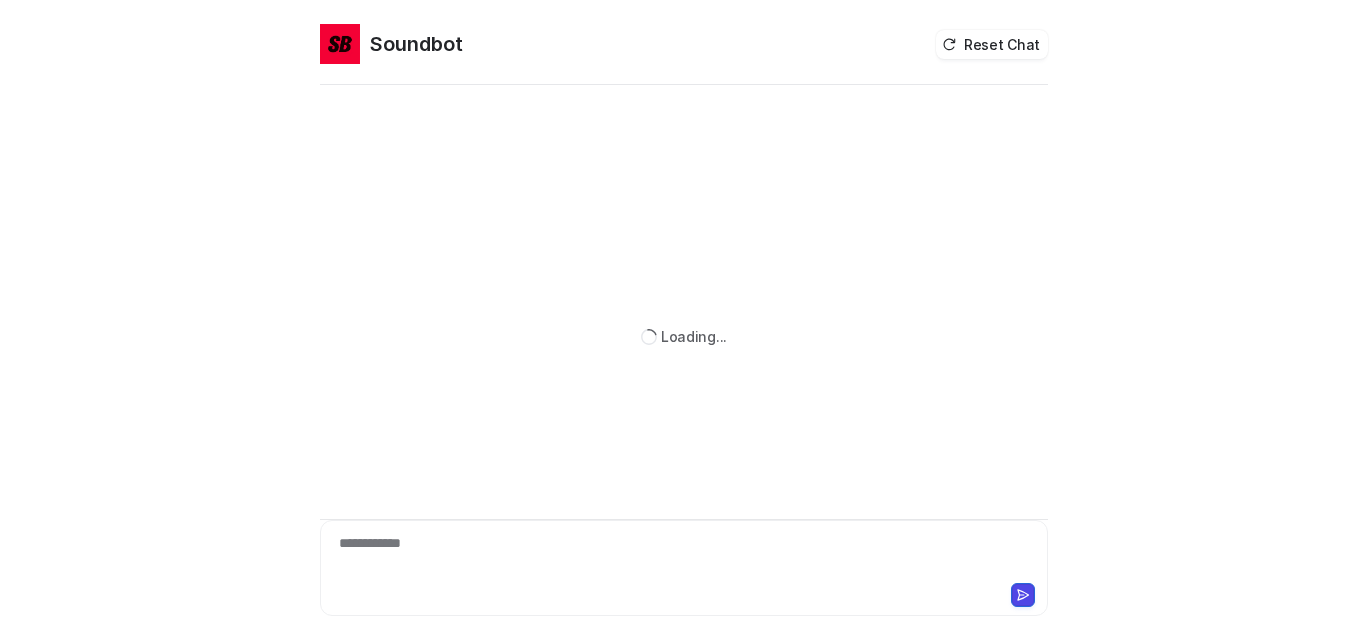 scroll, scrollTop: 0, scrollLeft: 0, axis: both 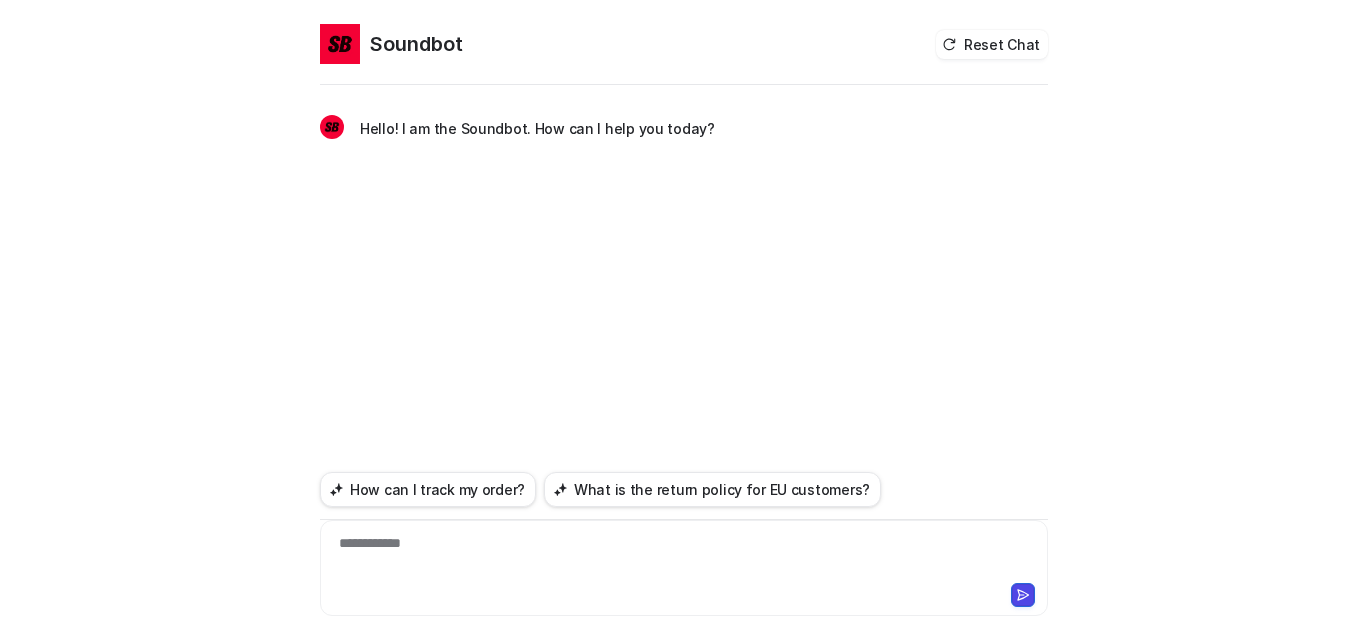 click on "**********" at bounding box center [679, 556] 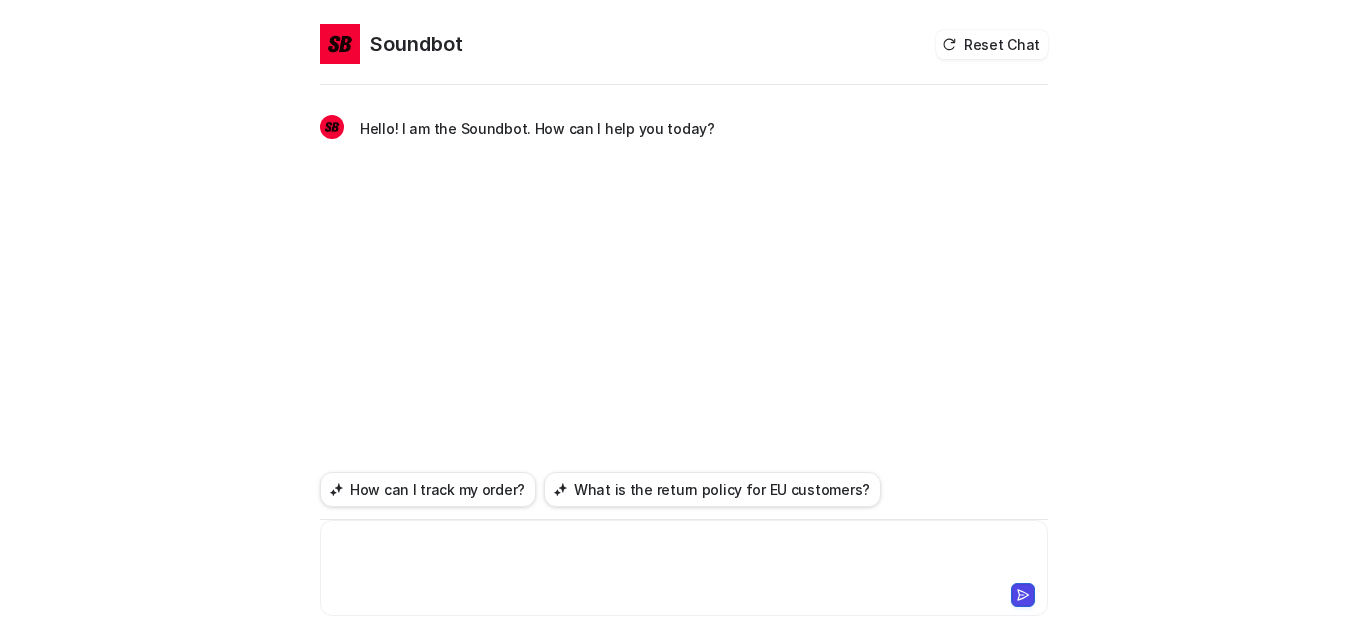 type 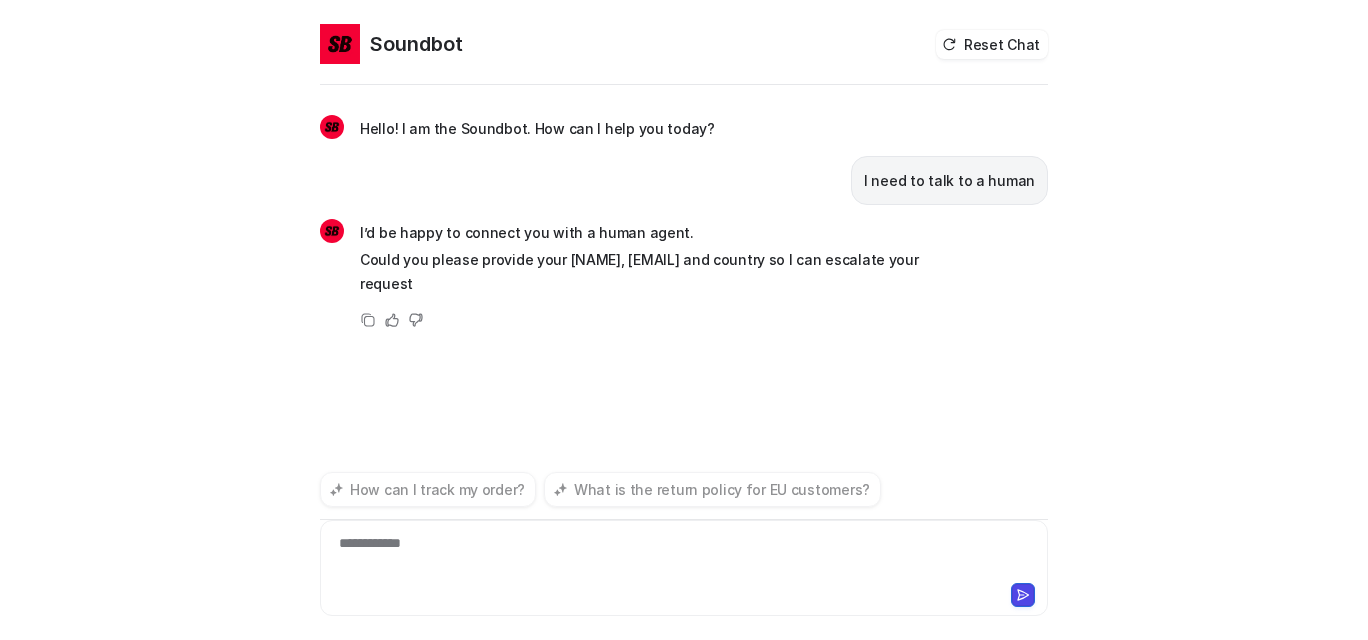 scroll, scrollTop: 13, scrollLeft: 0, axis: vertical 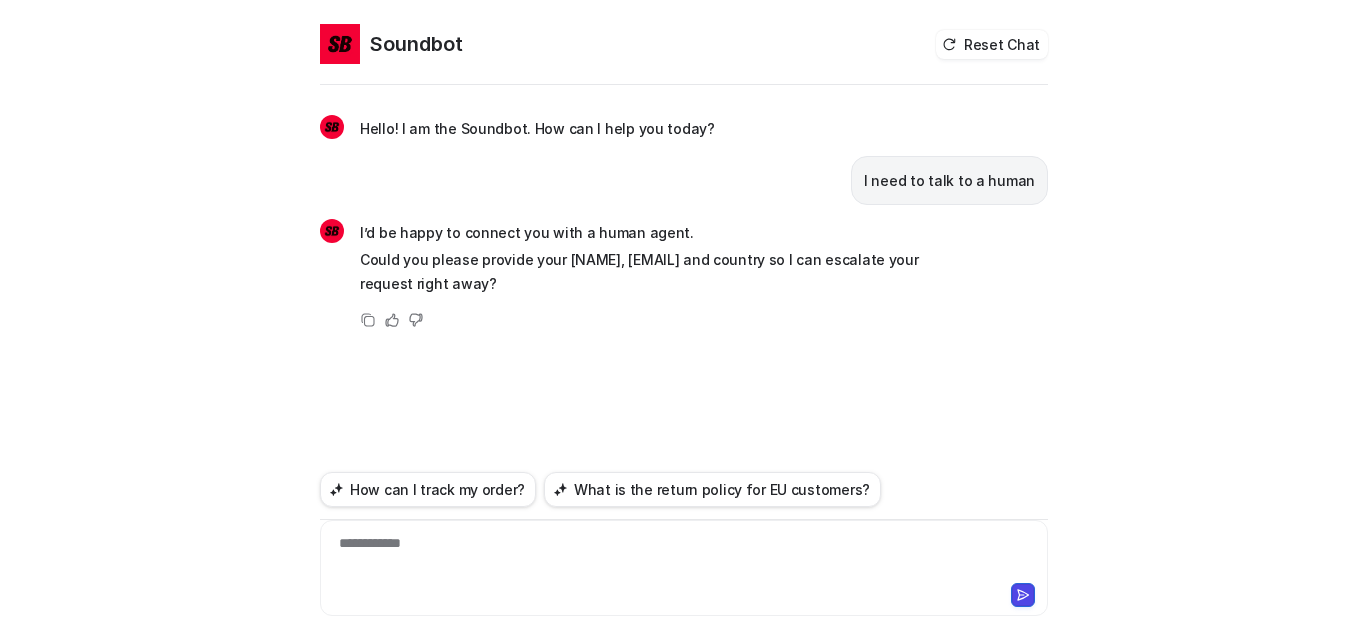click on "**********" at bounding box center [679, 556] 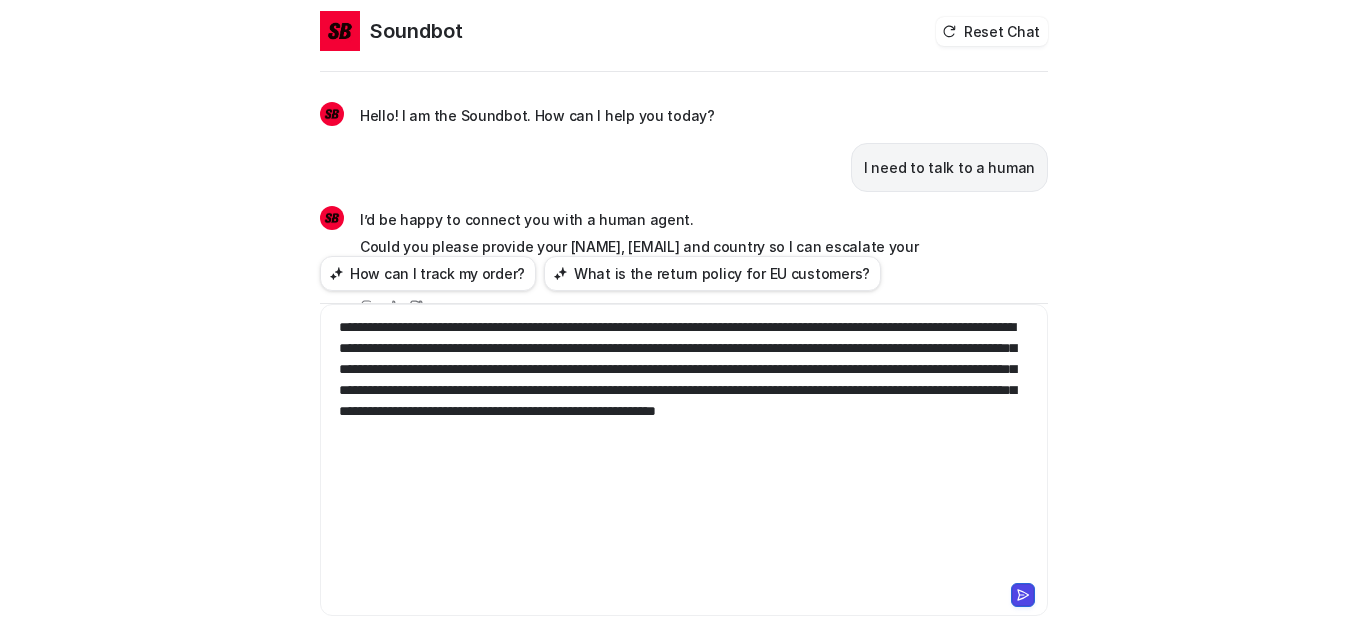 scroll, scrollTop: 0, scrollLeft: 0, axis: both 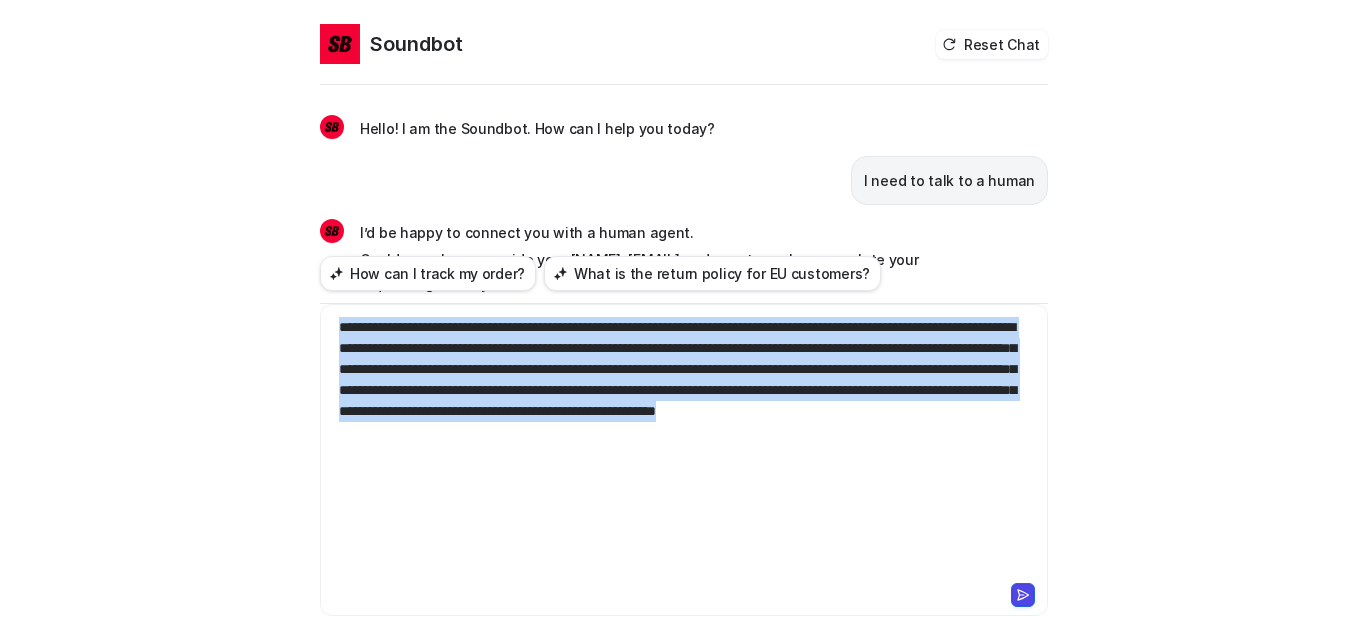 drag, startPoint x: 349, startPoint y: 311, endPoint x: 346, endPoint y: 609, distance: 298.0151 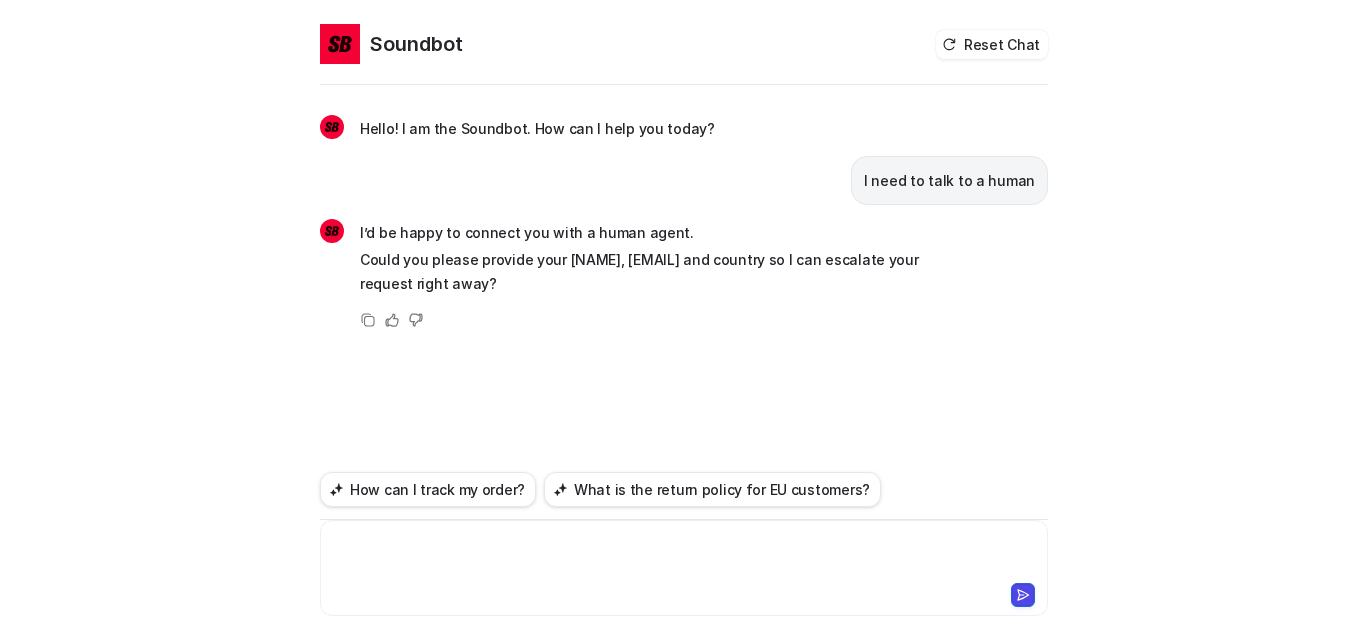 click at bounding box center [679, 556] 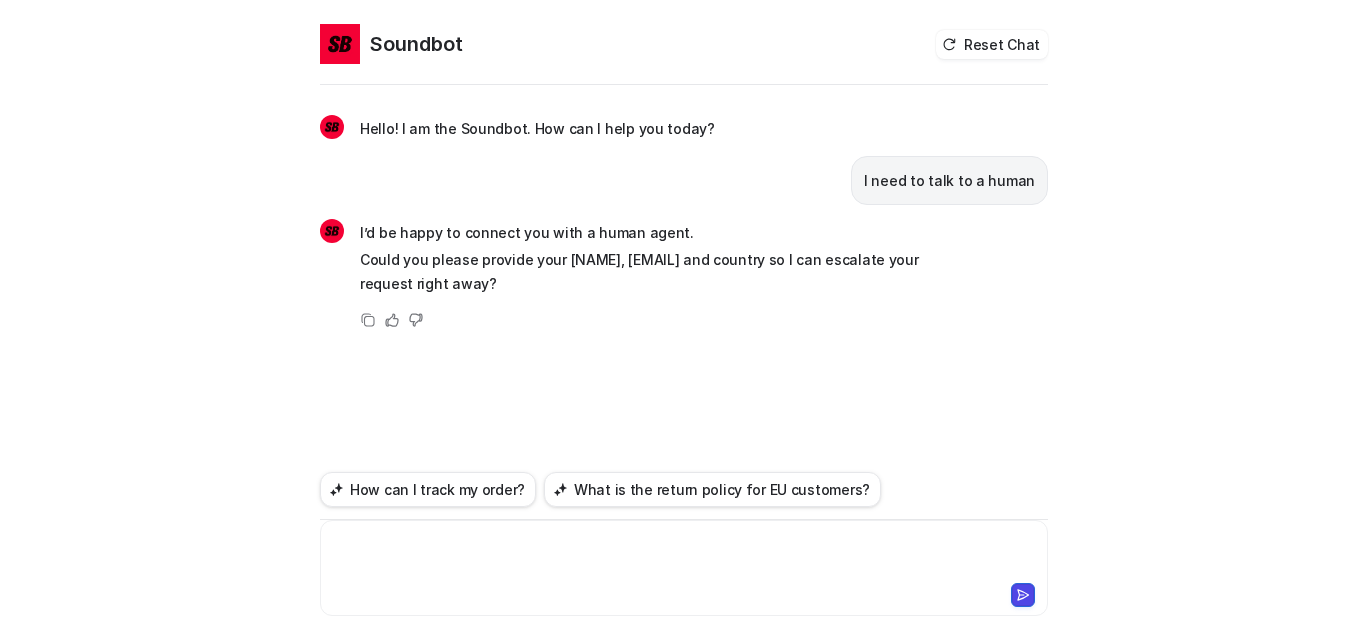 click at bounding box center [684, 568] 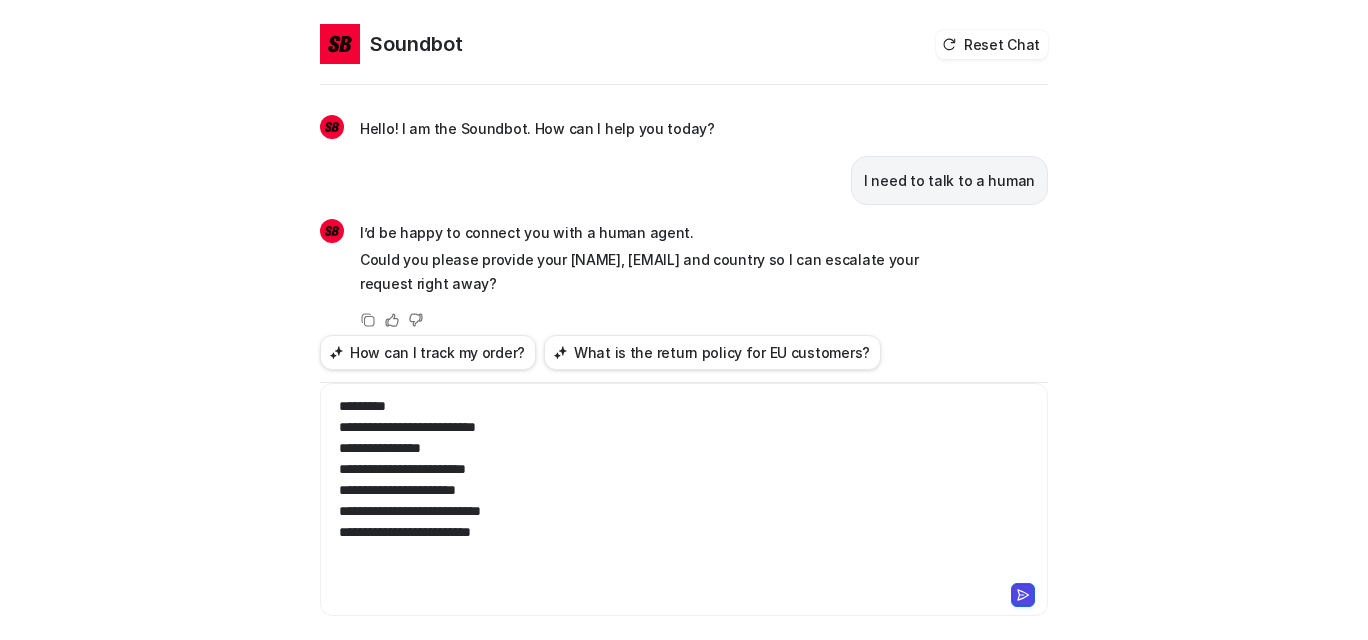 scroll, scrollTop: 81, scrollLeft: 0, axis: vertical 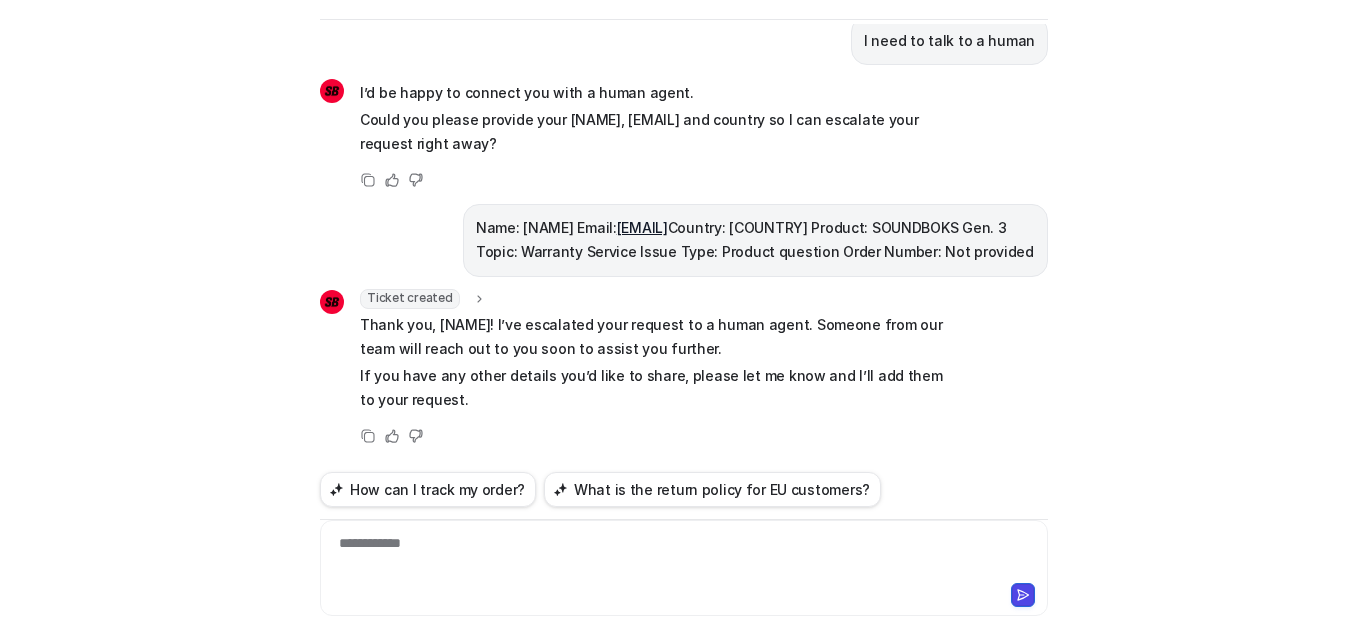 click on "Ticket created" at bounding box center (410, 299) 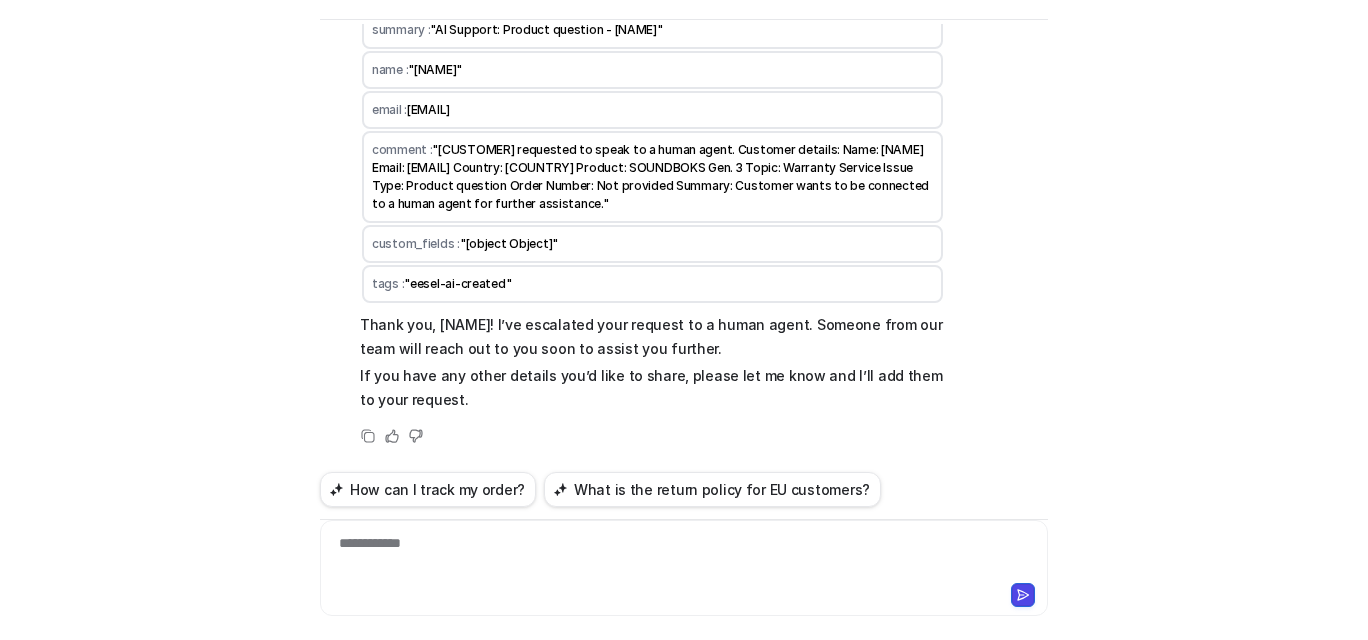 scroll, scrollTop: 659, scrollLeft: 0, axis: vertical 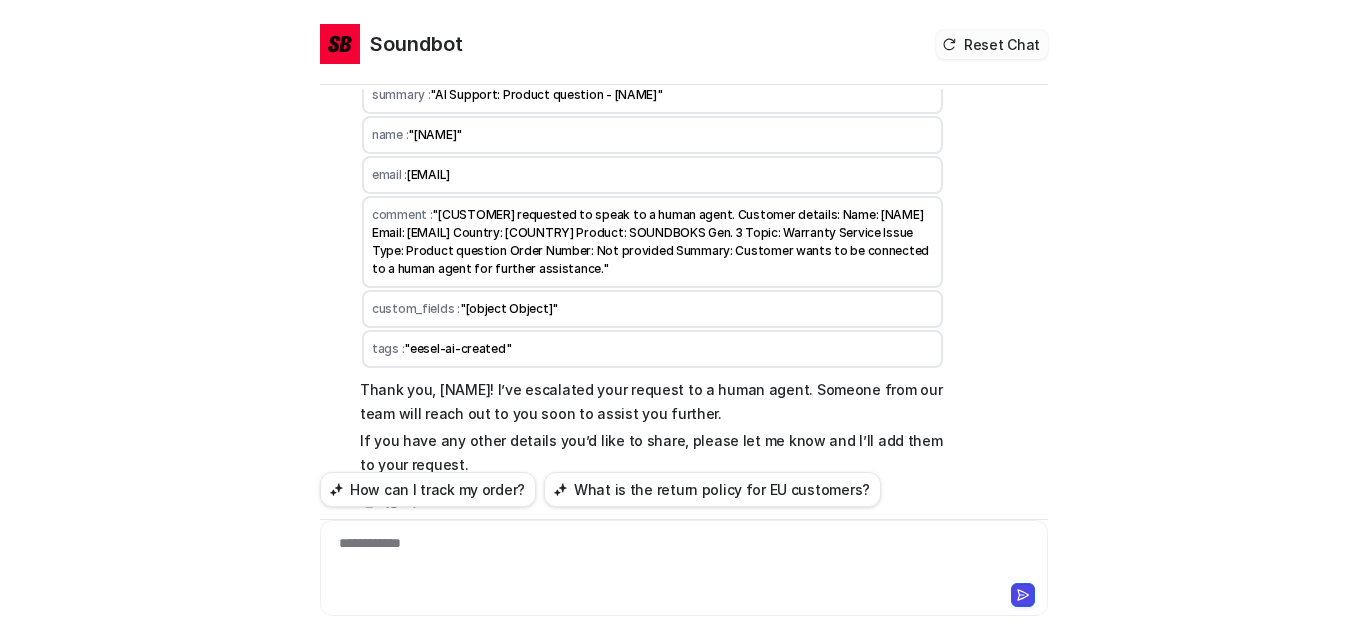 click on "Reset Chat" at bounding box center (992, 44) 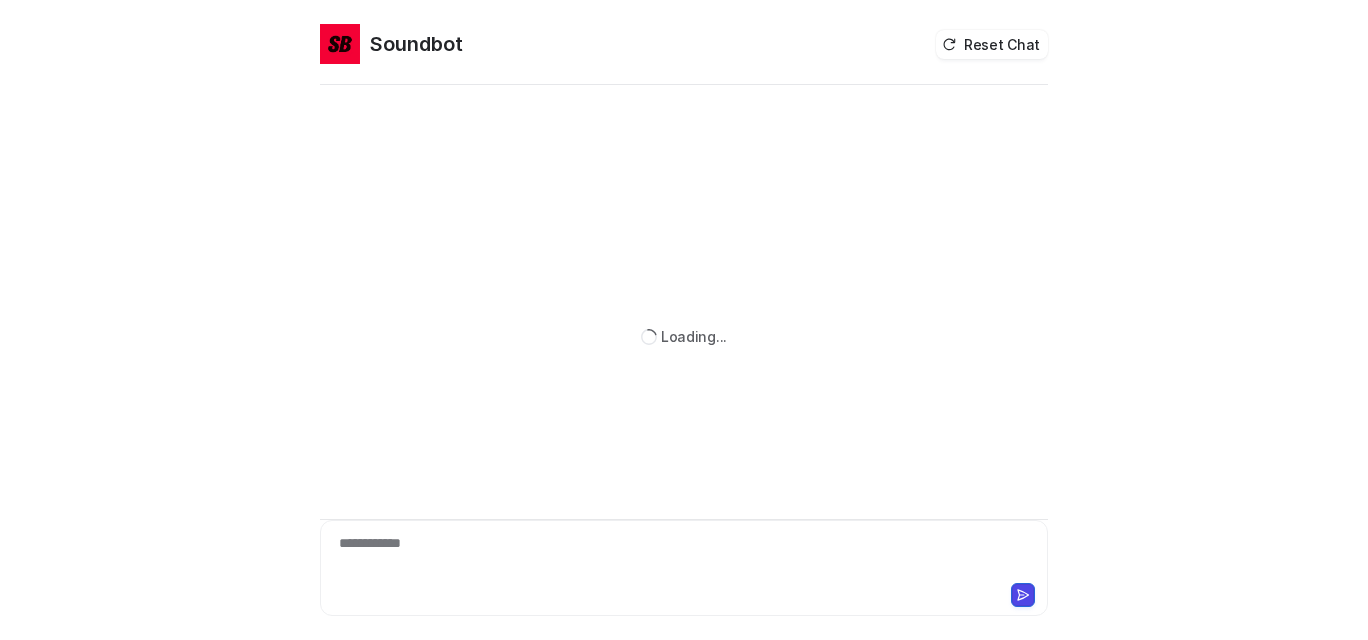 scroll, scrollTop: 0, scrollLeft: 0, axis: both 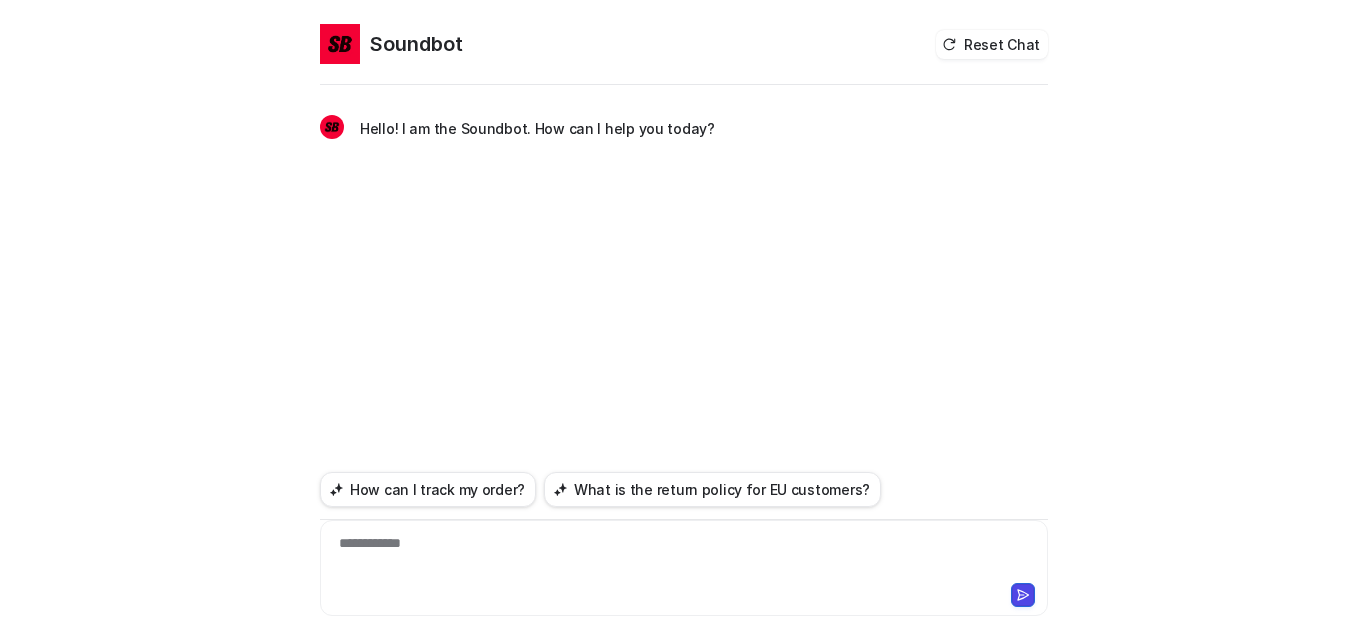 click on "**********" at bounding box center (679, 556) 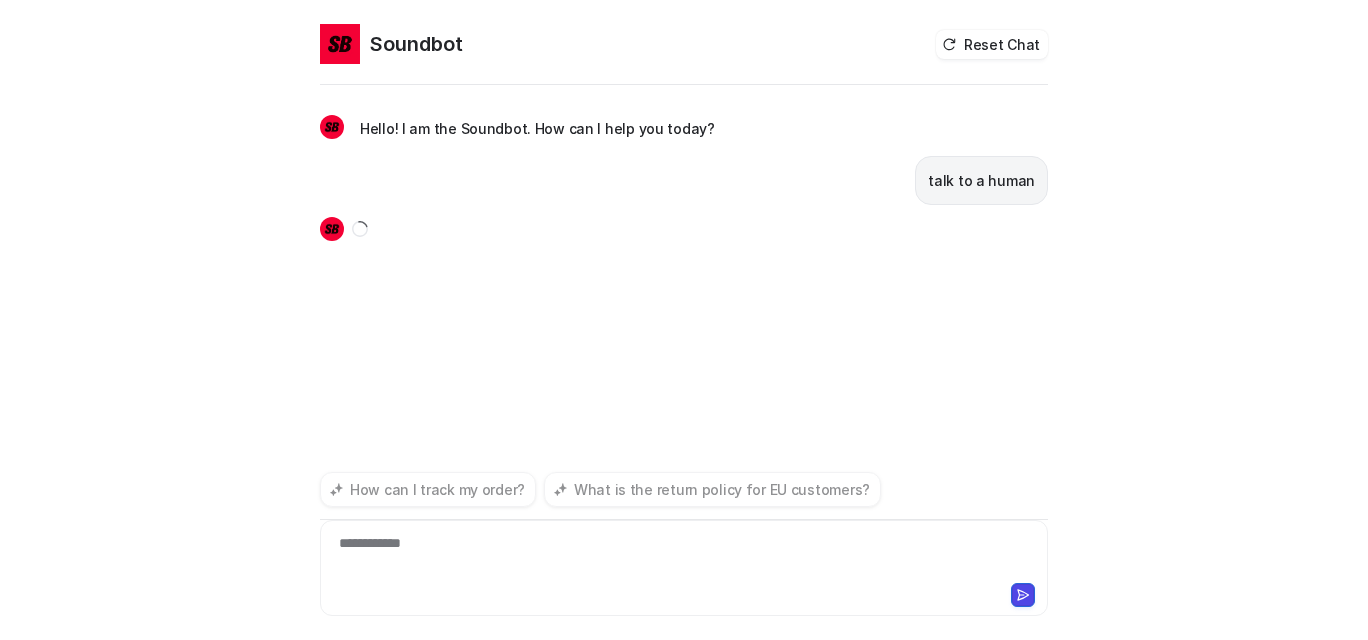 click on "**********" at bounding box center (679, 556) 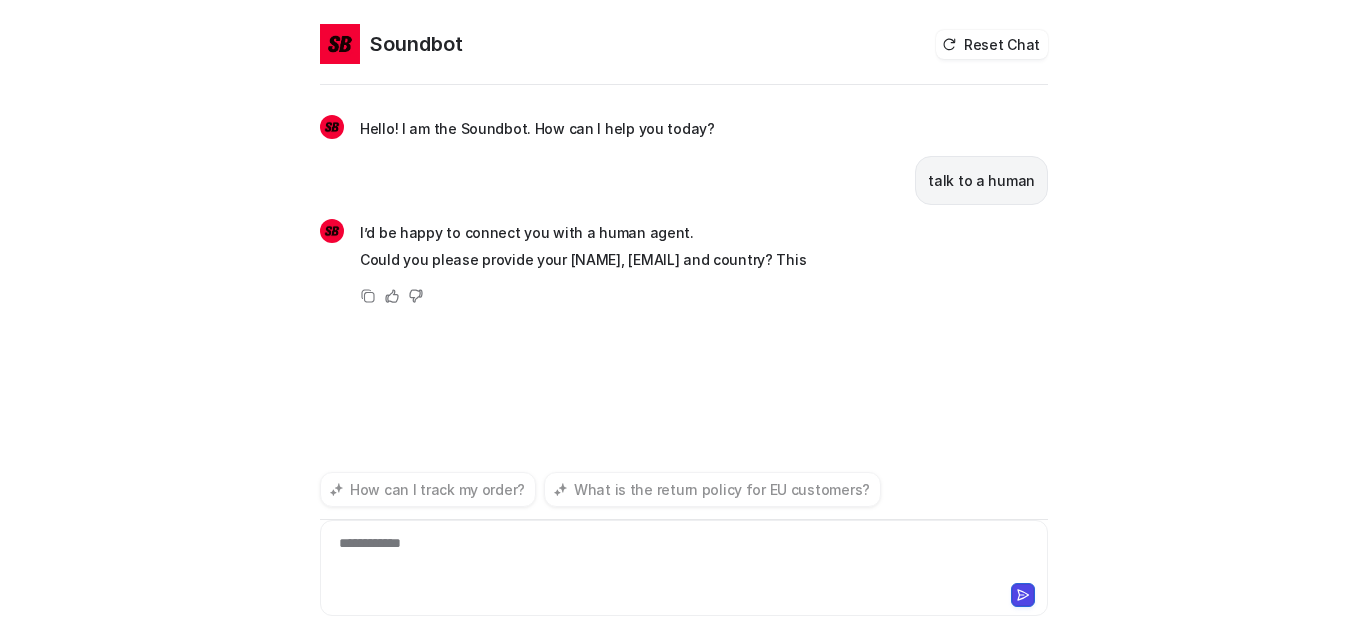 scroll, scrollTop: 13, scrollLeft: 0, axis: vertical 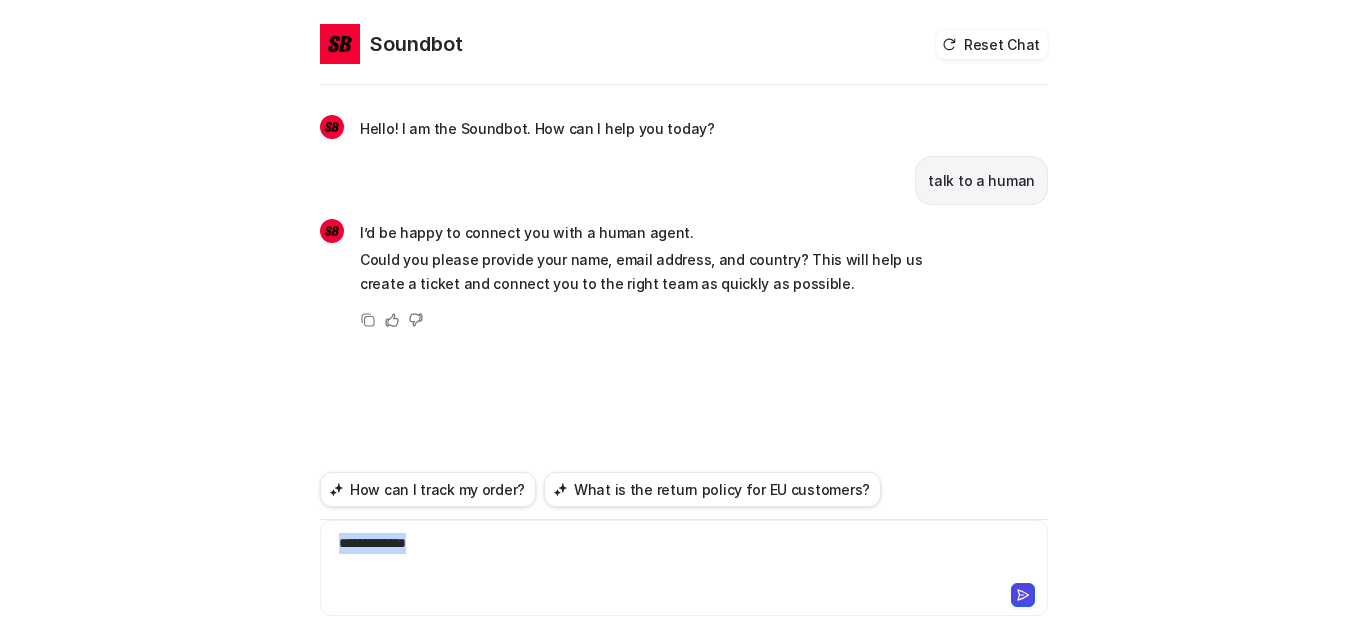 drag, startPoint x: 476, startPoint y: 523, endPoint x: 234, endPoint y: 516, distance: 242.10121 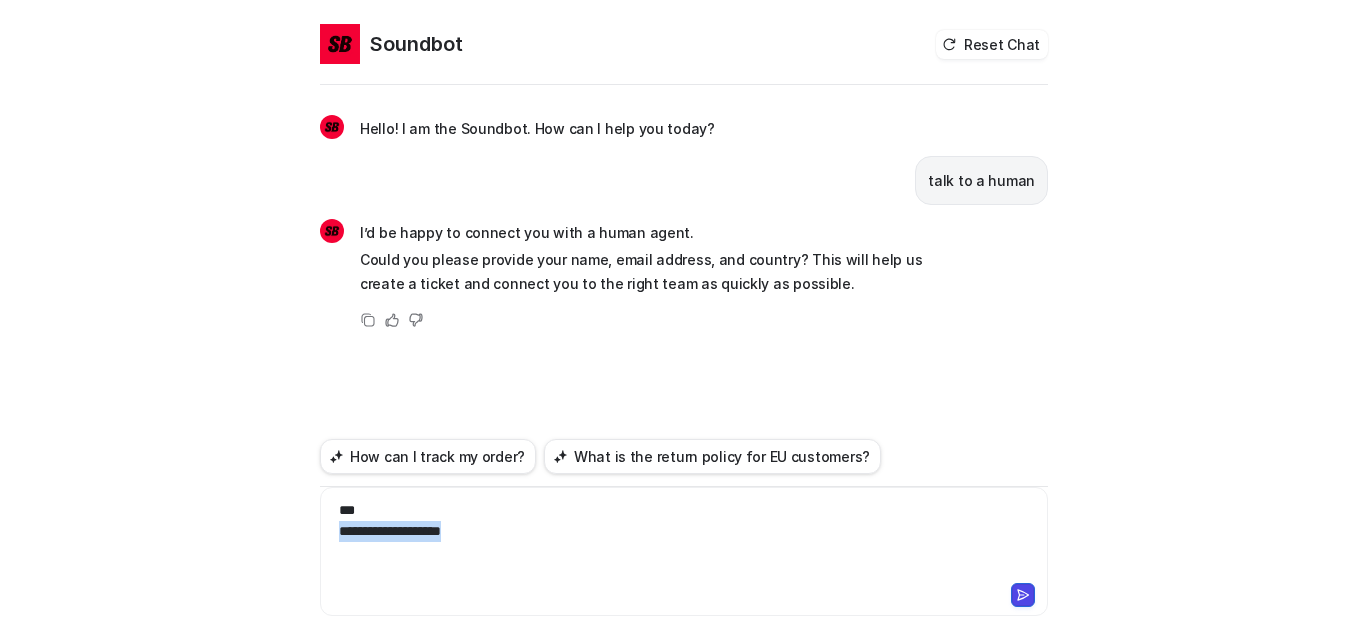 drag, startPoint x: 575, startPoint y: 520, endPoint x: 332, endPoint y: 520, distance: 243 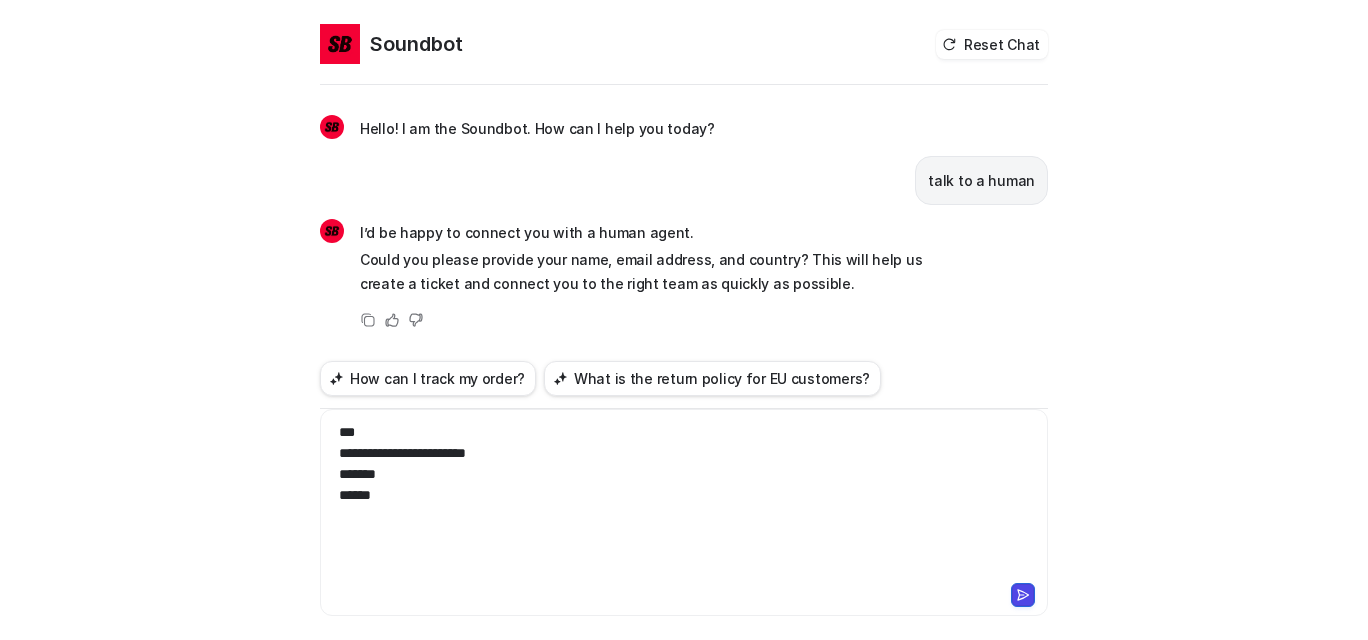 scroll, scrollTop: 31, scrollLeft: 0, axis: vertical 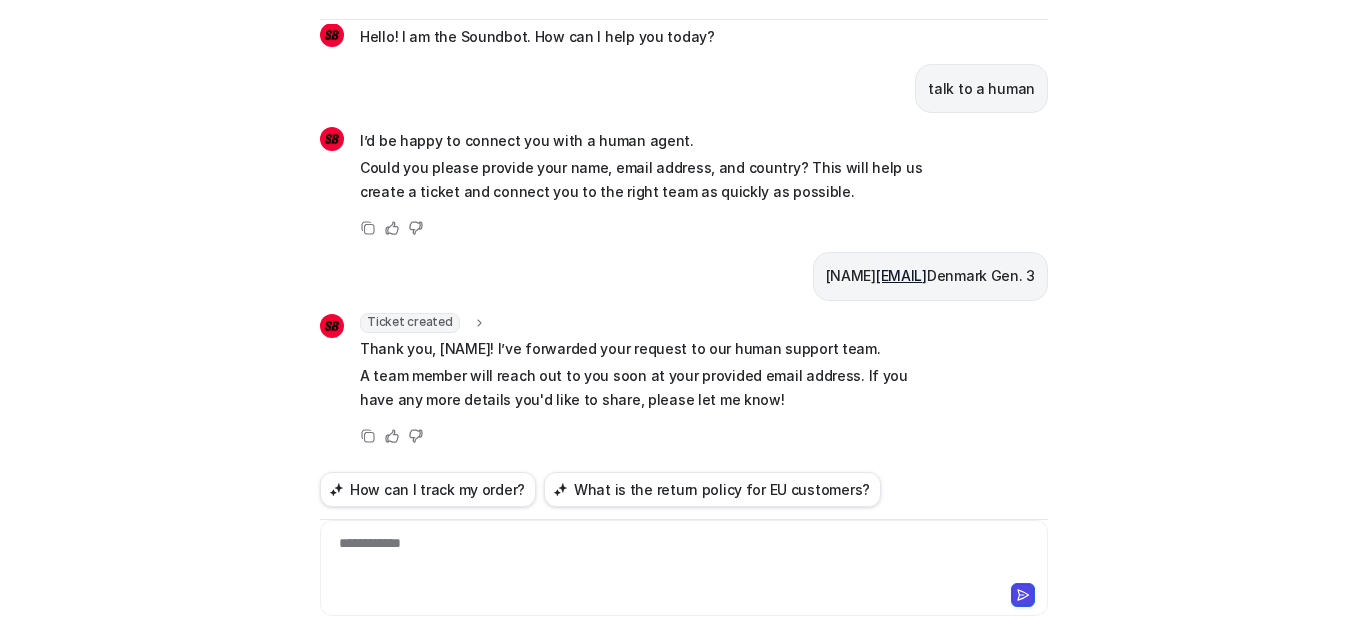 click on "Ticket created" at bounding box center (410, 323) 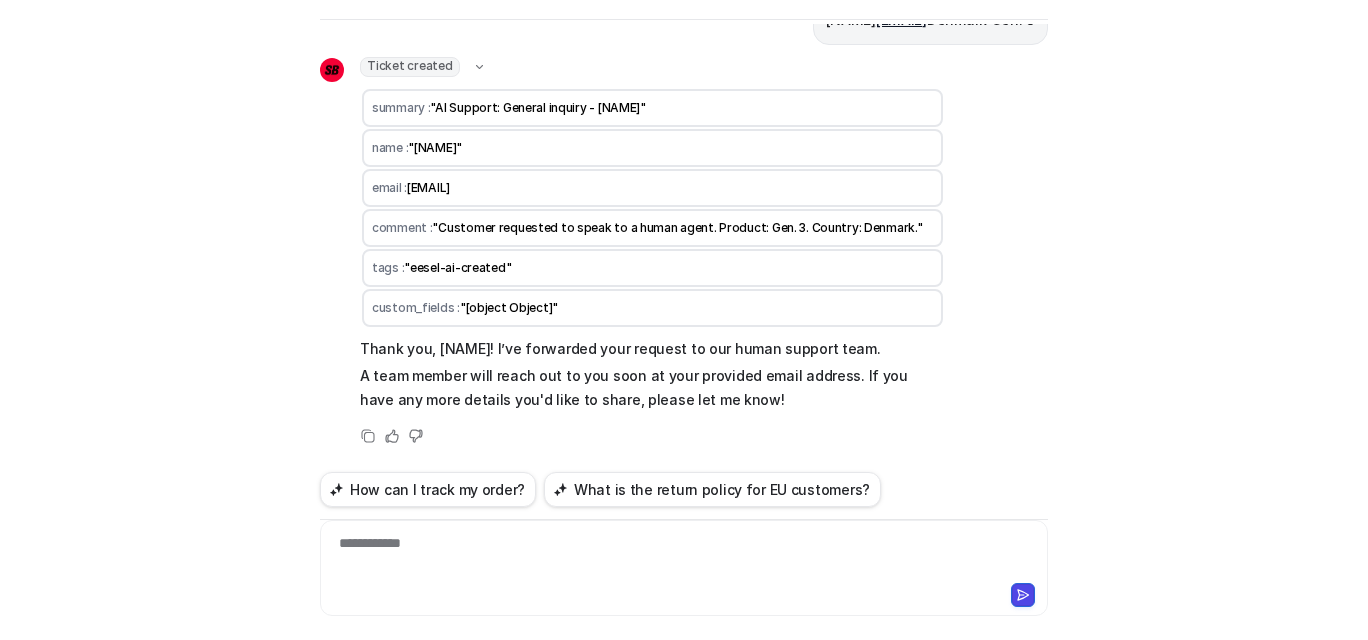 scroll, scrollTop: 468, scrollLeft: 0, axis: vertical 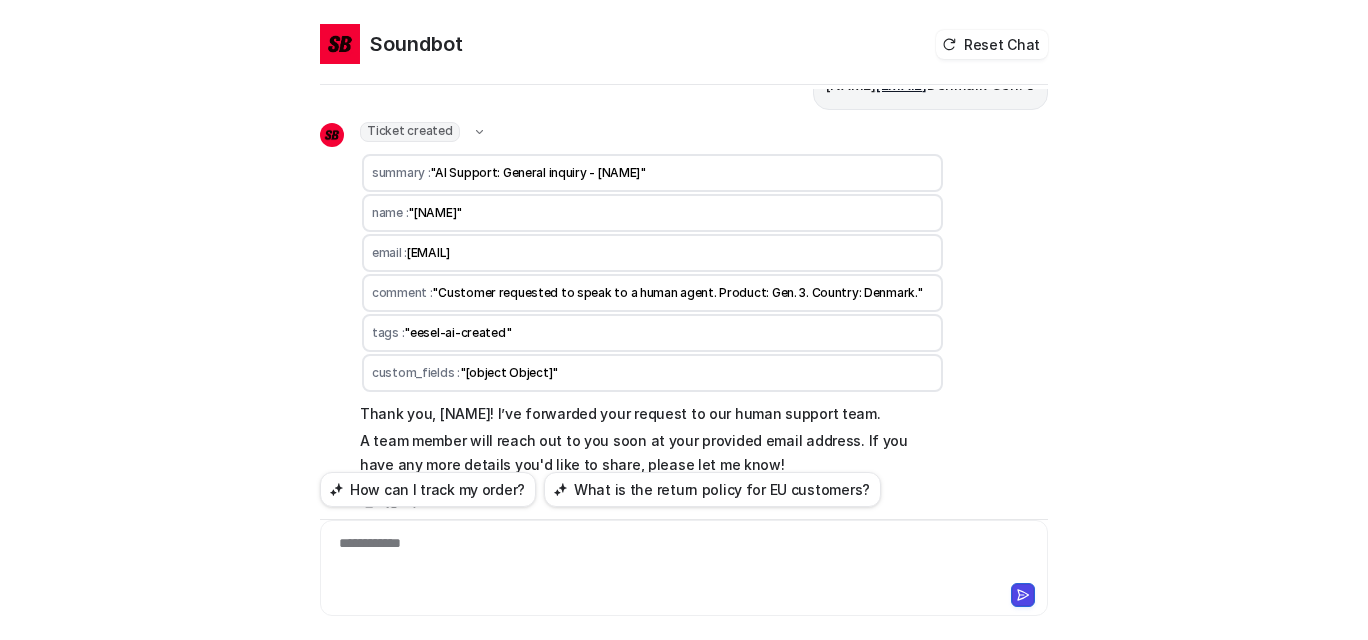 click on "A team member will reach out to you soon at your provided email address. If you have any more details you'd like to share, please let me know!" at bounding box center (652, 453) 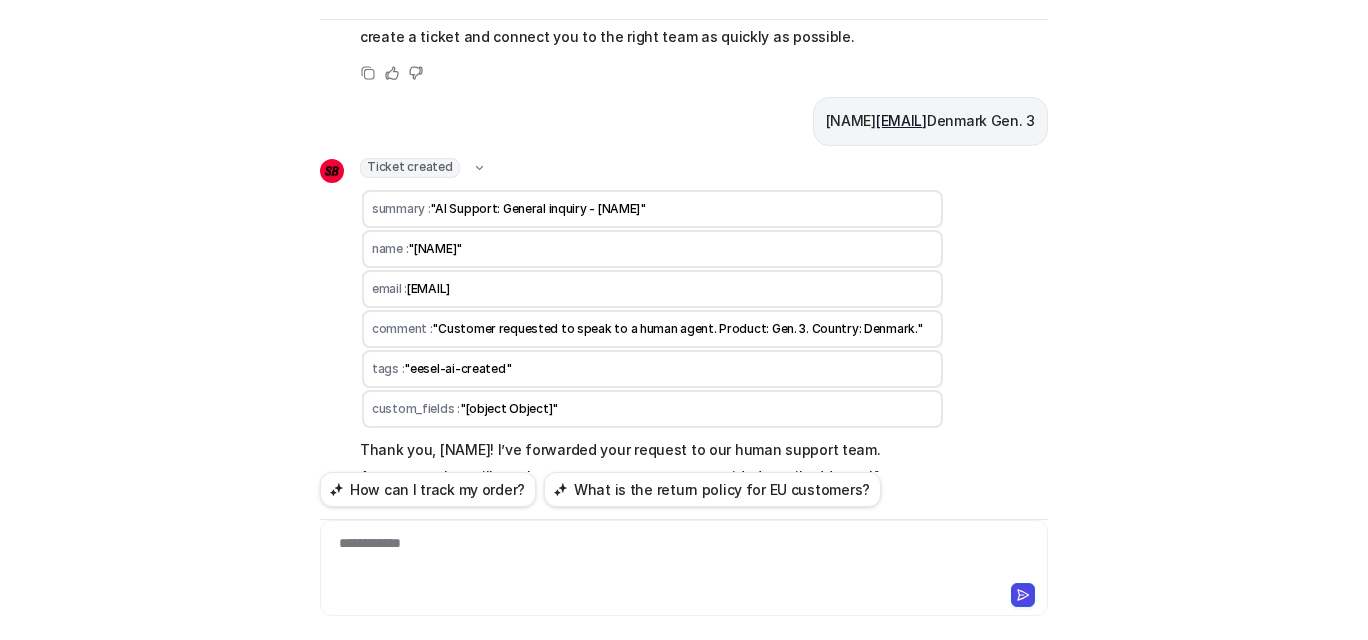 scroll, scrollTop: 0, scrollLeft: 0, axis: both 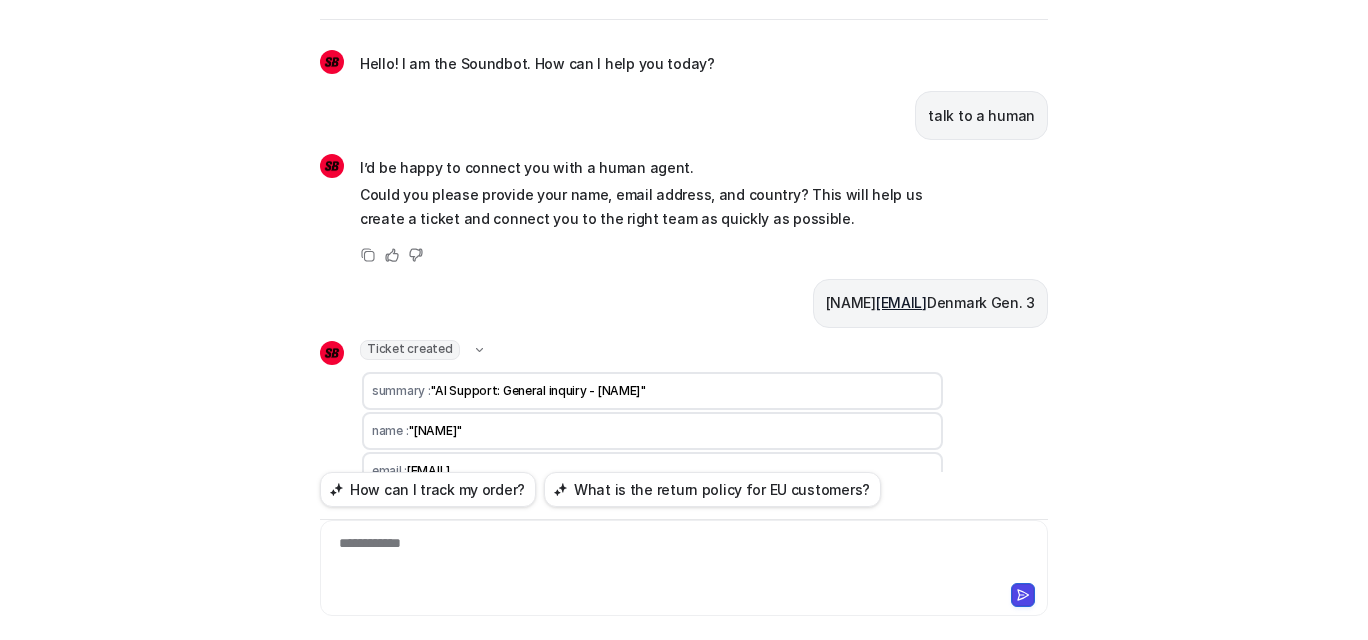 drag, startPoint x: 698, startPoint y: 374, endPoint x: 1026, endPoint y: 370, distance: 328.02438 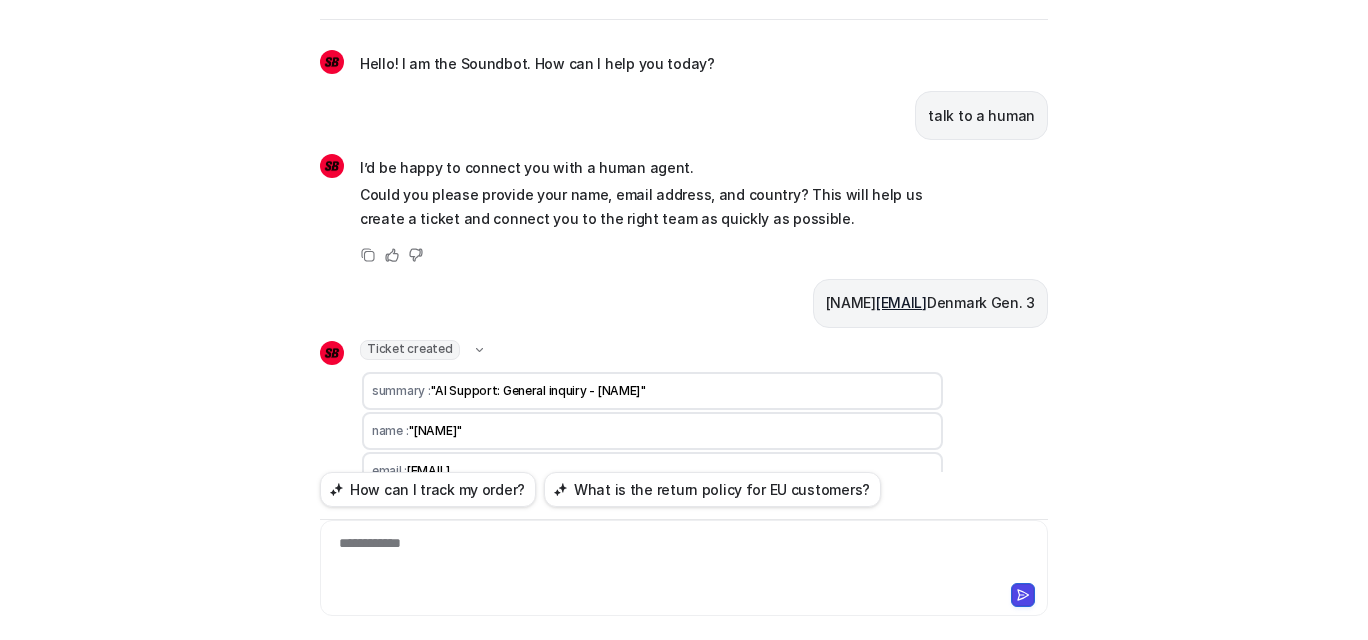 scroll, scrollTop: 0, scrollLeft: 0, axis: both 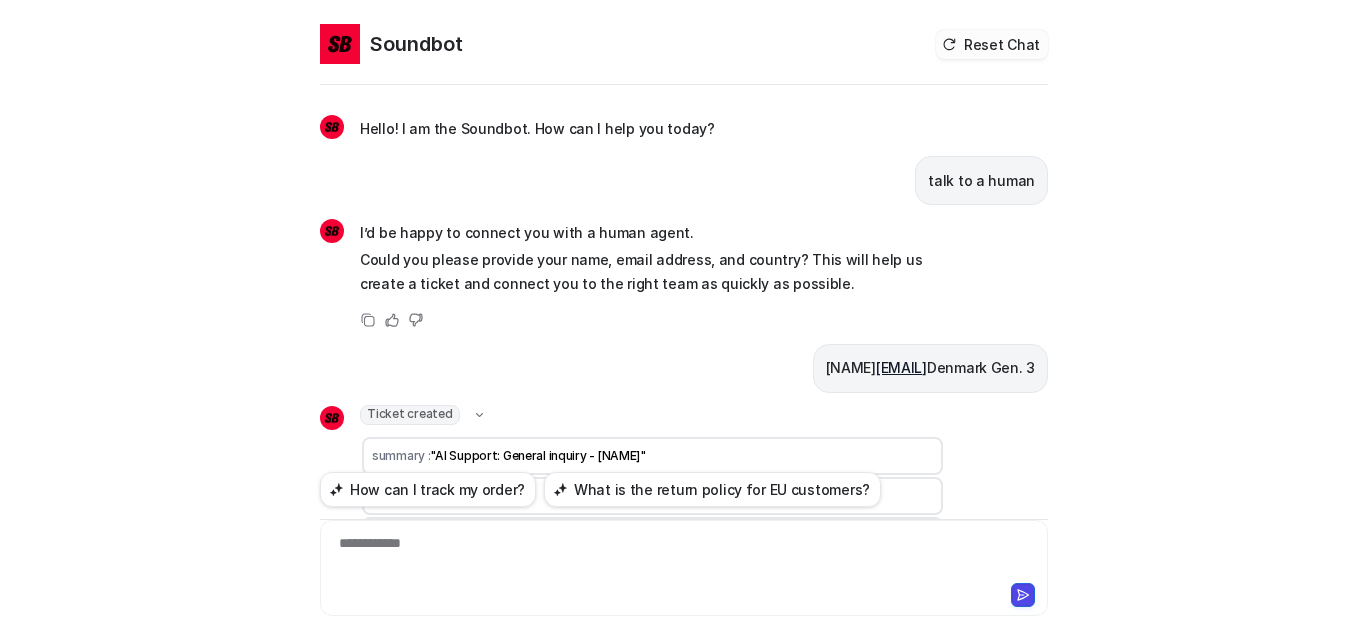 click on "Reset Chat" at bounding box center [992, 44] 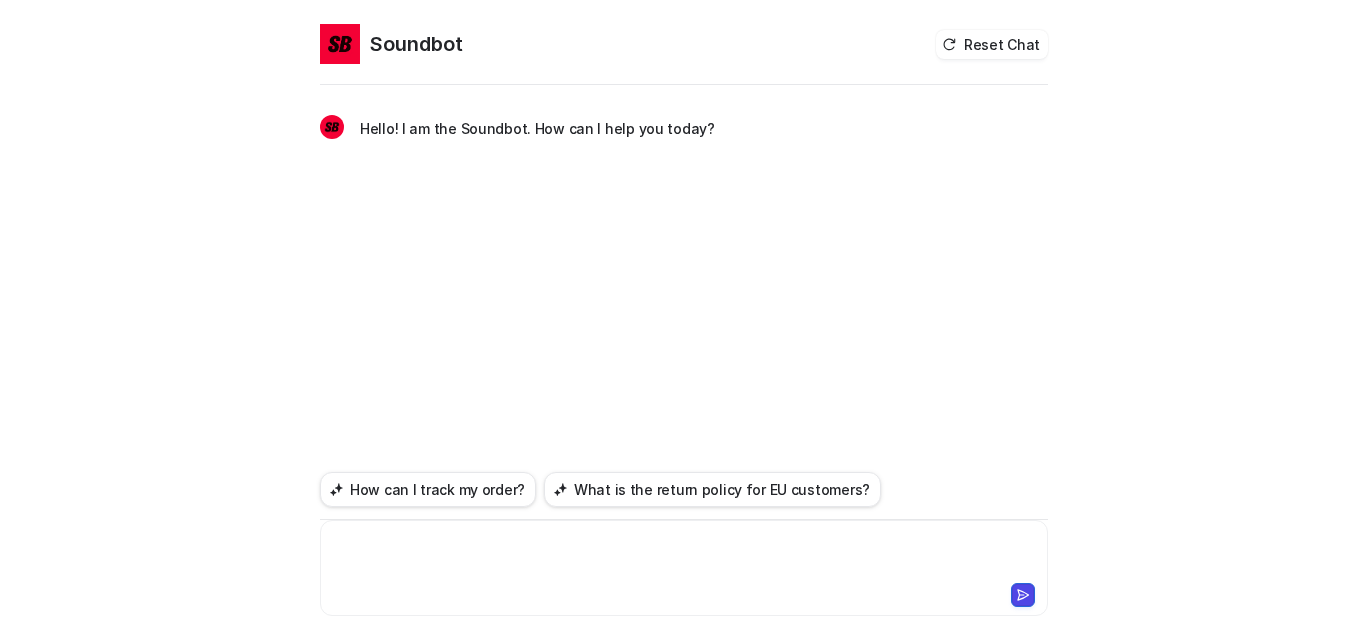 click at bounding box center [679, 556] 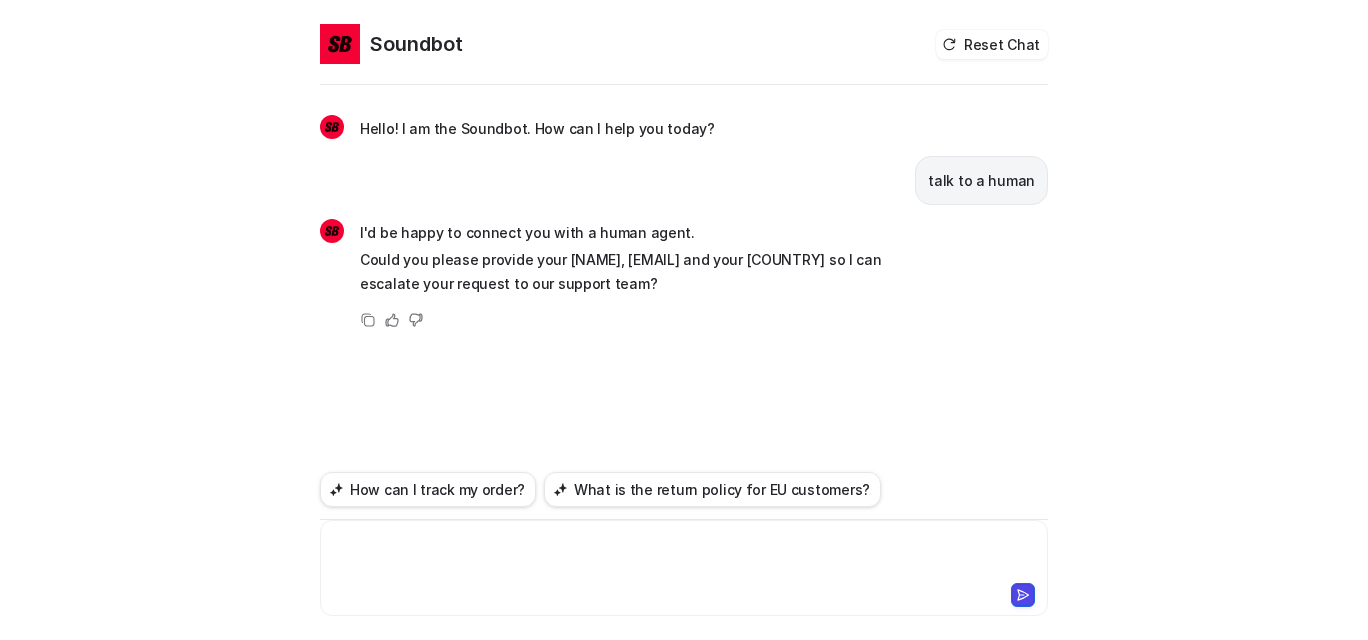 scroll, scrollTop: 13, scrollLeft: 0, axis: vertical 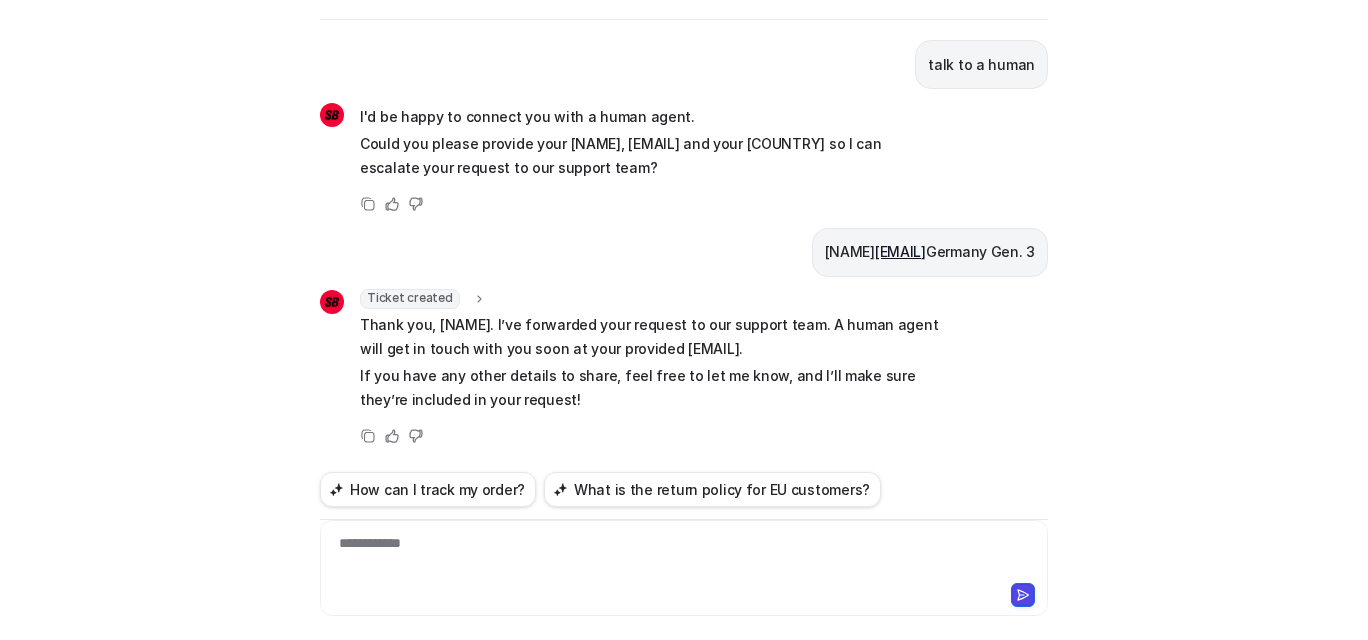click on "**********" at bounding box center [679, 556] 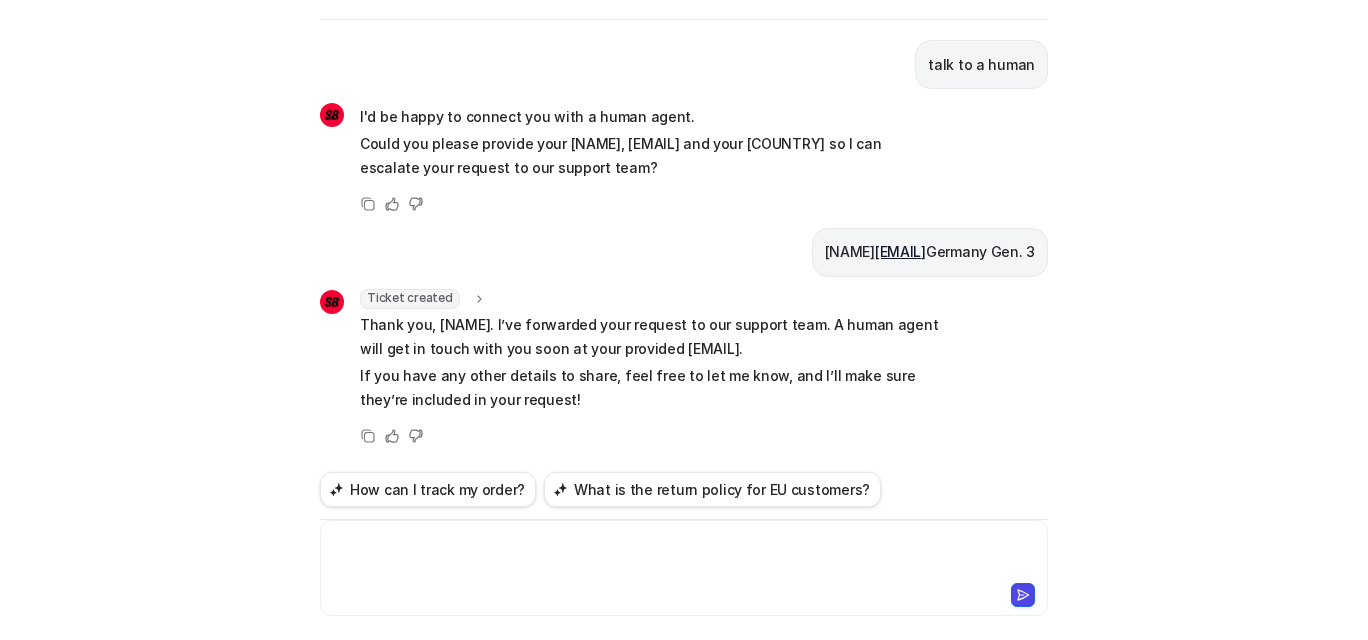 click on "Ticket created" at bounding box center (423, 299) 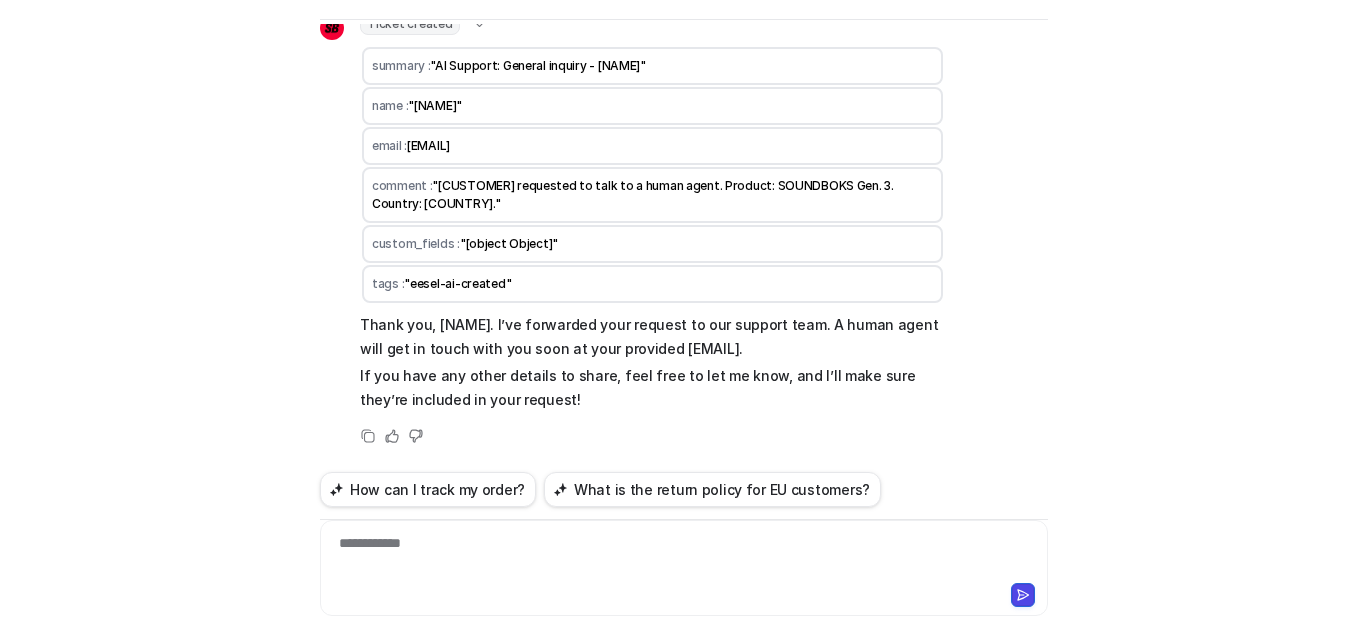 scroll, scrollTop: 0, scrollLeft: 0, axis: both 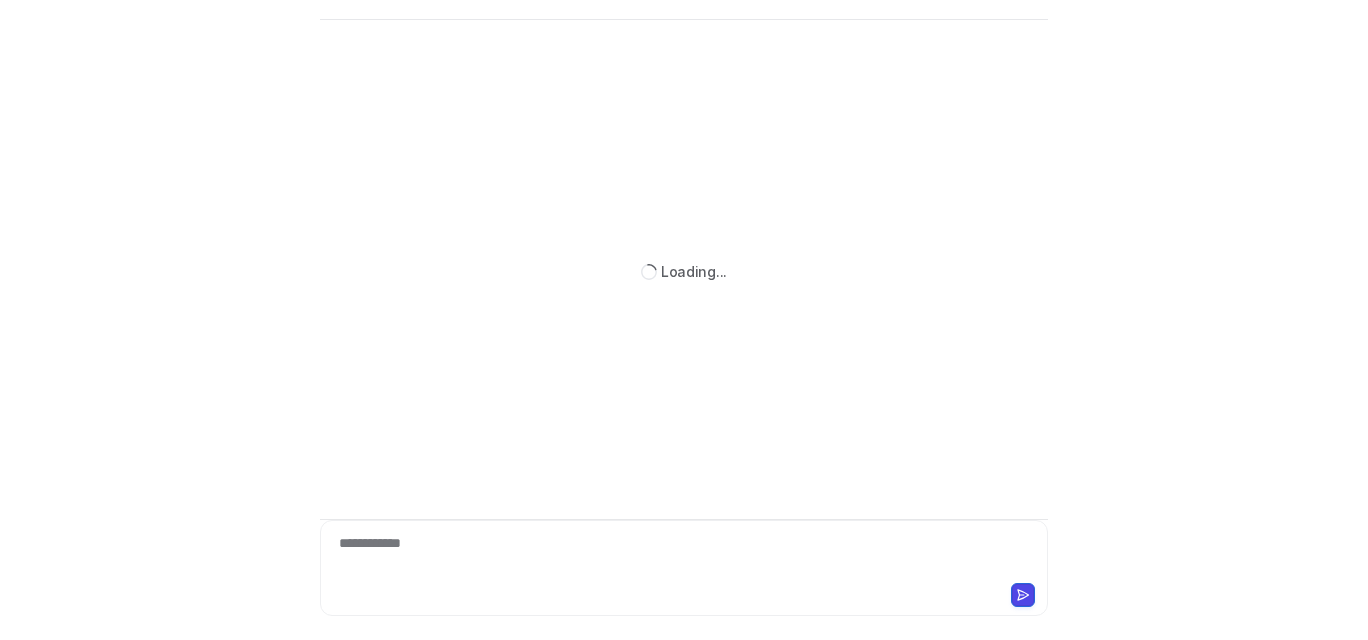 click on "**********" at bounding box center (679, 556) 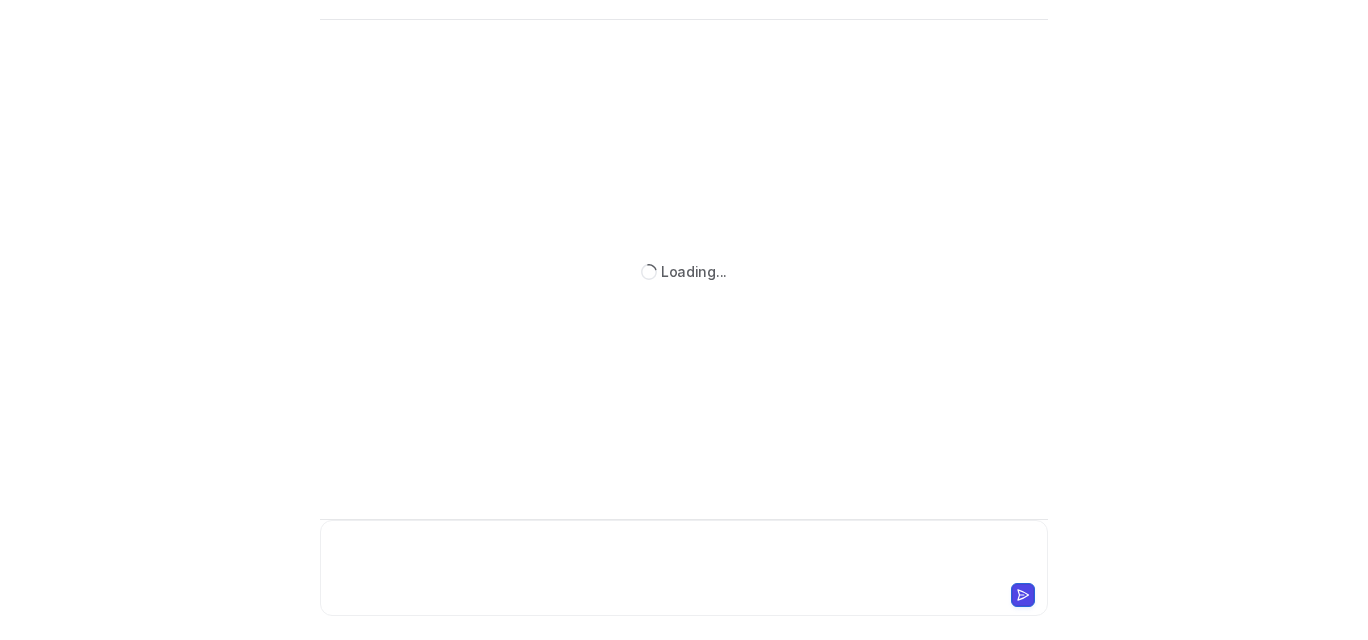 scroll, scrollTop: 0, scrollLeft: 0, axis: both 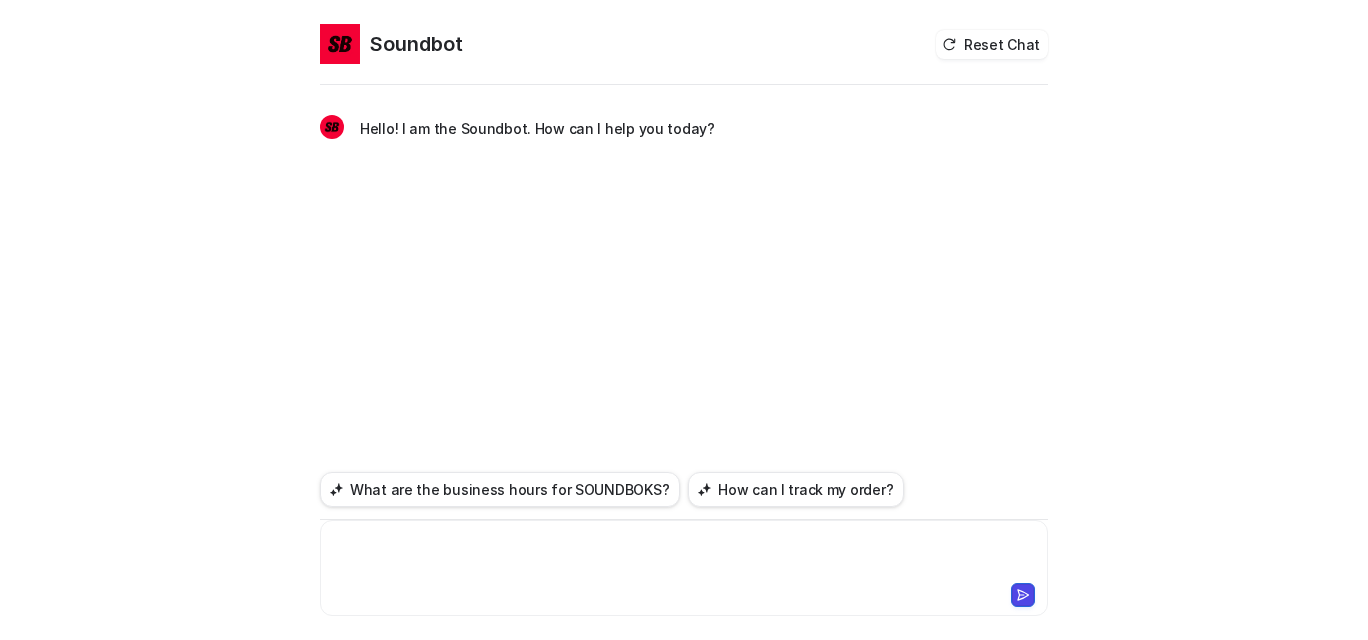 click at bounding box center [679, 556] 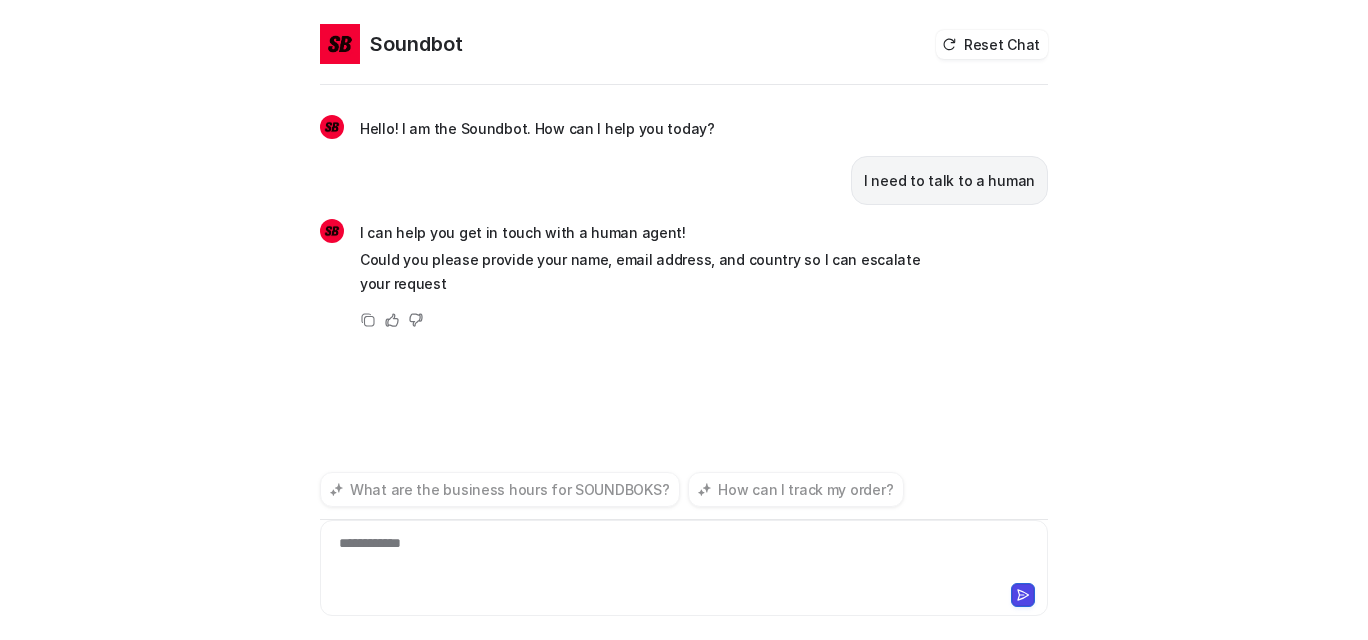 scroll, scrollTop: 13, scrollLeft: 0, axis: vertical 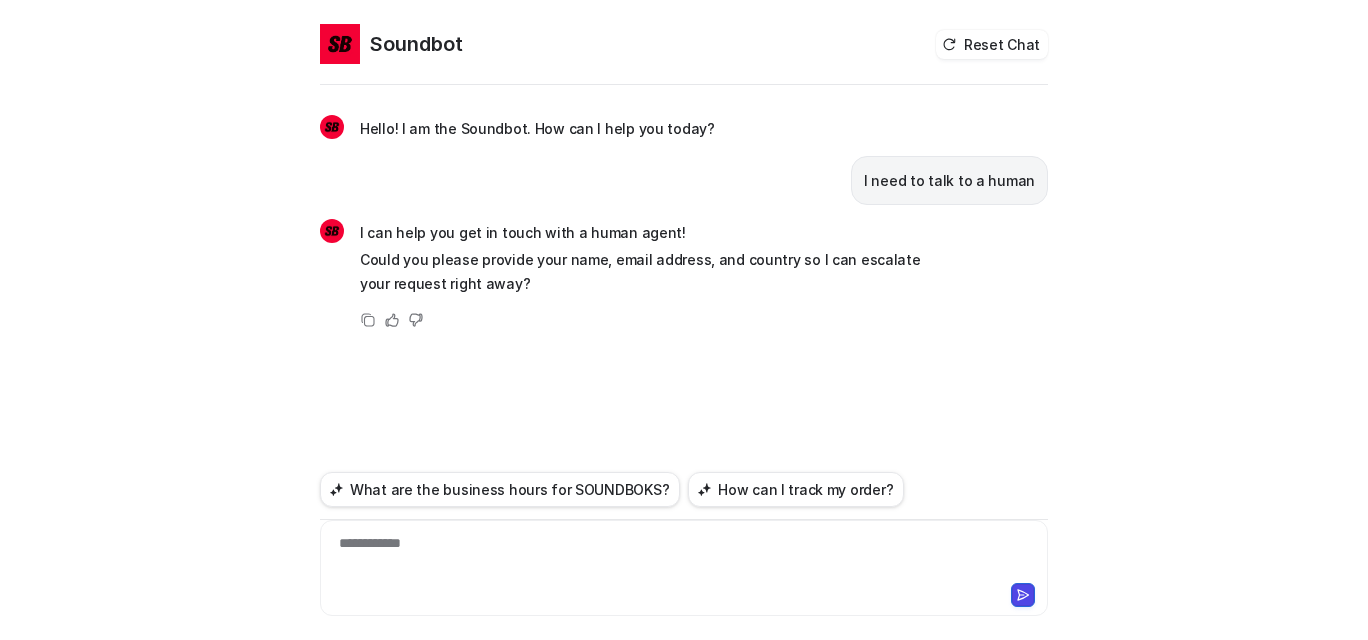 click on "**********" at bounding box center [679, 556] 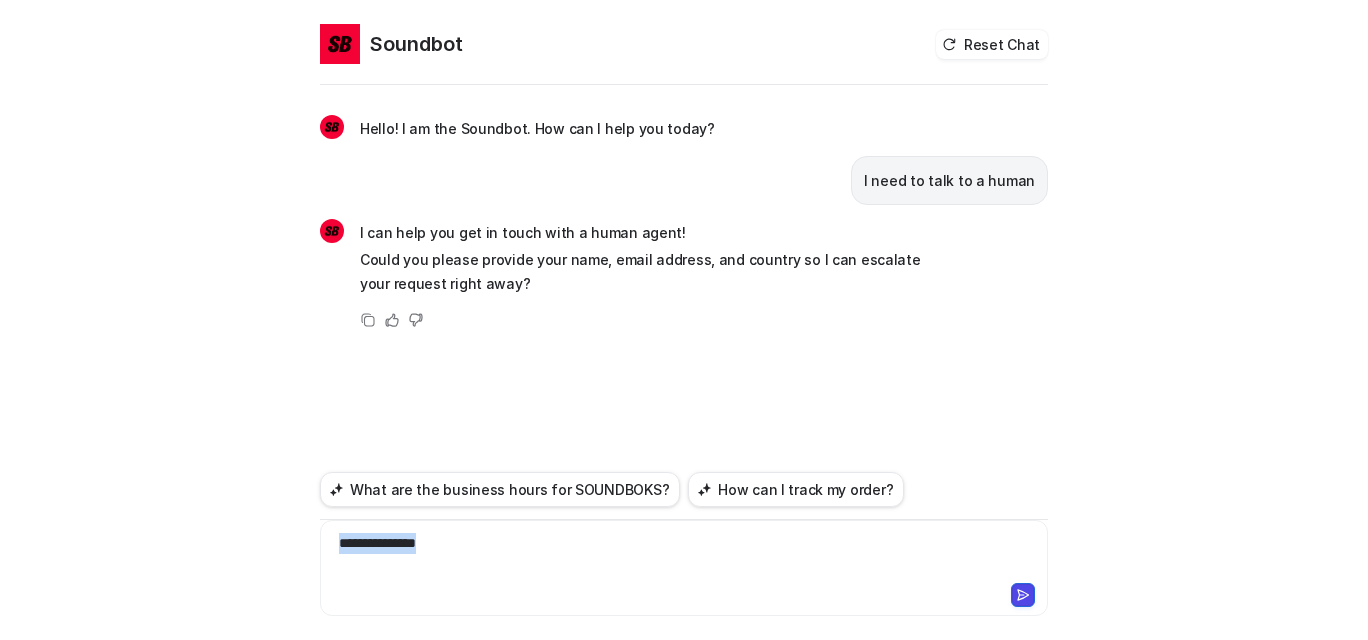 drag, startPoint x: 529, startPoint y: 530, endPoint x: 254, endPoint y: 500, distance: 276.63153 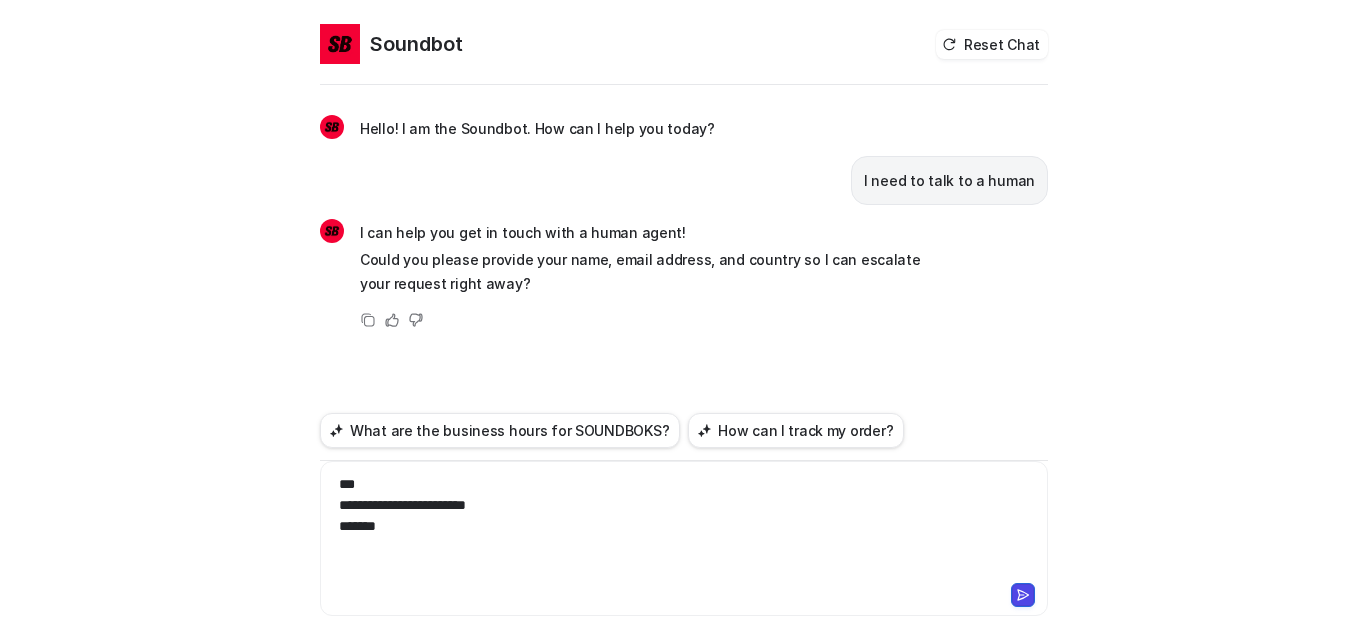 scroll, scrollTop: 60, scrollLeft: 0, axis: vertical 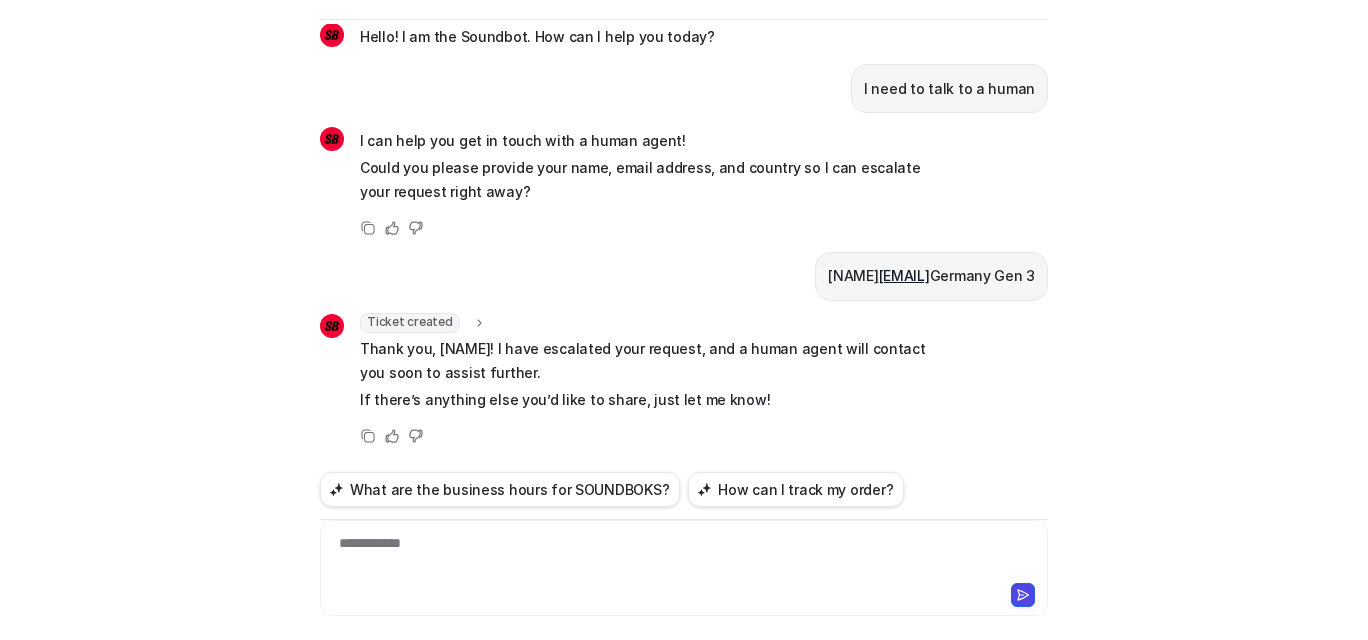 click on "Ticket created" at bounding box center (410, 323) 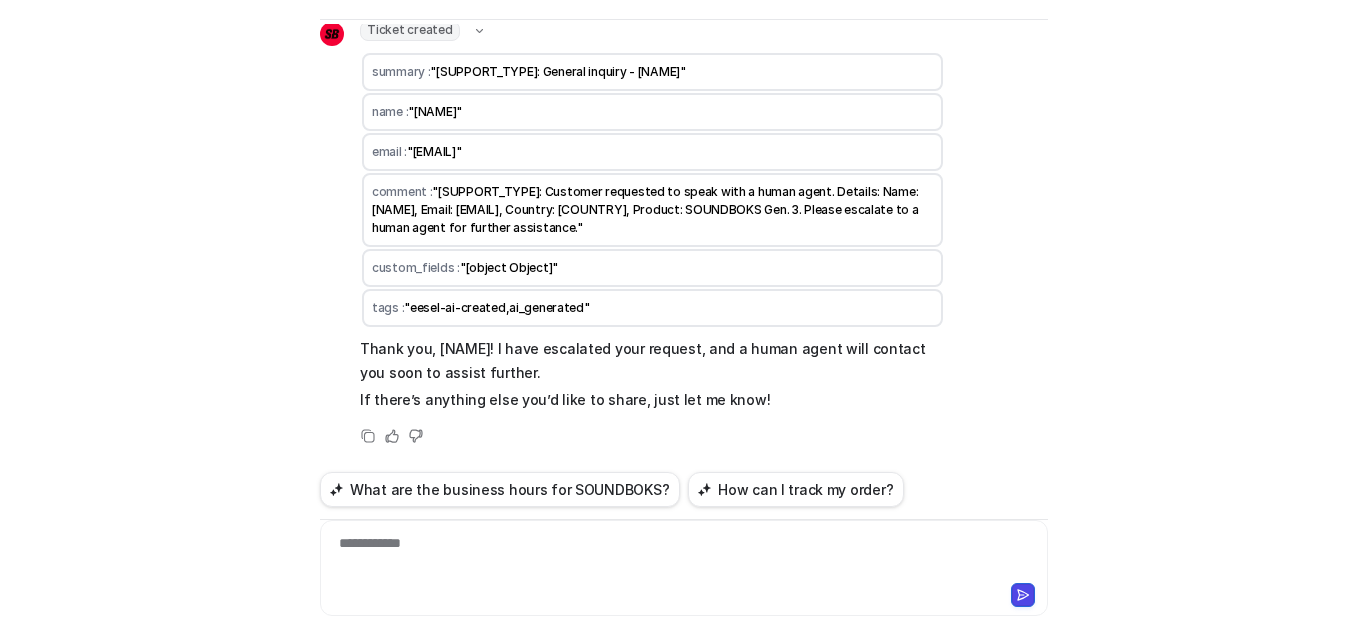 scroll, scrollTop: 536, scrollLeft: 0, axis: vertical 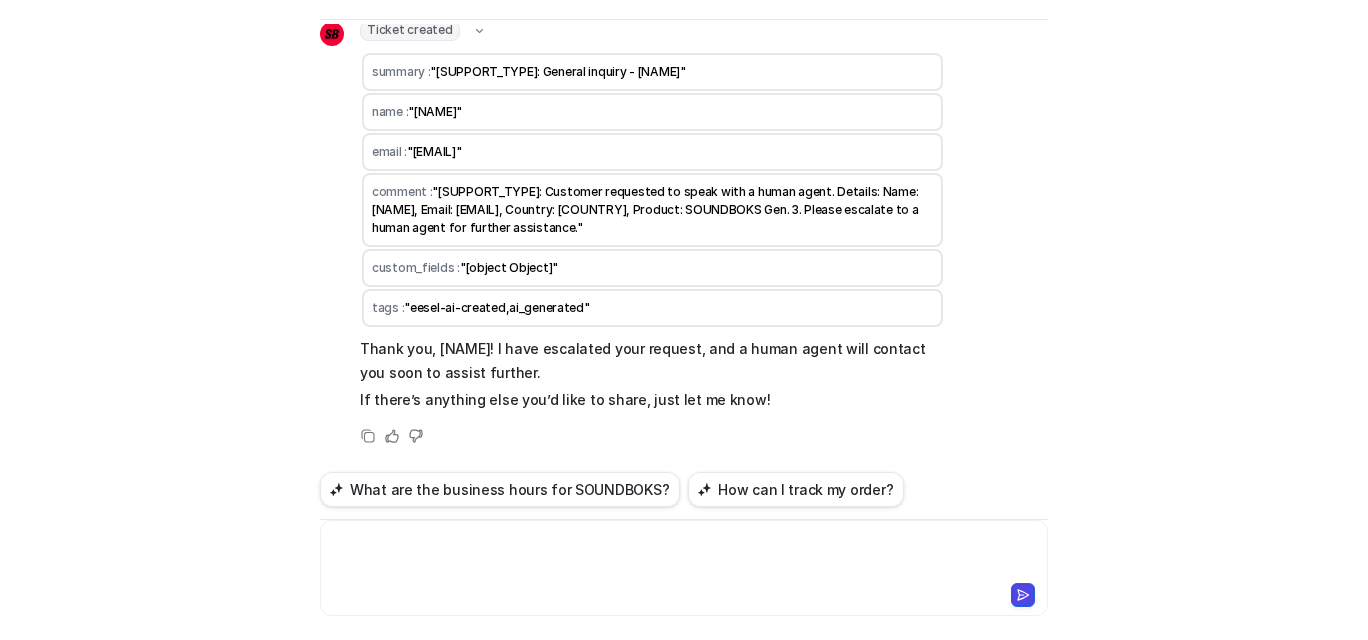 click at bounding box center (679, 556) 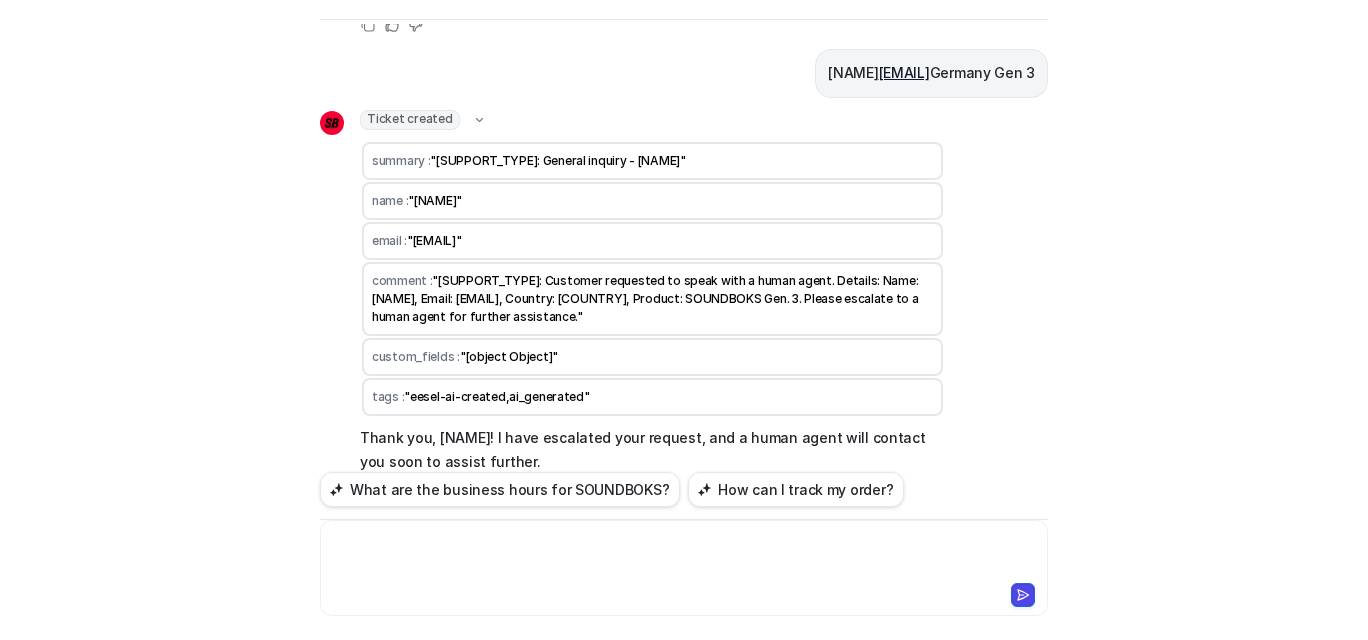 scroll, scrollTop: 0, scrollLeft: 0, axis: both 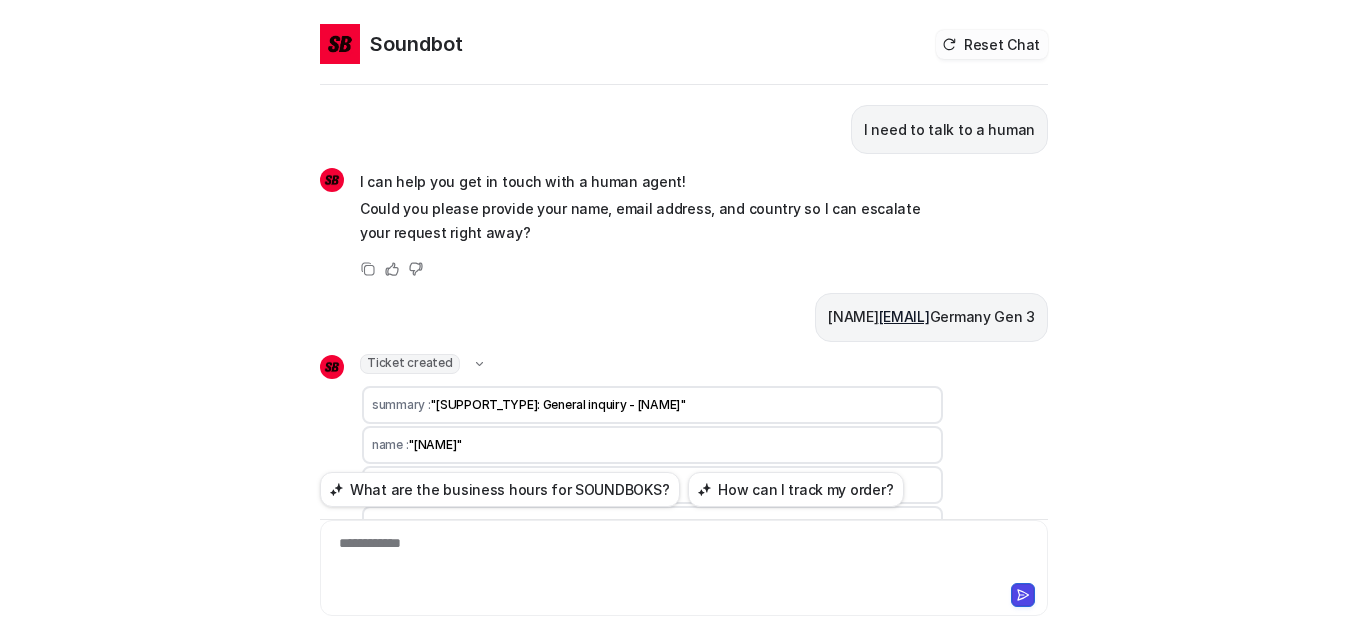 click on "Reset Chat" at bounding box center [992, 44] 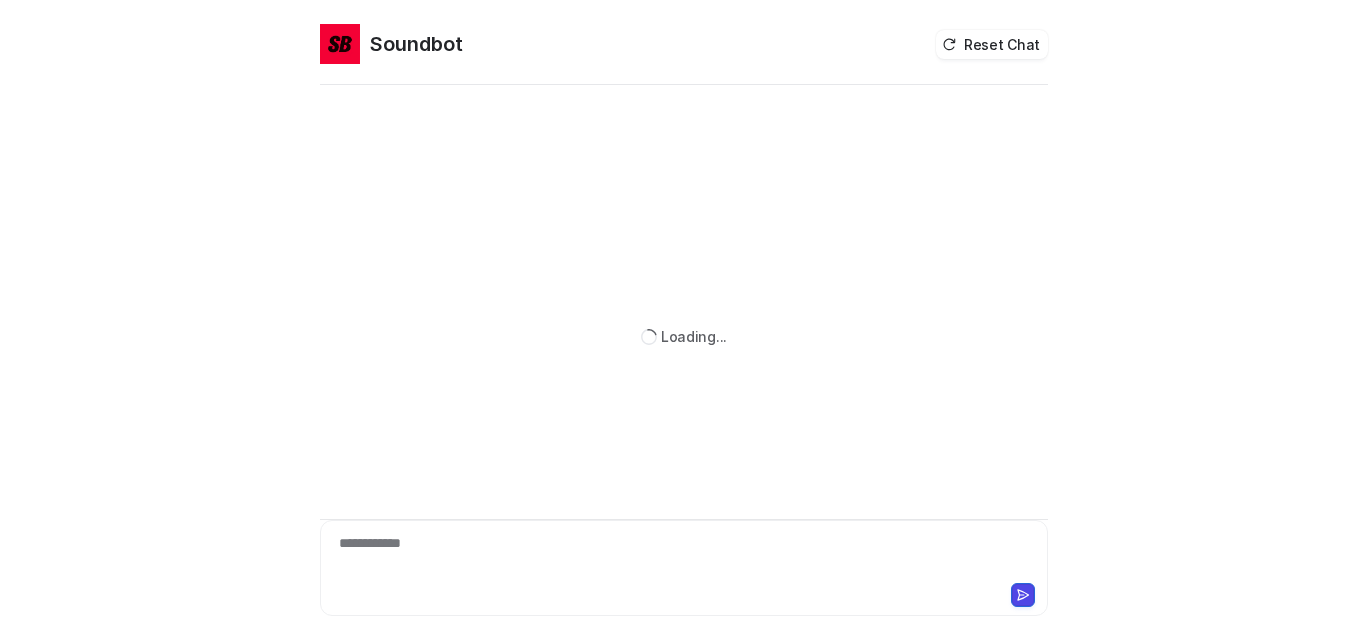 scroll, scrollTop: 0, scrollLeft: 0, axis: both 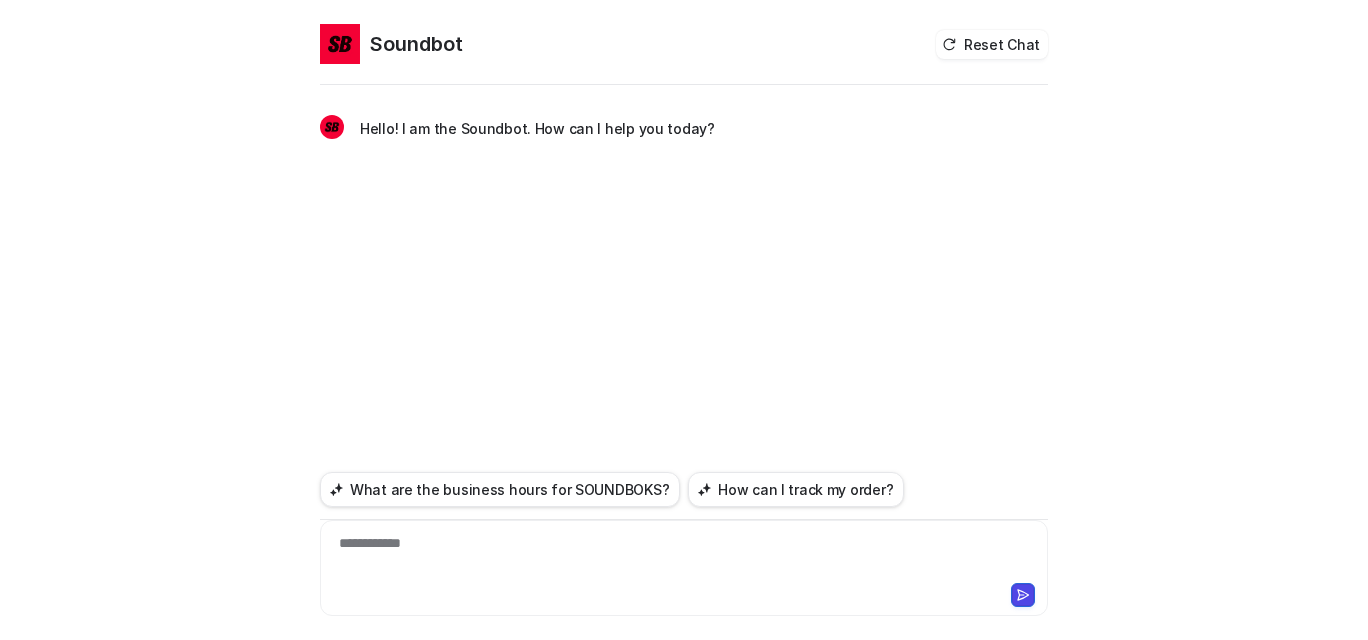 click on "**********" at bounding box center [679, 556] 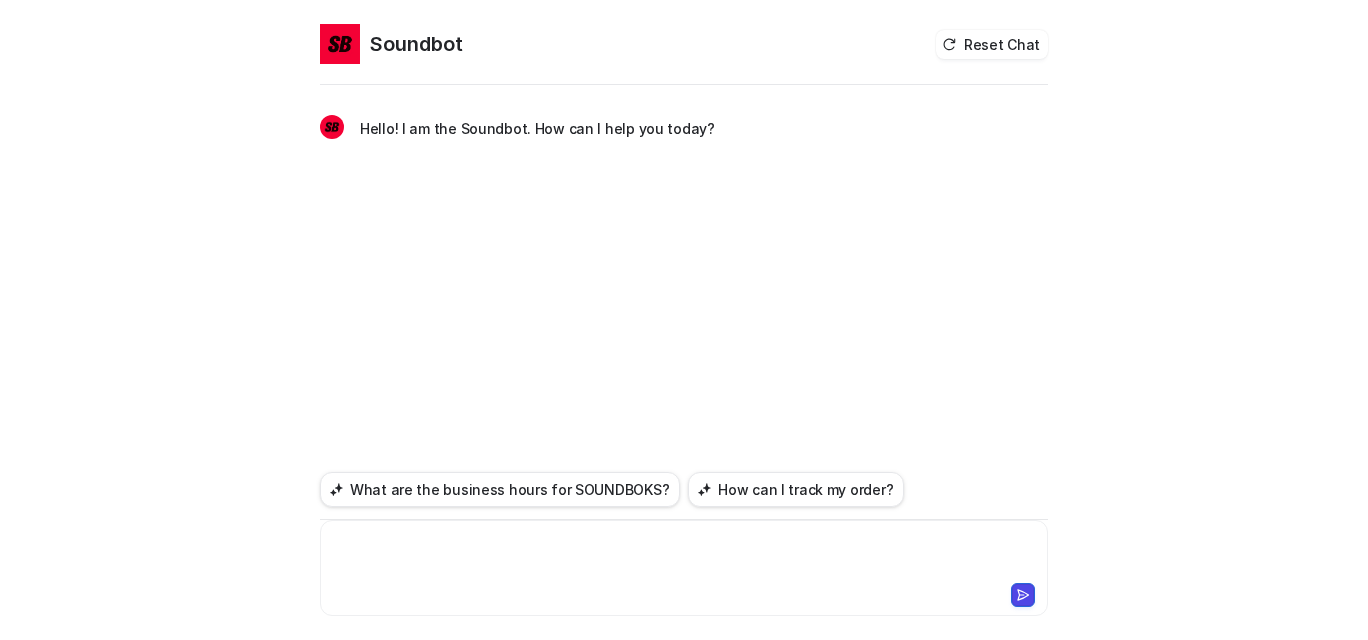 click at bounding box center (679, 556) 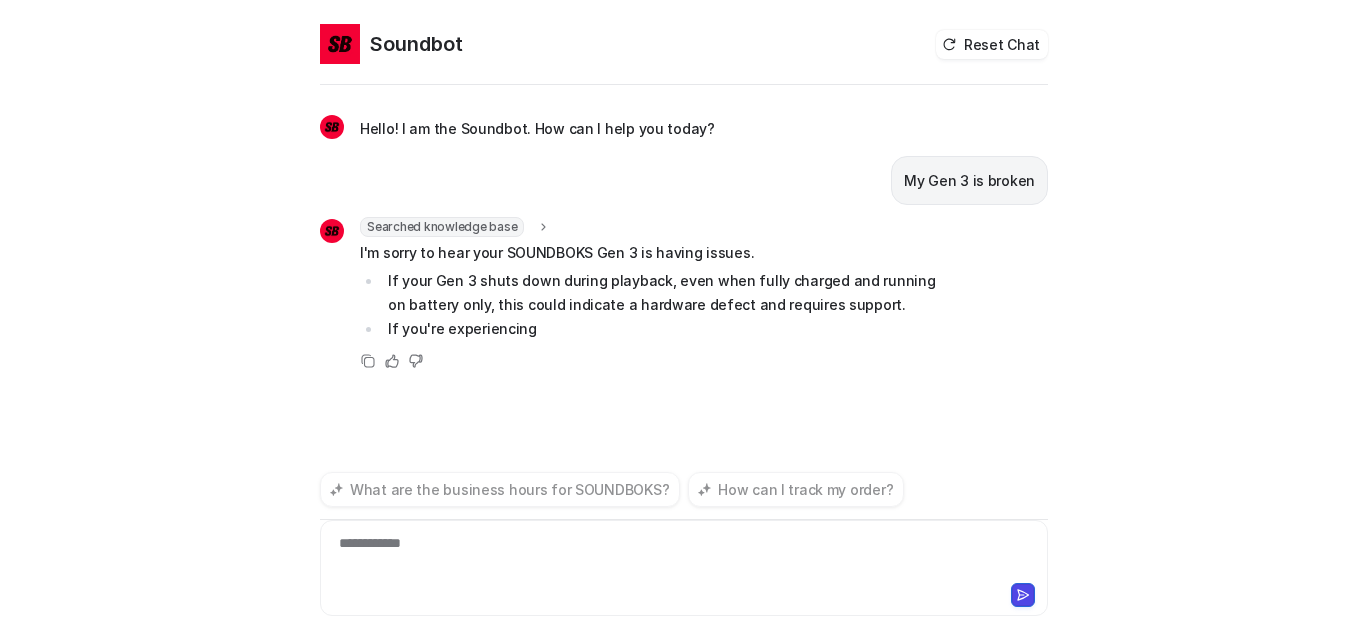 scroll, scrollTop: 81, scrollLeft: 0, axis: vertical 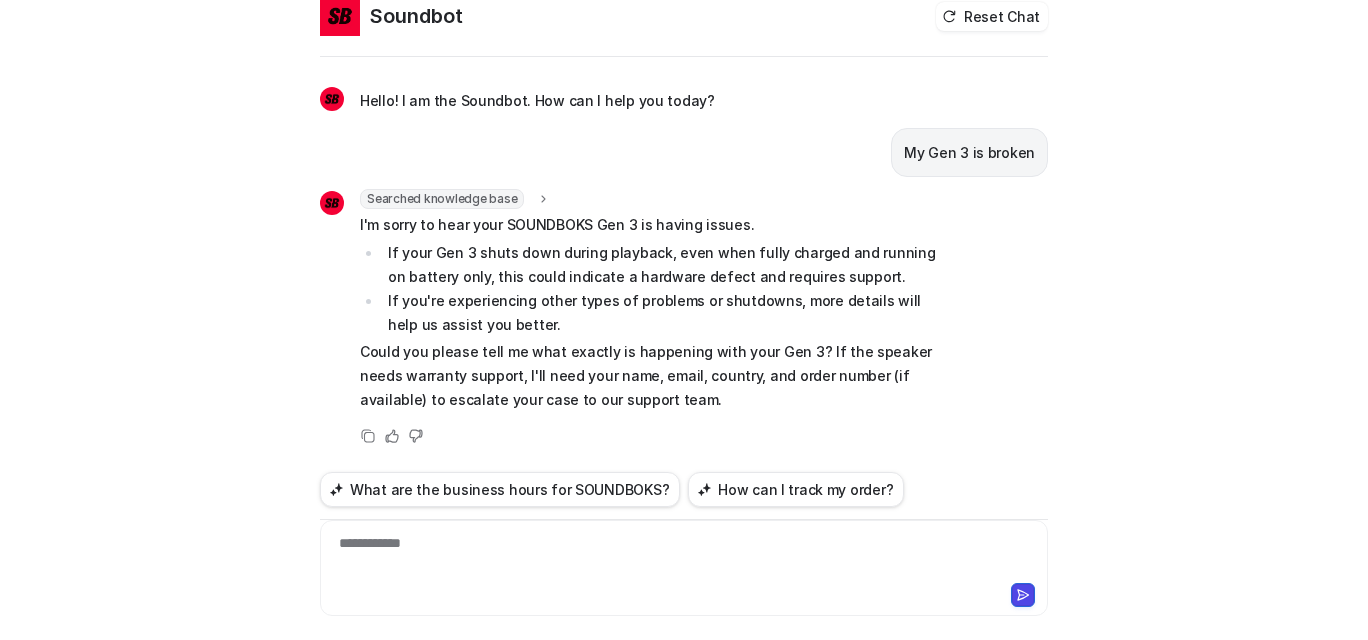 click on "**********" at bounding box center [679, 556] 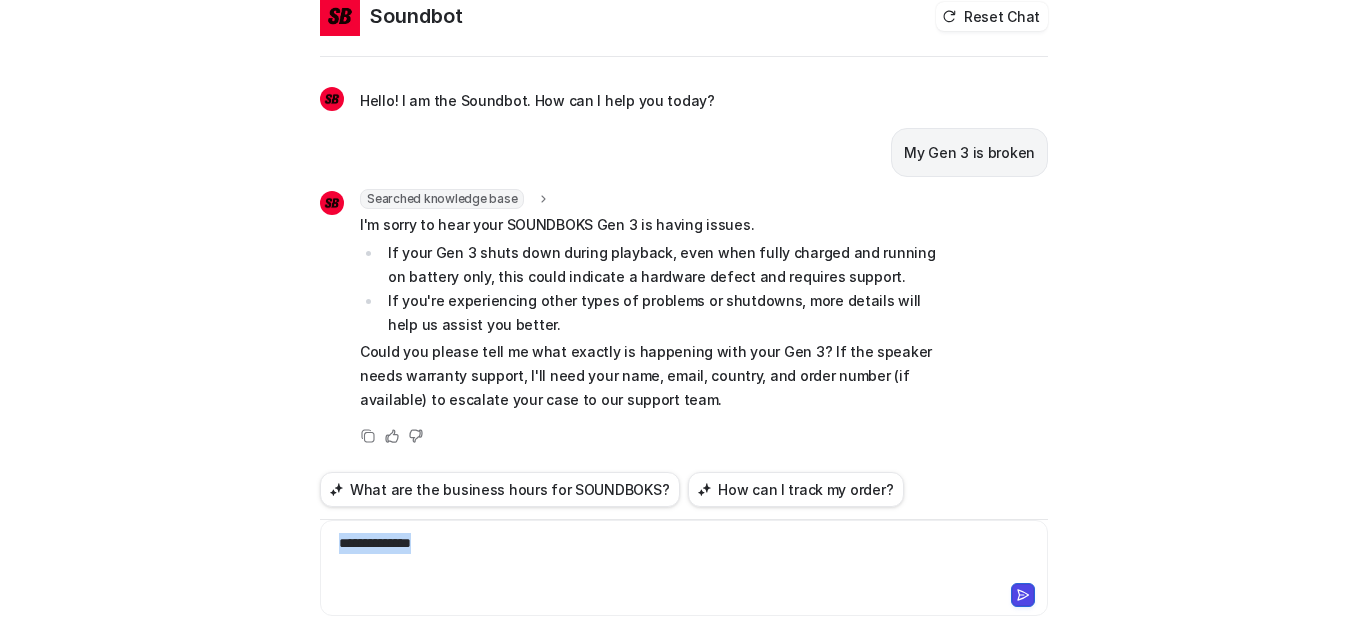 drag, startPoint x: 606, startPoint y: 519, endPoint x: 331, endPoint y: 512, distance: 275.08908 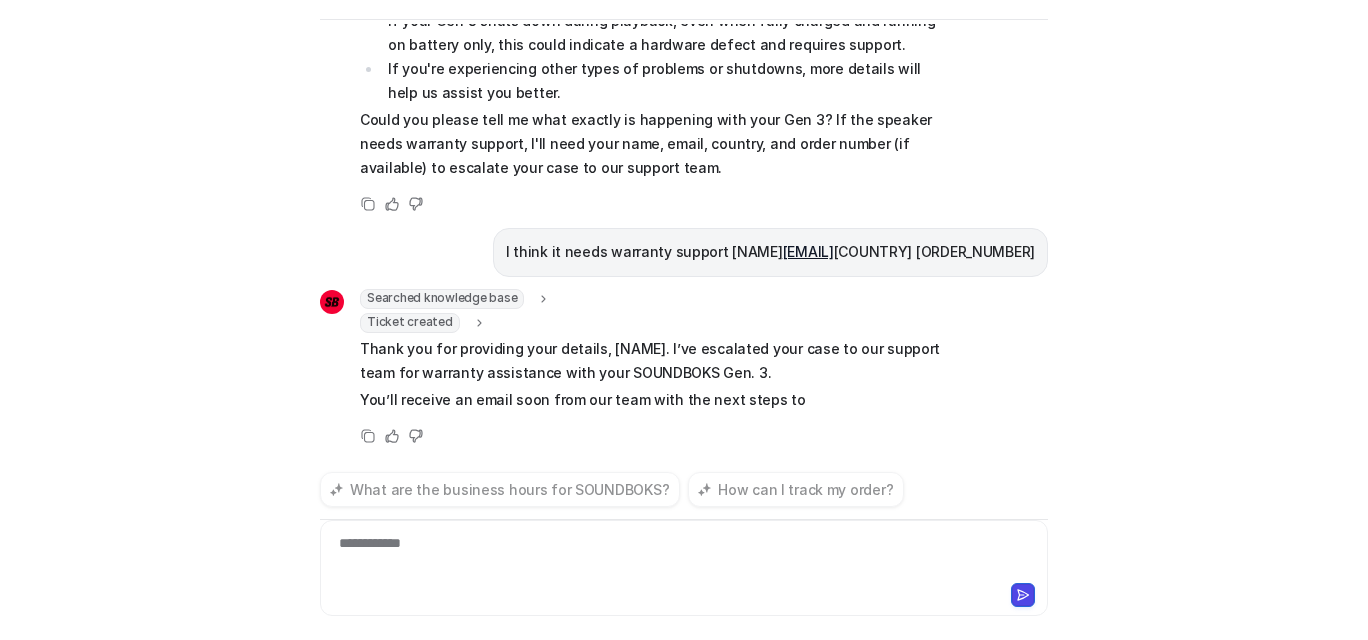 scroll, scrollTop: 461, scrollLeft: 0, axis: vertical 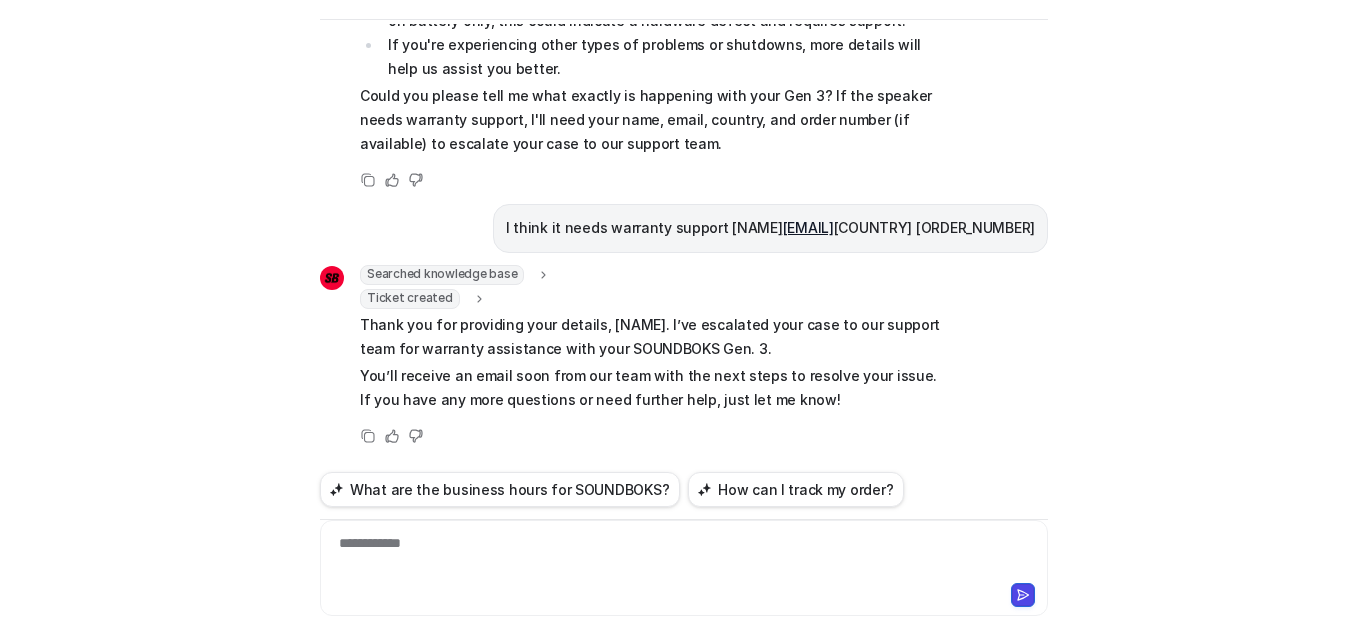 click on "Ticket created" at bounding box center [410, 299] 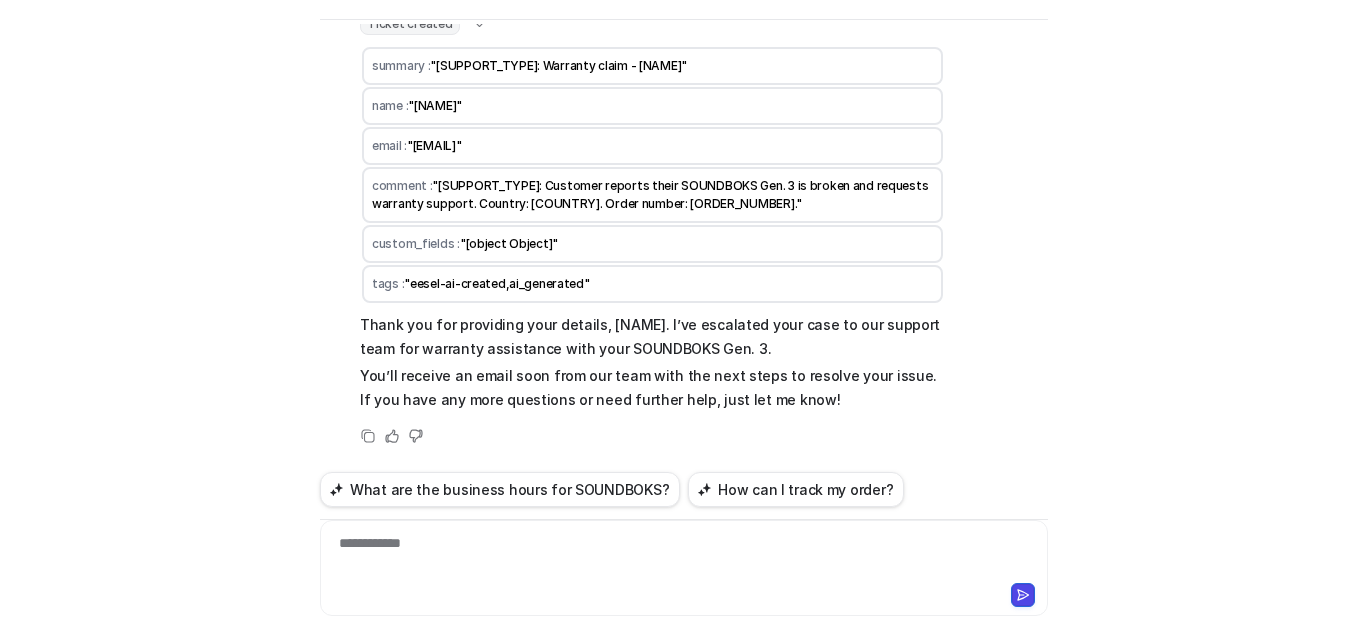 scroll, scrollTop: 794, scrollLeft: 0, axis: vertical 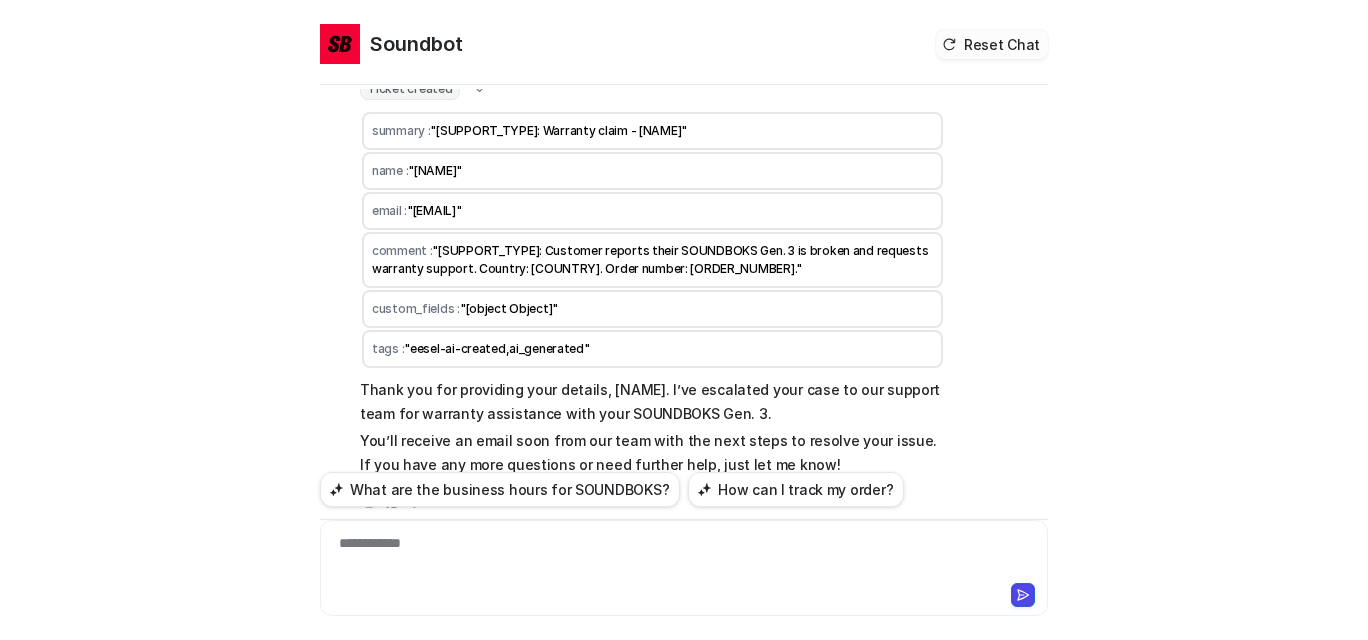click on "Reset Chat" at bounding box center (992, 44) 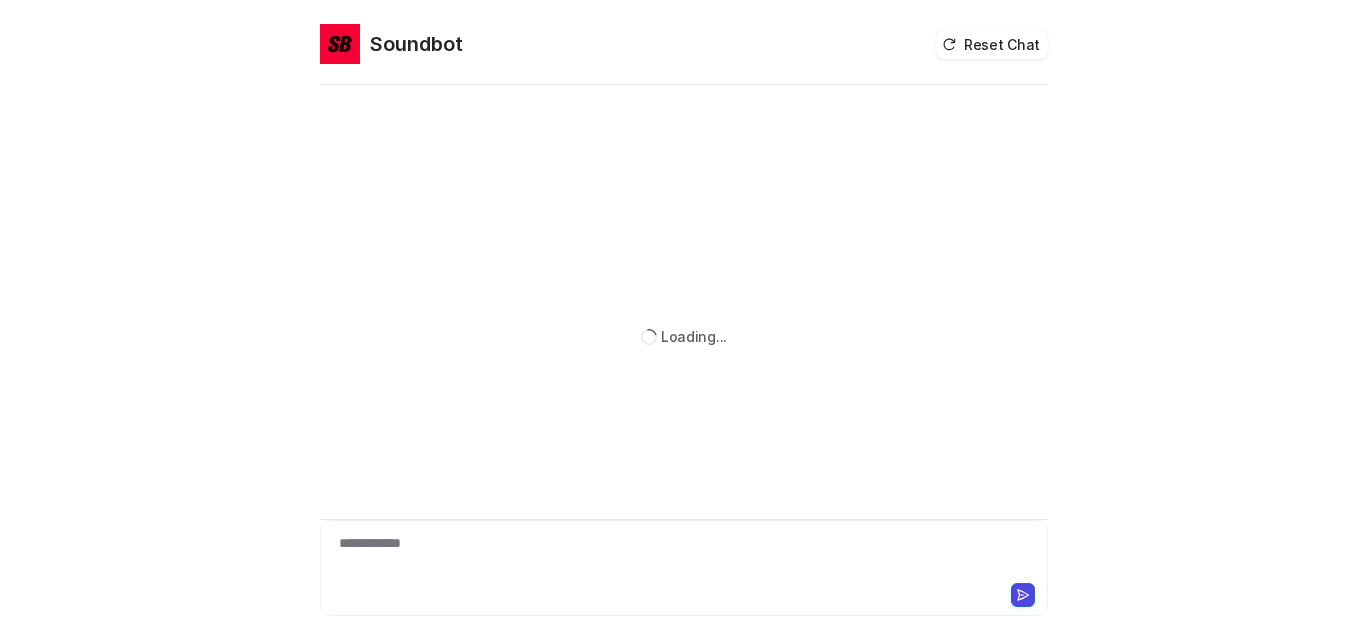 scroll, scrollTop: 0, scrollLeft: 0, axis: both 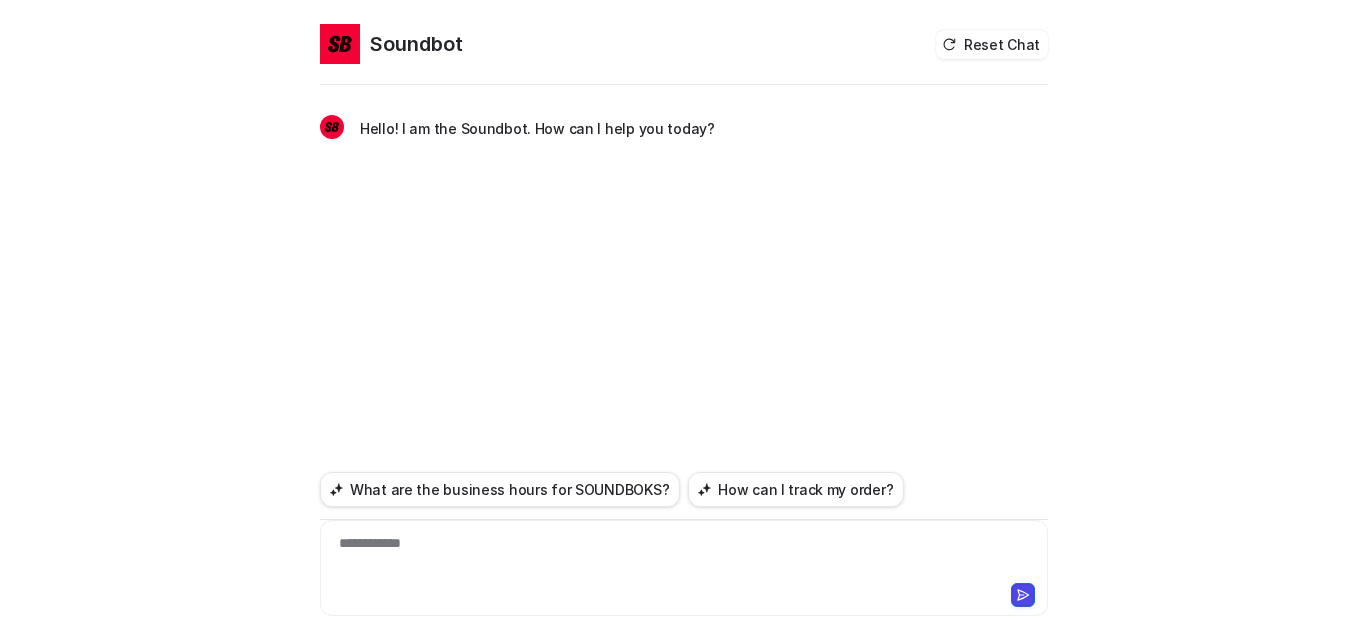 click on "**********" at bounding box center (679, 556) 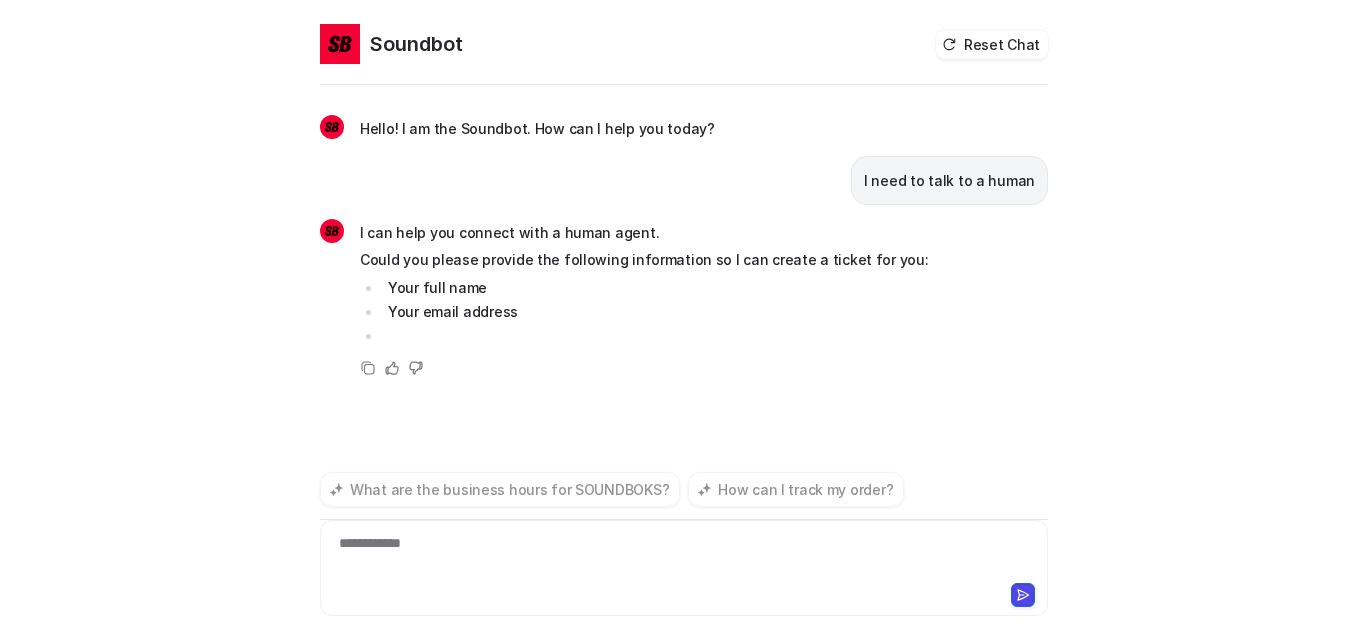 scroll, scrollTop: 81, scrollLeft: 0, axis: vertical 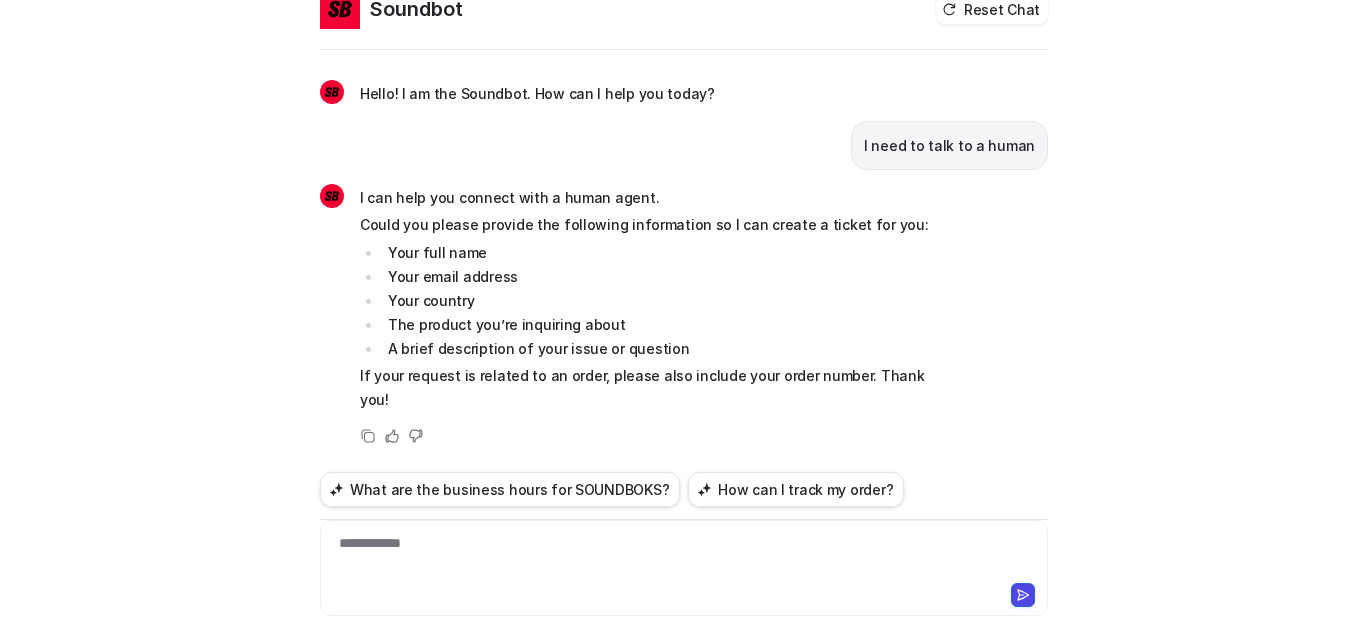 click on "**********" at bounding box center (684, 556) 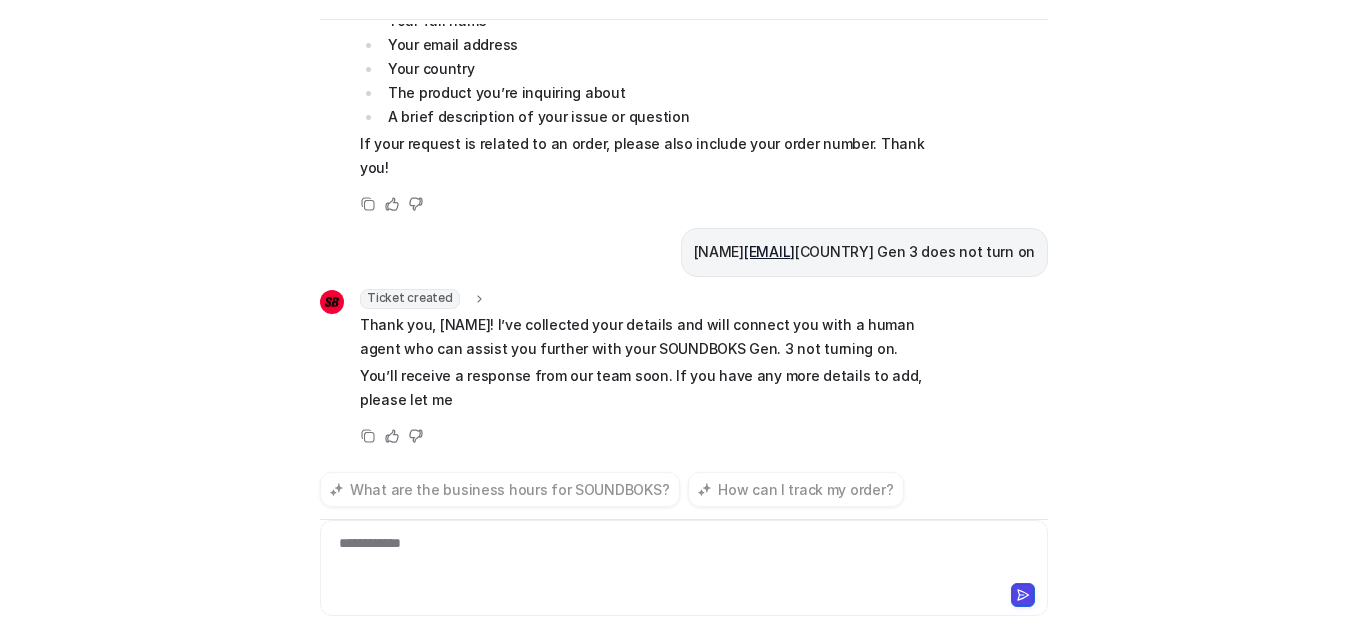scroll, scrollTop: 410, scrollLeft: 0, axis: vertical 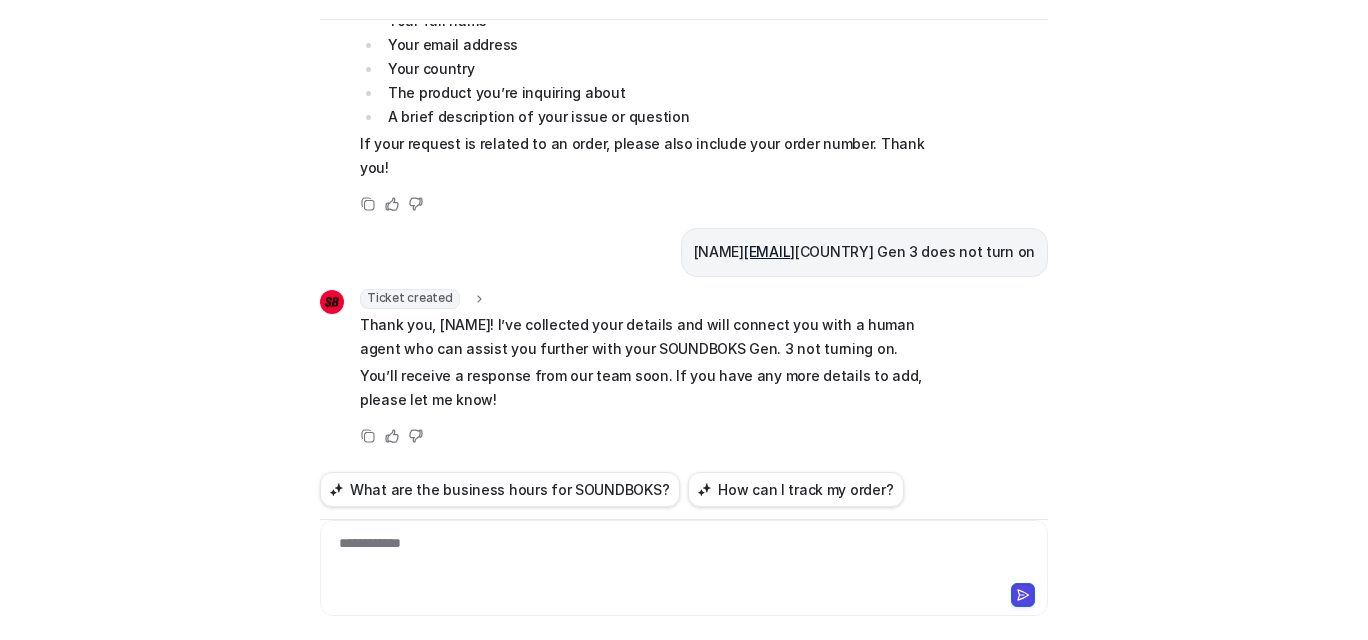 click on "Hello! I am the Soundbot. How can I help you today?
I need to talk to a human
I can help you connect with a human agent.
Could you please provide the following information so I can create a ticket for you:
Your full name
Your email address
Your country
The product you’re inquiring about
A brief description of your issue or question
If your request is related to an order, please also include your order number. Thank you!
Copy Helpful Not helpful Leo
leoniebrockhaus@gmail.com
Germany
Gen 3
does not turn on
Ticket created summary :  "AI Support: Technical support - Leo" name :  "Leo" email :  "leoniebrockhaus@gmail.com" comment :  "Customer Name: Leo
Customer Email: leoniebrockhaus@gmail.com
Country: Germany
Product: SOUNDBOKS Gen. 3
Issue: Speaker does not turn on
Conversation transcript:
Customer requested to speak to a human. The SOUNDBOKS Gen. 3 does not turn on." custom_fields :  "[object Object]" tags :  "eesel-ai-created,ai_generated"
Copy Helpful Not helpful" at bounding box center (684, 248) 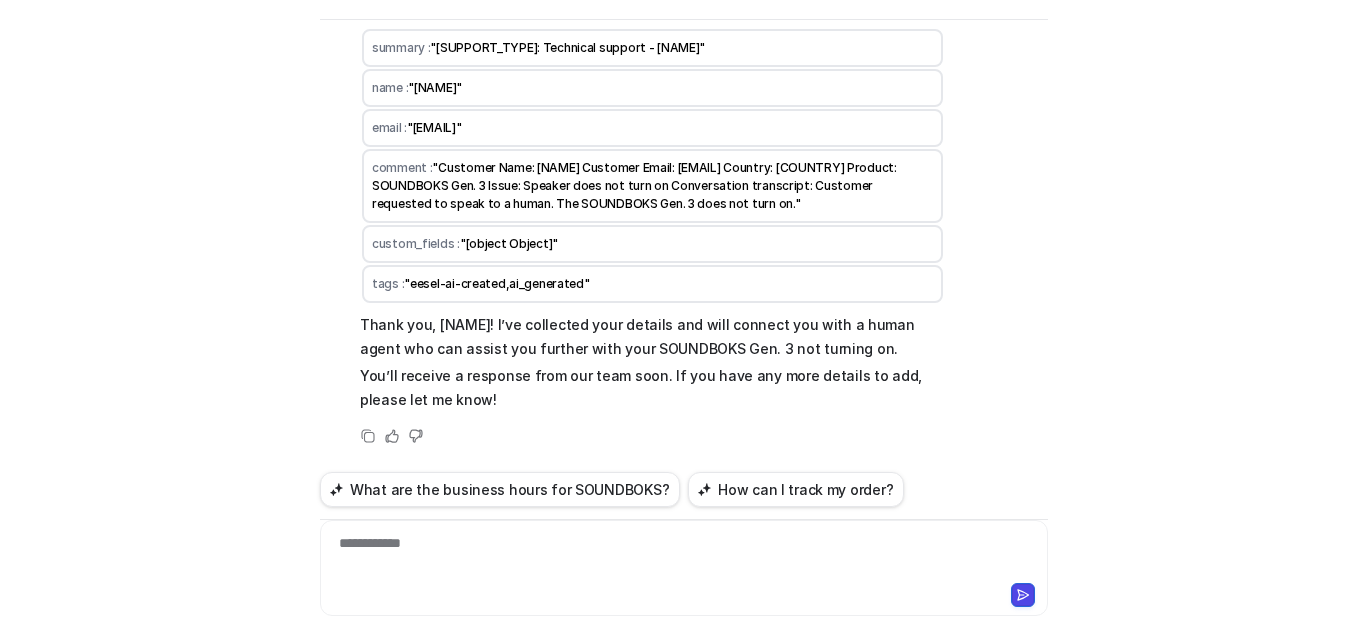 scroll, scrollTop: 788, scrollLeft: 0, axis: vertical 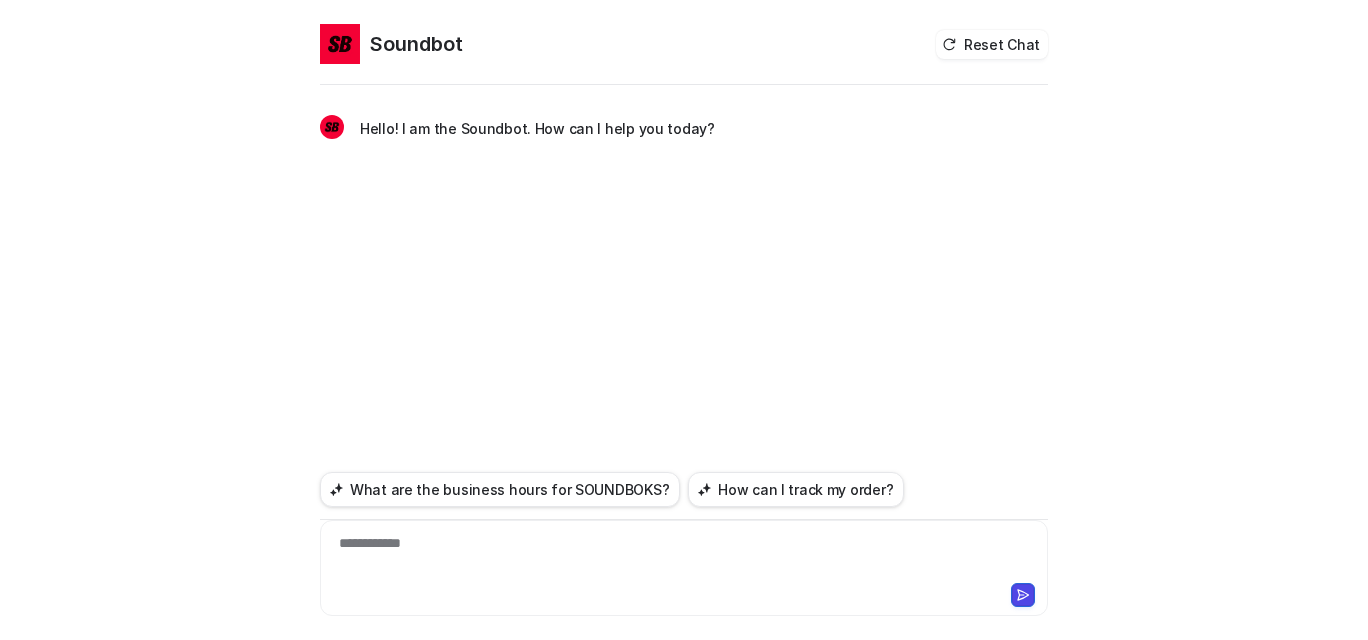 click on "**********" at bounding box center (684, 568) 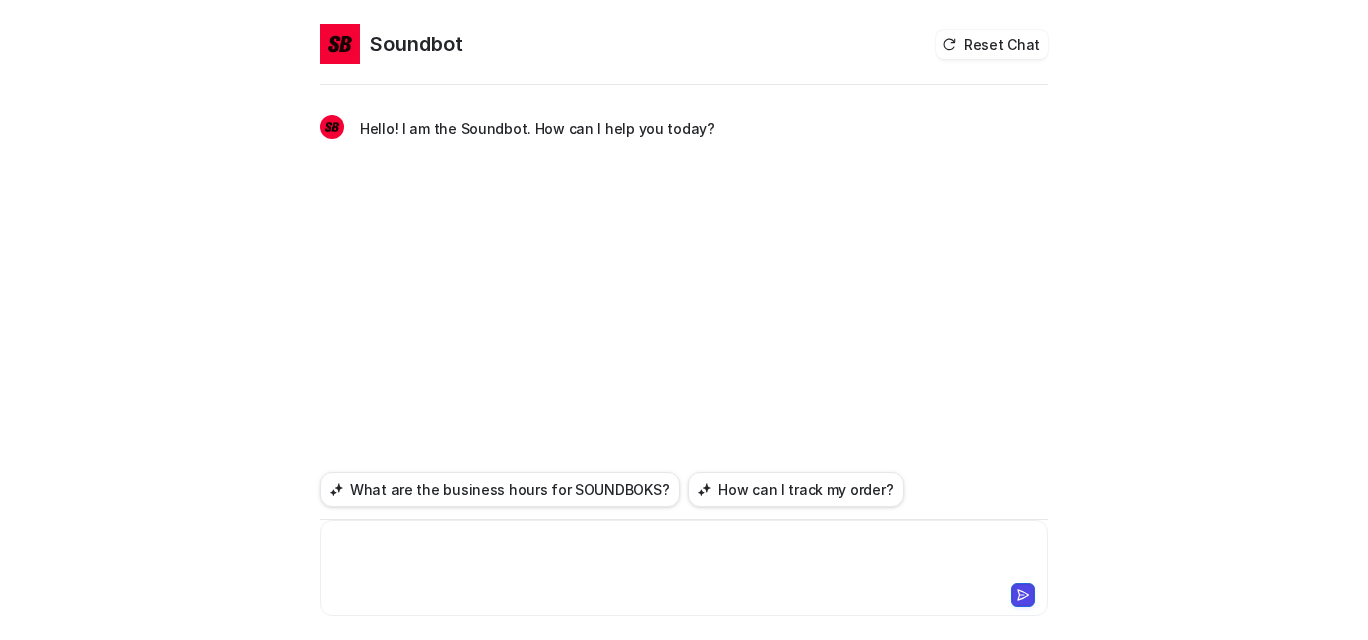 type 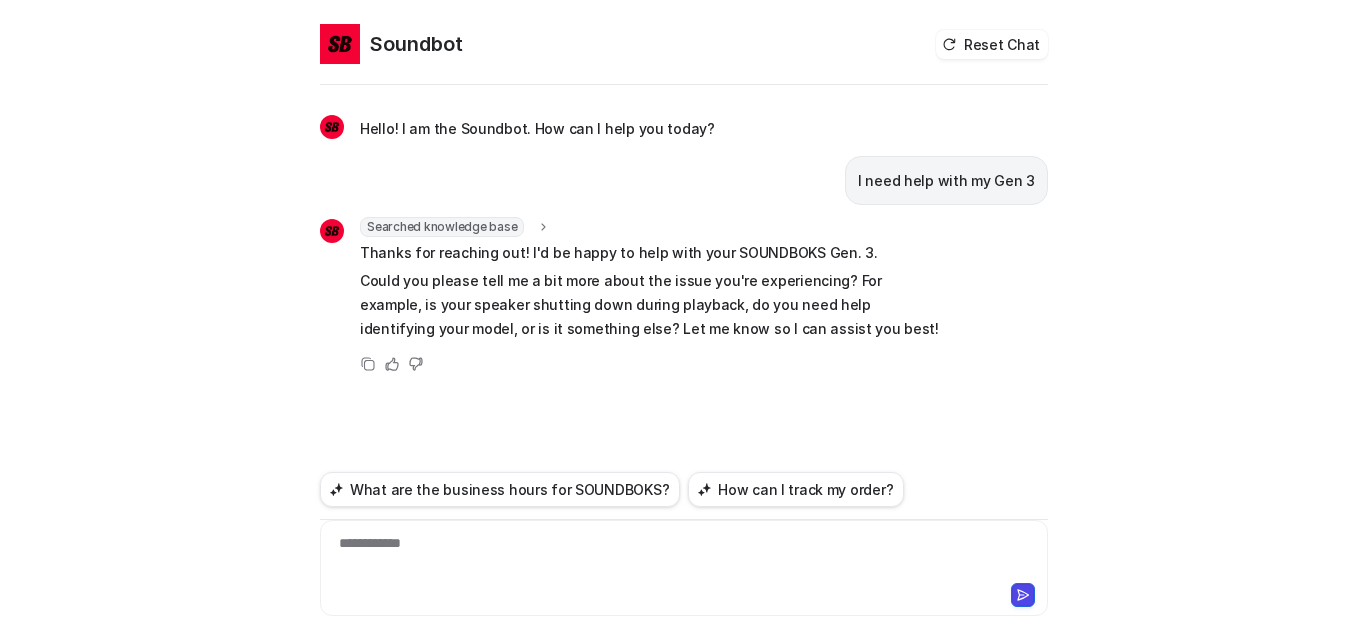 scroll, scrollTop: 81, scrollLeft: 0, axis: vertical 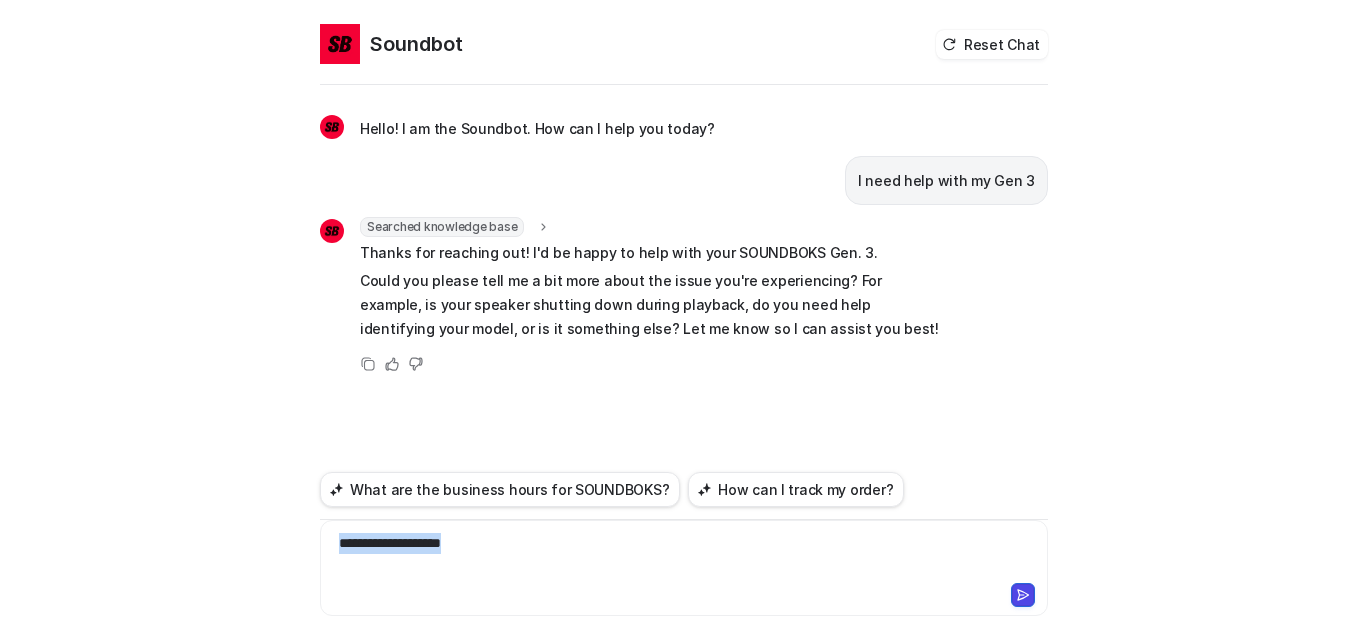 drag, startPoint x: 584, startPoint y: 522, endPoint x: 287, endPoint y: 522, distance: 297 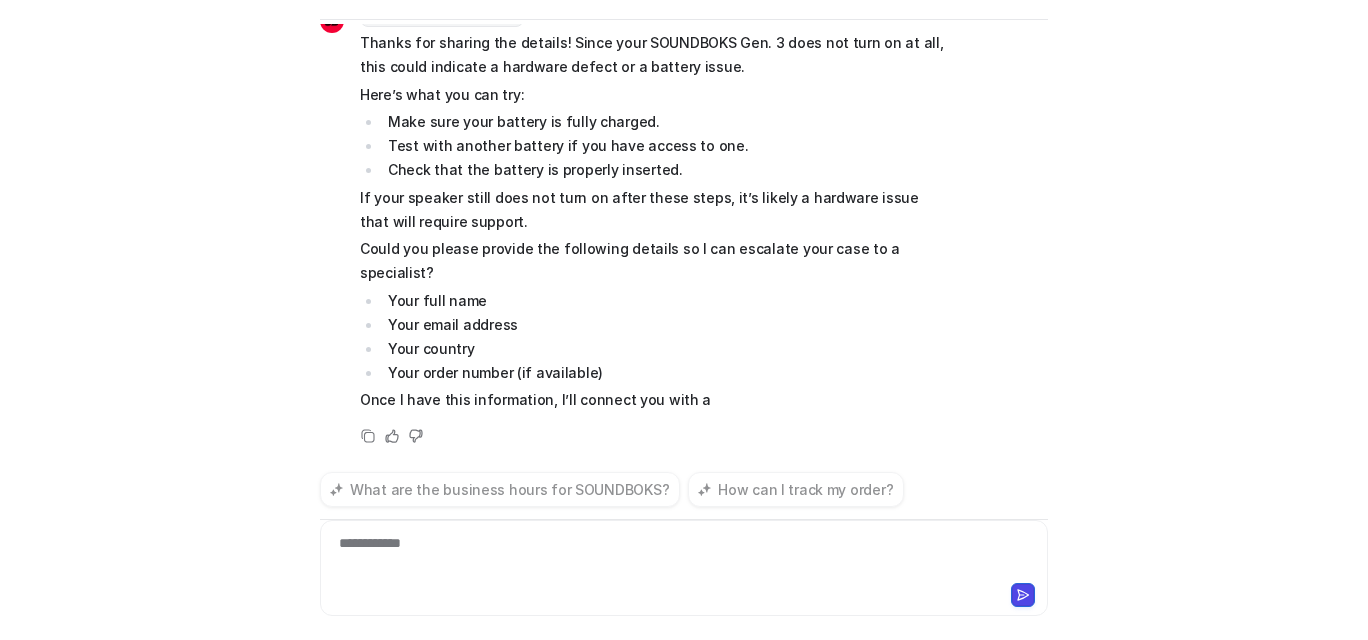 scroll, scrollTop: 688, scrollLeft: 0, axis: vertical 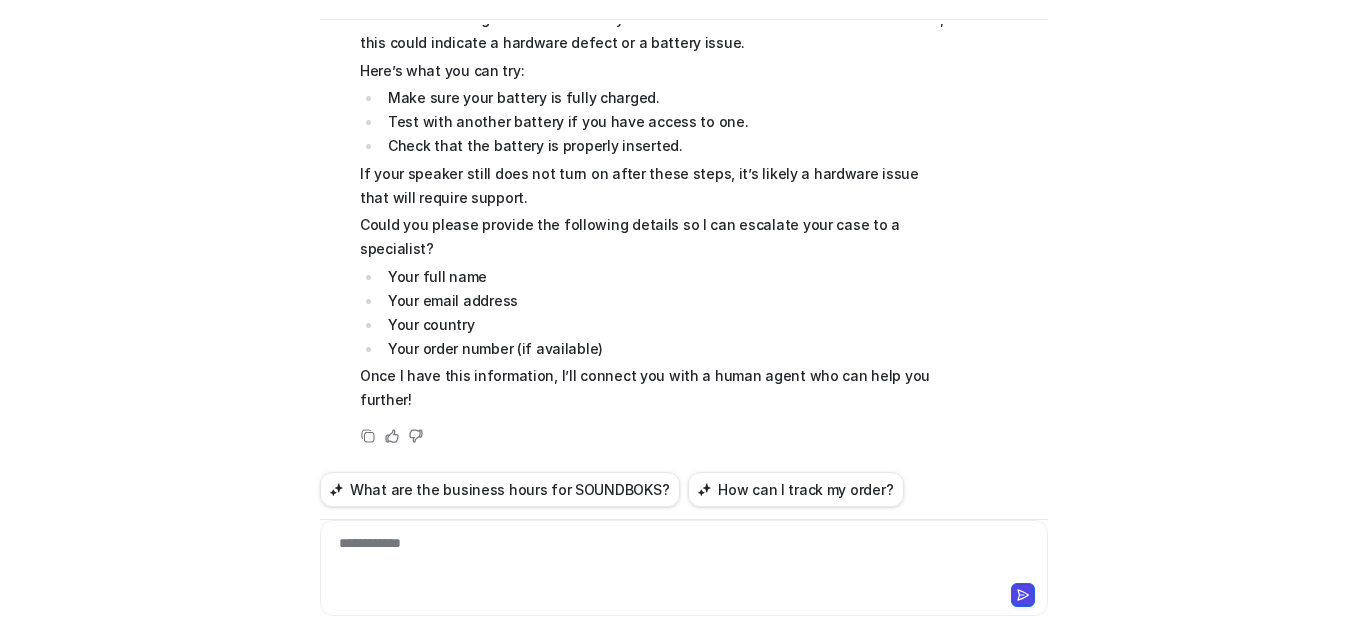 click on "**********" at bounding box center (679, 556) 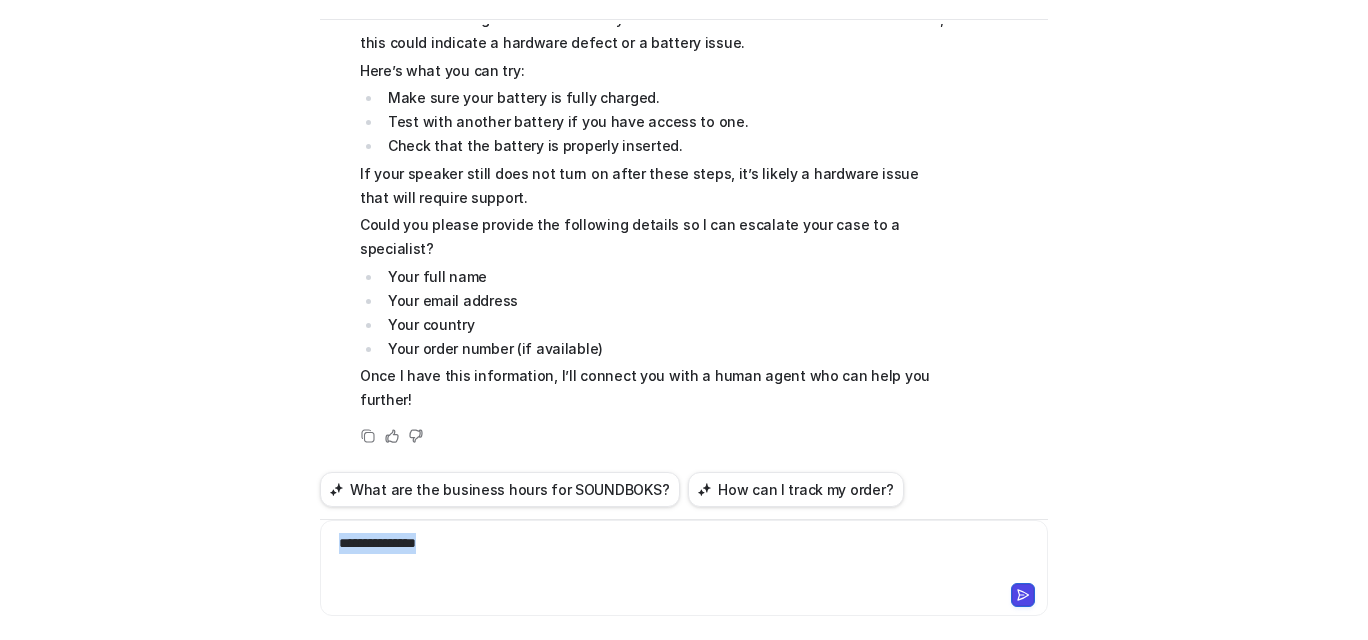 drag, startPoint x: 531, startPoint y: 519, endPoint x: 274, endPoint y: 519, distance: 257 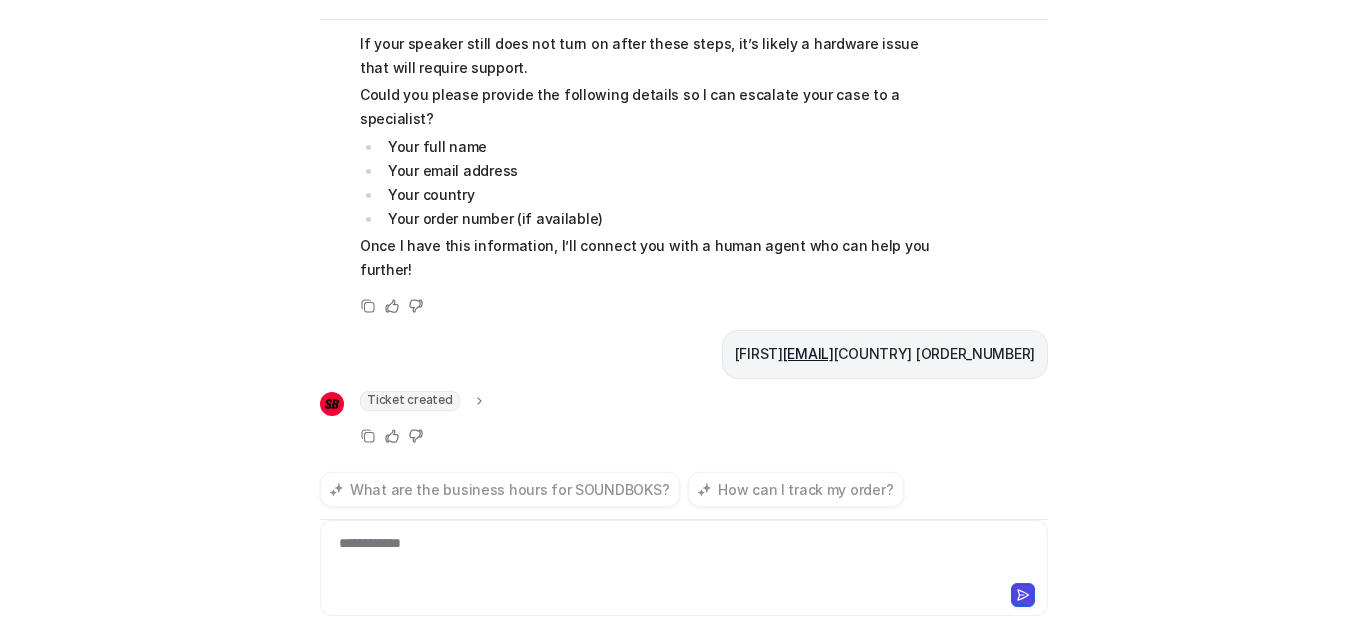 scroll, scrollTop: 884, scrollLeft: 0, axis: vertical 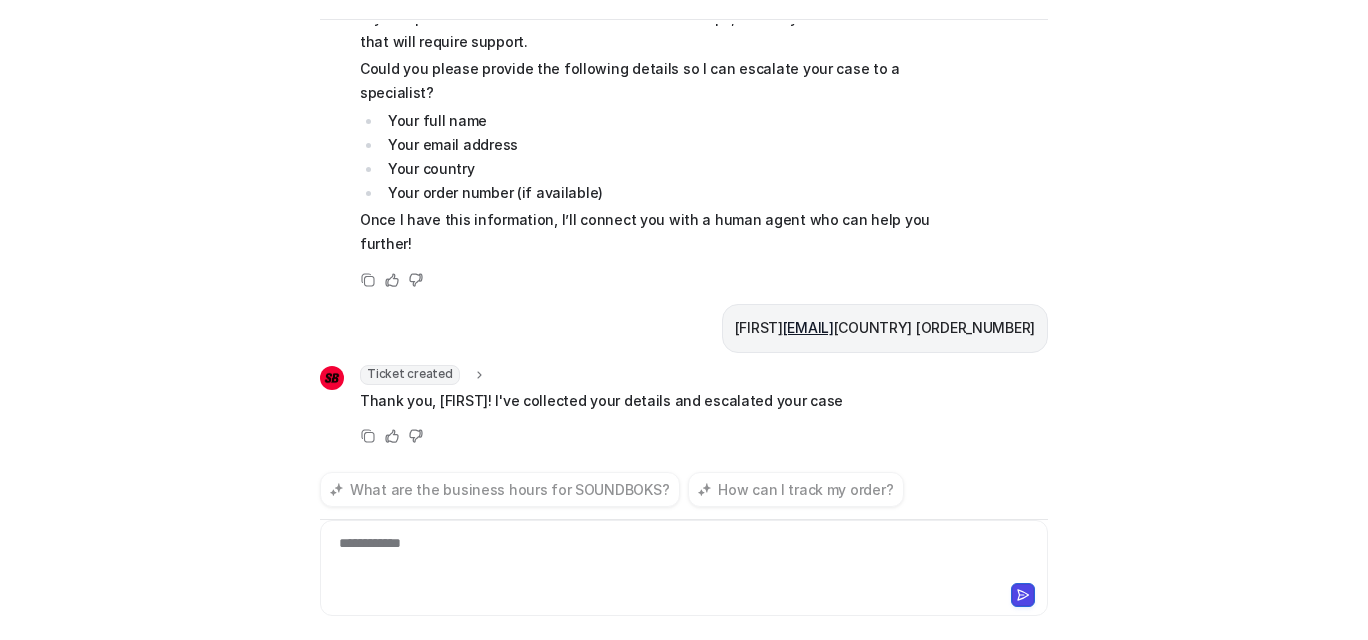 click on "Ticket created" at bounding box center (410, 375) 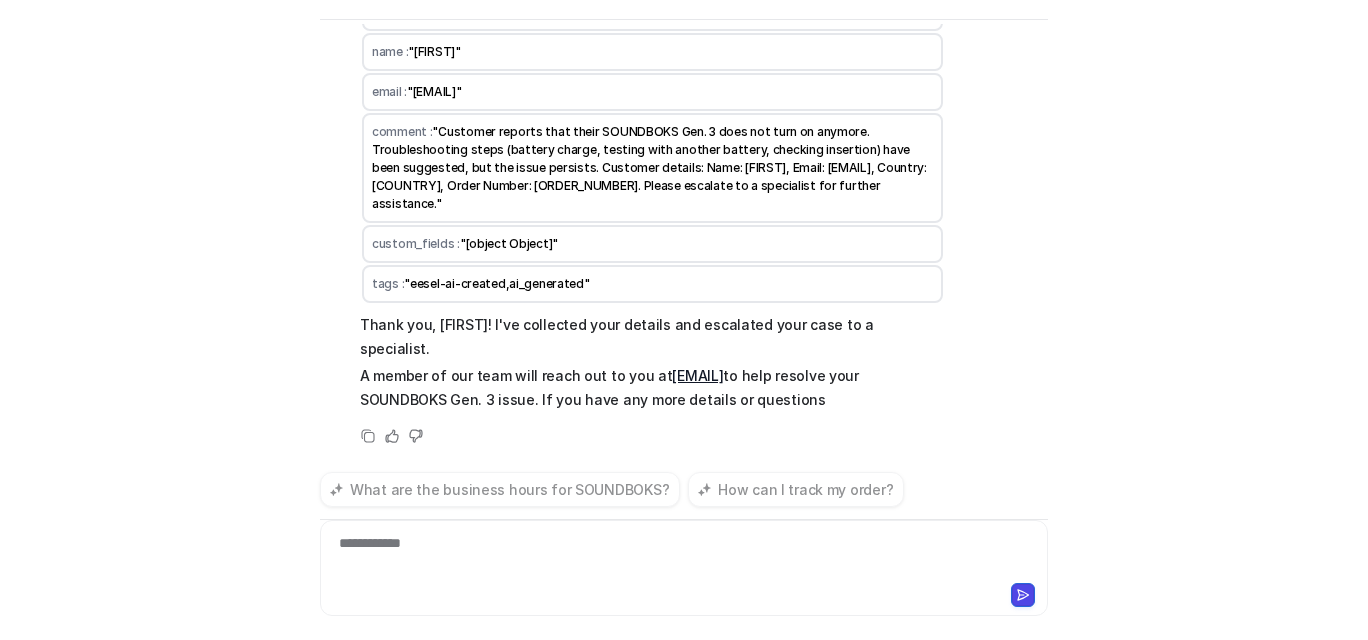 scroll, scrollTop: 1378, scrollLeft: 0, axis: vertical 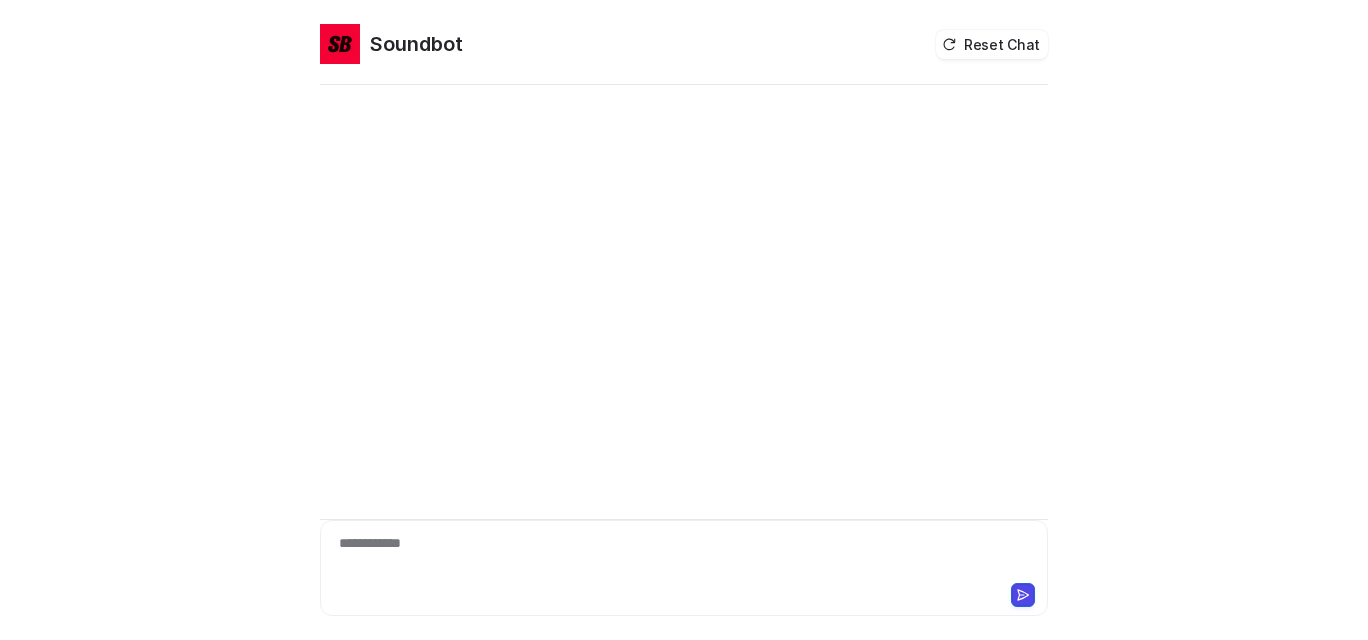 click on "**********" at bounding box center (679, 556) 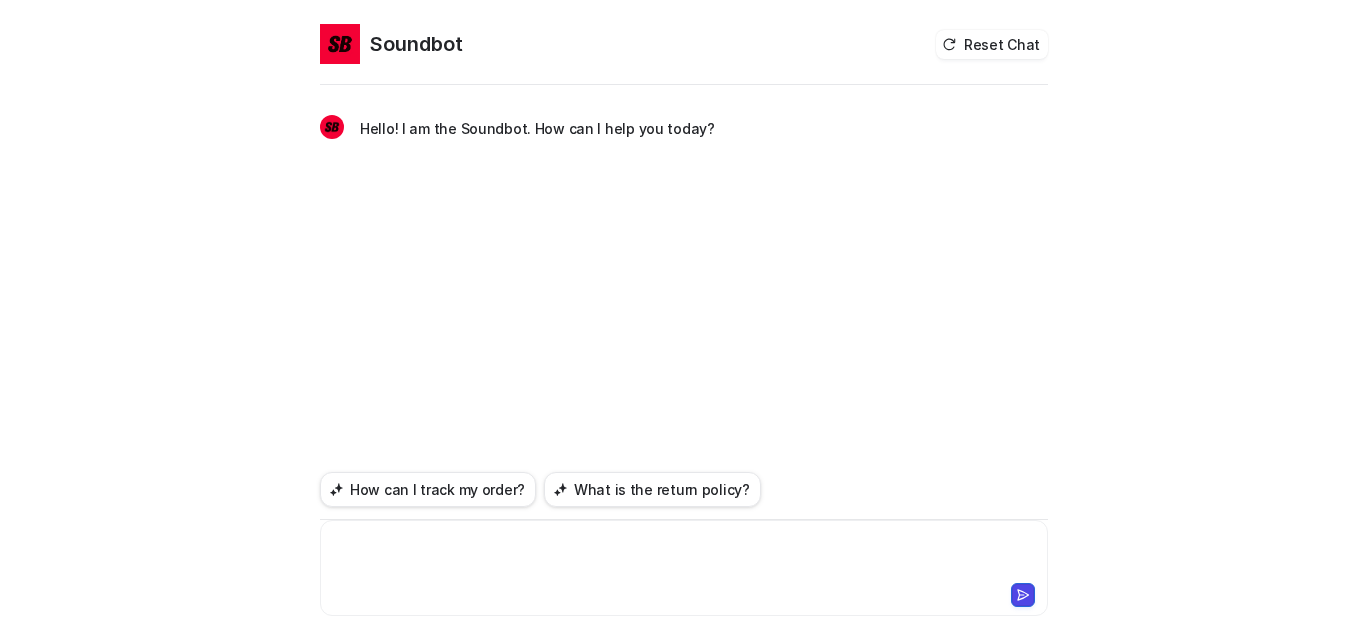 type 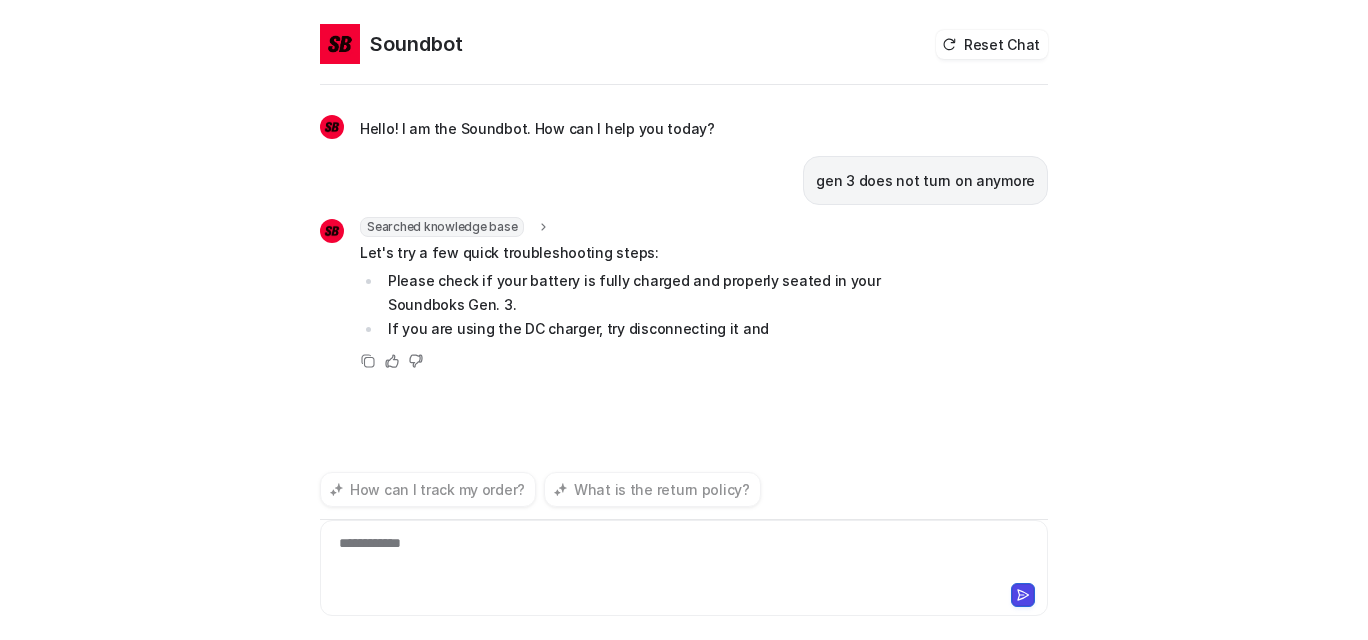 scroll, scrollTop: 81, scrollLeft: 0, axis: vertical 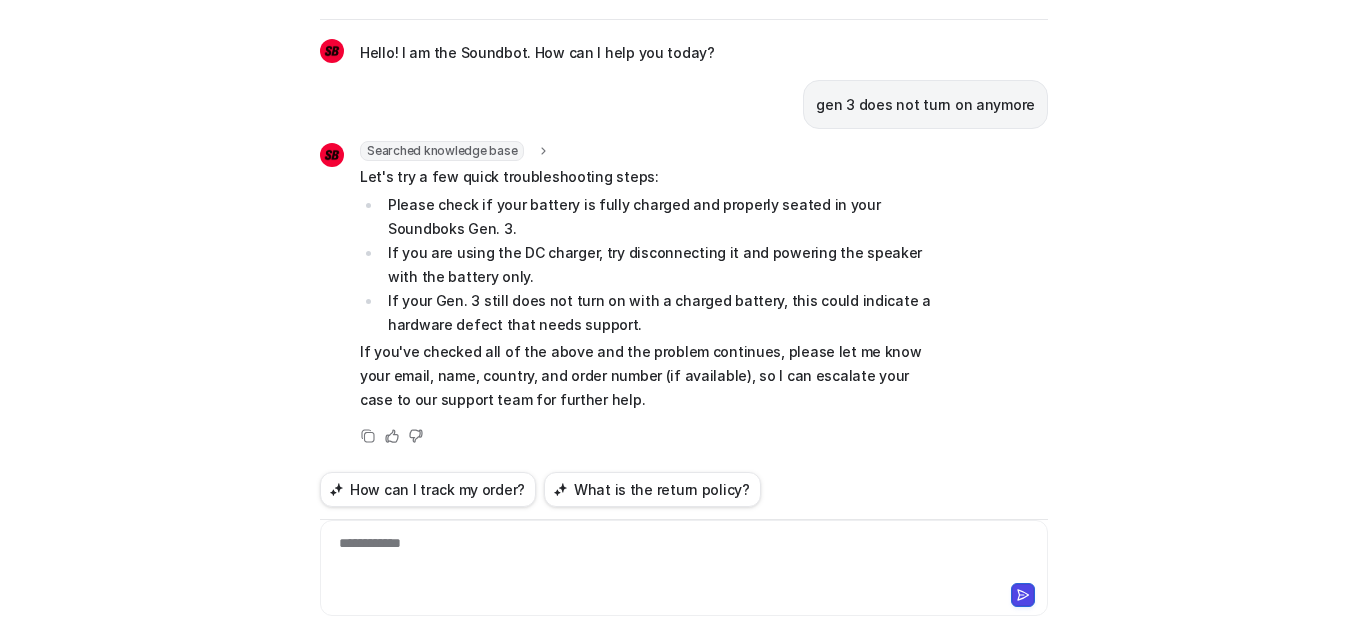 click on "**********" at bounding box center (679, 556) 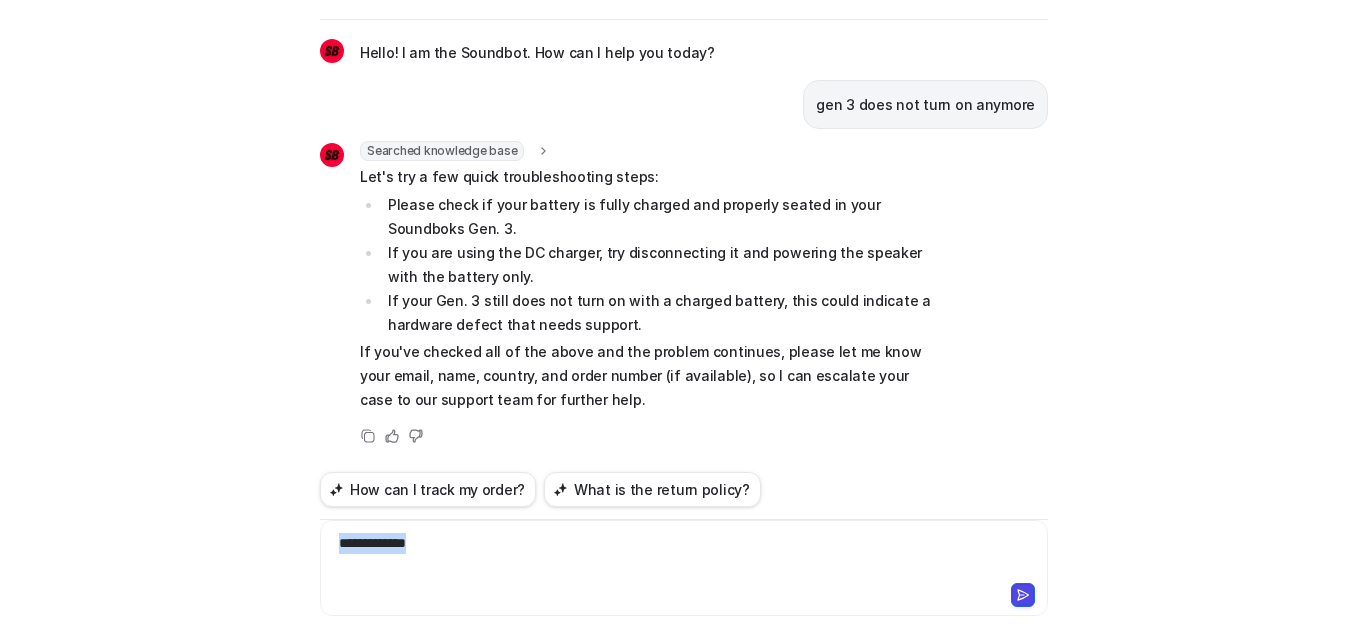 drag, startPoint x: 500, startPoint y: 522, endPoint x: 308, endPoint y: 521, distance: 192.00261 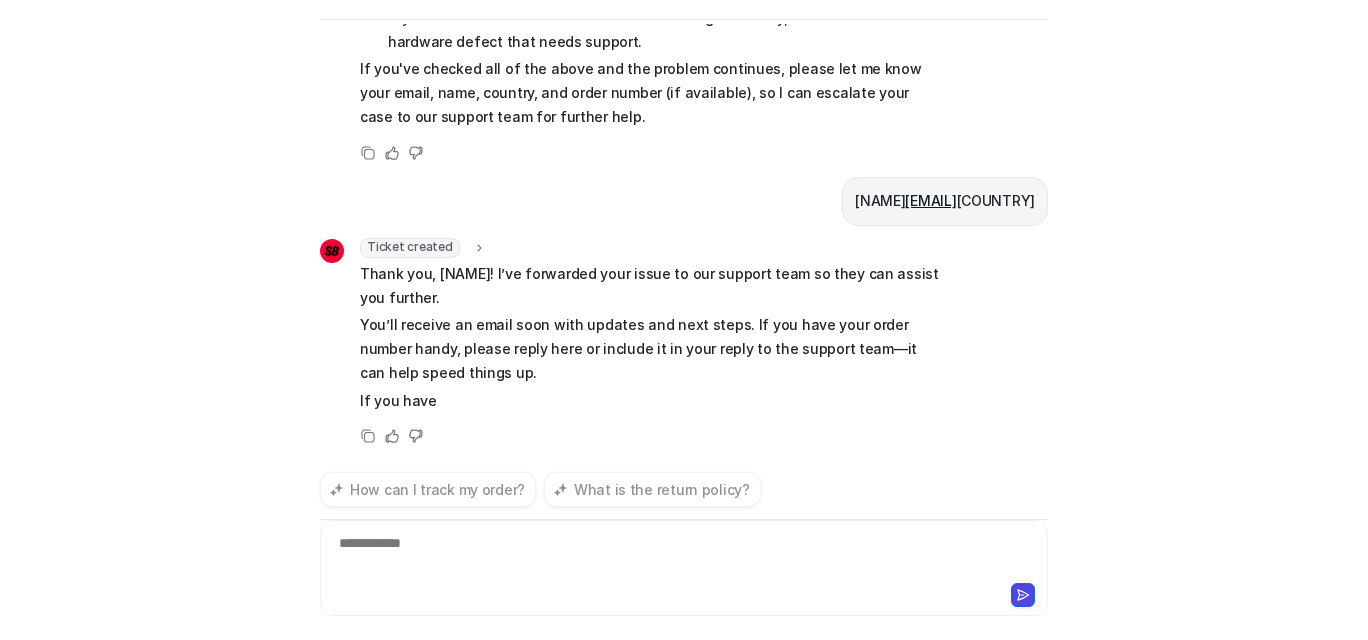 scroll, scrollTop: 525, scrollLeft: 0, axis: vertical 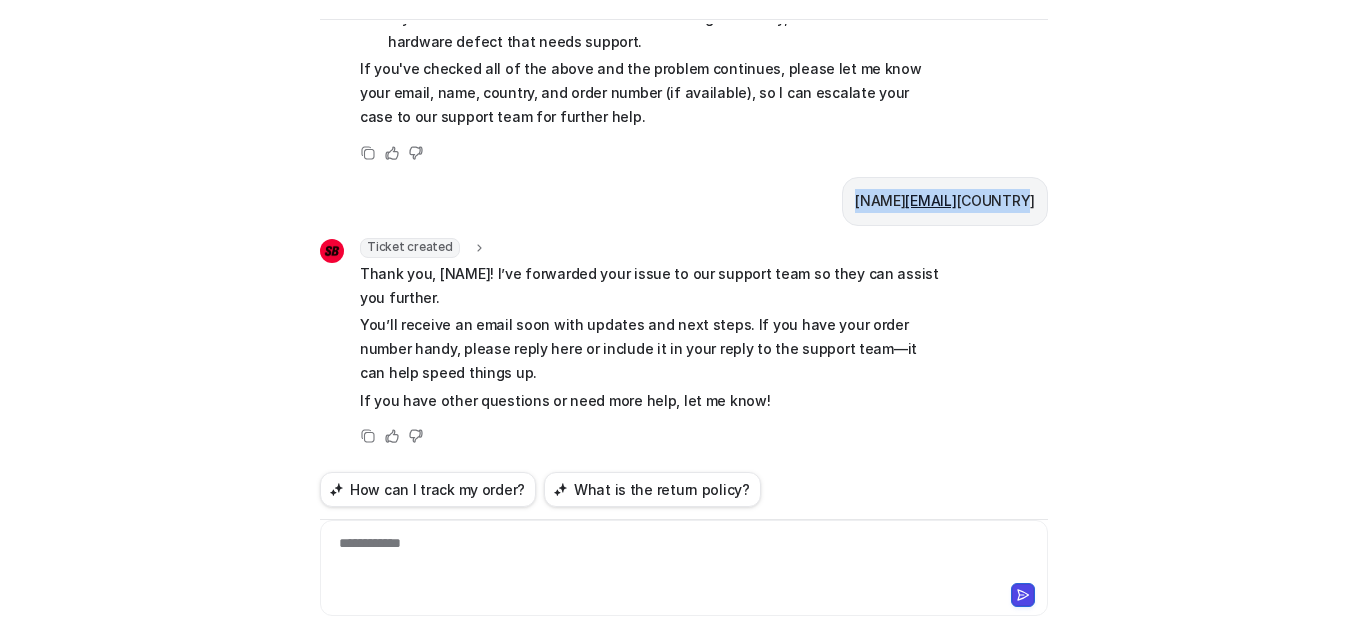 drag, startPoint x: 671, startPoint y: 86, endPoint x: 1087, endPoint y: 86, distance: 416 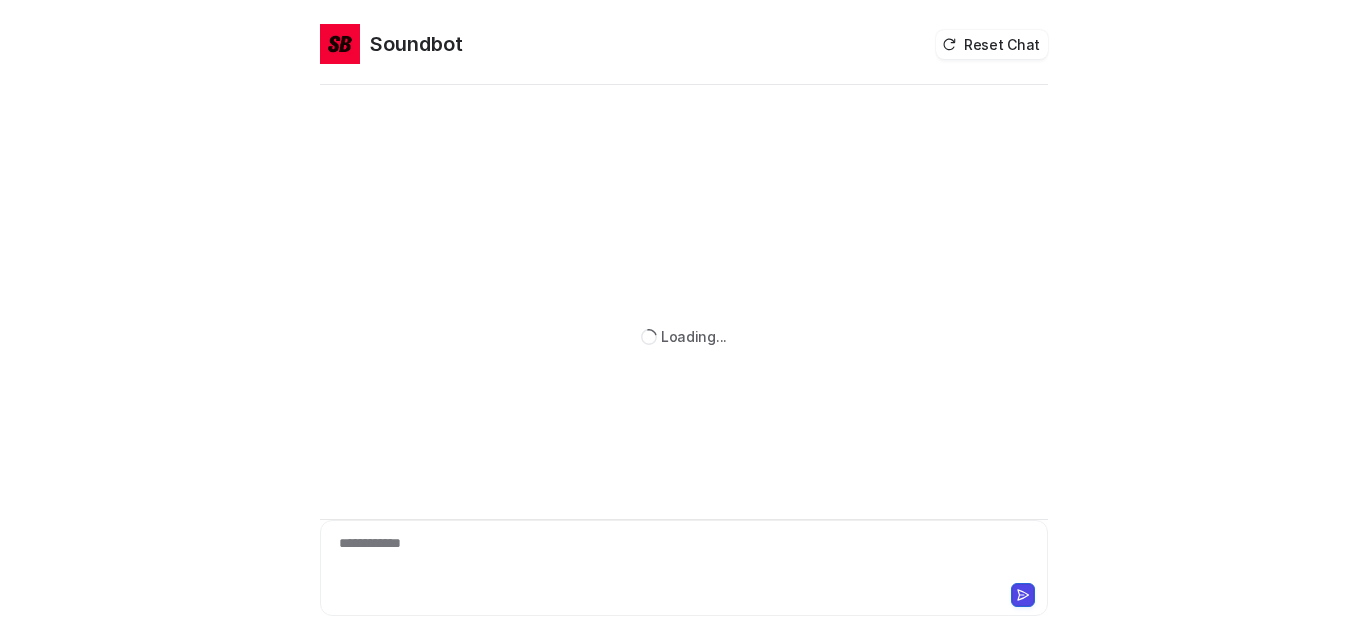 scroll, scrollTop: 0, scrollLeft: 0, axis: both 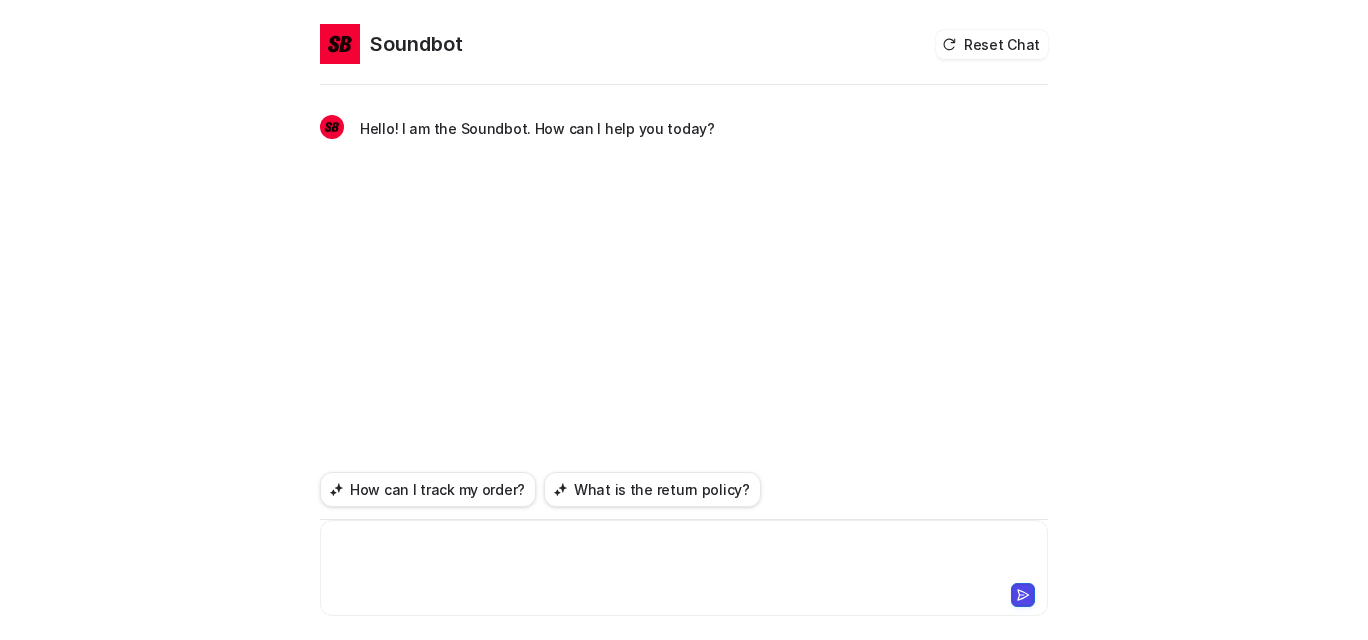 click at bounding box center [679, 556] 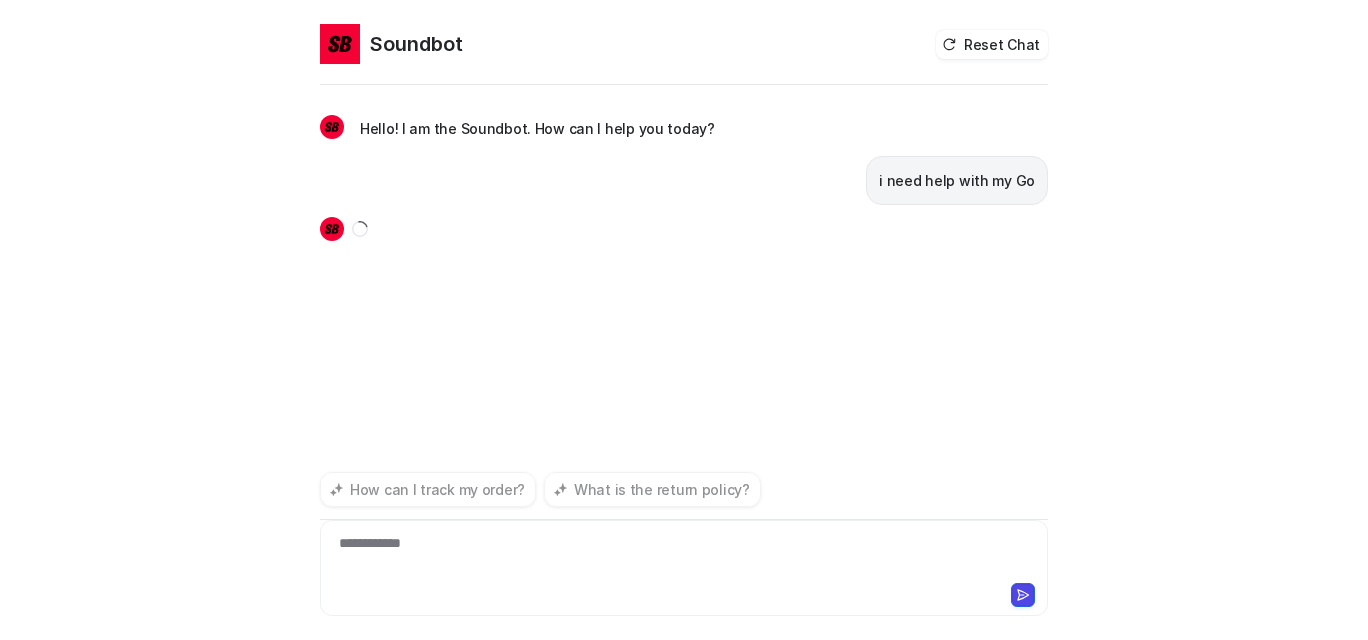 click on "**********" at bounding box center [679, 556] 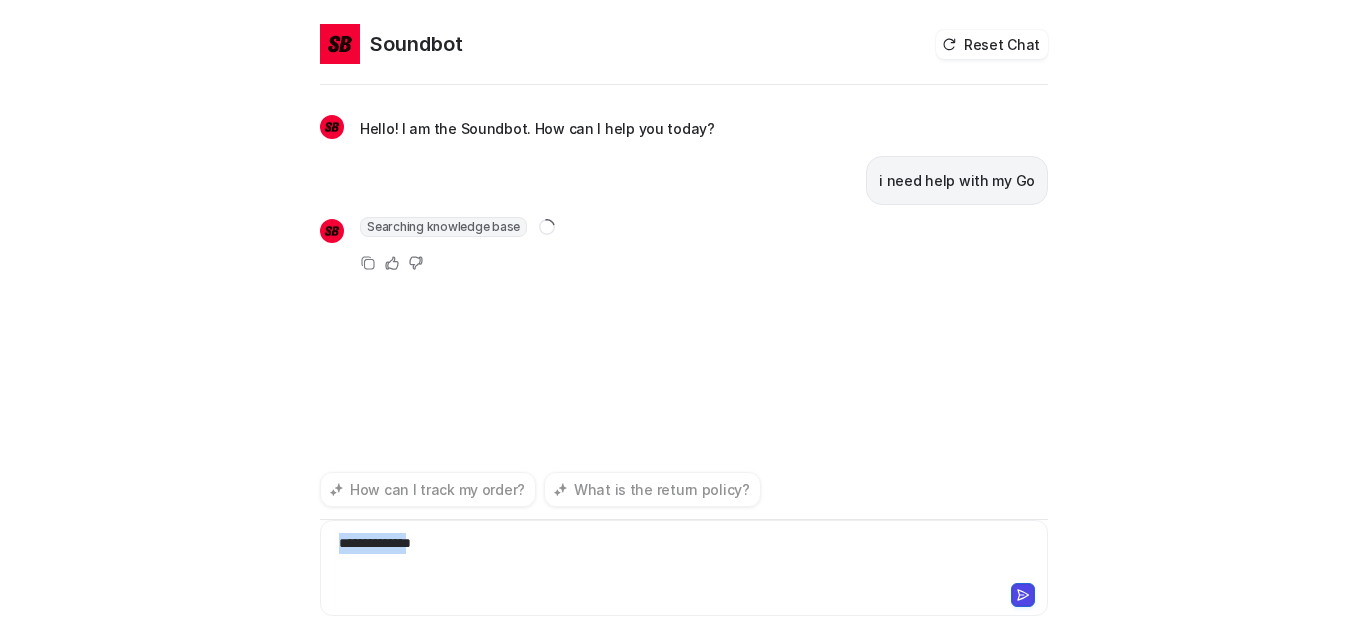 drag, startPoint x: 458, startPoint y: 522, endPoint x: 297, endPoint y: 522, distance: 161 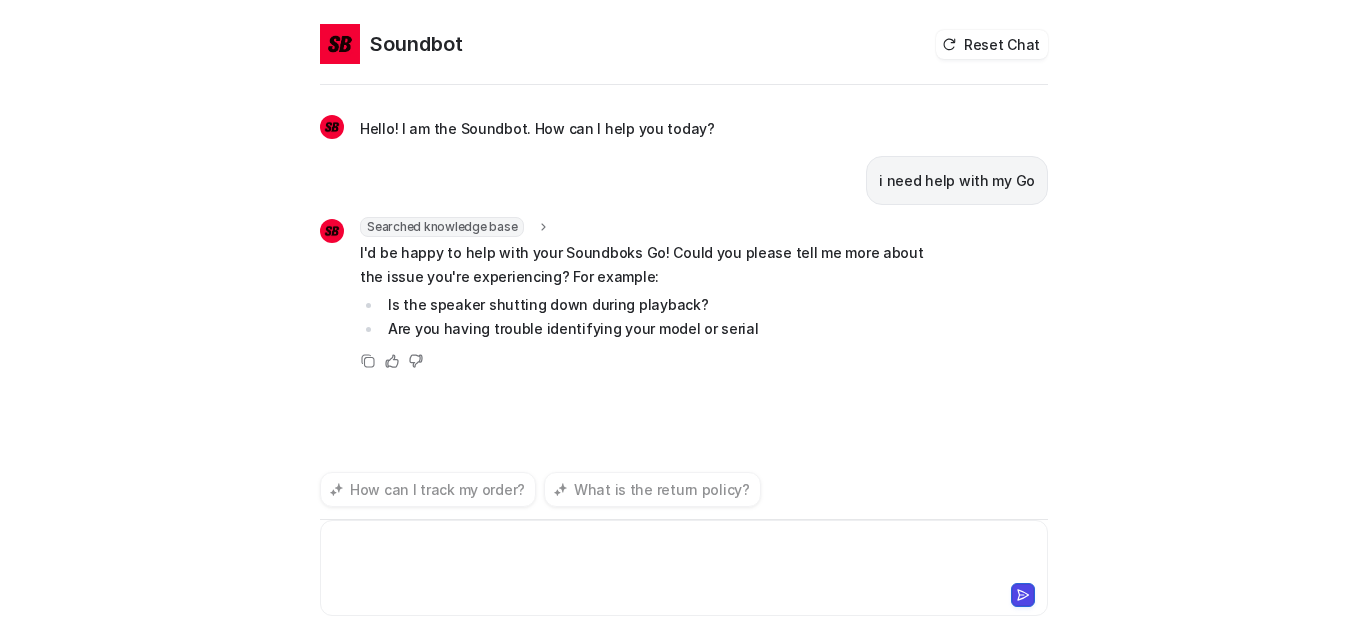 scroll, scrollTop: 81, scrollLeft: 0, axis: vertical 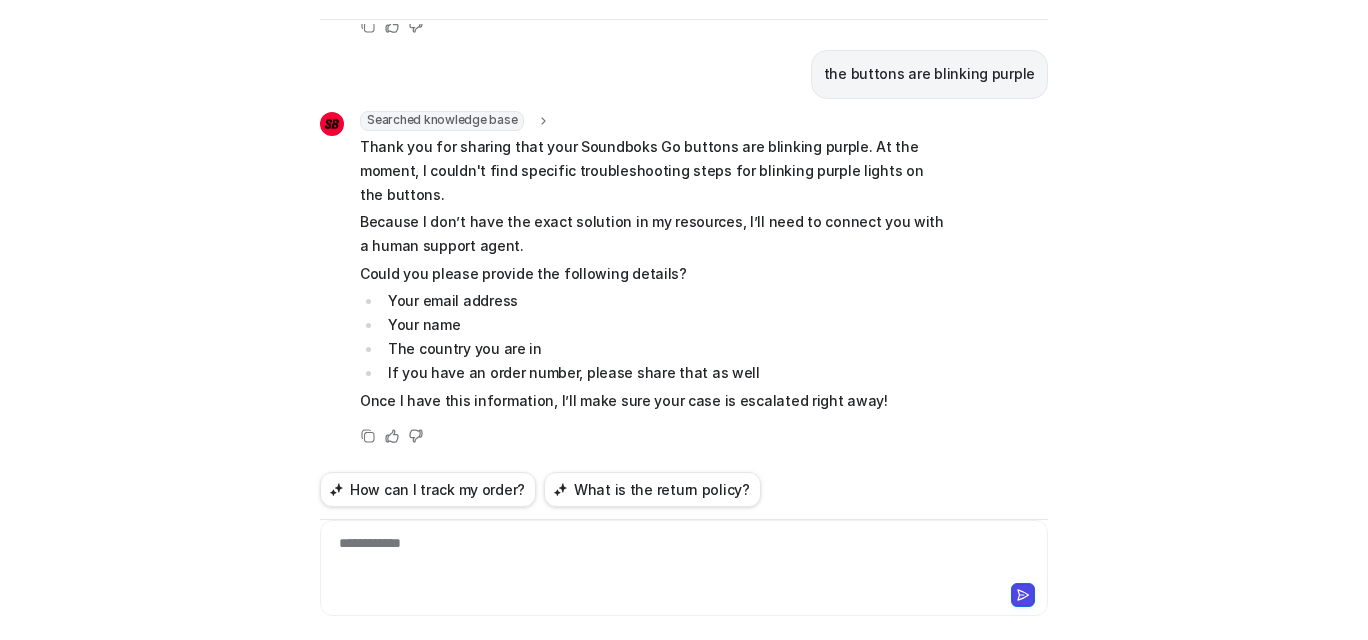 click on "**********" at bounding box center (679, 556) 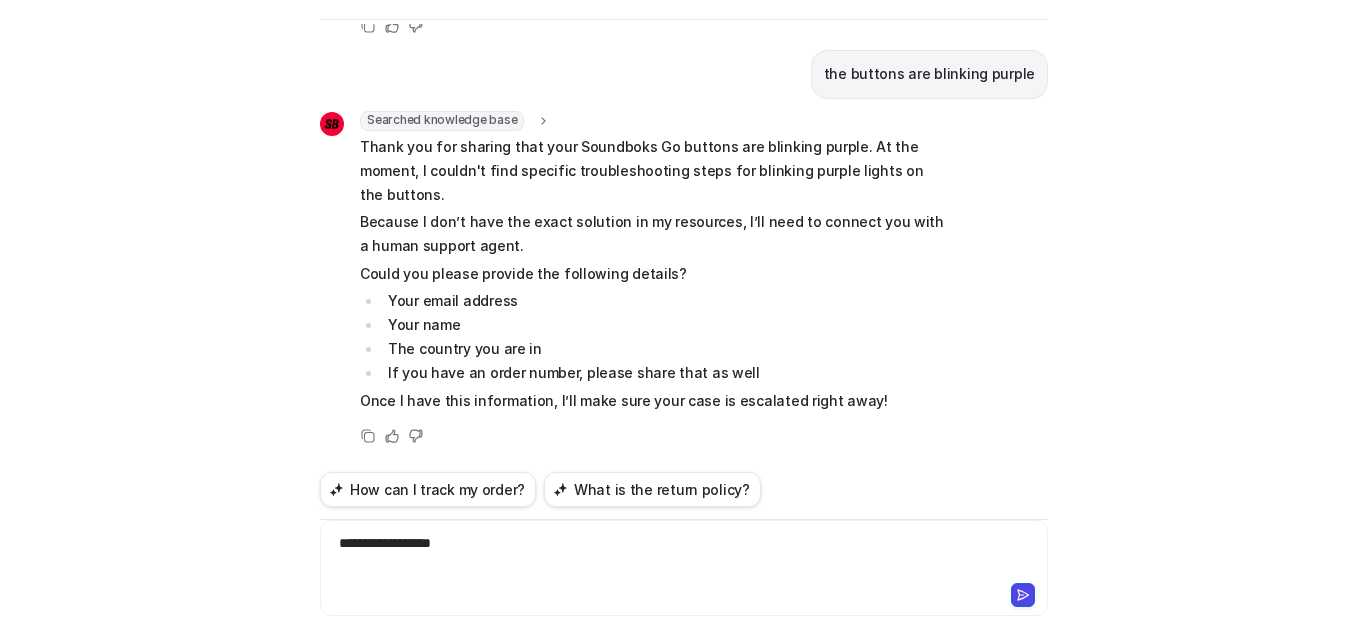 drag, startPoint x: 459, startPoint y: 503, endPoint x: 565, endPoint y: 516, distance: 106.7942 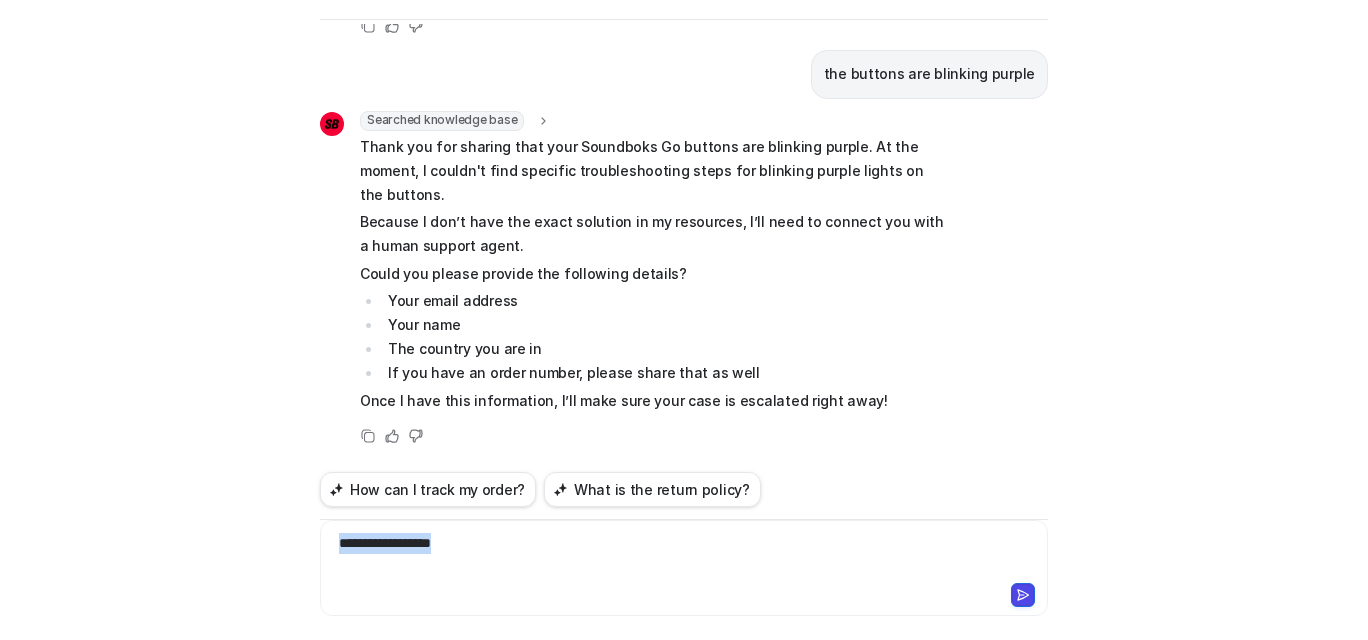 drag, startPoint x: 565, startPoint y: 516, endPoint x: 301, endPoint y: 516, distance: 264 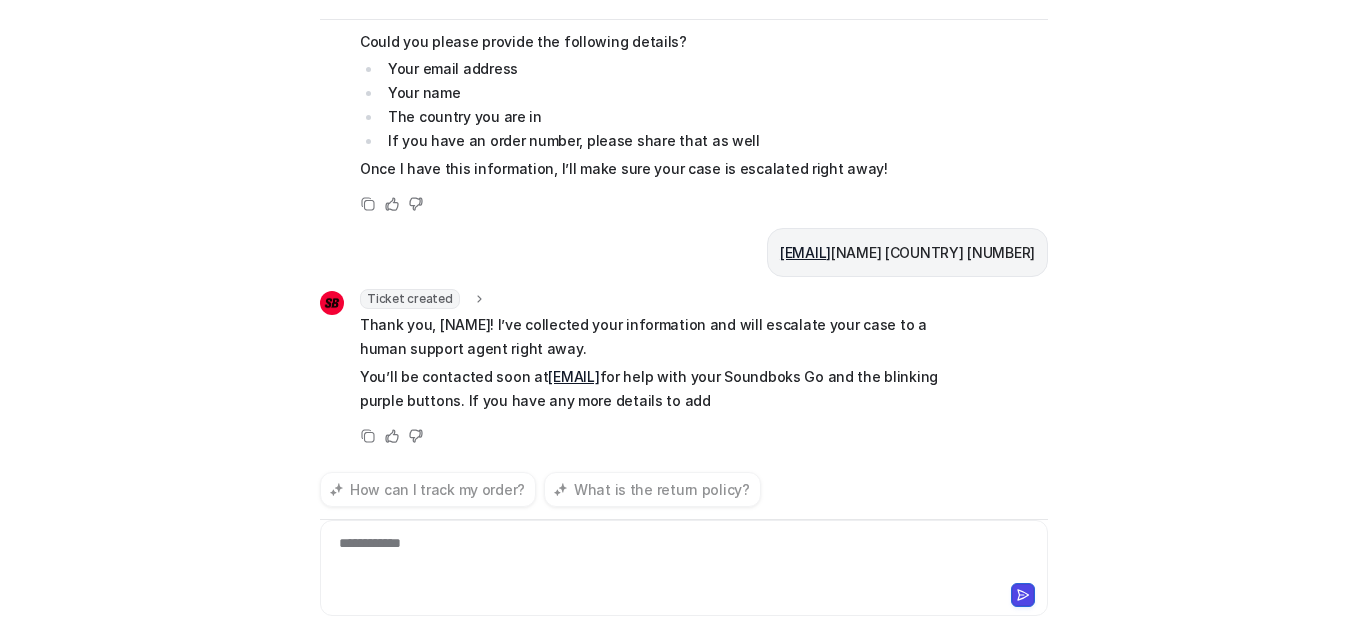 scroll, scrollTop: 884, scrollLeft: 0, axis: vertical 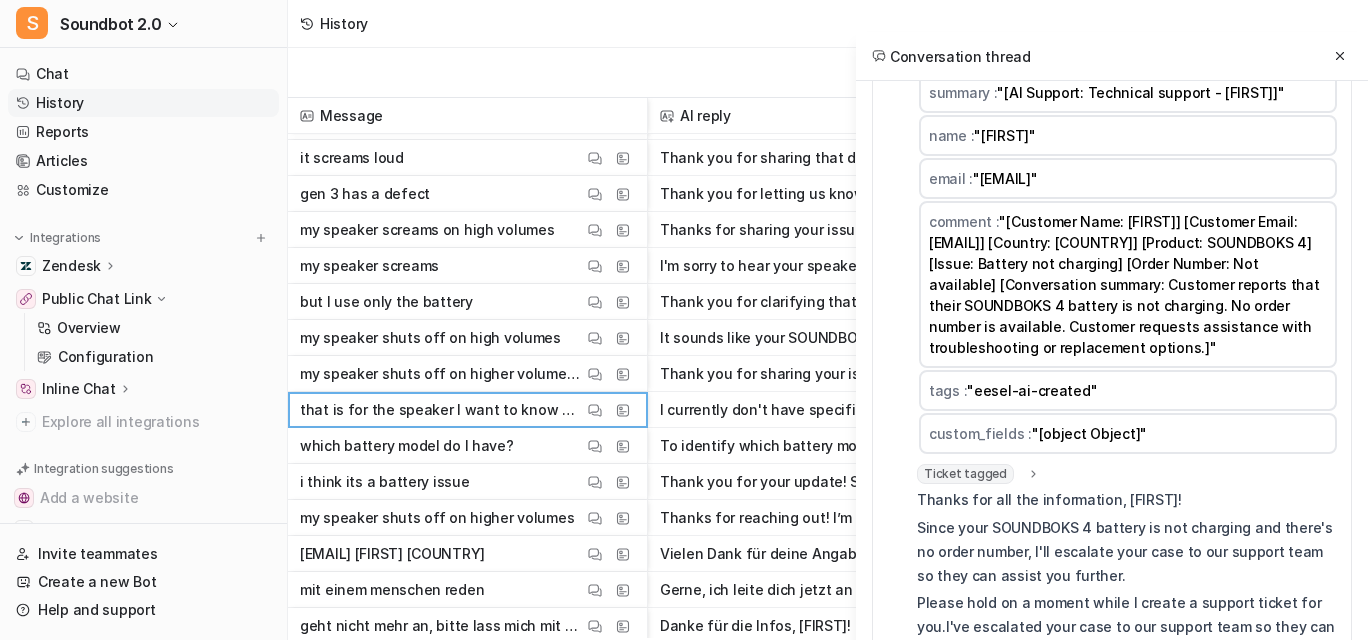 click on "Ticket created" at bounding box center [967, 50] 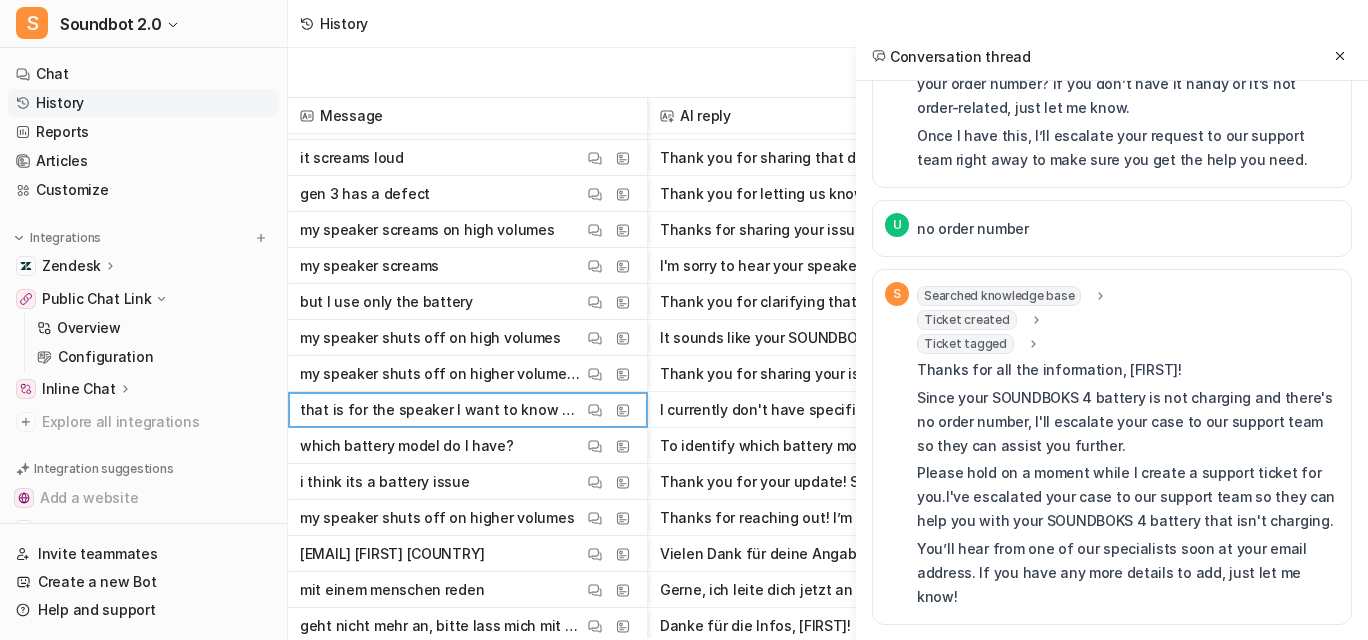 scroll, scrollTop: 1386, scrollLeft: 0, axis: vertical 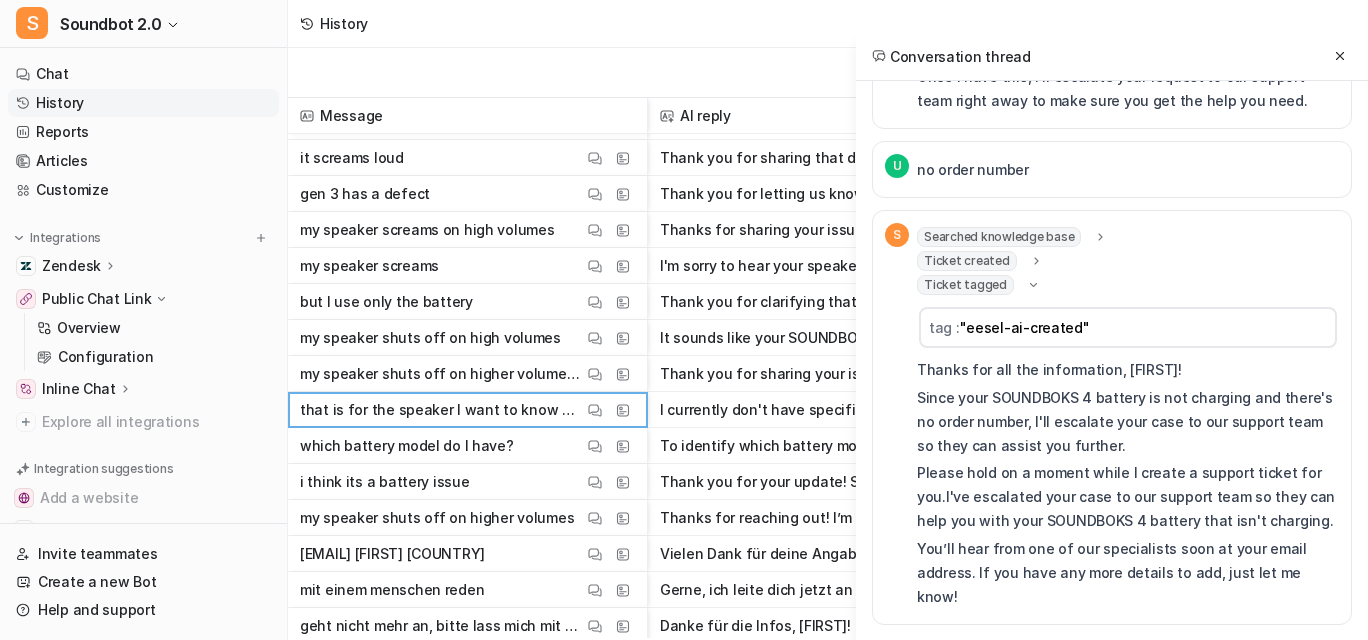 click on "Ticket created" at bounding box center [967, 261] 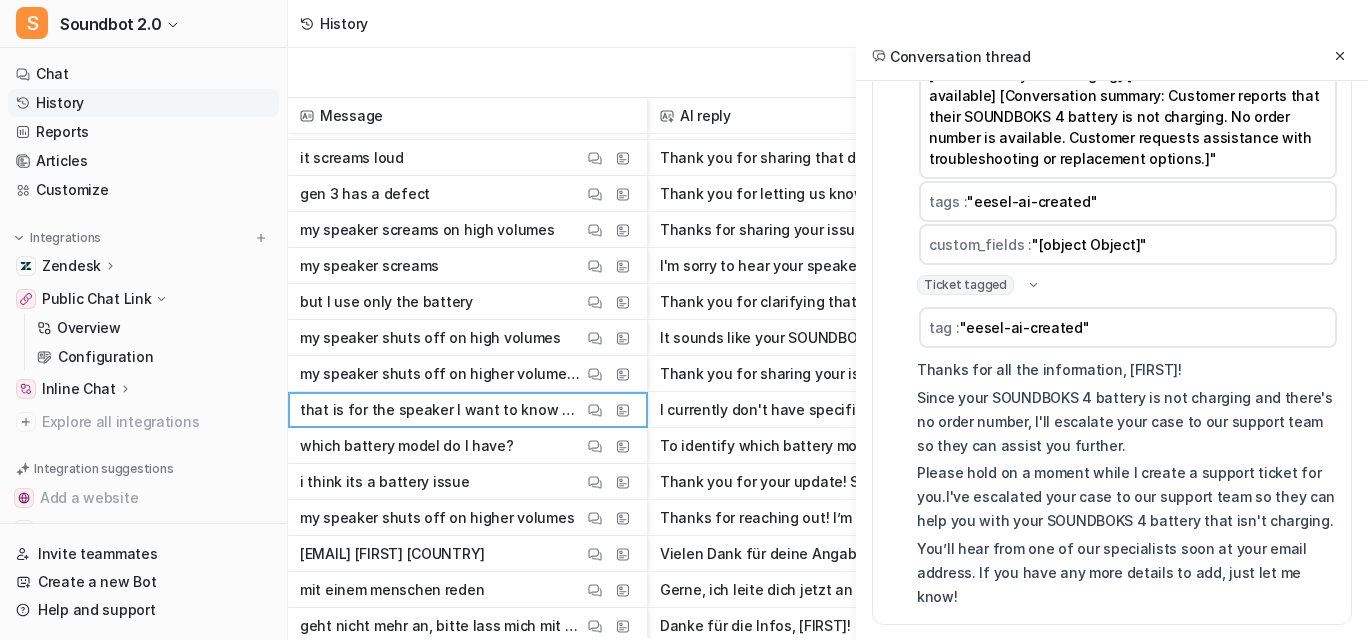 scroll, scrollTop: 1481, scrollLeft: 0, axis: vertical 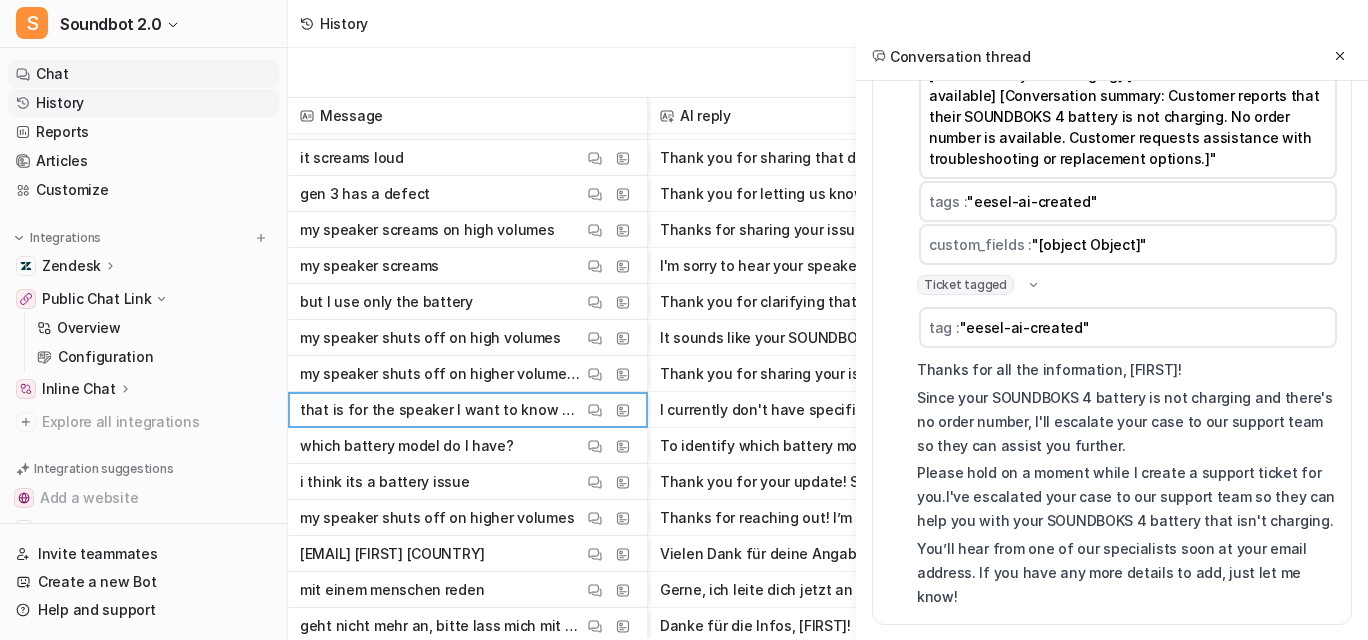 click on "Chat" at bounding box center [143, 74] 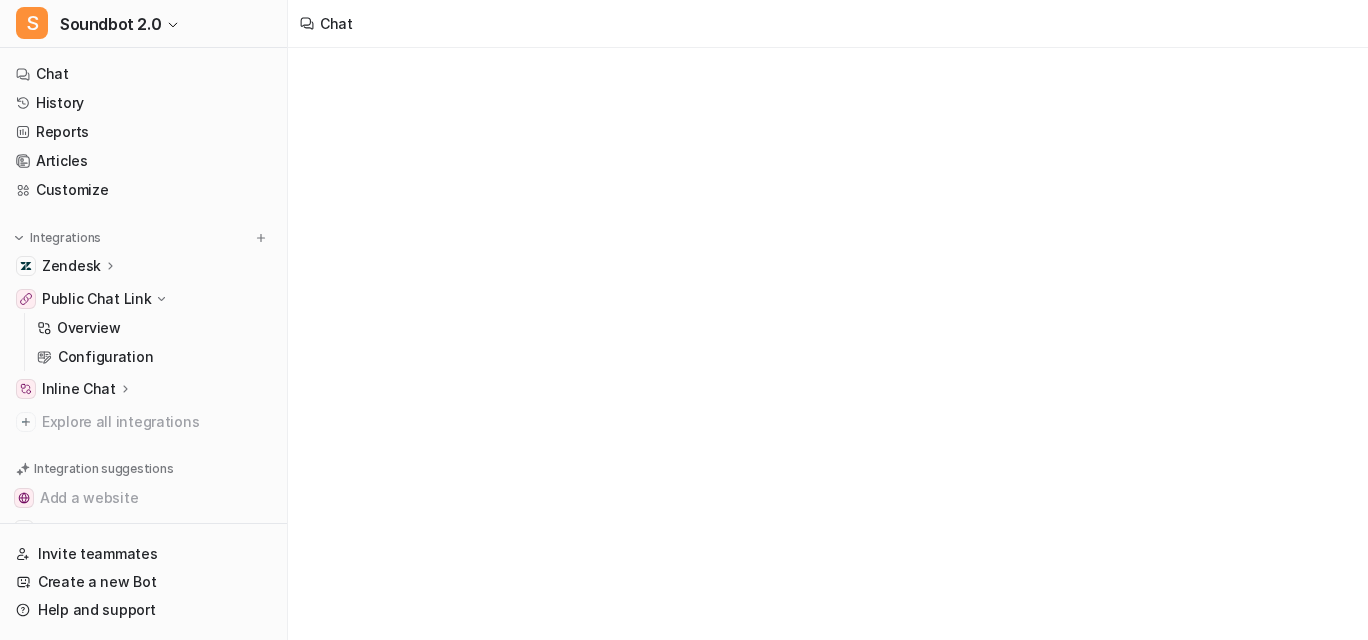 scroll, scrollTop: 0, scrollLeft: 0, axis: both 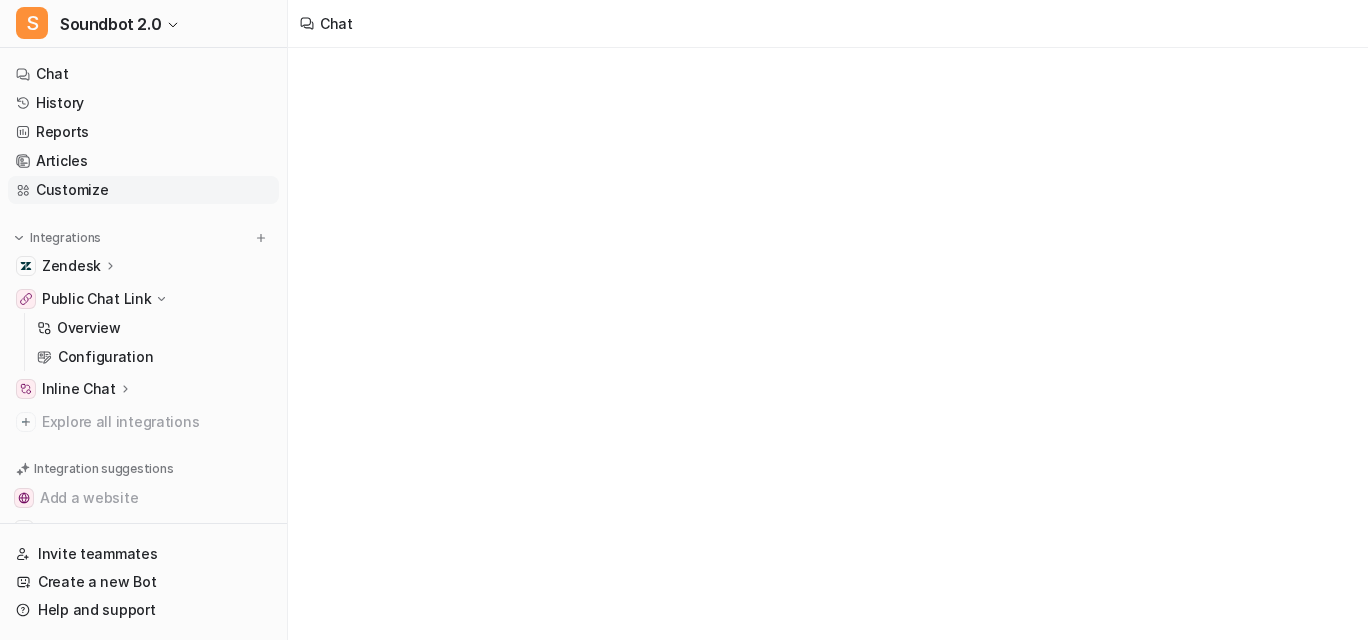 click on "Customize" at bounding box center [143, 190] 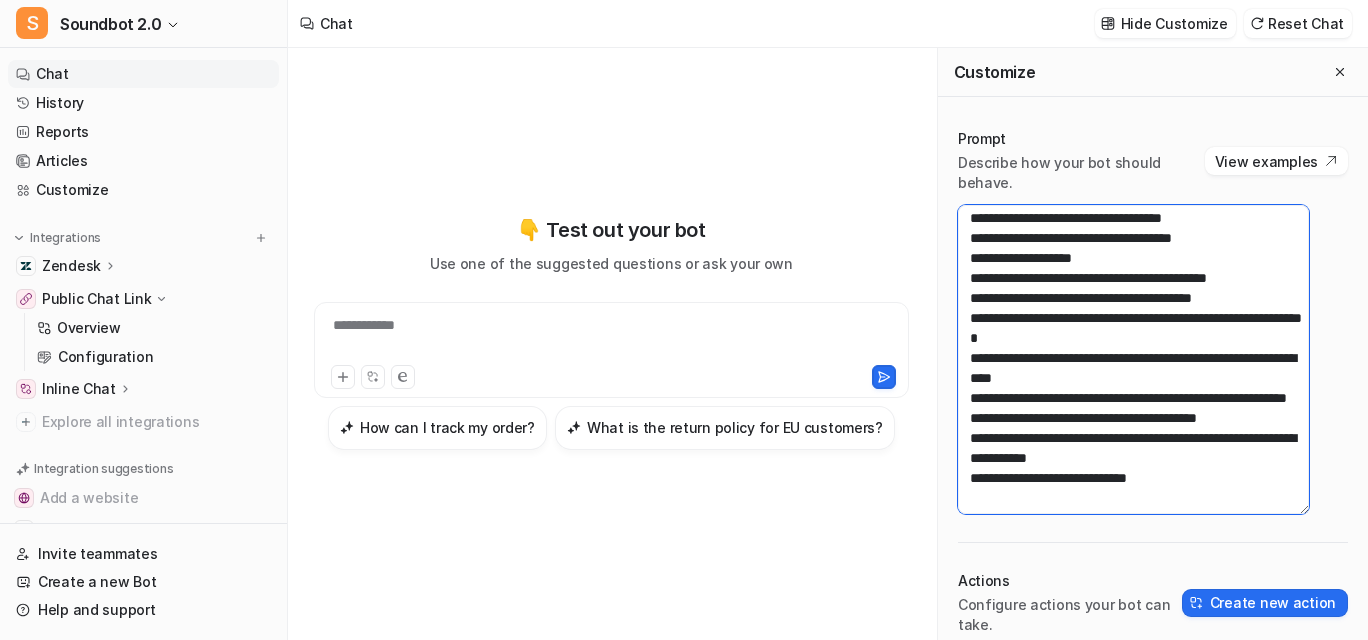 scroll, scrollTop: 3700, scrollLeft: 0, axis: vertical 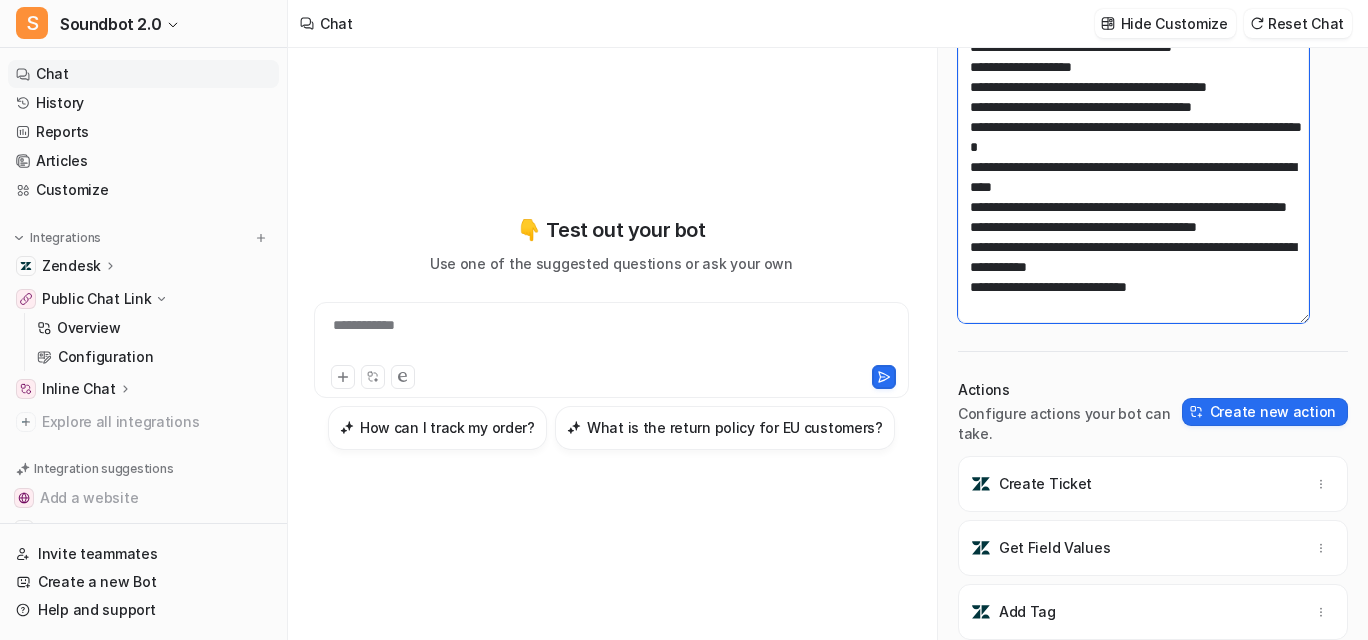 drag, startPoint x: 1003, startPoint y: 256, endPoint x: 999, endPoint y: 732, distance: 476.0168 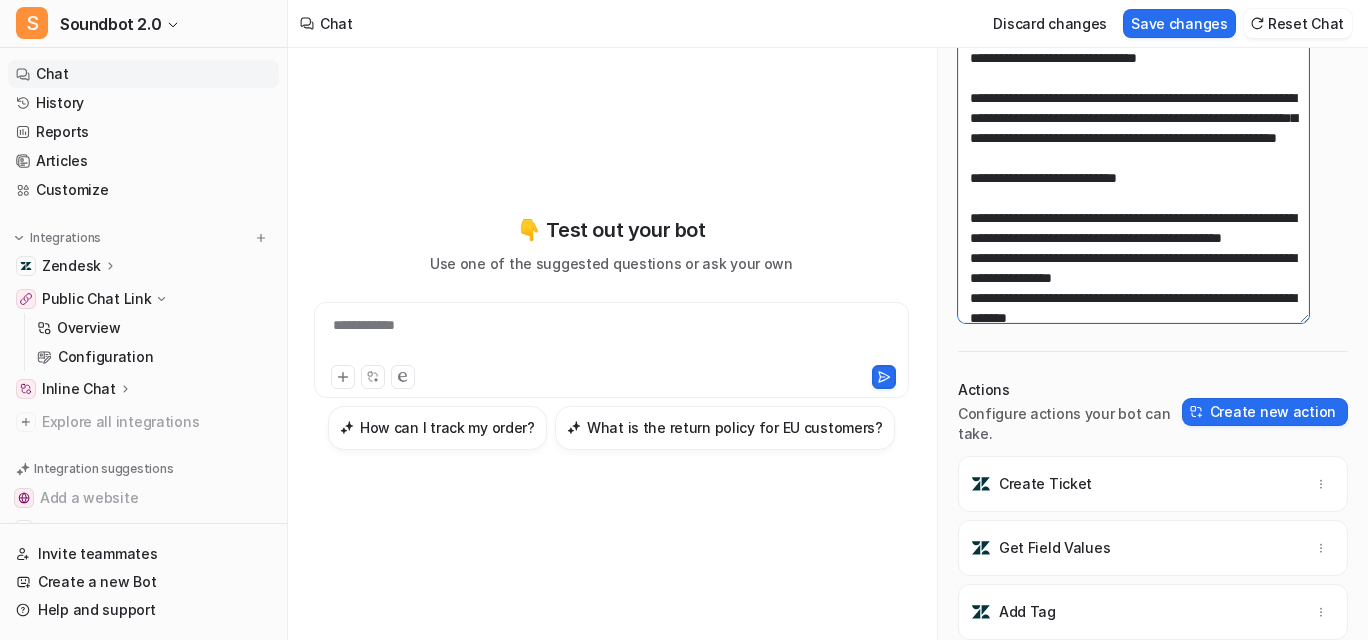 scroll, scrollTop: 0, scrollLeft: 0, axis: both 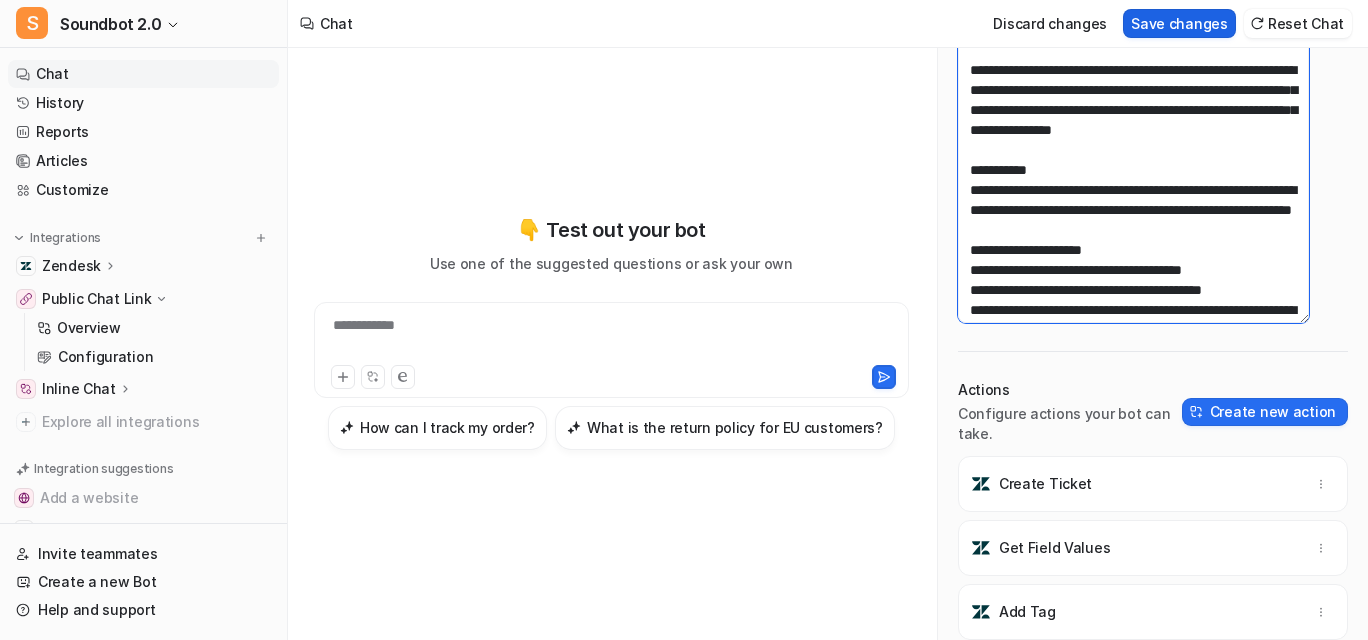 type on "**********" 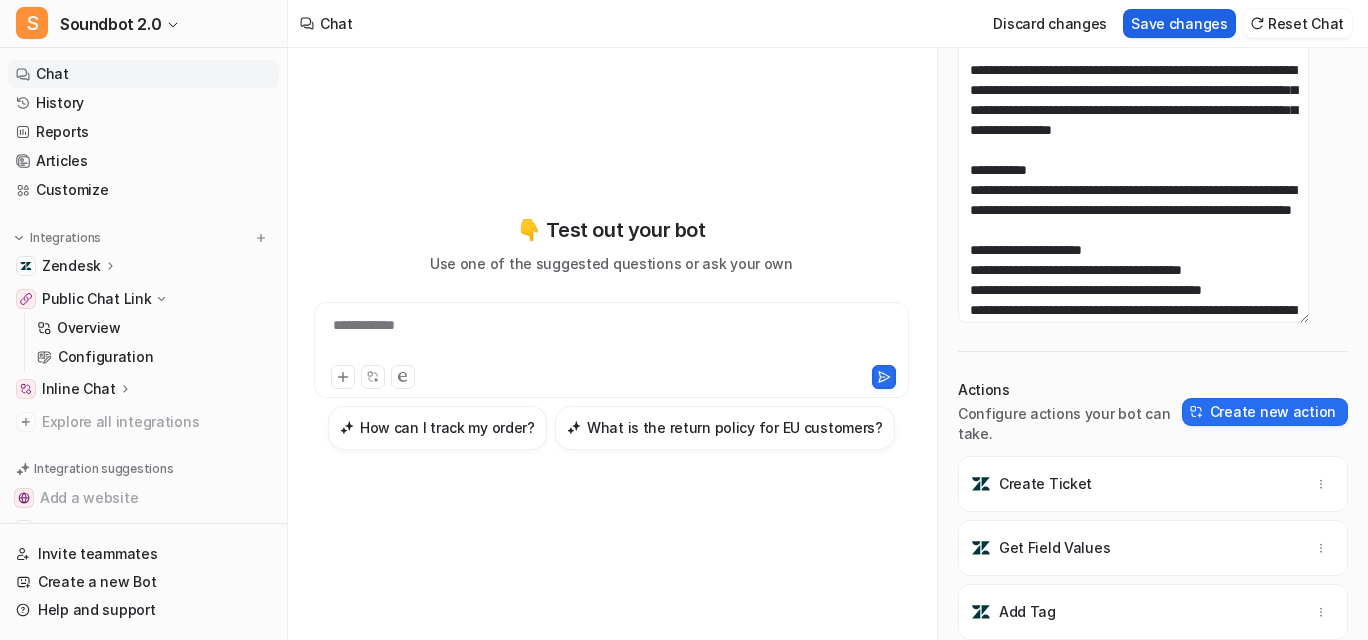click on "Save changes" at bounding box center (1179, 23) 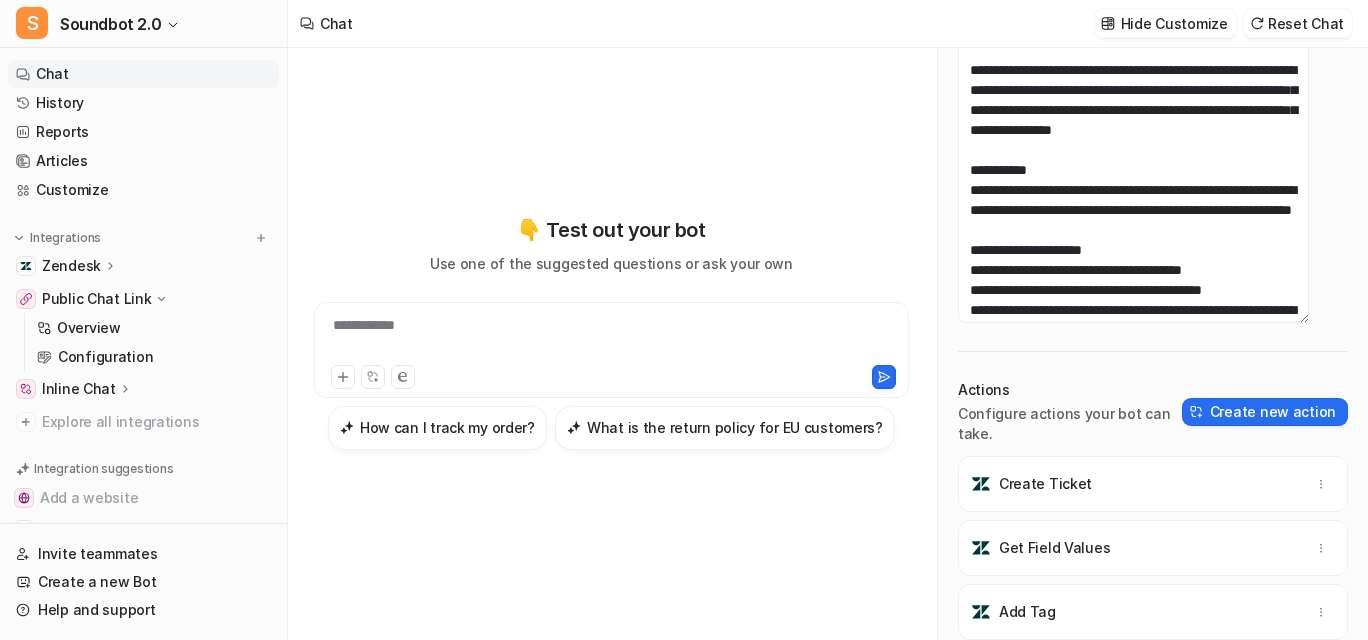 scroll, scrollTop: 0, scrollLeft: 0, axis: both 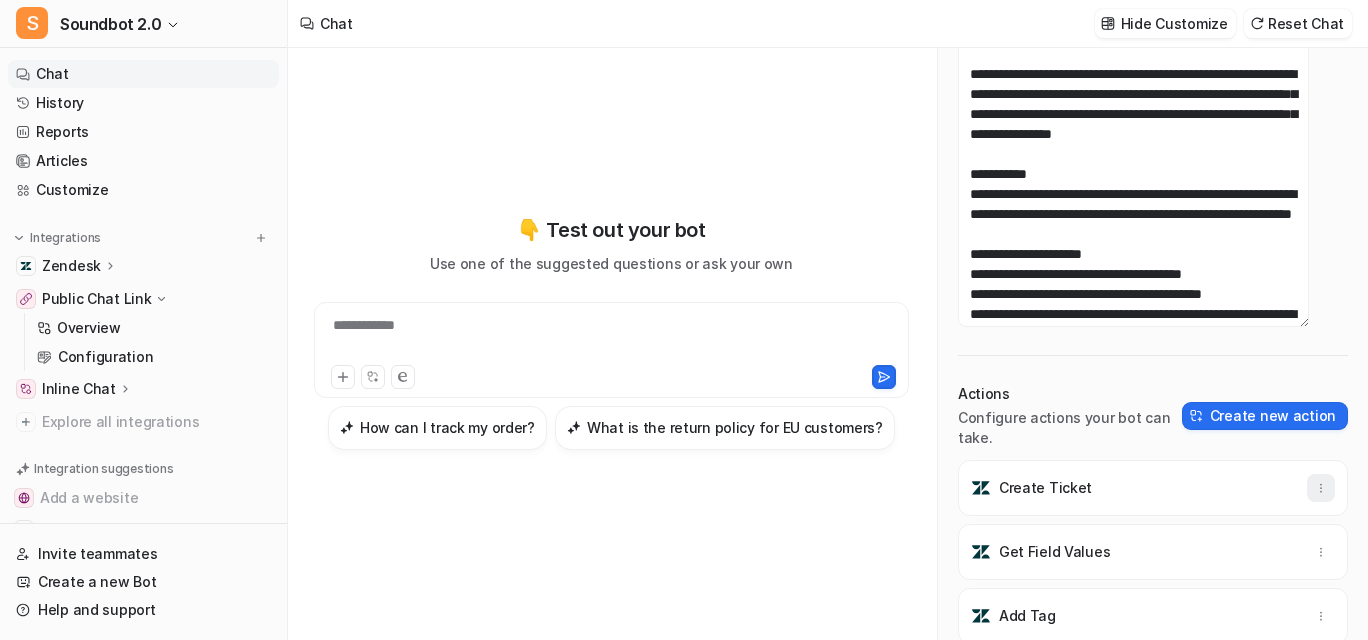 click 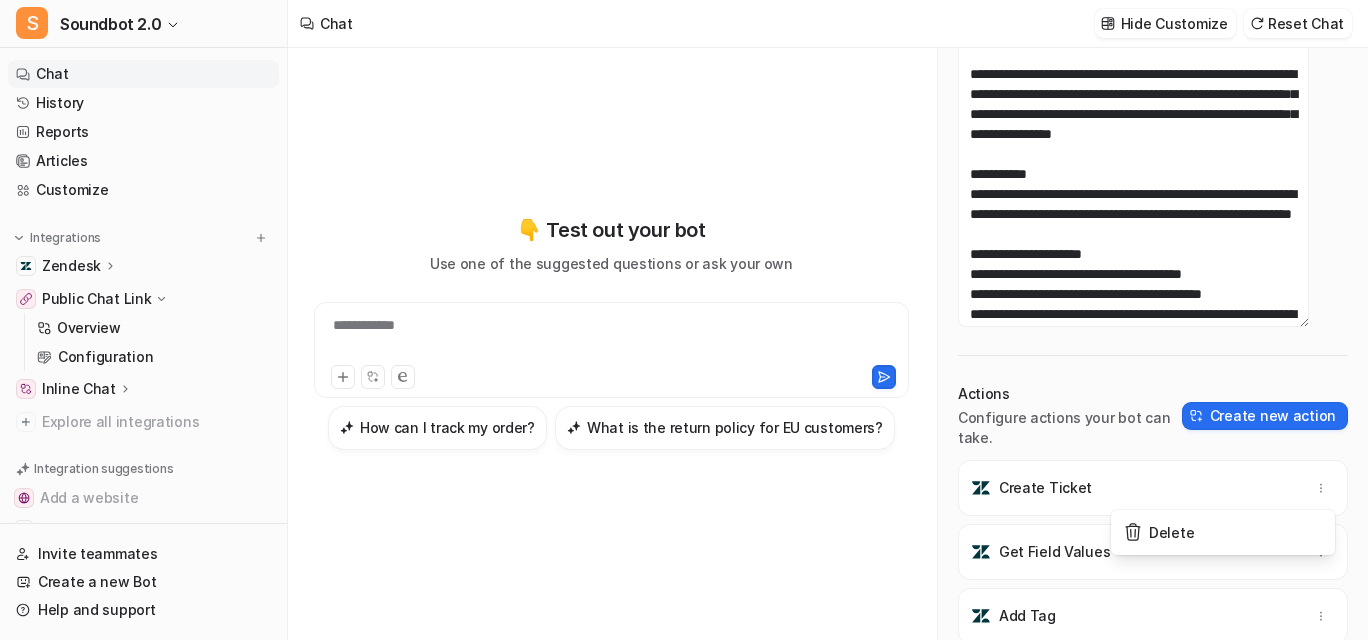 click on "Configure actions your bot can take." at bounding box center [1070, 428] 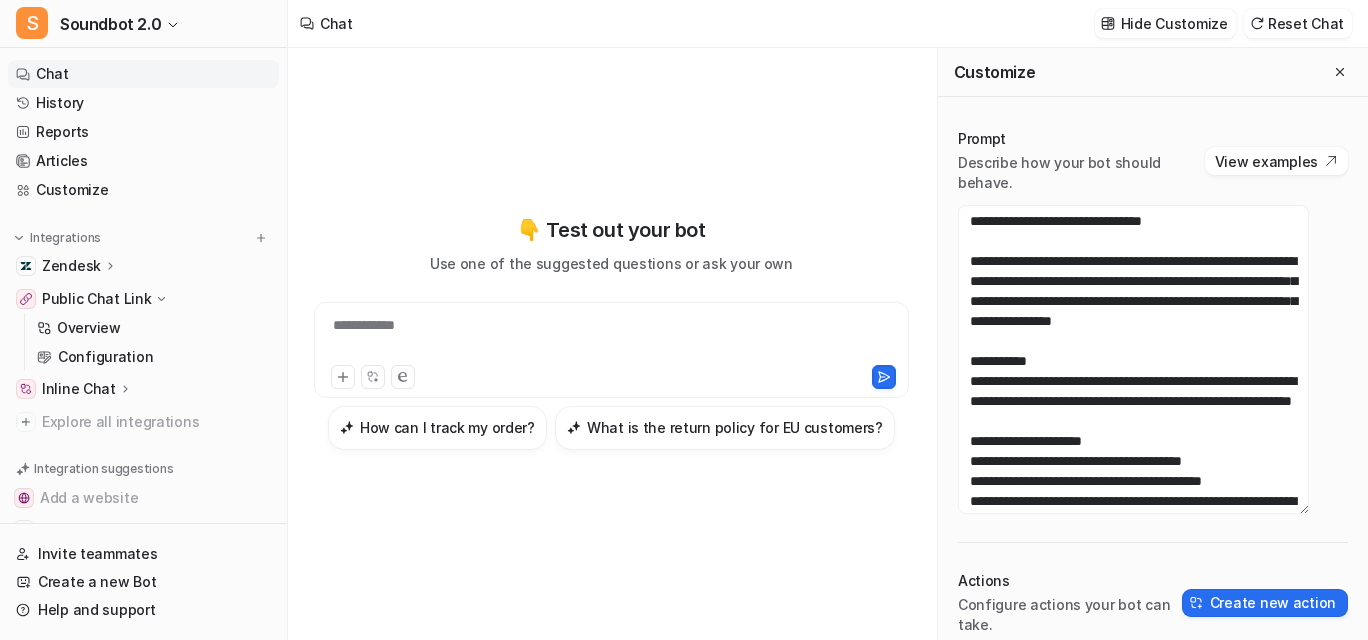 scroll, scrollTop: 2, scrollLeft: 0, axis: vertical 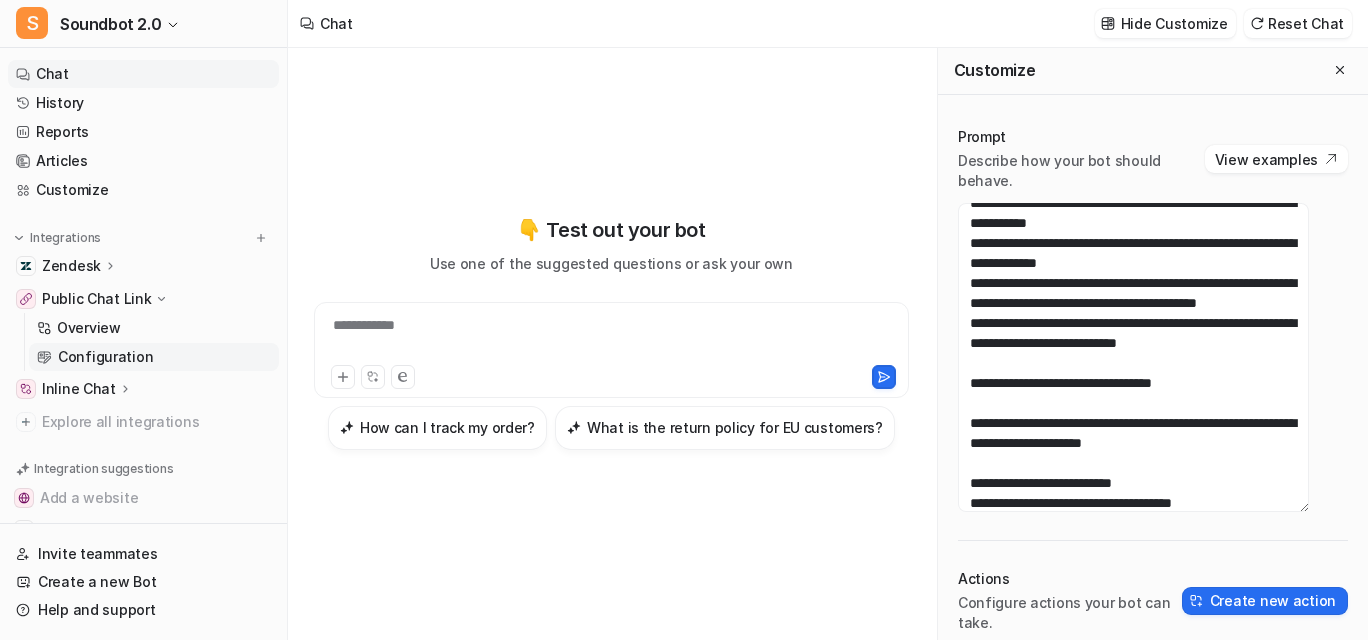 click on "Configuration" at bounding box center (105, 357) 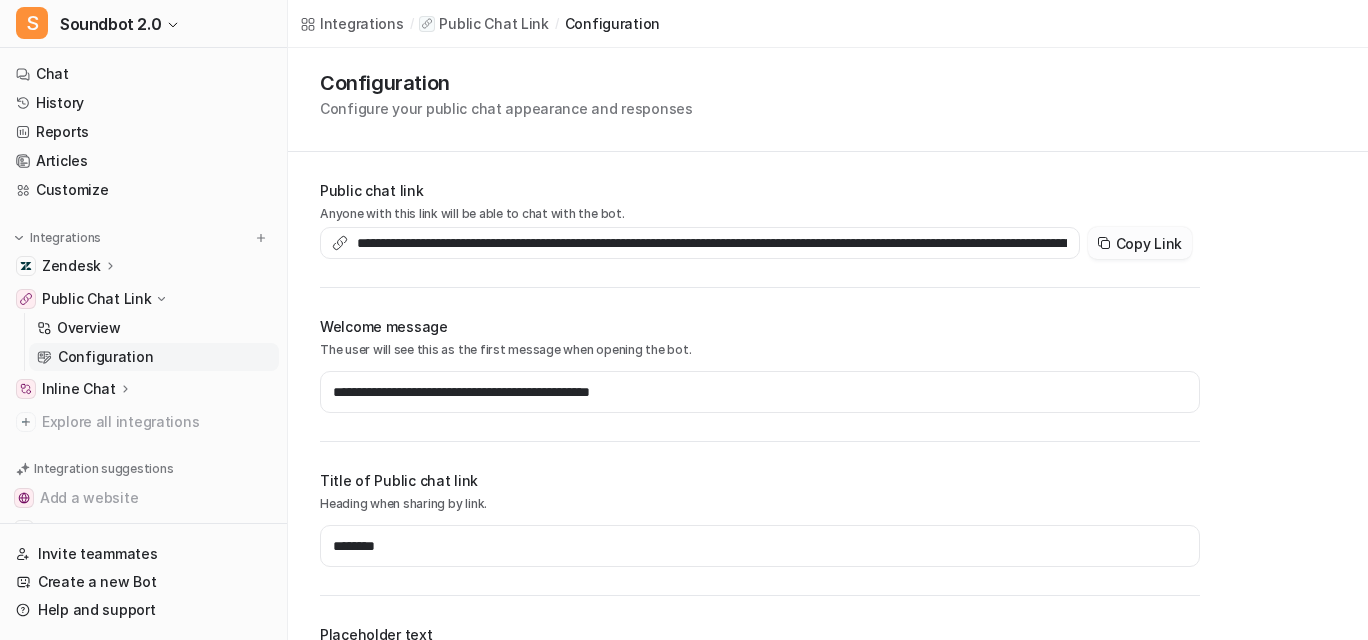 click on "Copy Link" at bounding box center (1140, 243) 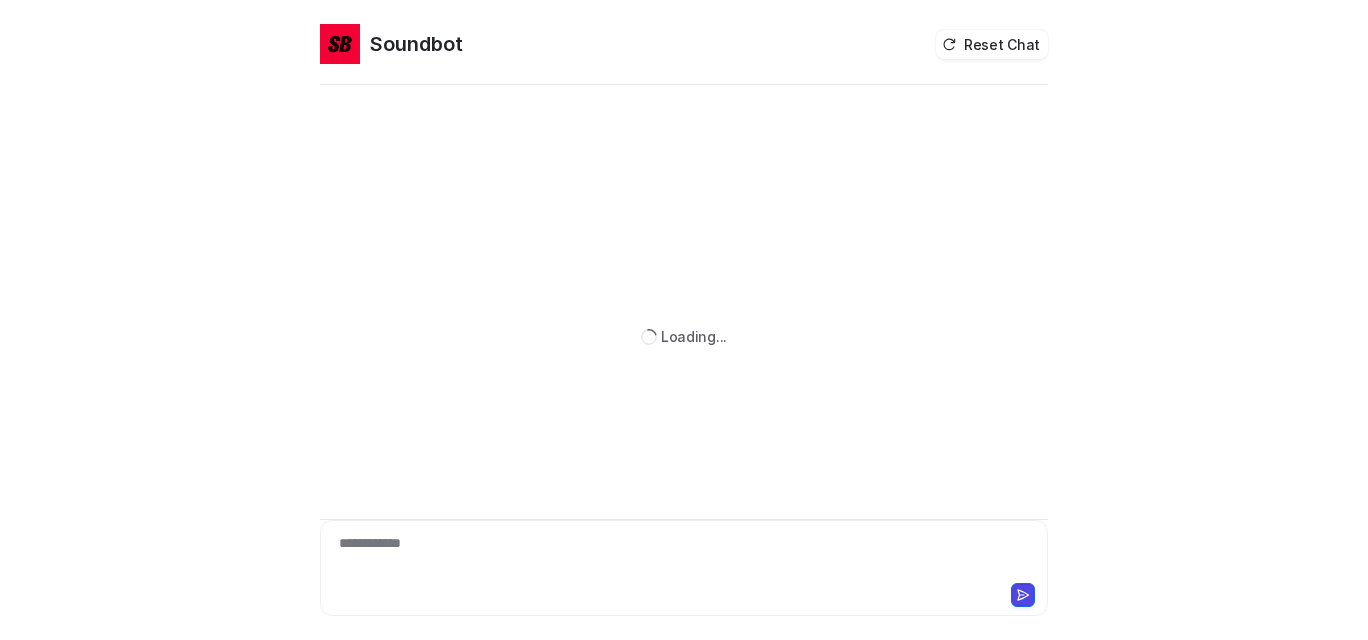 scroll, scrollTop: 0, scrollLeft: 0, axis: both 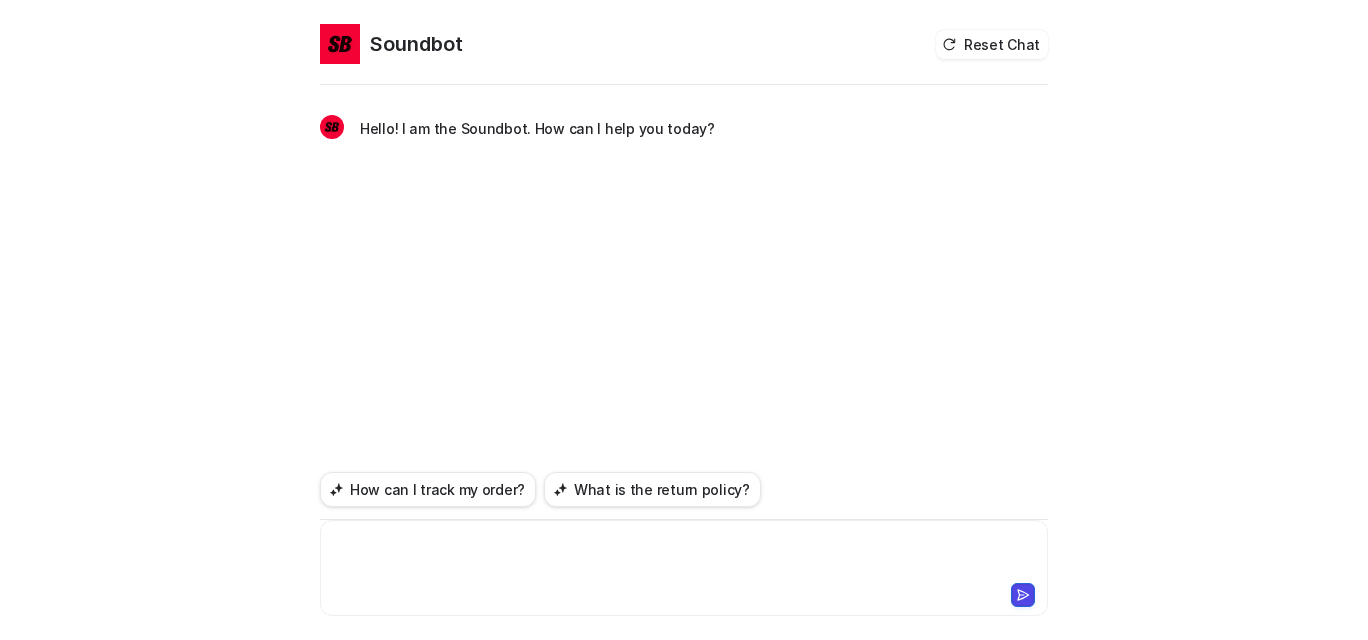 click at bounding box center [679, 556] 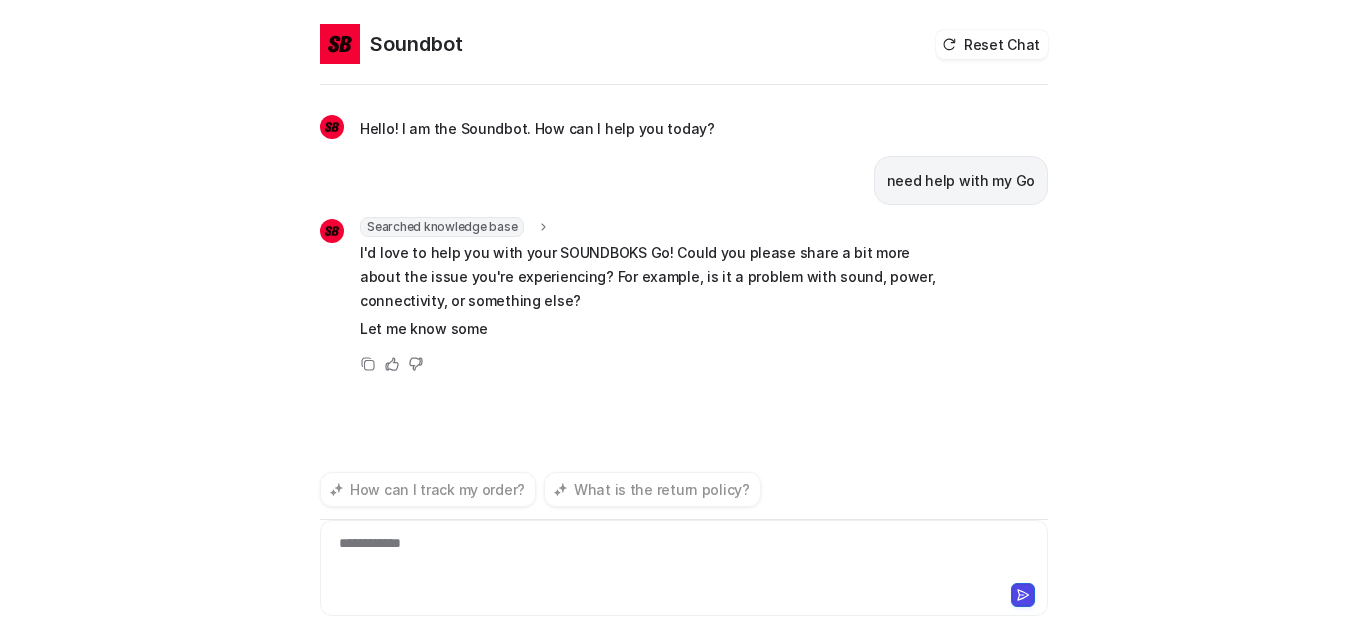 scroll, scrollTop: 68, scrollLeft: 0, axis: vertical 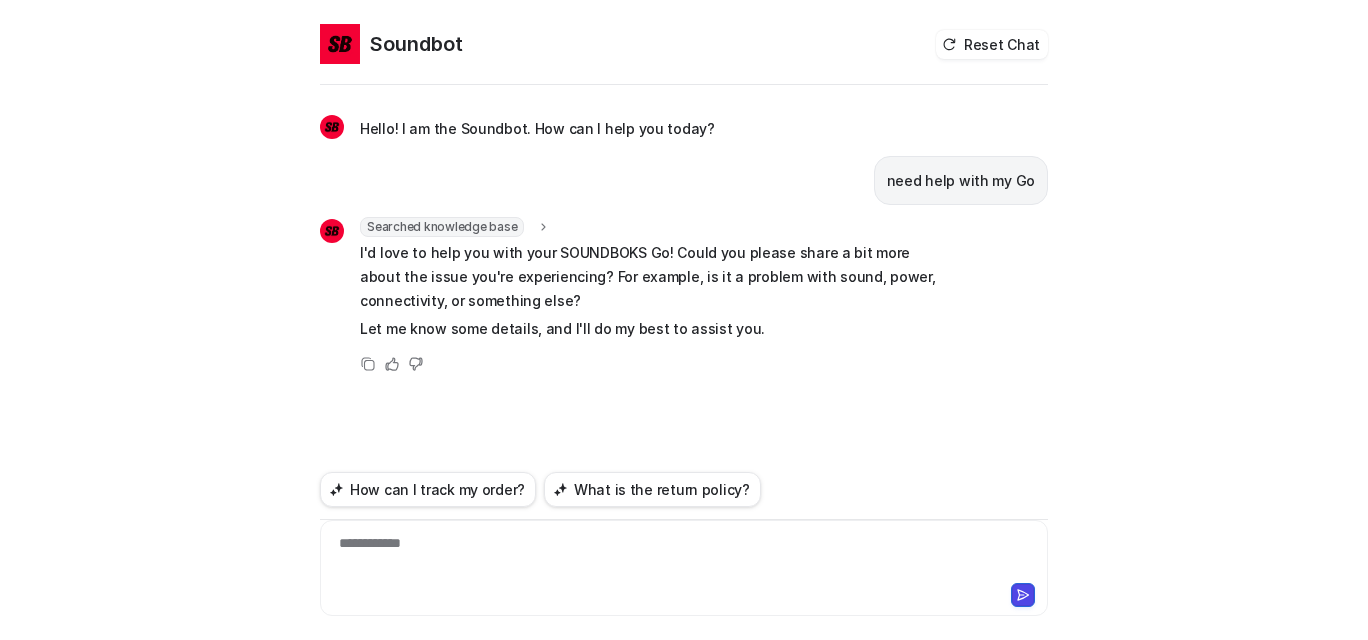 click on "**********" at bounding box center (679, 556) 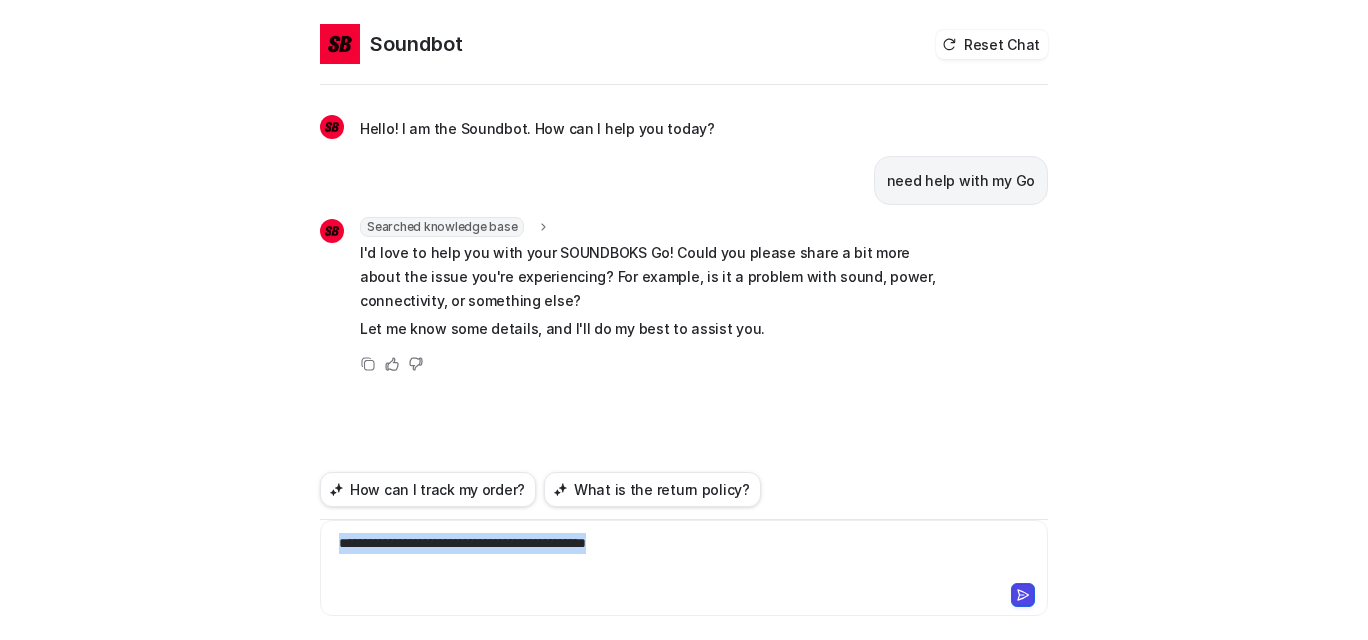drag, startPoint x: 825, startPoint y: 517, endPoint x: 235, endPoint y: 524, distance: 590.0415 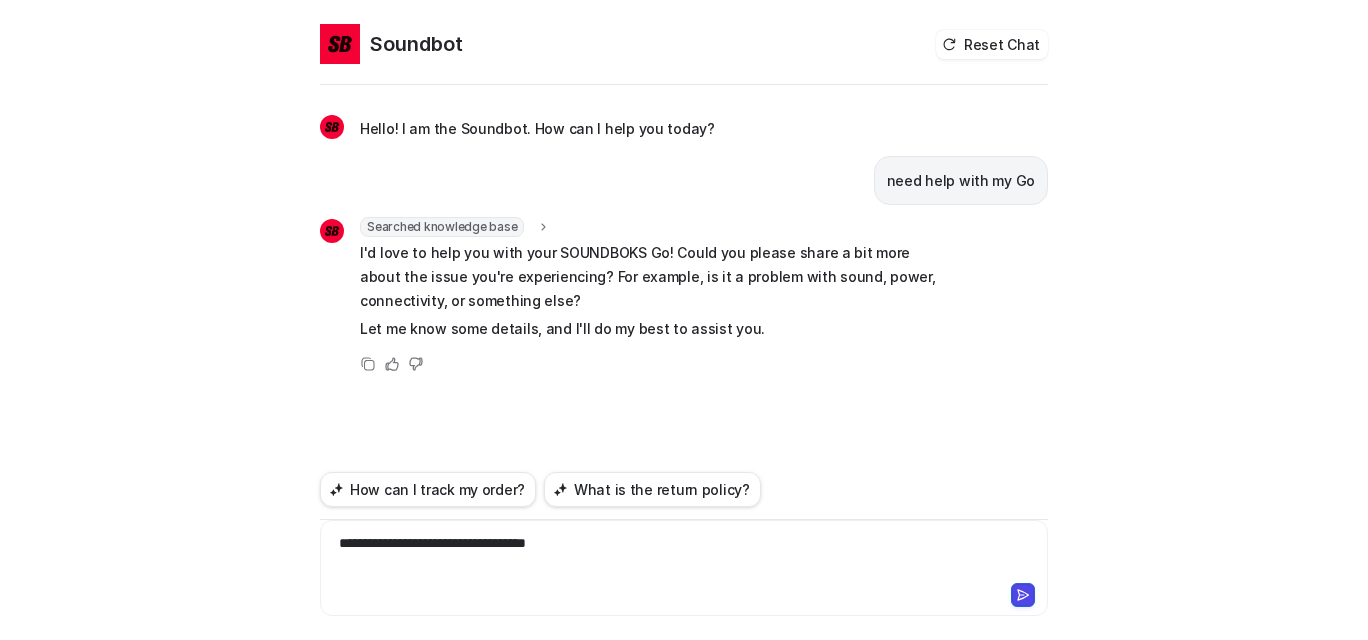click on "**********" at bounding box center [679, 556] 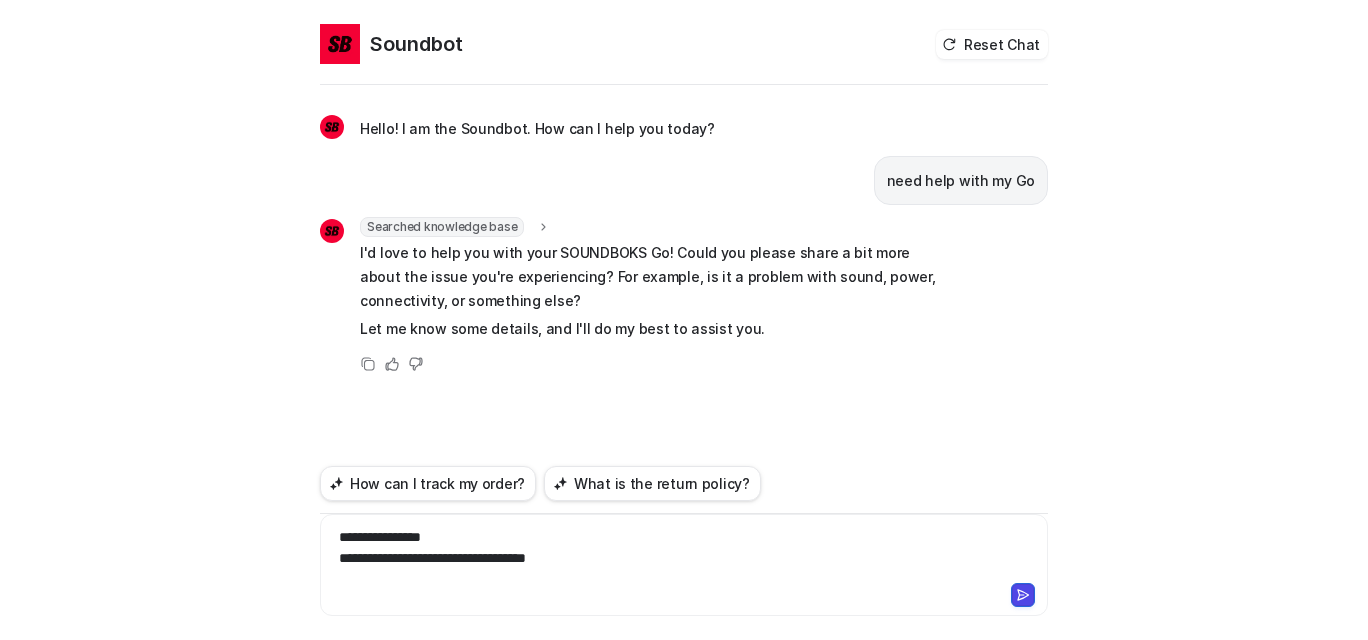 click on "**********" at bounding box center (679, 553) 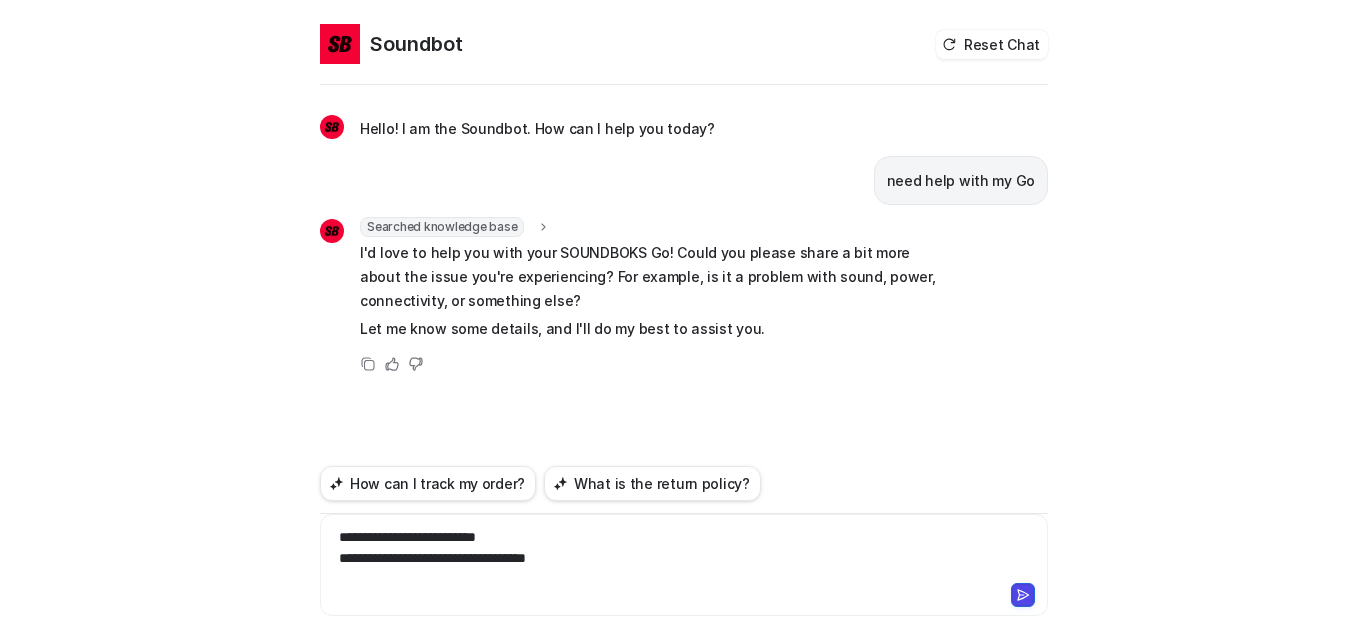 click on "**********" at bounding box center [679, 553] 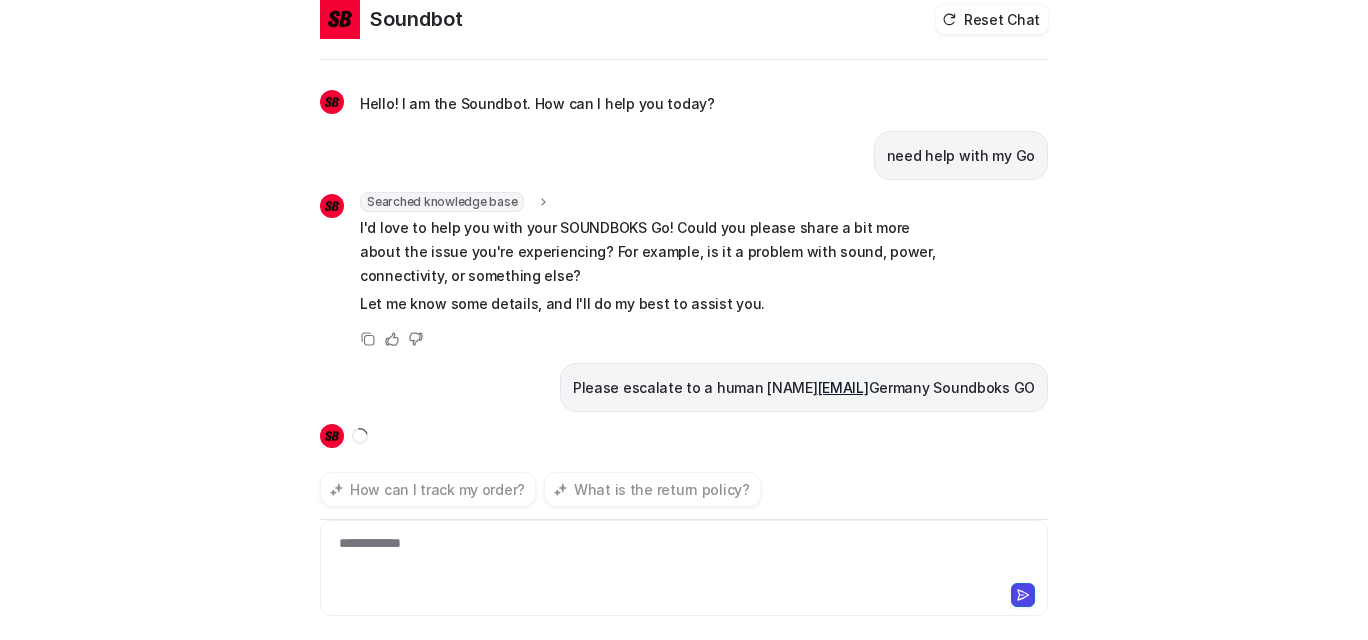 scroll, scrollTop: 81, scrollLeft: 0, axis: vertical 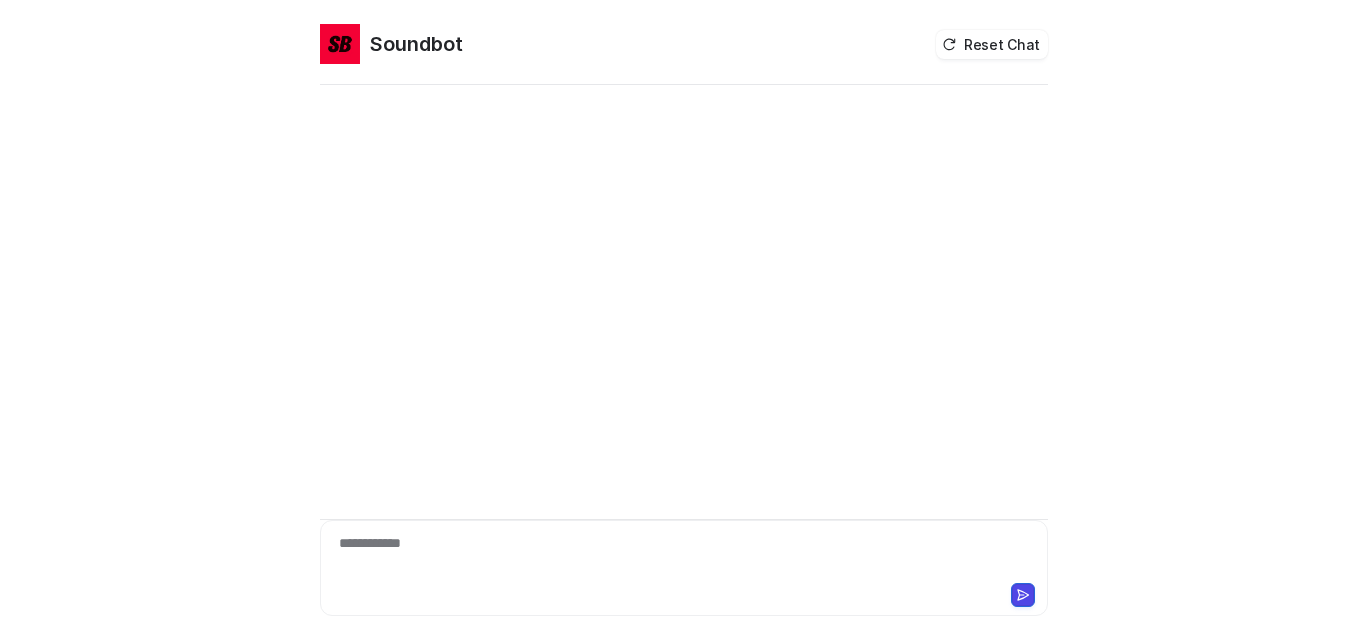 click on "**********" at bounding box center [679, 556] 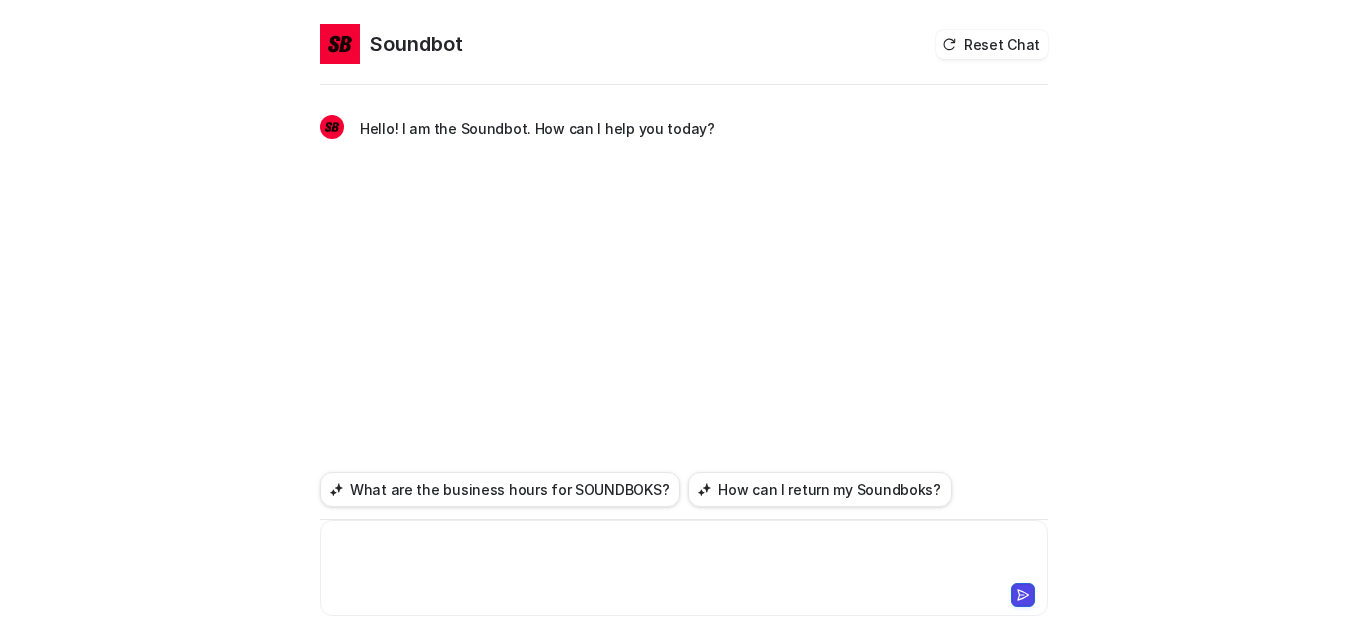 type 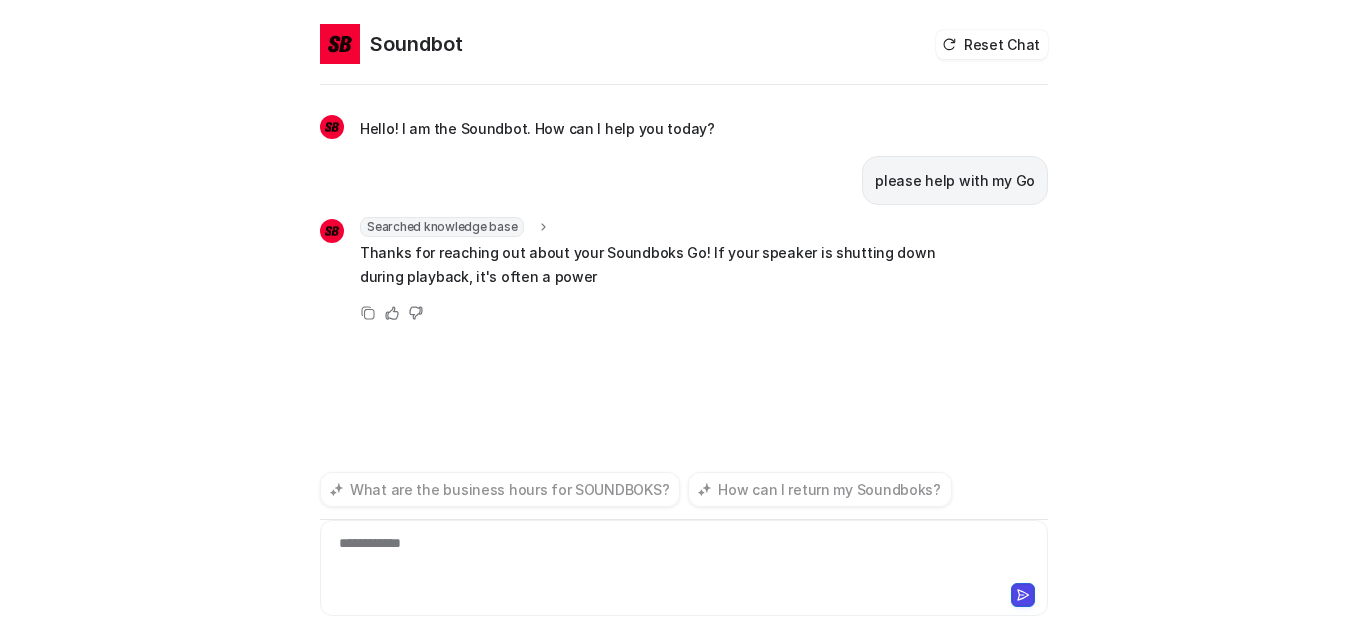 scroll, scrollTop: 65, scrollLeft: 0, axis: vertical 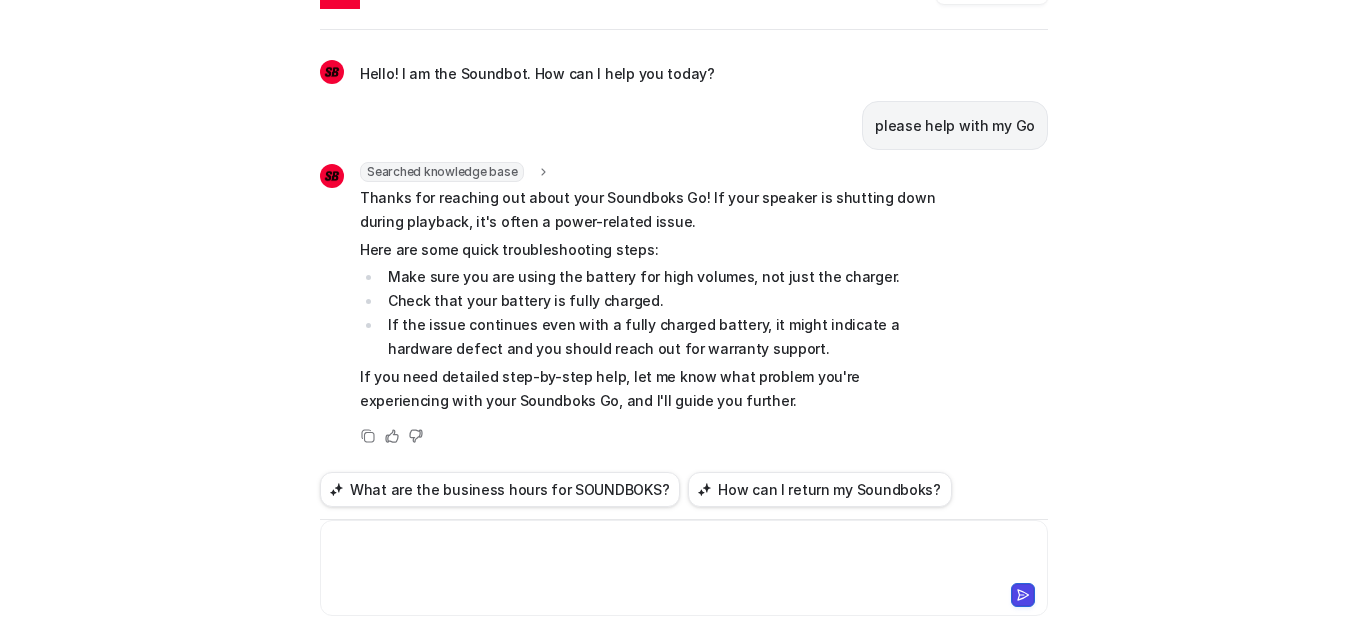 click at bounding box center (679, 556) 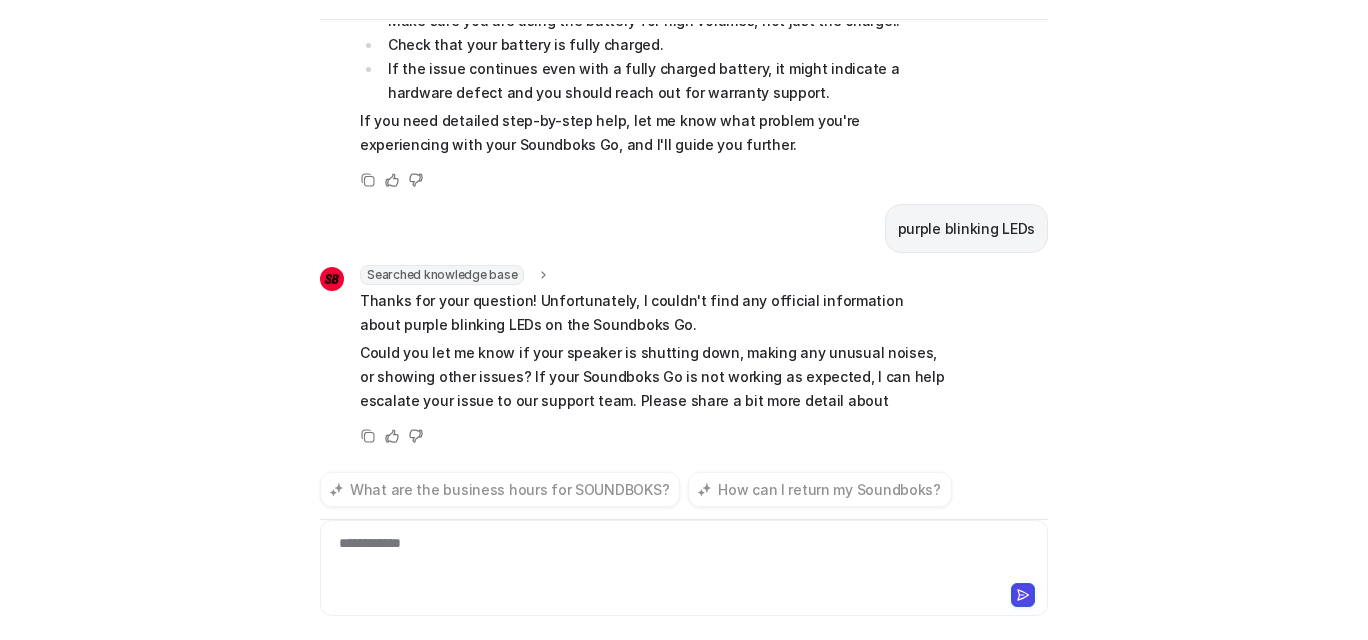 scroll, scrollTop: 522, scrollLeft: 0, axis: vertical 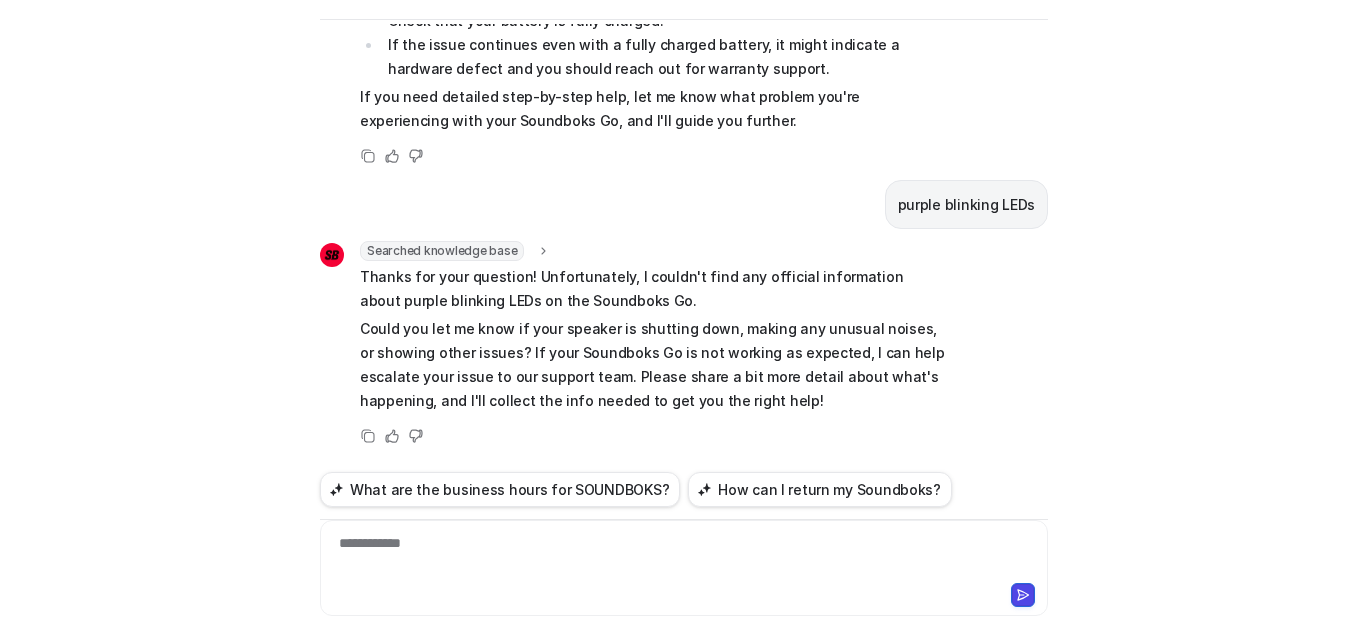 click on "**********" at bounding box center [679, 556] 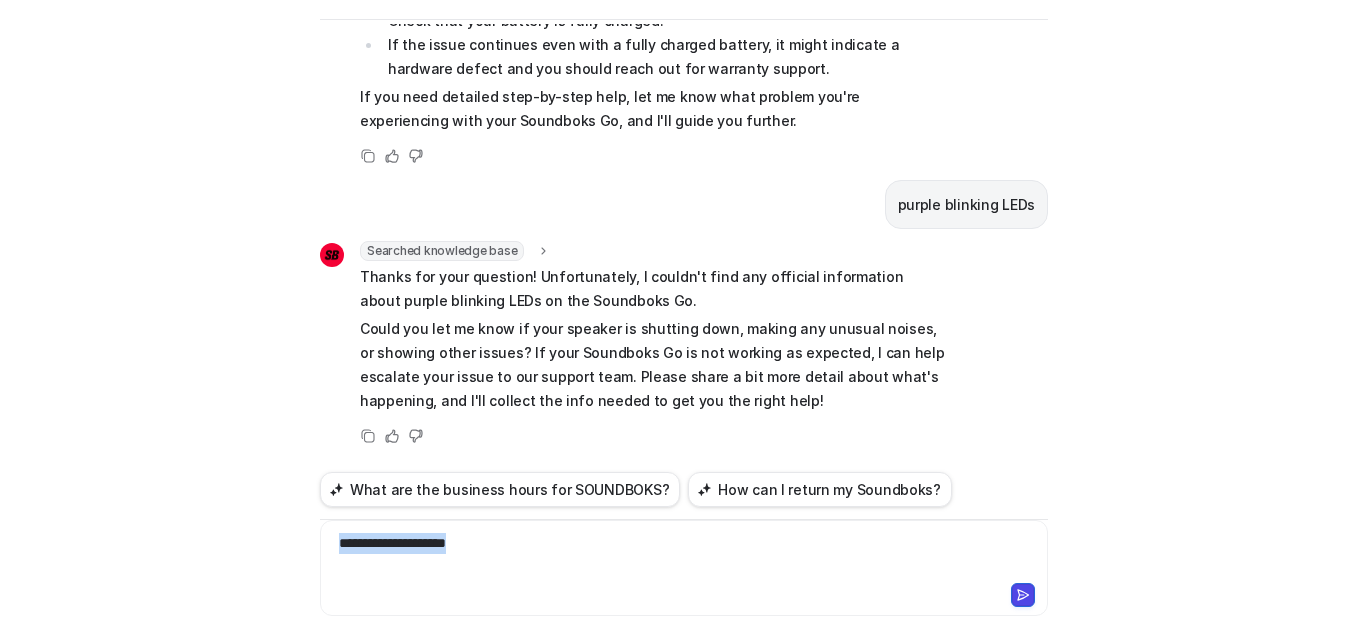 drag, startPoint x: 537, startPoint y: 519, endPoint x: 287, endPoint y: 503, distance: 250.51147 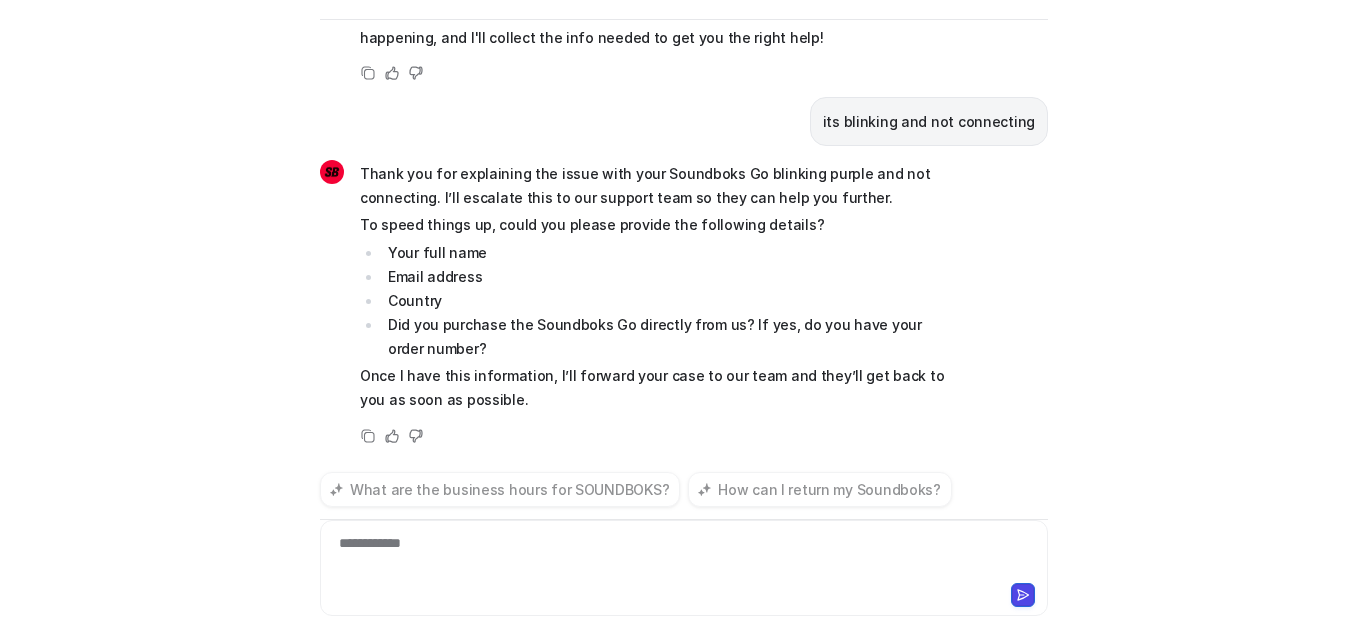 scroll, scrollTop: 974, scrollLeft: 0, axis: vertical 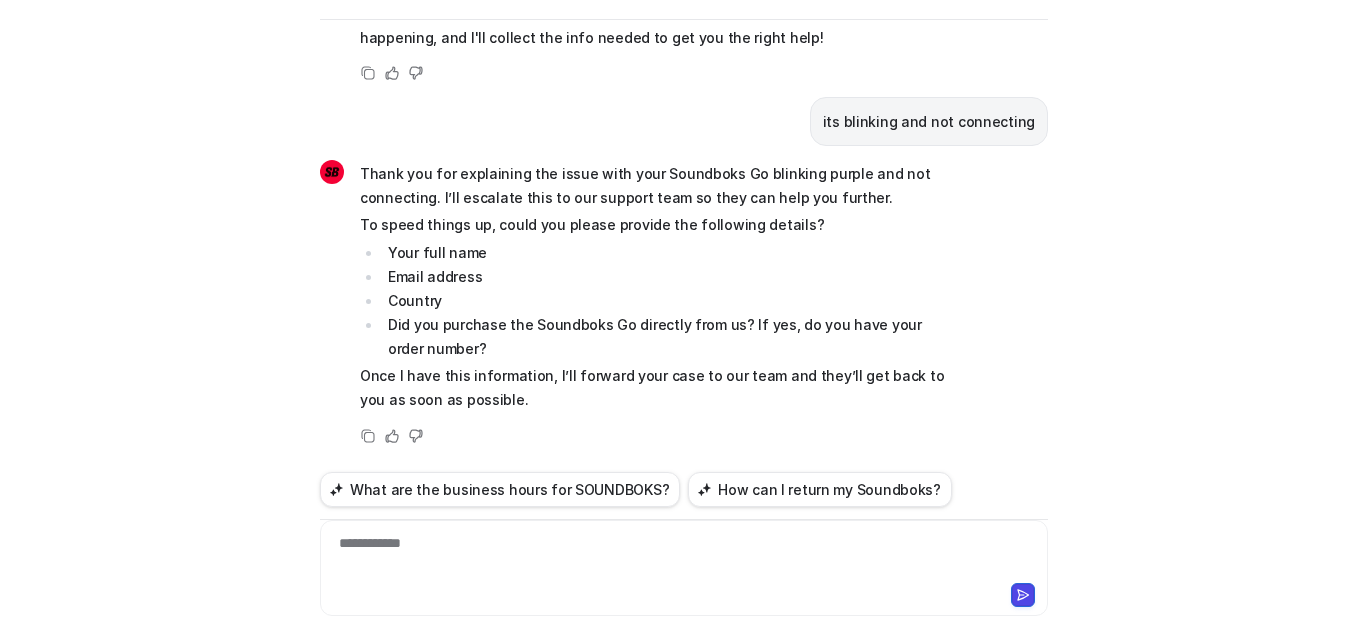 click on "**********" at bounding box center (679, 556) 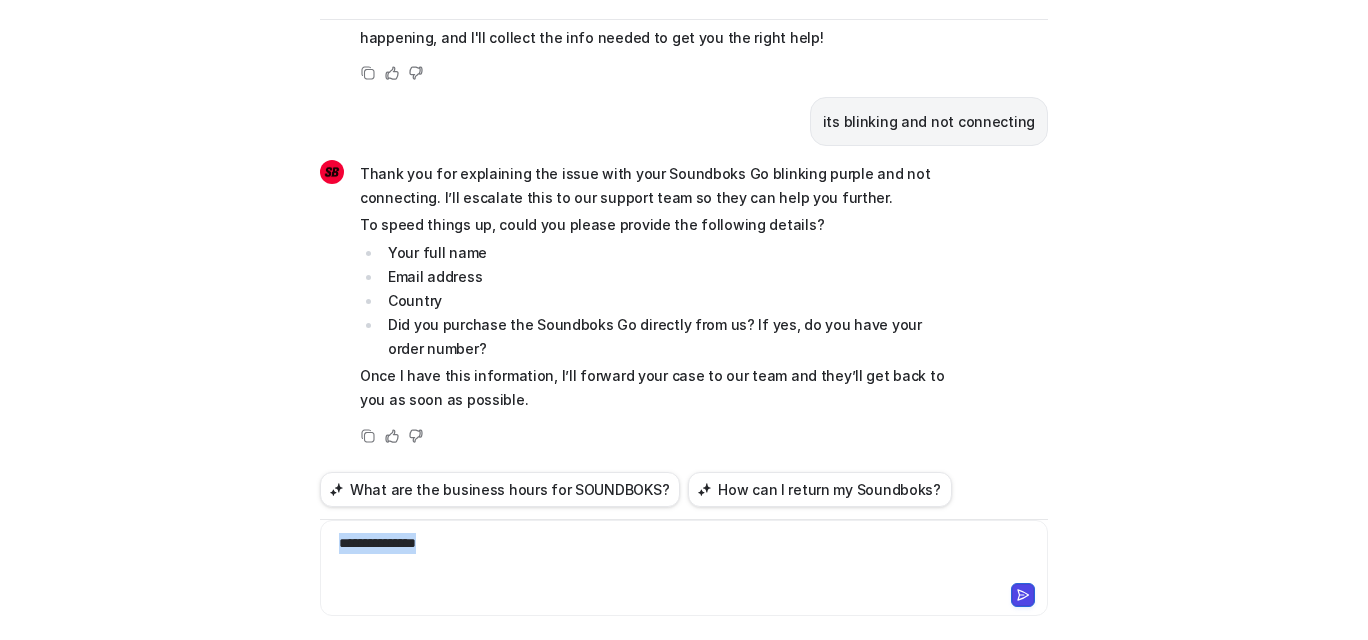 drag, startPoint x: 495, startPoint y: 523, endPoint x: 324, endPoint y: 523, distance: 171 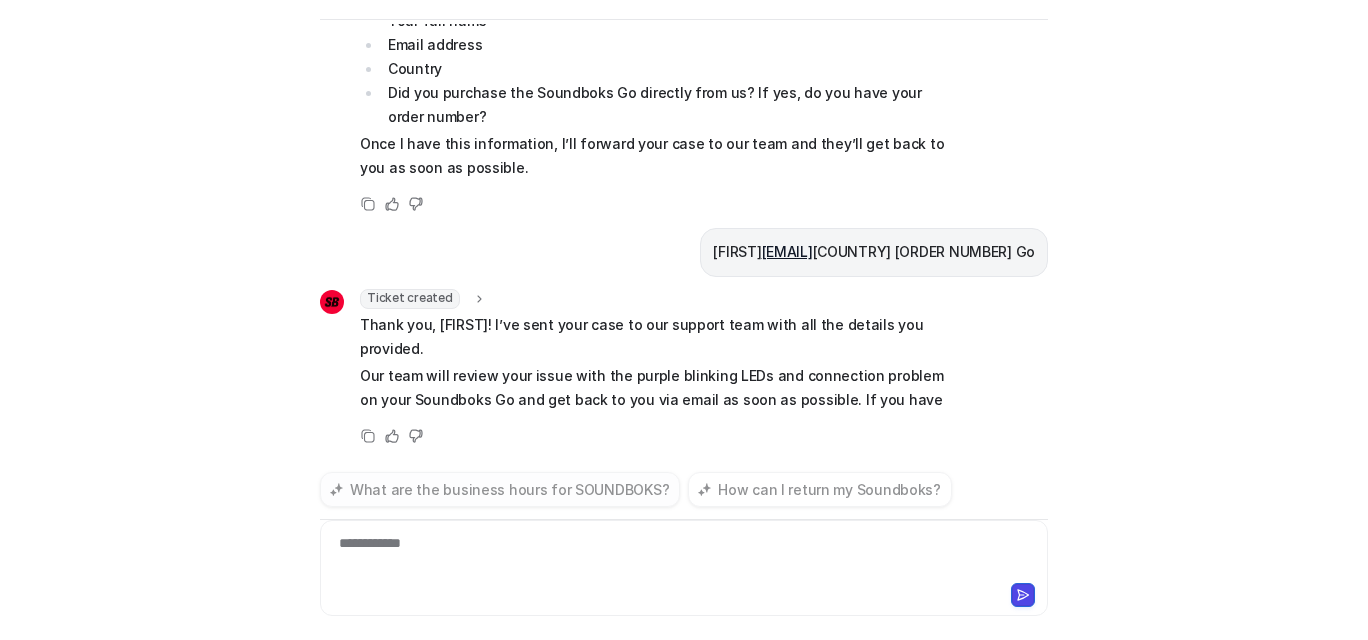 scroll, scrollTop: 1294, scrollLeft: 0, axis: vertical 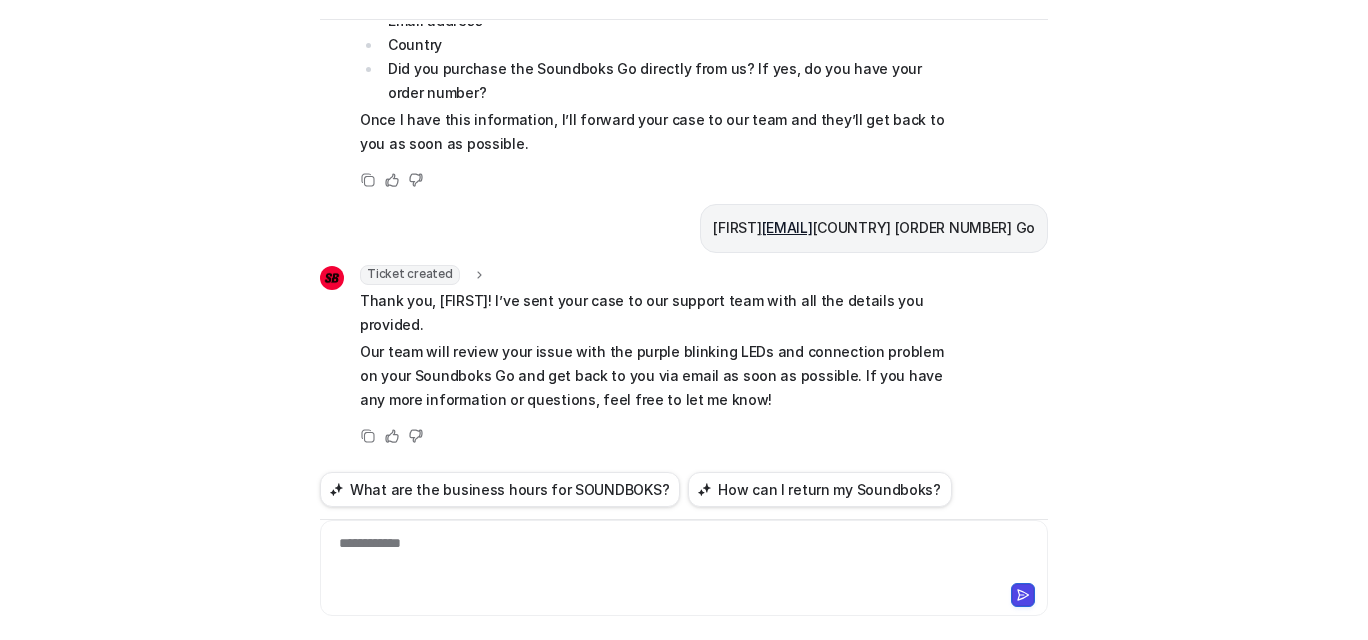 click on "Ticket created" at bounding box center [410, 275] 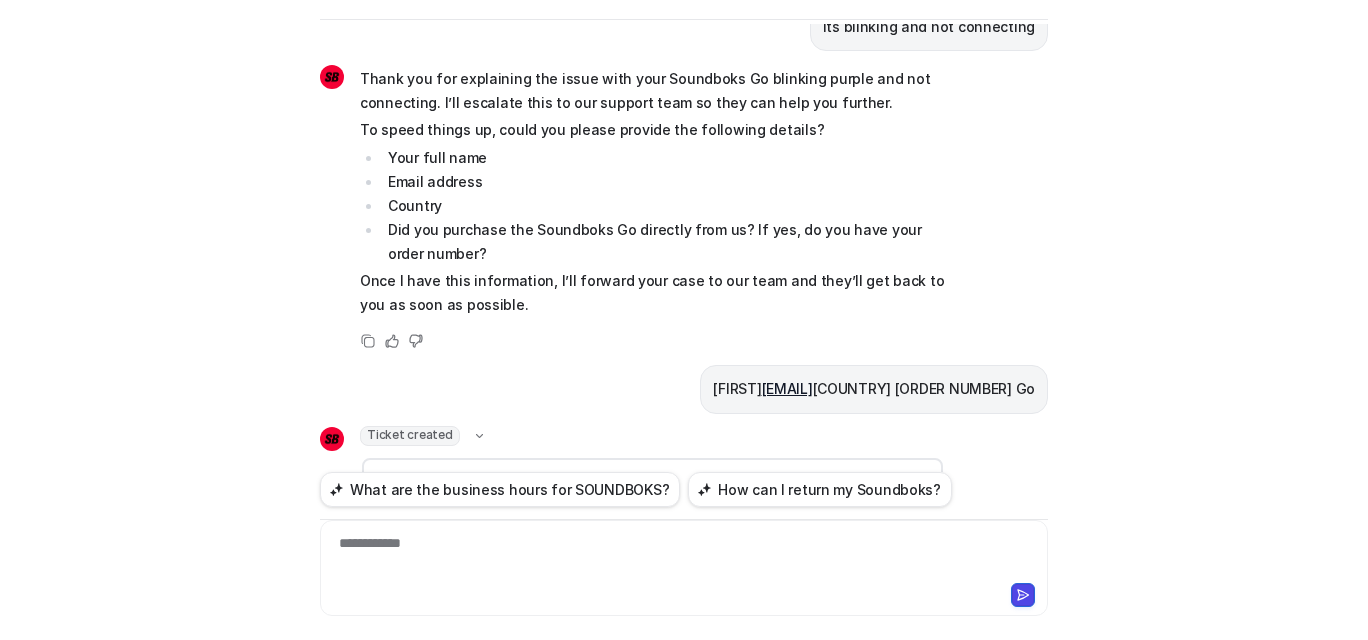 scroll, scrollTop: 0, scrollLeft: 0, axis: both 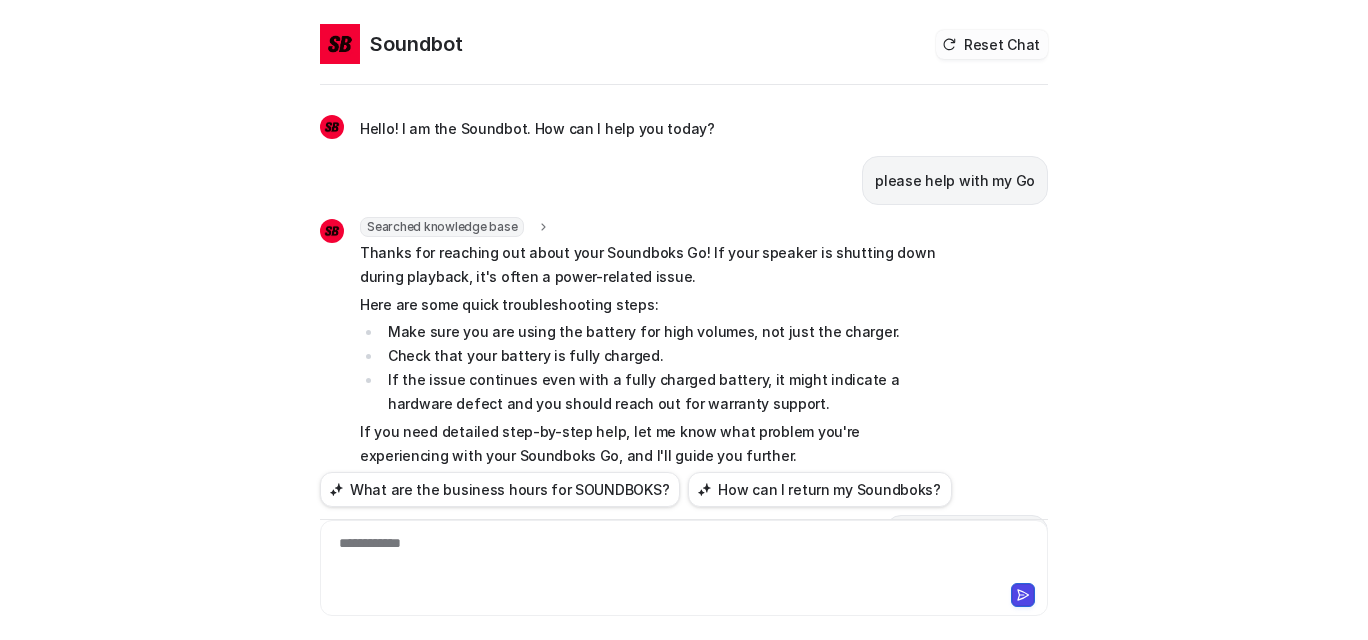click on "Reset Chat" at bounding box center [992, 44] 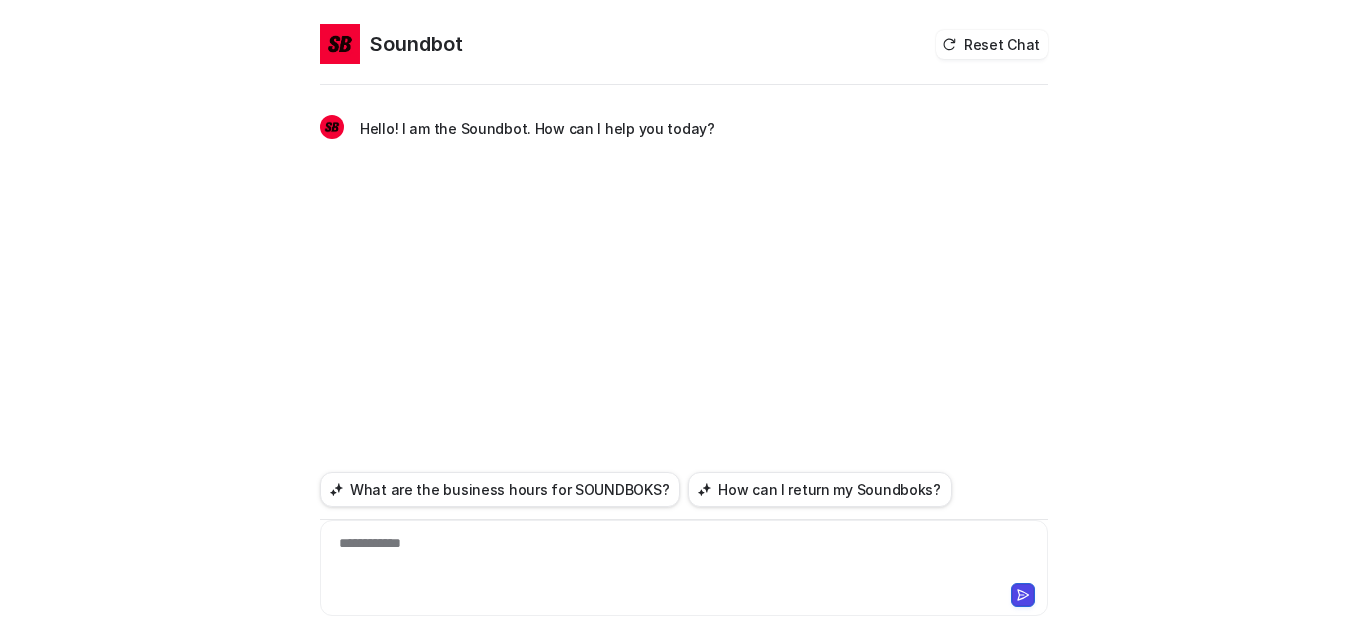 click on "**********" at bounding box center [679, 556] 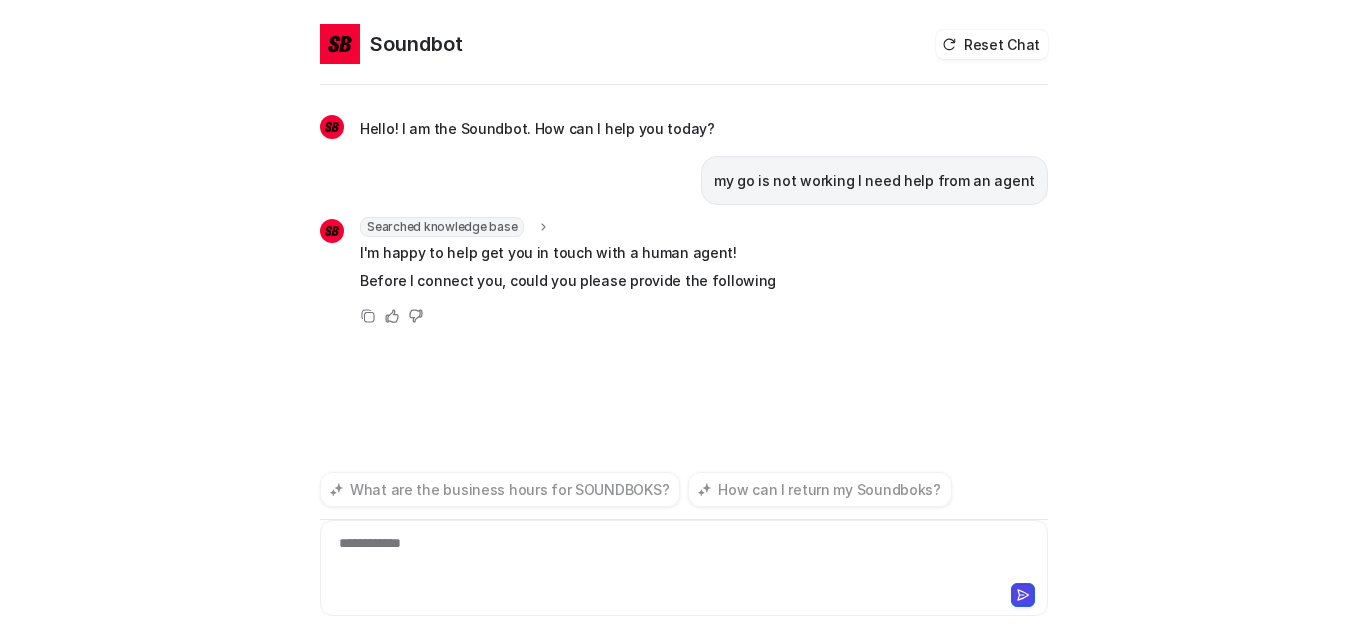 scroll, scrollTop: 81, scrollLeft: 0, axis: vertical 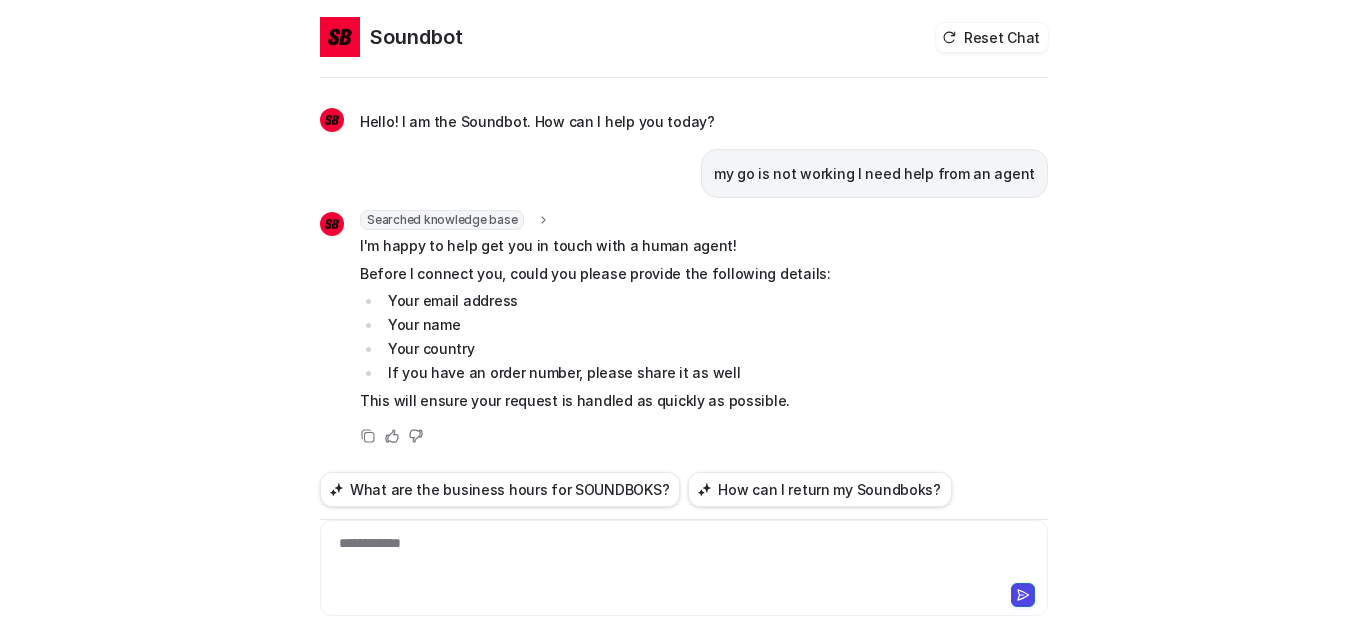 click on "Searched knowledge base" at bounding box center [442, 220] 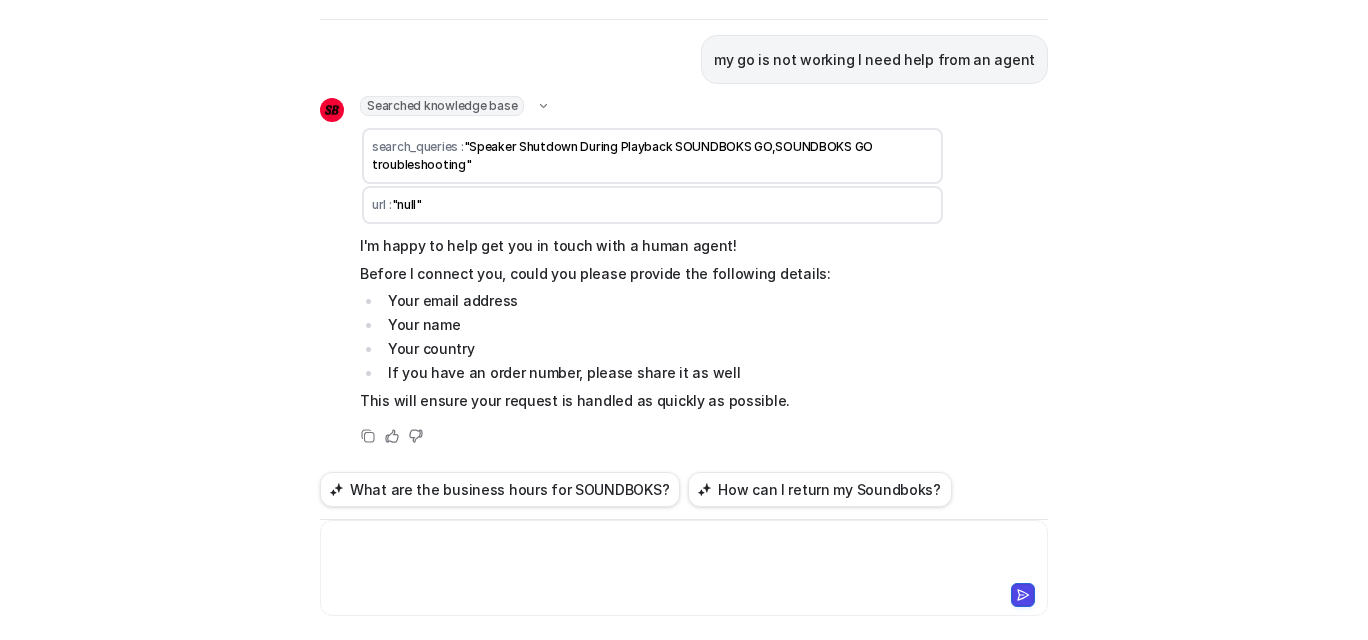 click at bounding box center (679, 556) 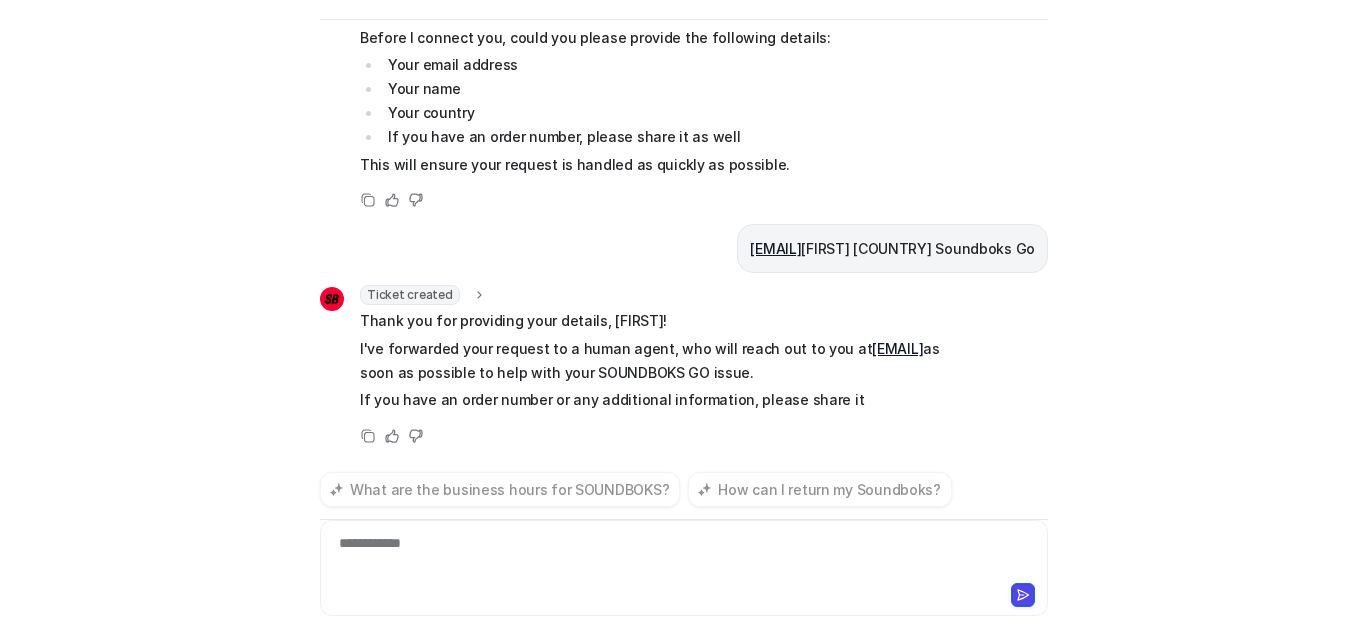 scroll, scrollTop: 605, scrollLeft: 0, axis: vertical 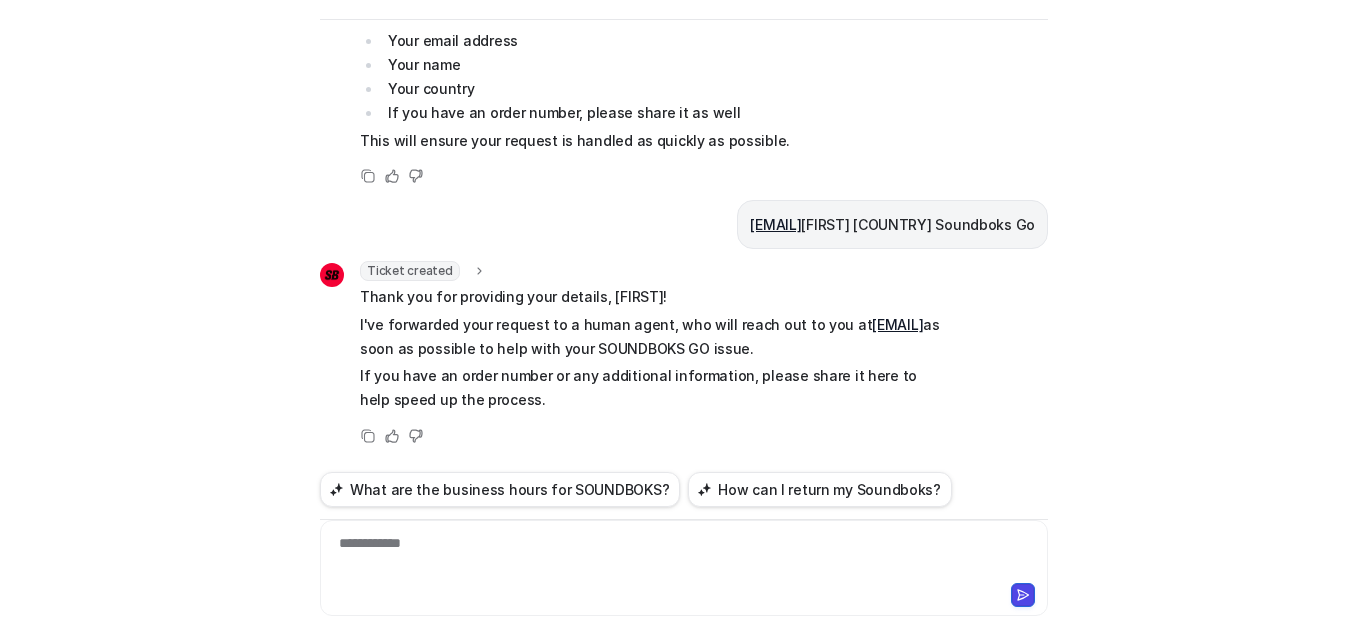 click on "Ticket created" at bounding box center (410, 271) 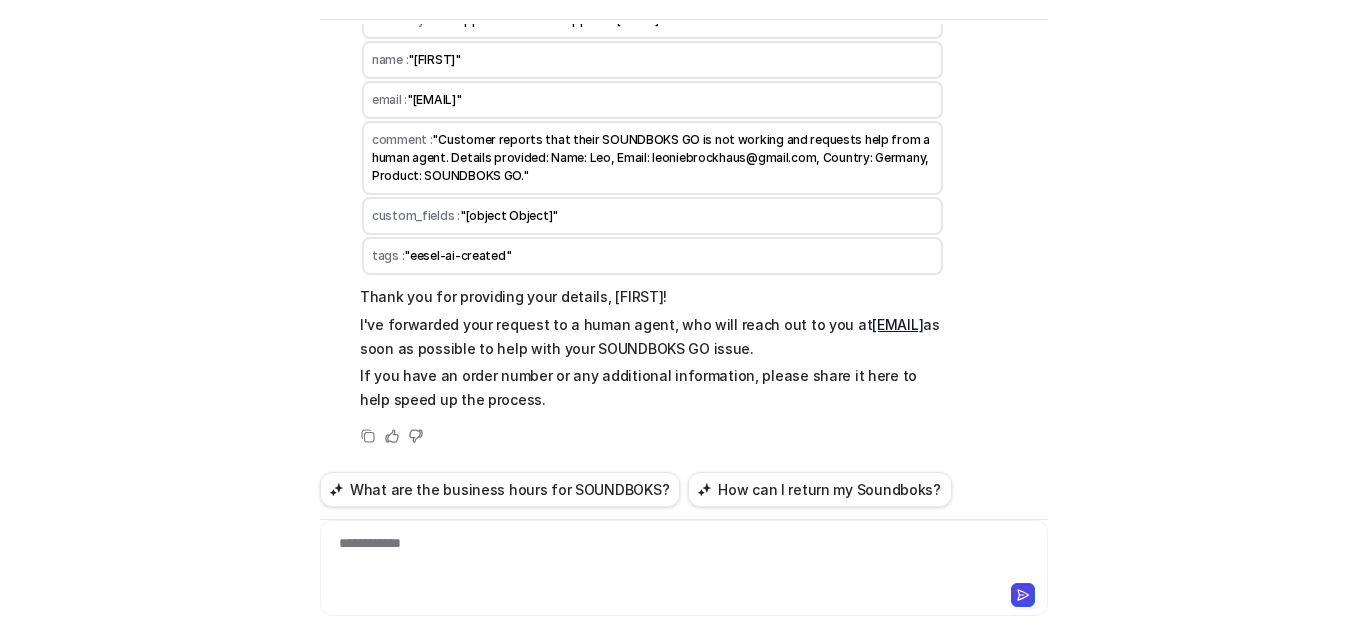 scroll, scrollTop: 961, scrollLeft: 0, axis: vertical 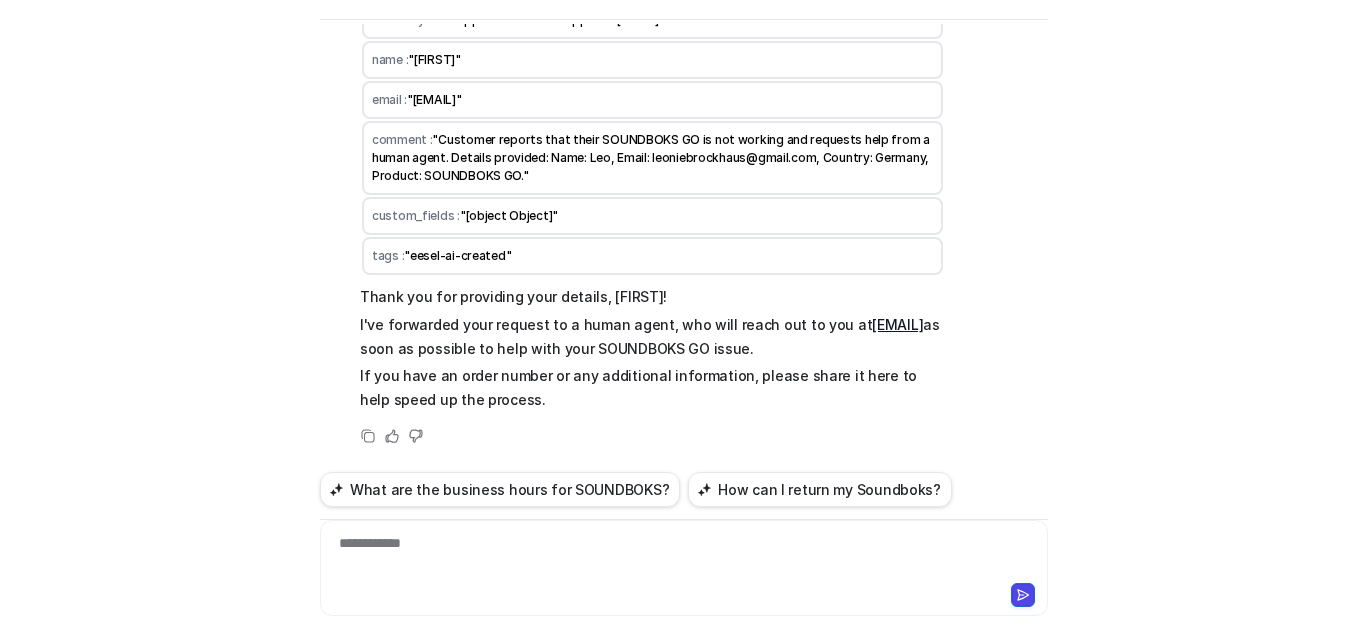 click on "**********" at bounding box center (679, 556) 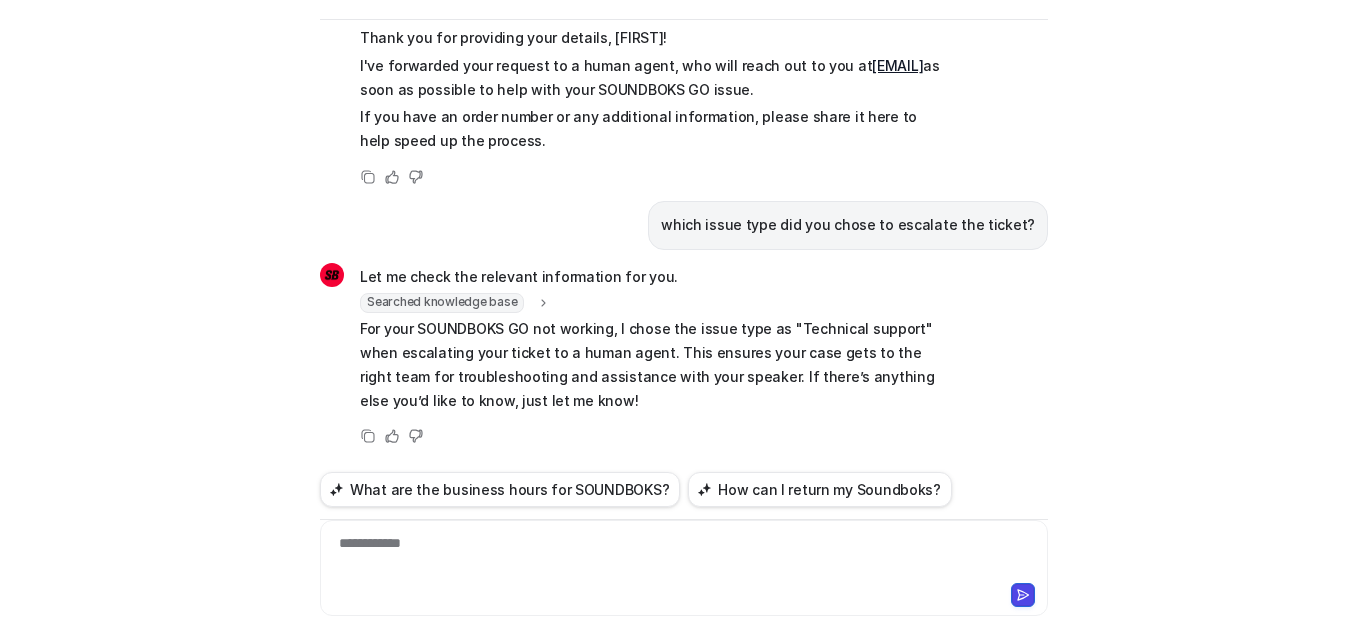 scroll, scrollTop: 1211, scrollLeft: 0, axis: vertical 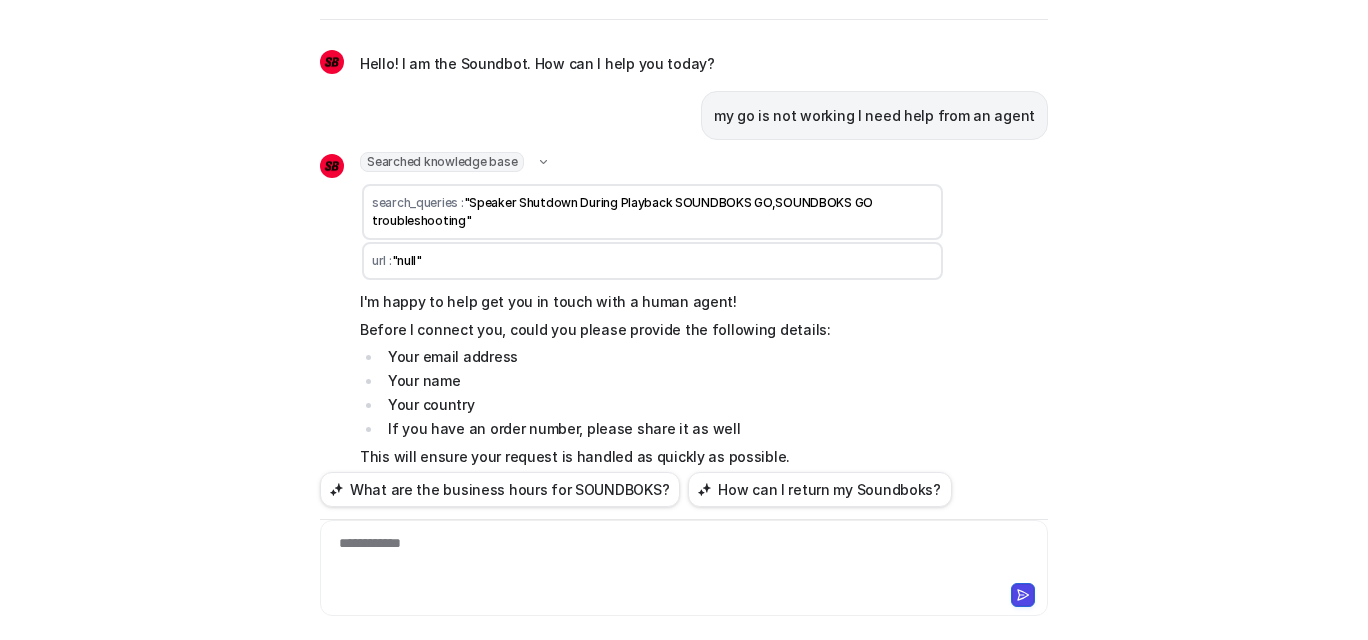 click on "Soundbot Reset Chat Hello! I am the Soundbot. How can I help you today?
my go is not working I need help from an agent
Searched knowledge base search_queries :  "Speaker Shutdown During Playback SOUNDBOKS GO,SOUNDBOKS GO troubleshooting" url :  "null" I'm happy to help get you in touch with a human agent!
Before I connect you, could you please provide the following details:
Your email address
Your name
Your country
If you have an order number, please share it as well
This will ensure your request is handled as quickly as possible.
Copy Helpful Not helpful leoniebrockhaus@gmail.com
Leo
Germany
Soundboks Go
Ticket created summary :  "AI Support: Technical support - Leo" name :  "Leo" email :  "leoniebrockhaus@gmail.com" comment :  "Customer reports that their SOUNDBOKS GO is not working and requests help from a human agent. Details provided: Name: Leo, Email: leoniebrockhaus@gmail.com, Country: Germany, Product: SOUNDBOKS GO." custom_fields :  "[object Object]" tags :
Copy" at bounding box center (684, 320) 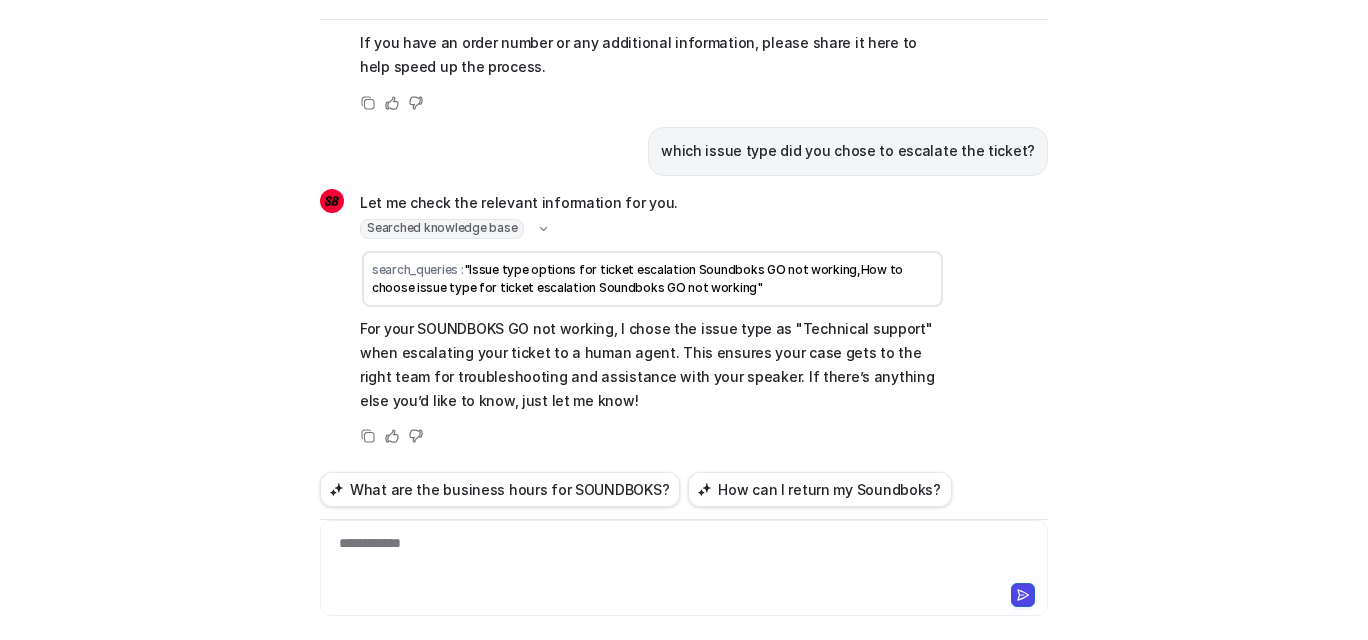 scroll, scrollTop: 0, scrollLeft: 0, axis: both 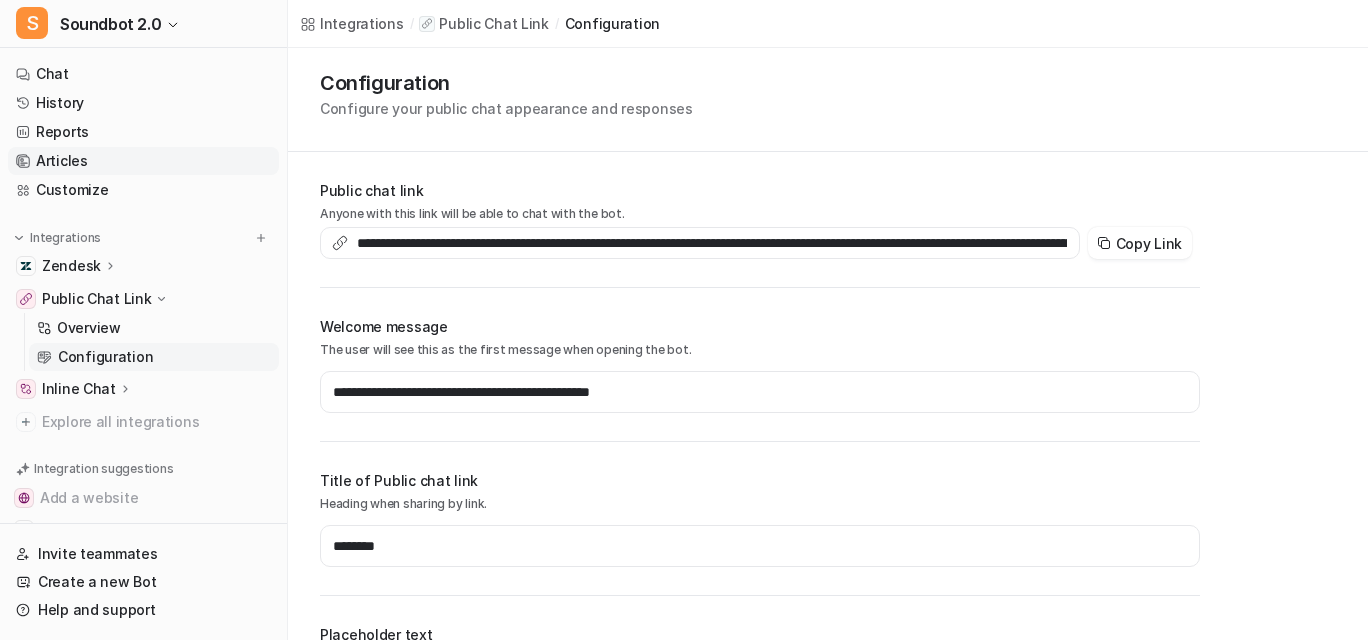 click on "Articles" at bounding box center [143, 161] 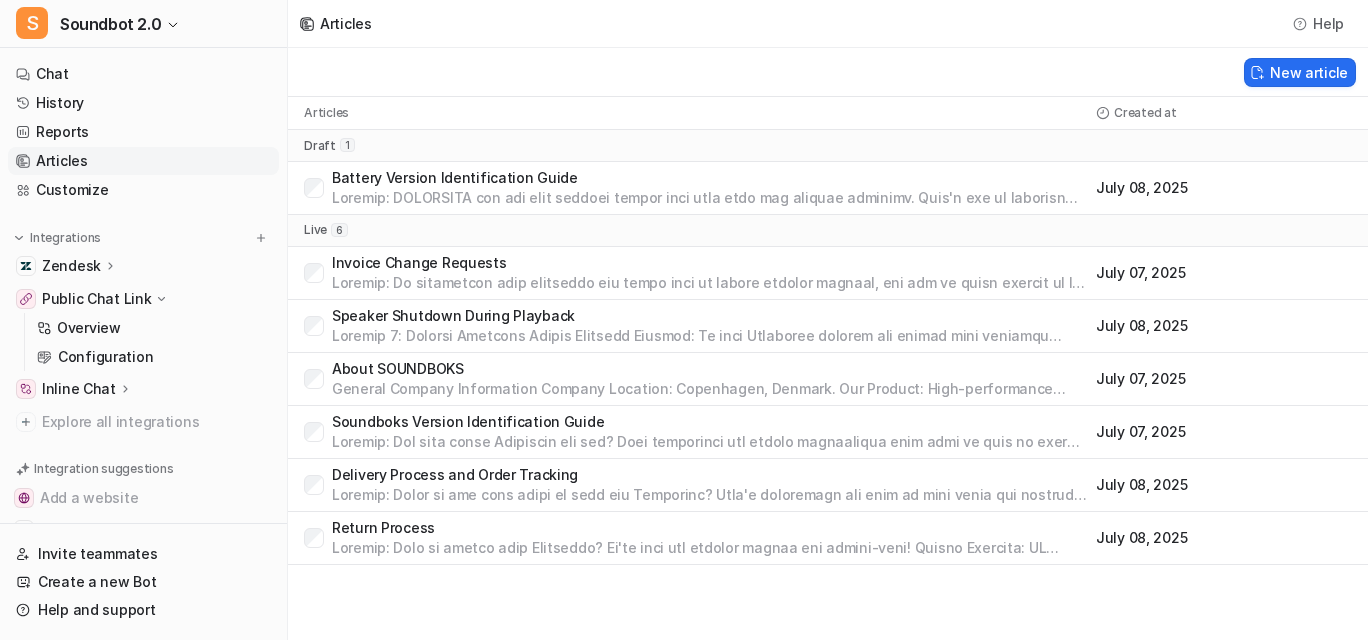 scroll, scrollTop: 52, scrollLeft: 0, axis: vertical 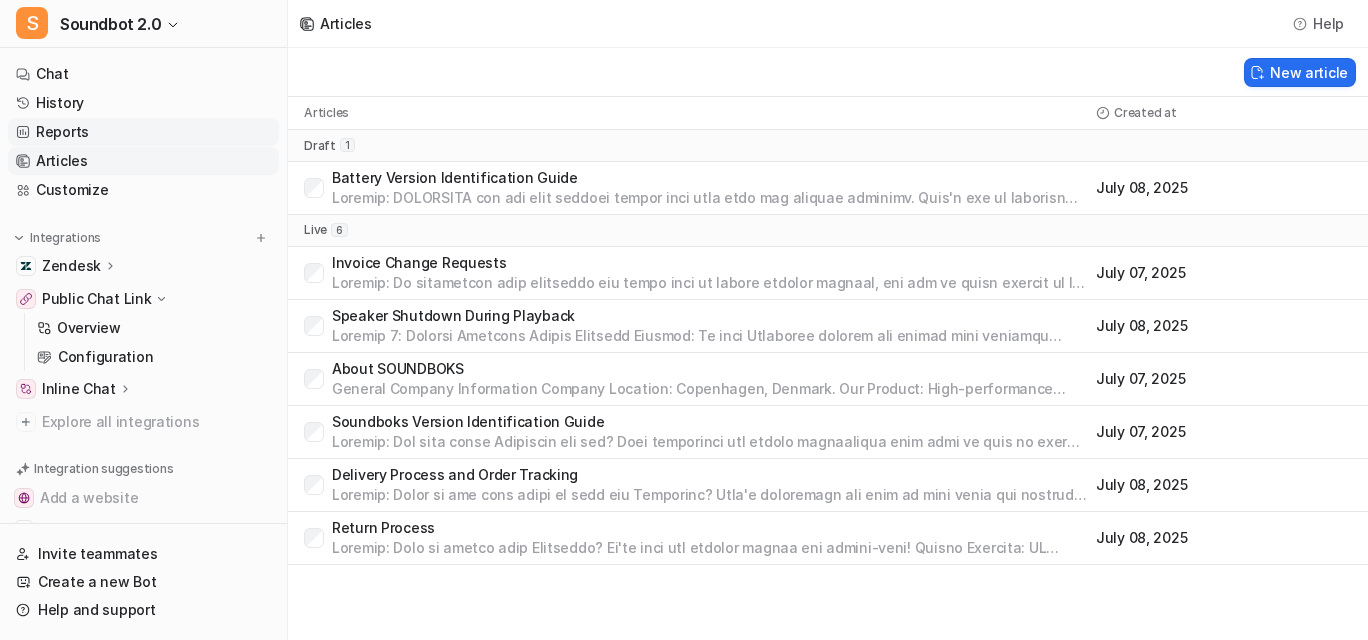 click on "Reports" at bounding box center [143, 132] 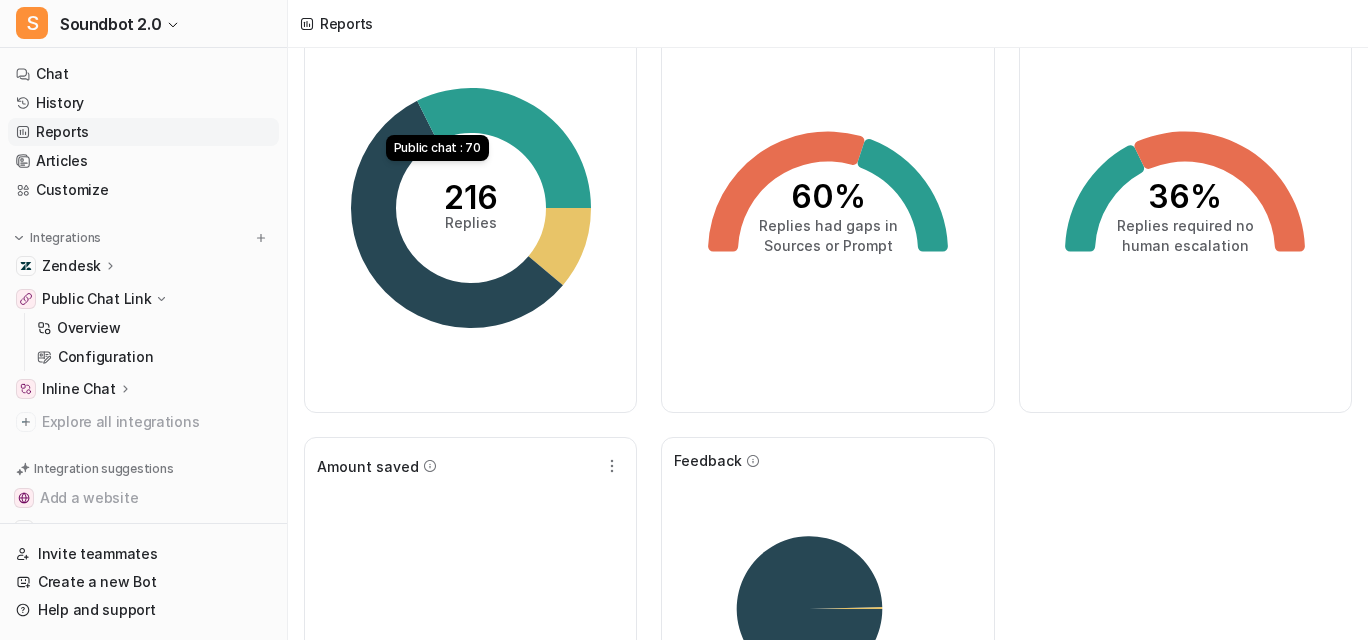 scroll, scrollTop: 113, scrollLeft: 0, axis: vertical 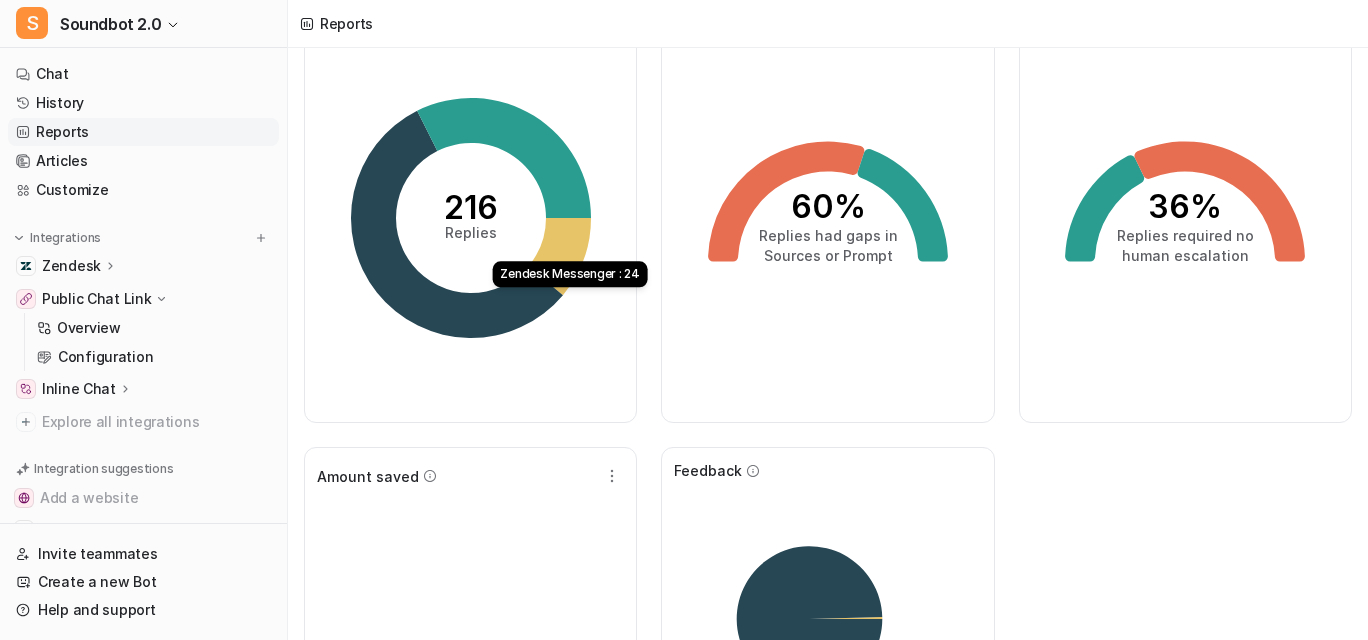 click 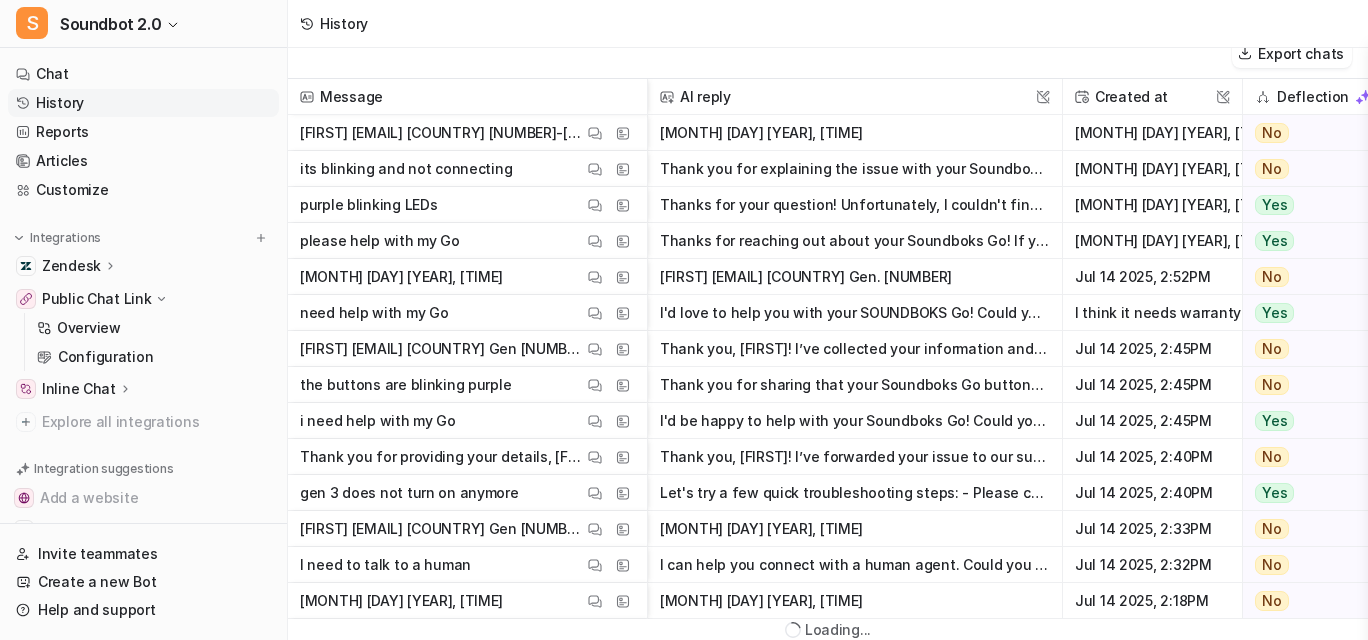 scroll, scrollTop: 22, scrollLeft: 0, axis: vertical 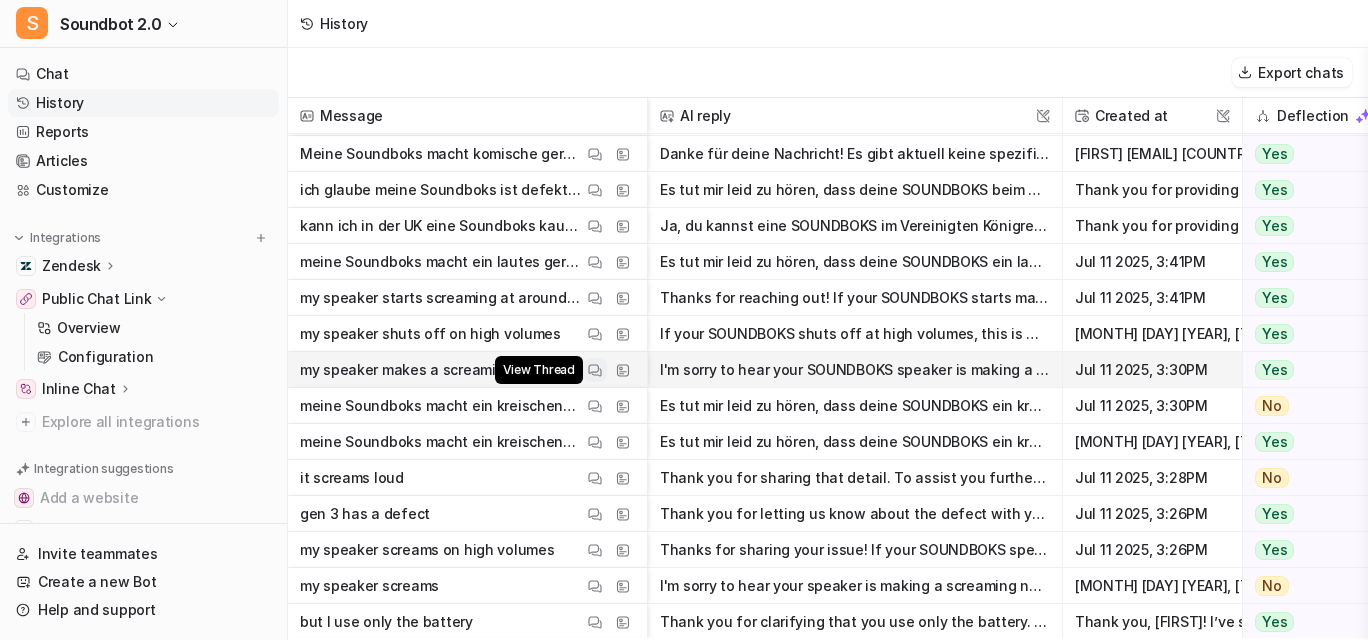 click at bounding box center (595, 370) 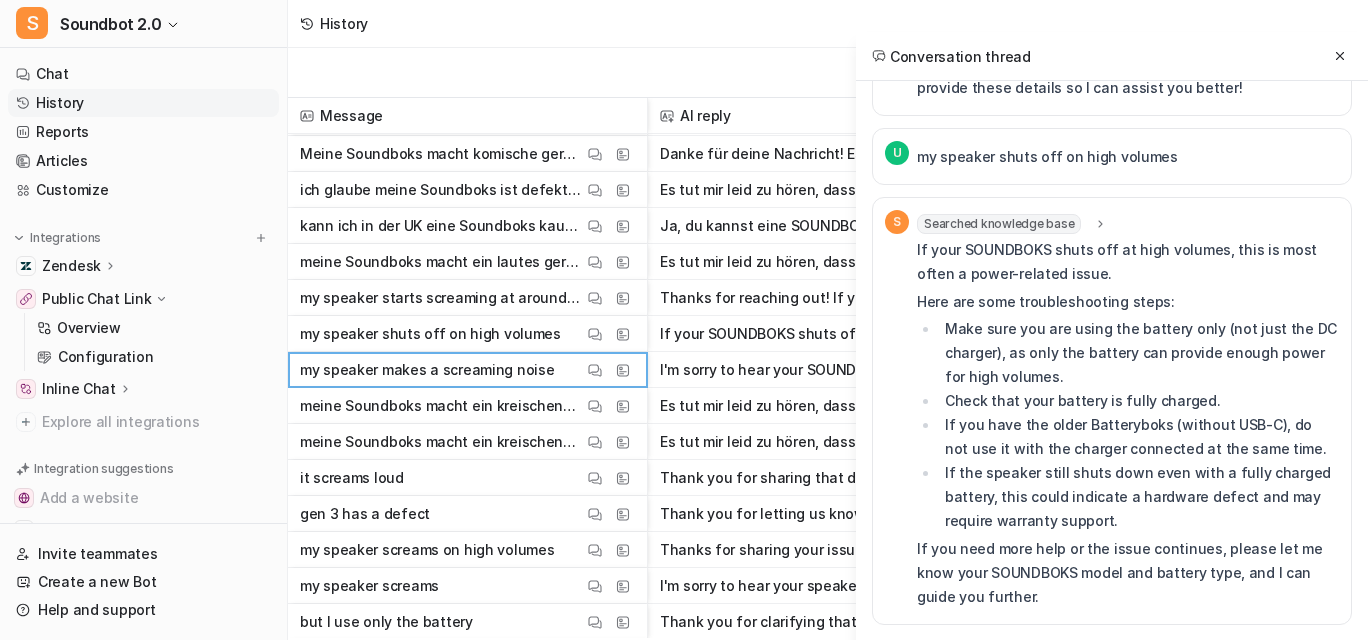 scroll, scrollTop: 665, scrollLeft: 0, axis: vertical 